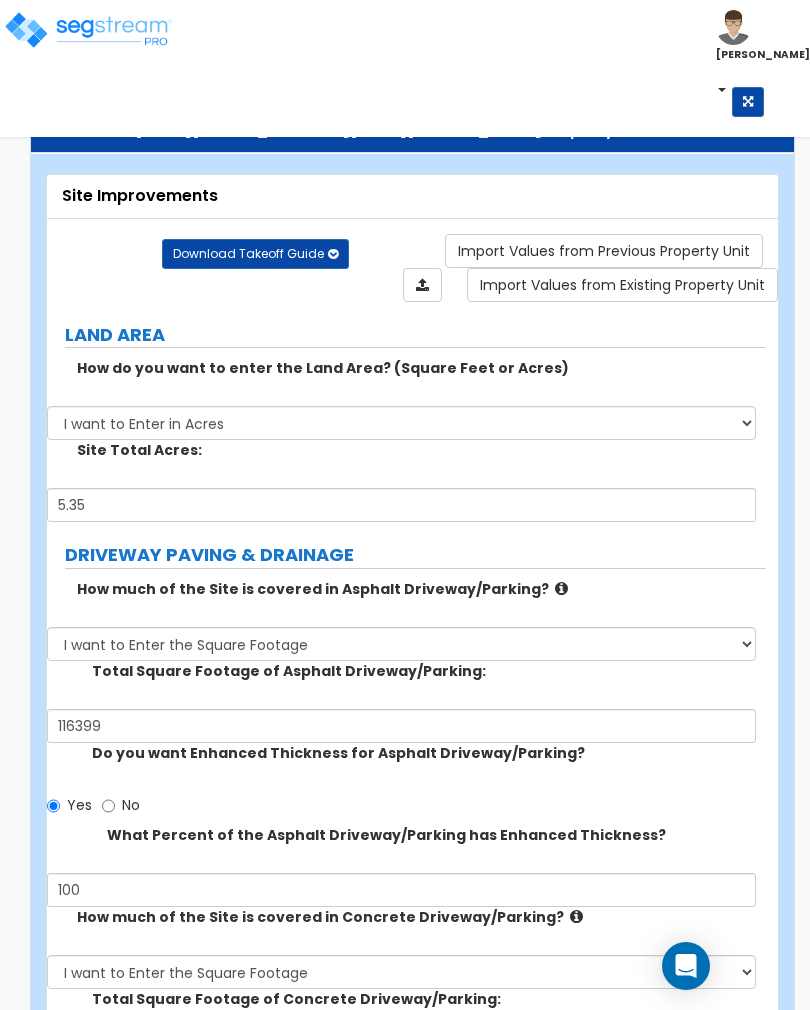 select on "2" 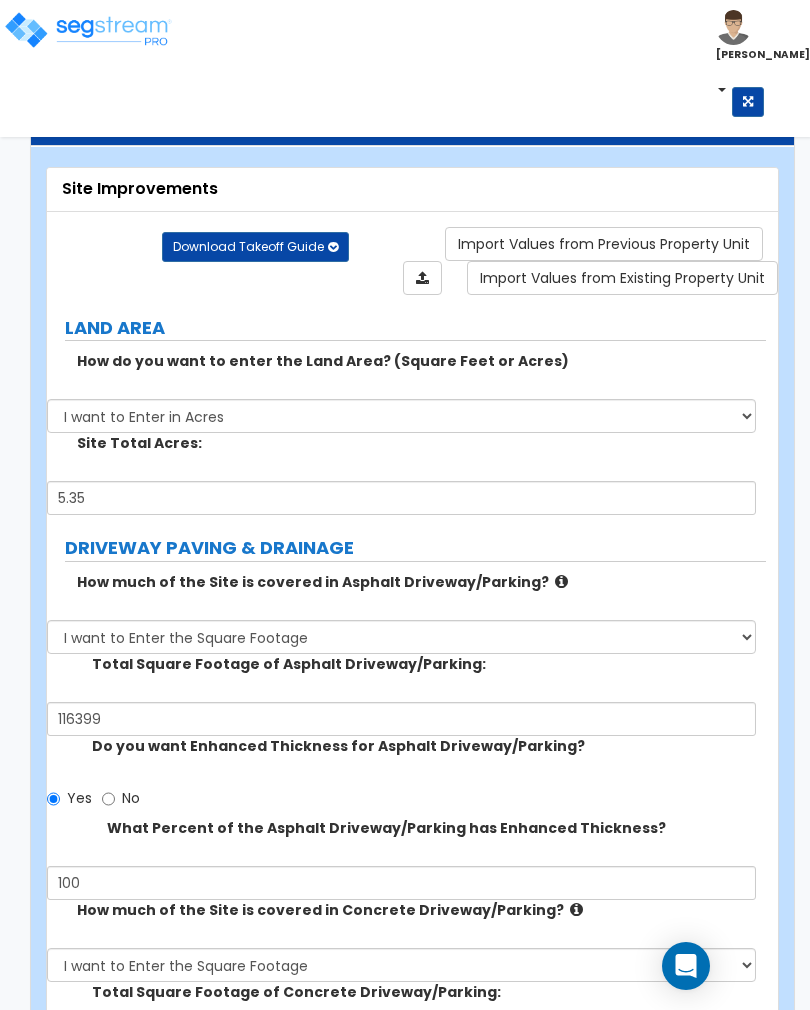scroll, scrollTop: 11, scrollLeft: 0, axis: vertical 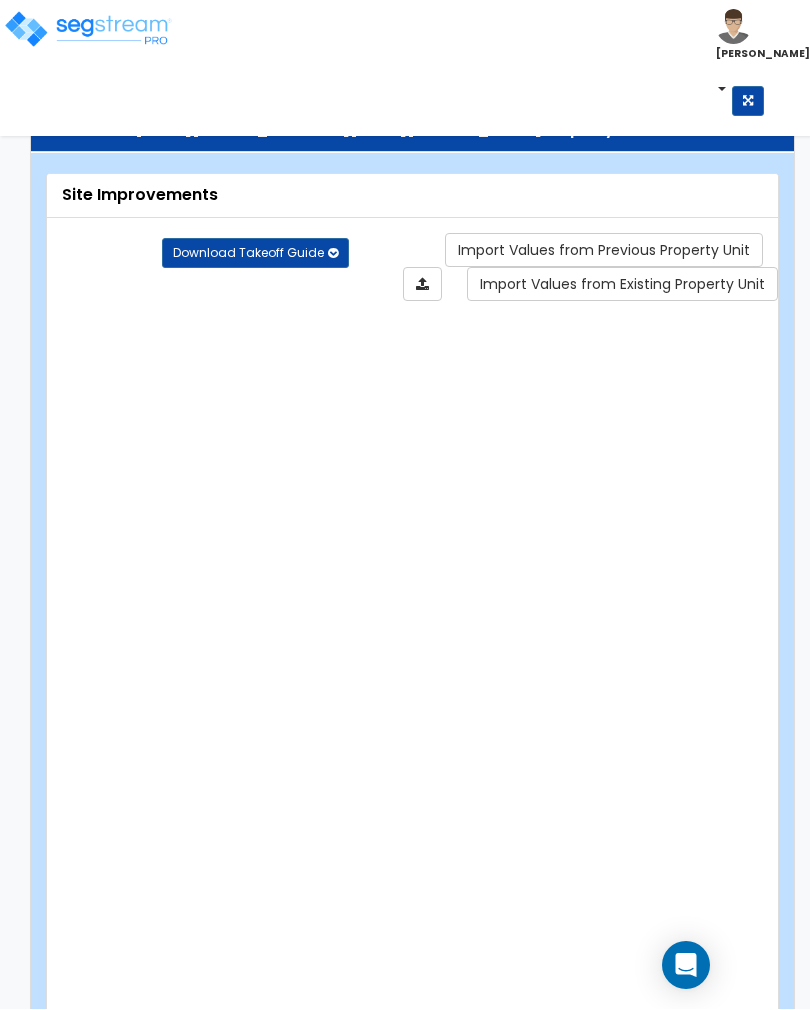 type on "5.35" 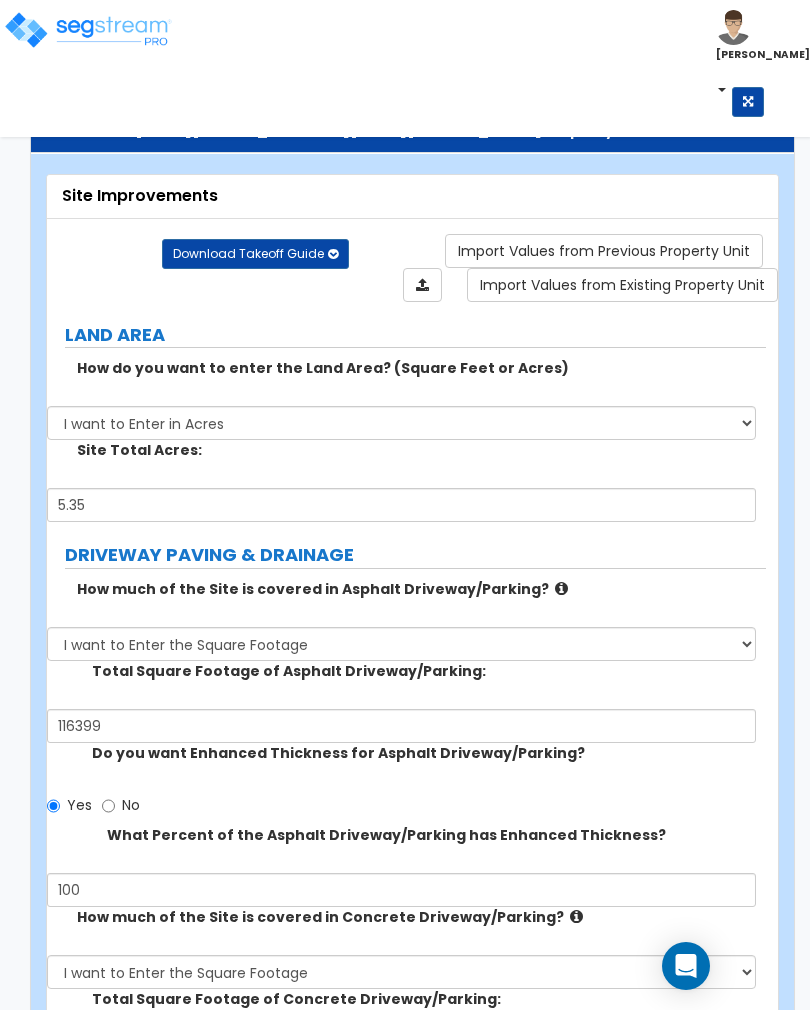 scroll, scrollTop: 256, scrollLeft: 0, axis: vertical 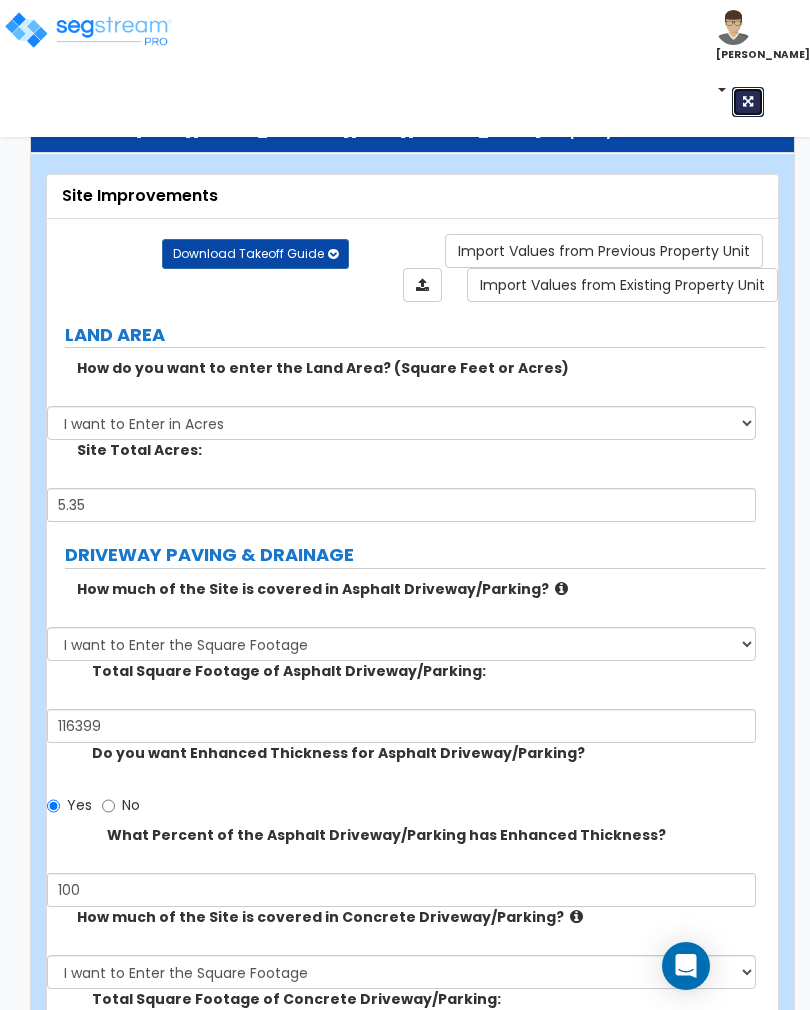 click at bounding box center [748, 102] 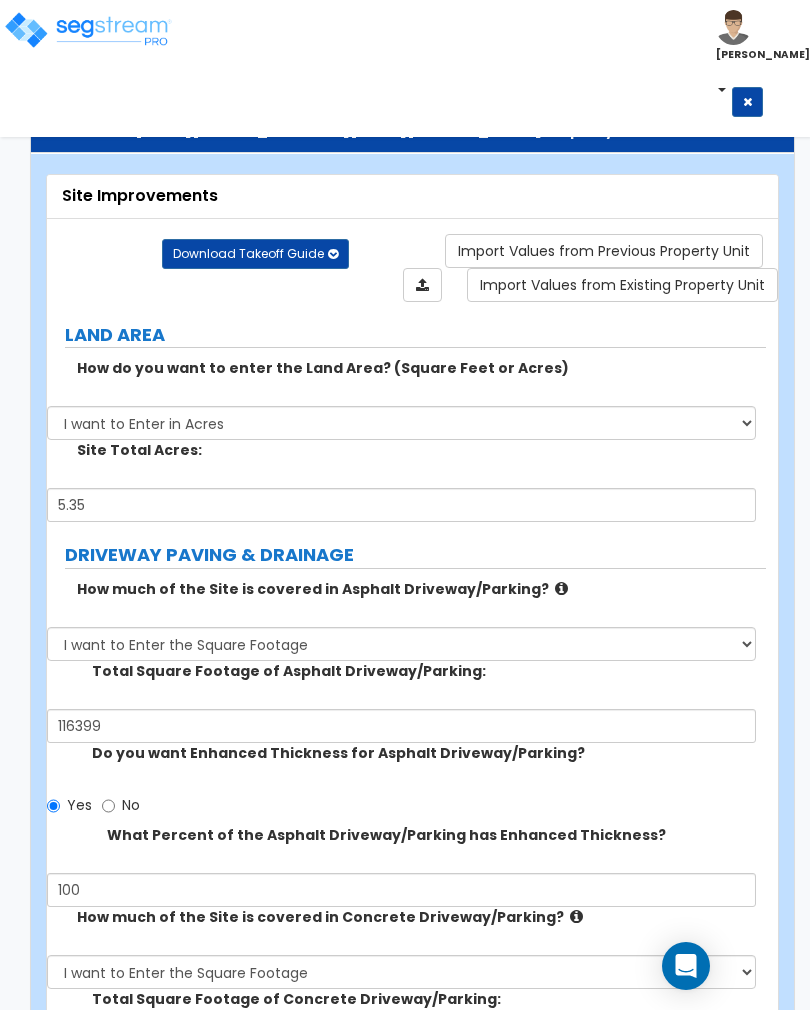 click on "Customize  1400-1404 Goodale Blvd  Property Units" at bounding box center [412, 130] 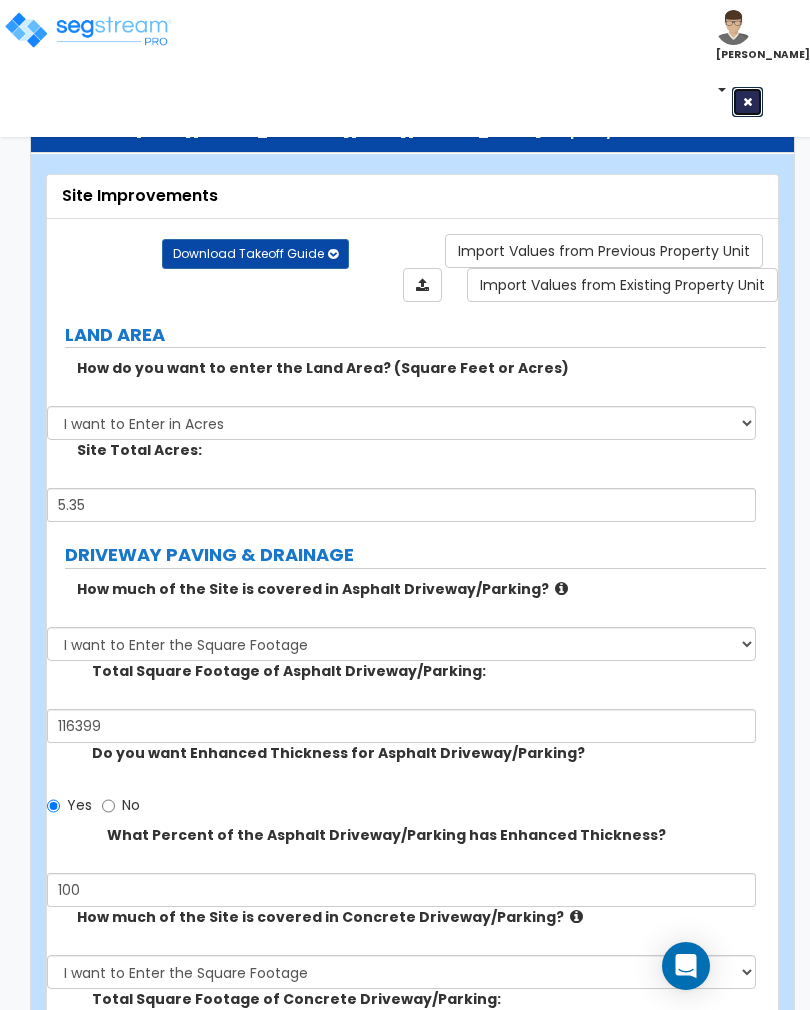 click at bounding box center [747, 102] 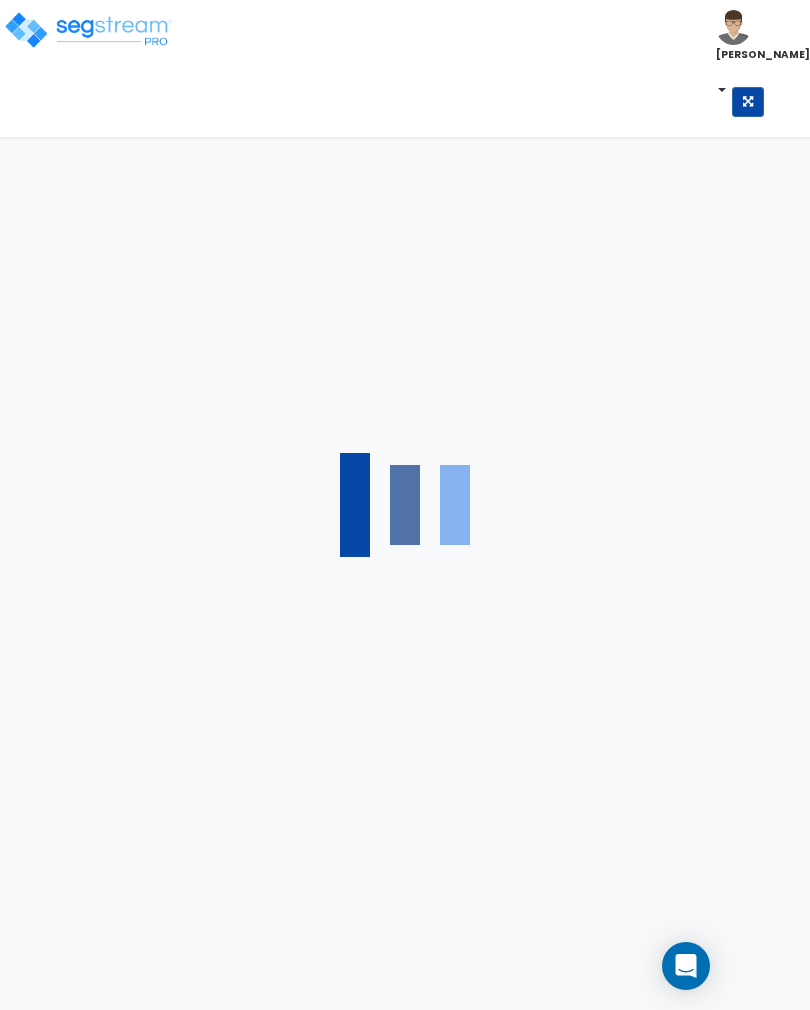 scroll, scrollTop: 0, scrollLeft: 0, axis: both 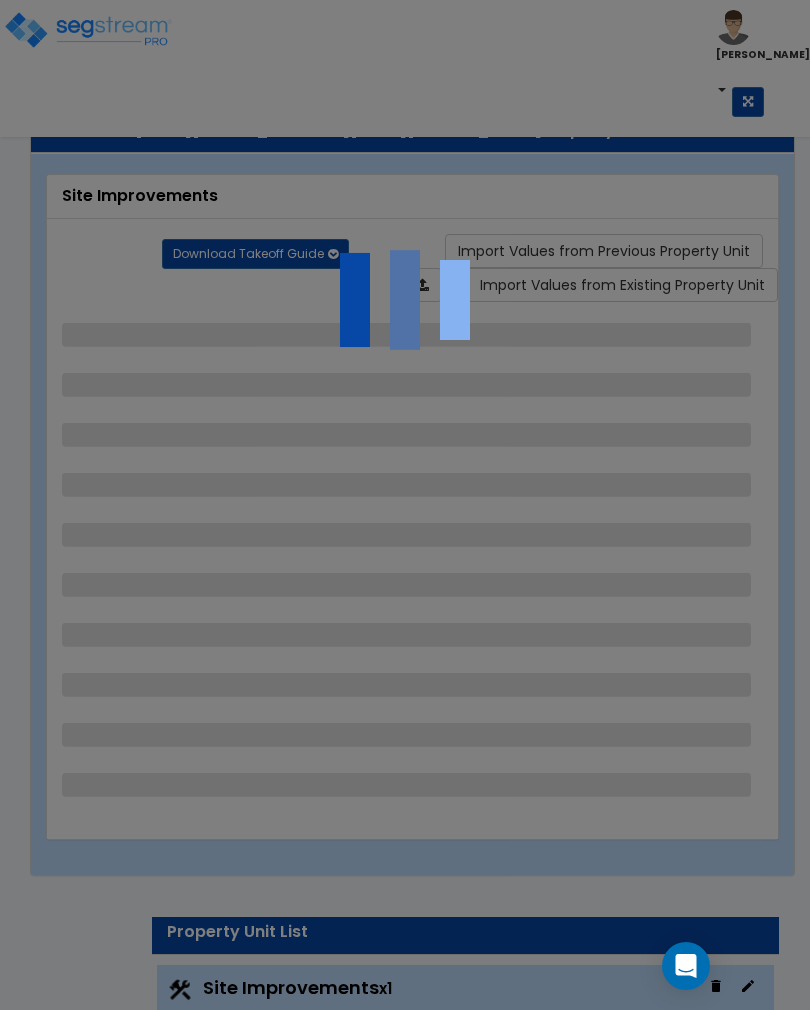 click at bounding box center [405, 505] 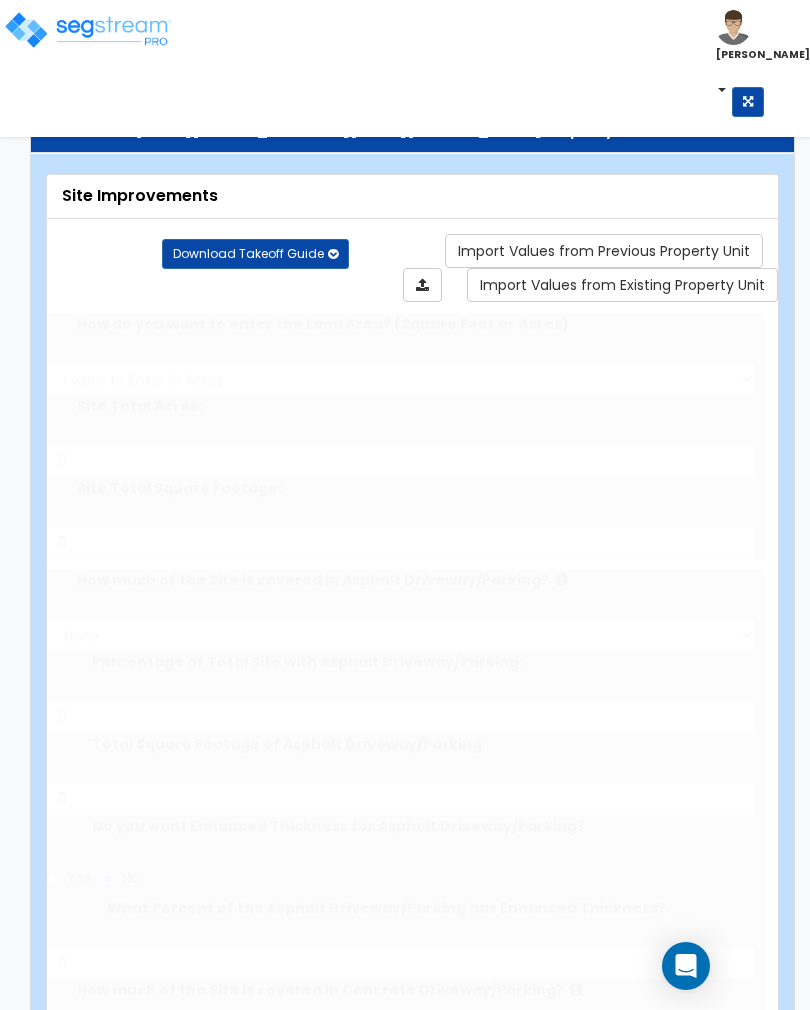 type on "5.35" 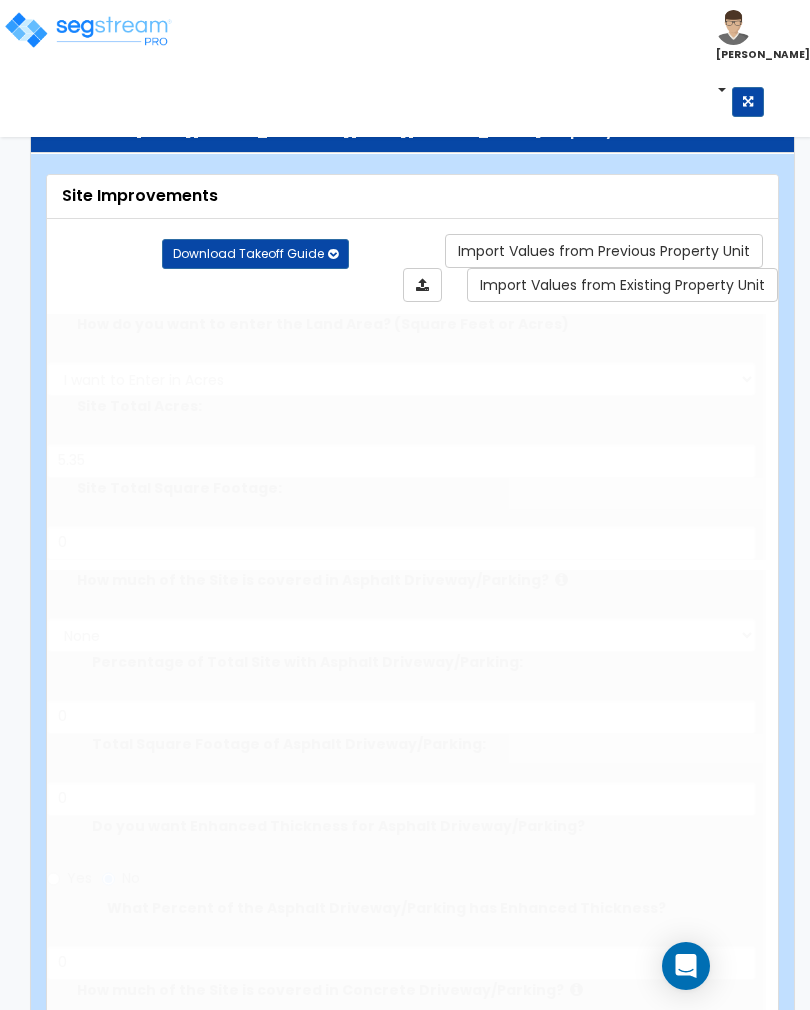 select on "2" 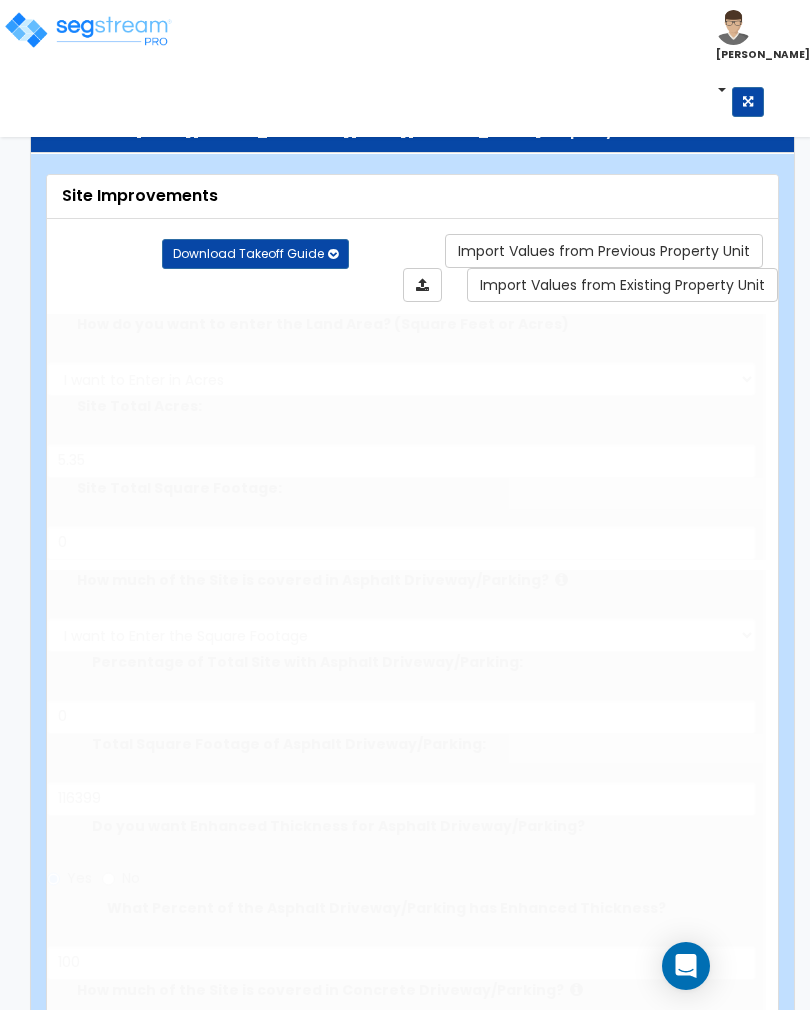 radio on "true" 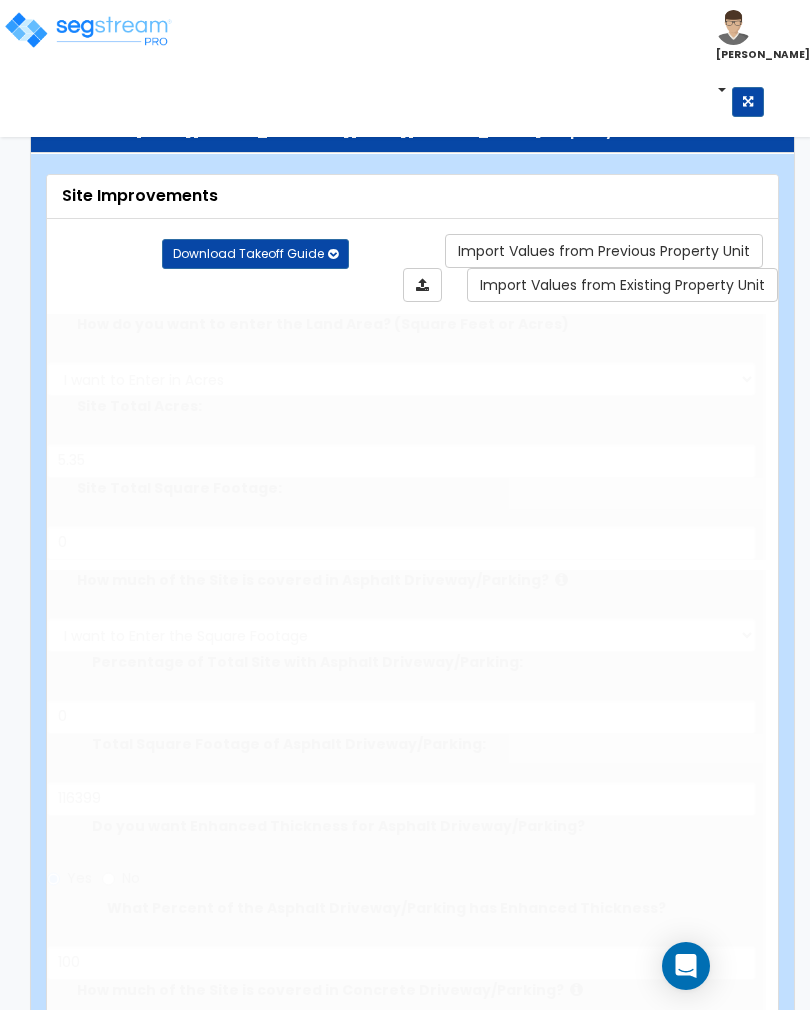 type on "10" 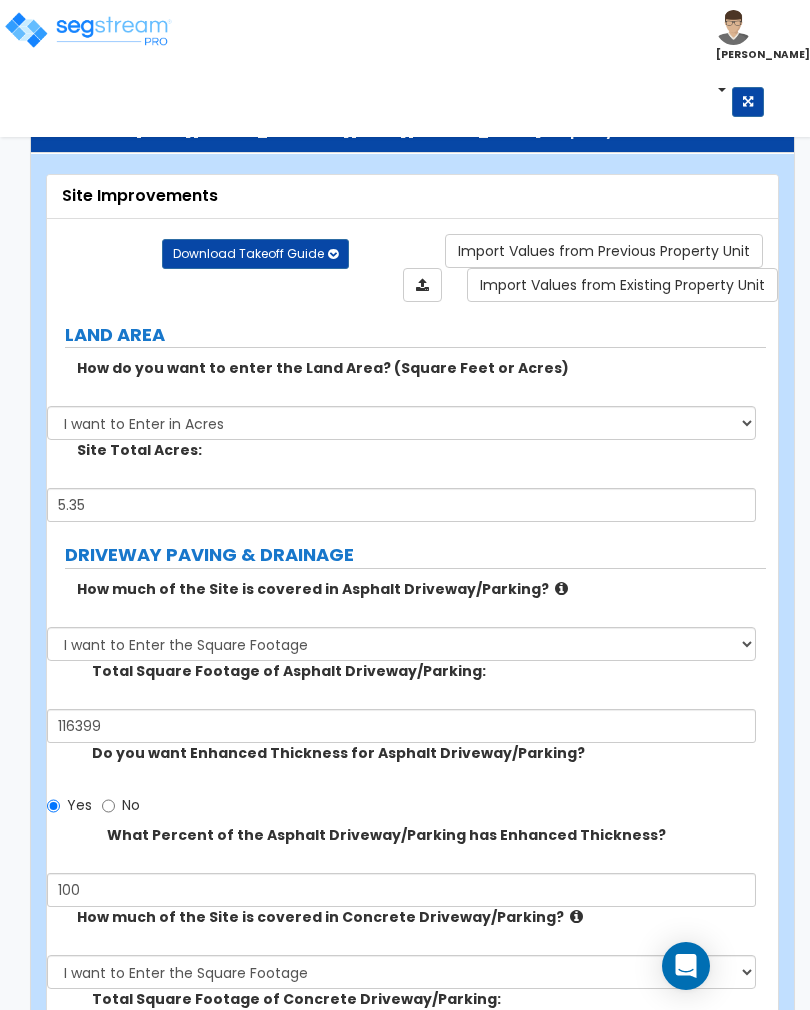 scroll, scrollTop: 56, scrollLeft: 0, axis: vertical 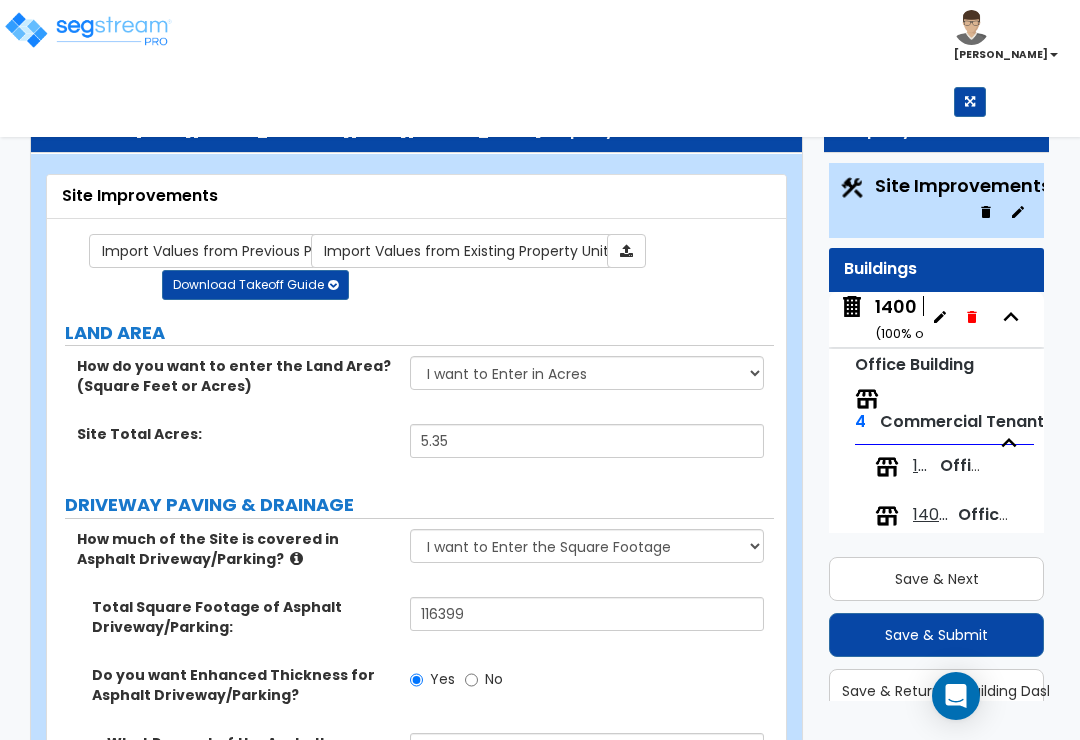 click on "1400 Goodale ( 100 % ownership)" at bounding box center (976, 319) 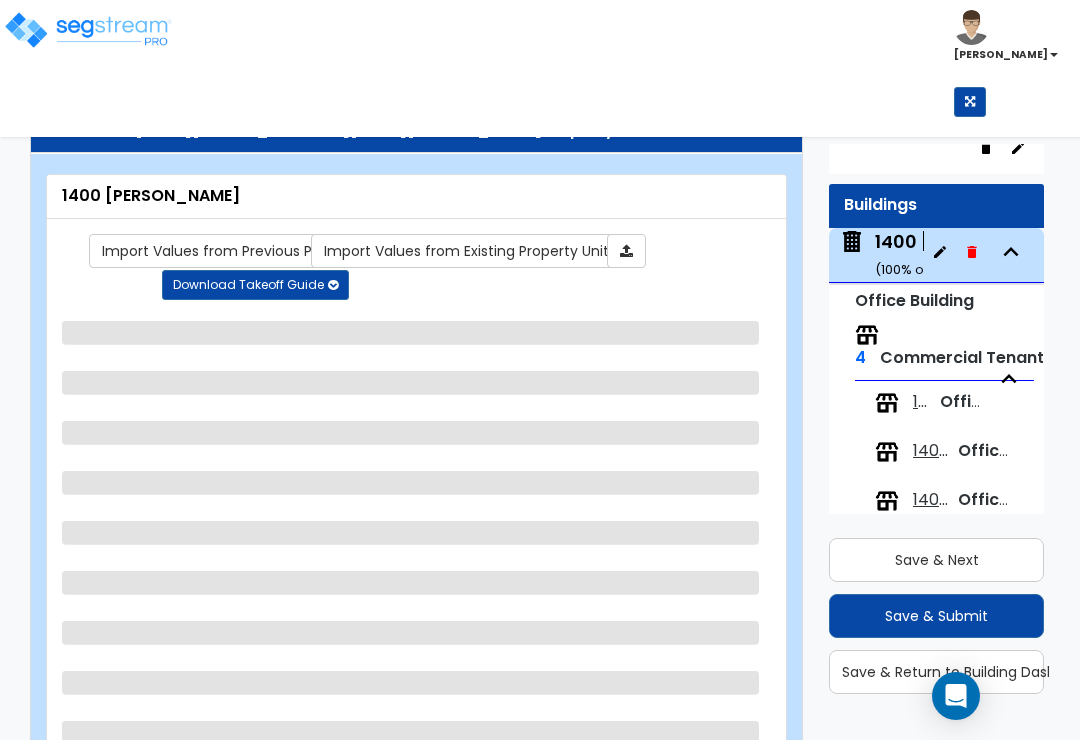 scroll, scrollTop: 48, scrollLeft: 0, axis: vertical 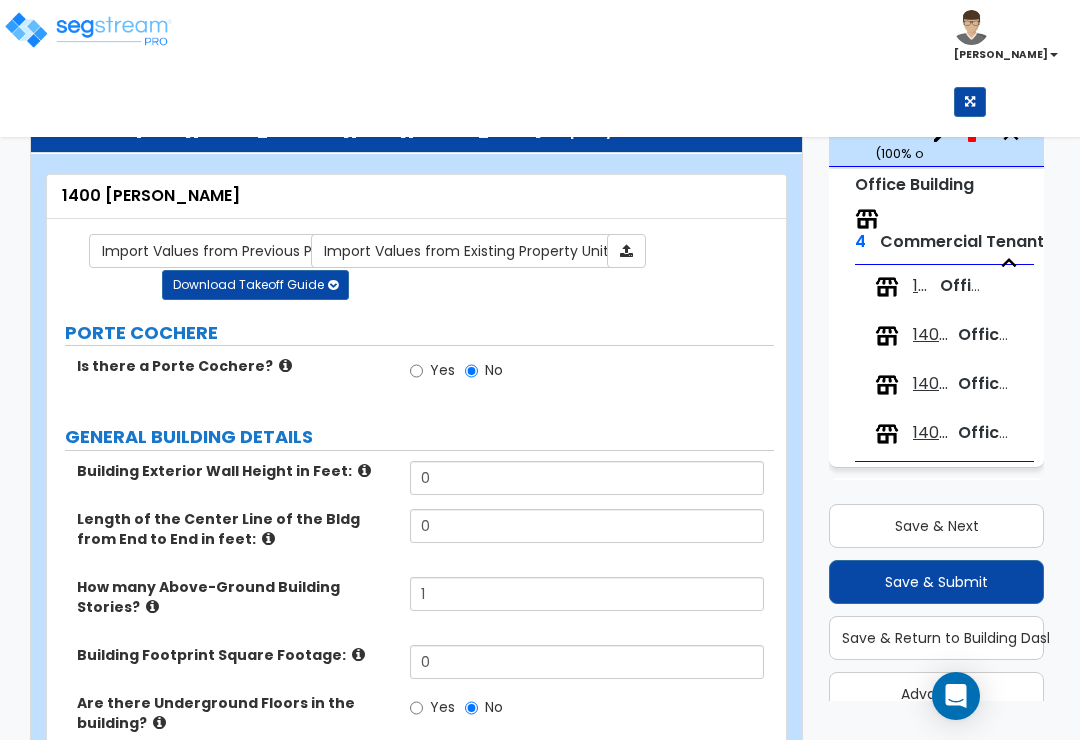 click on "1400 - Suite 102" at bounding box center [932, 335] 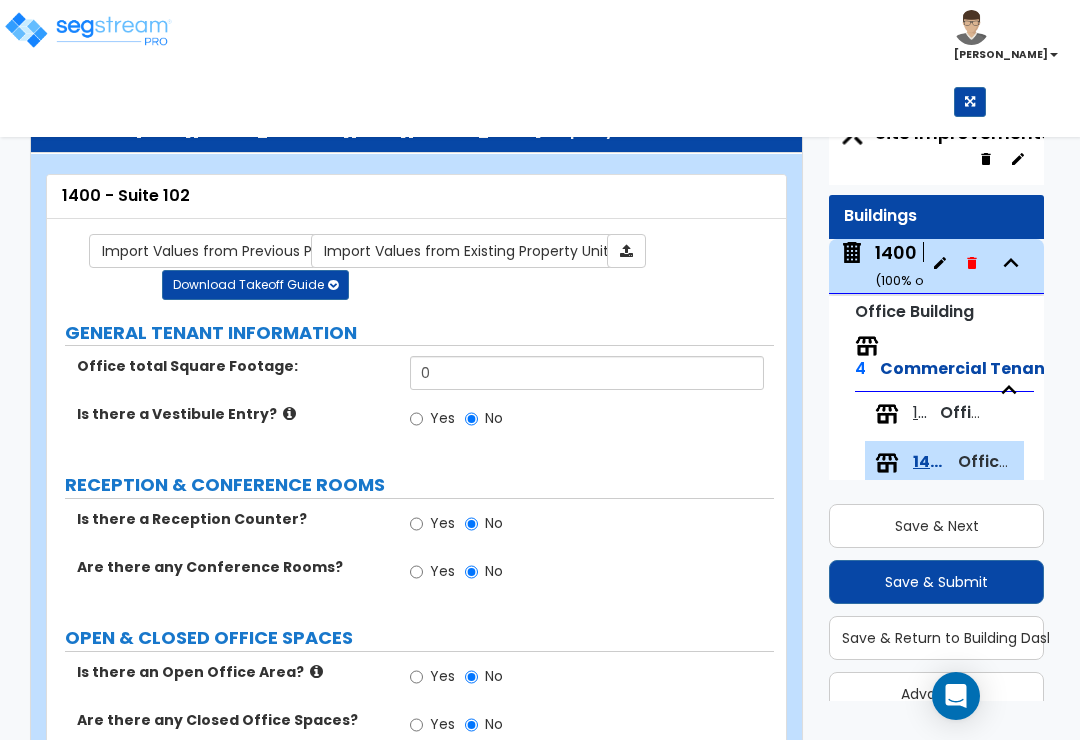 scroll, scrollTop: 0, scrollLeft: 0, axis: both 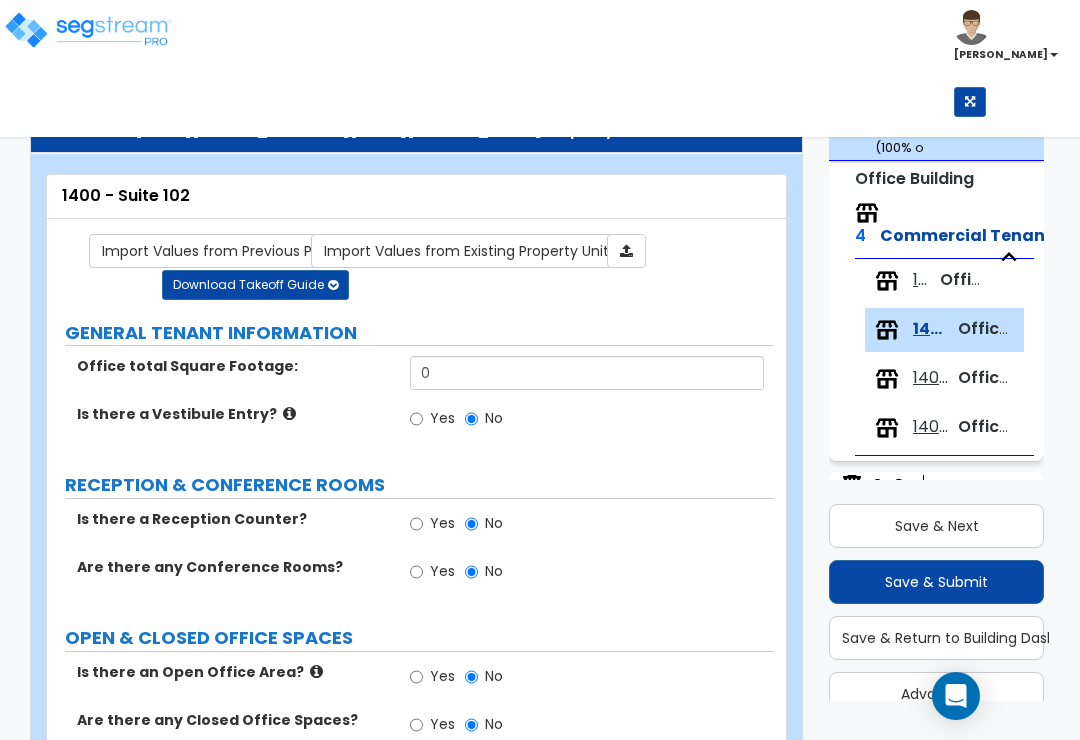 click on "Office Tenant" at bounding box center (996, 279) 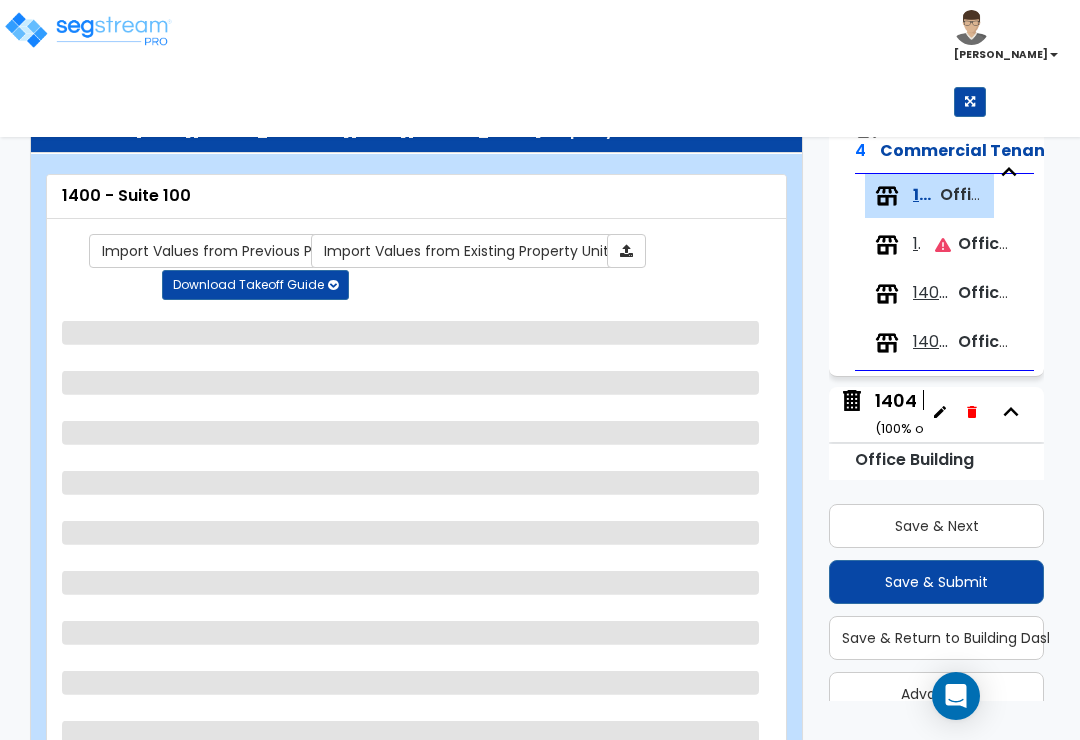scroll, scrollTop: 278, scrollLeft: 0, axis: vertical 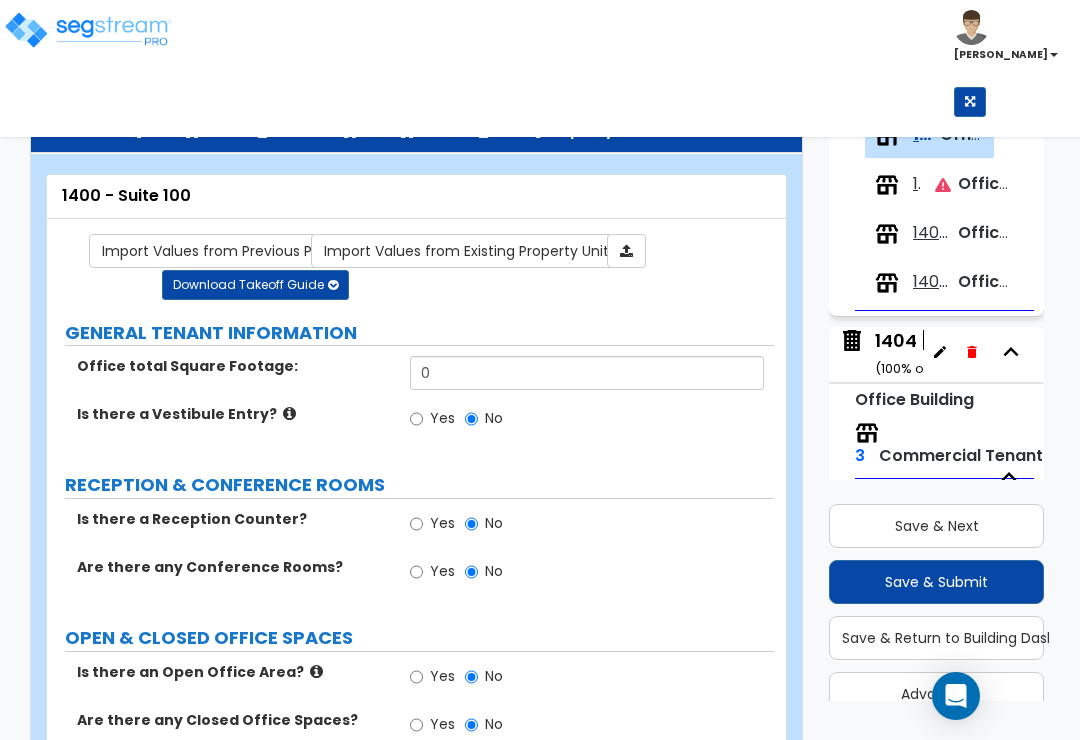 click on "1400 - Suite 102" at bounding box center (916, 184) 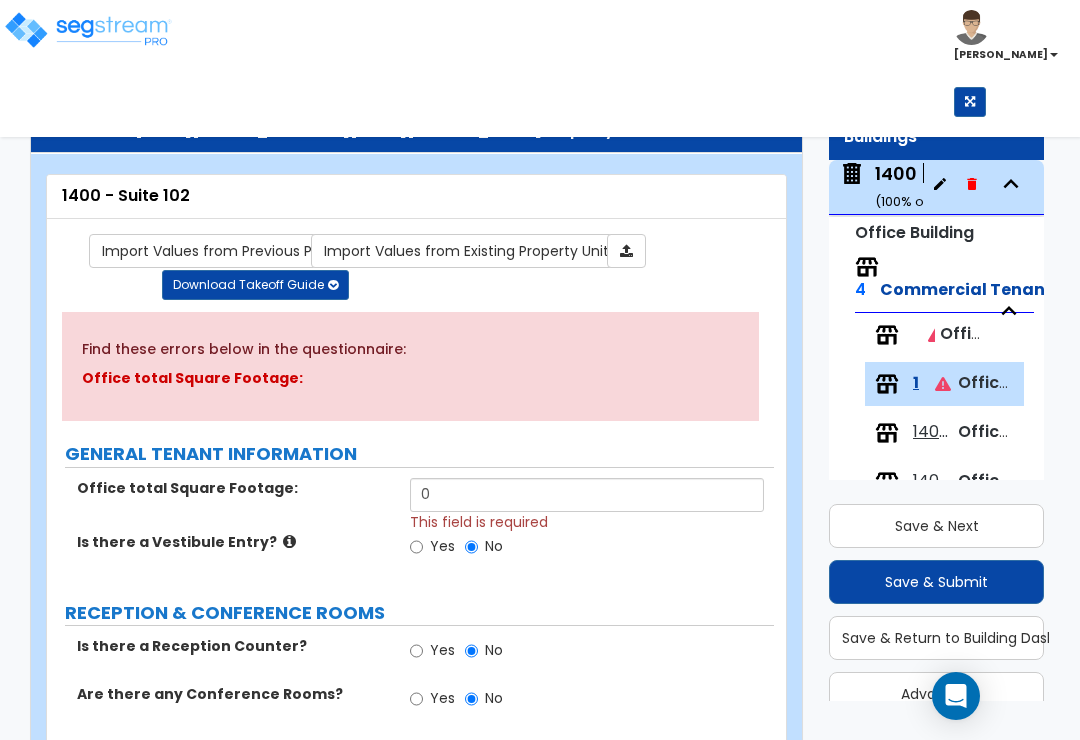 scroll, scrollTop: 77, scrollLeft: 0, axis: vertical 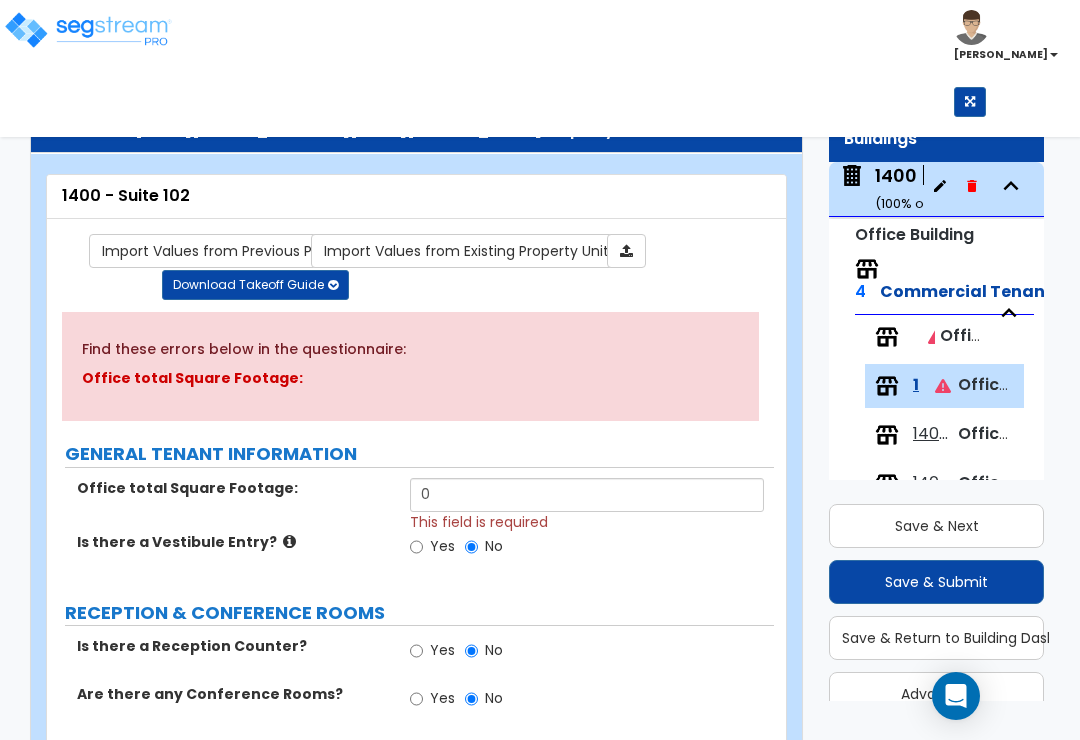 click on "Office Building" at bounding box center [914, 234] 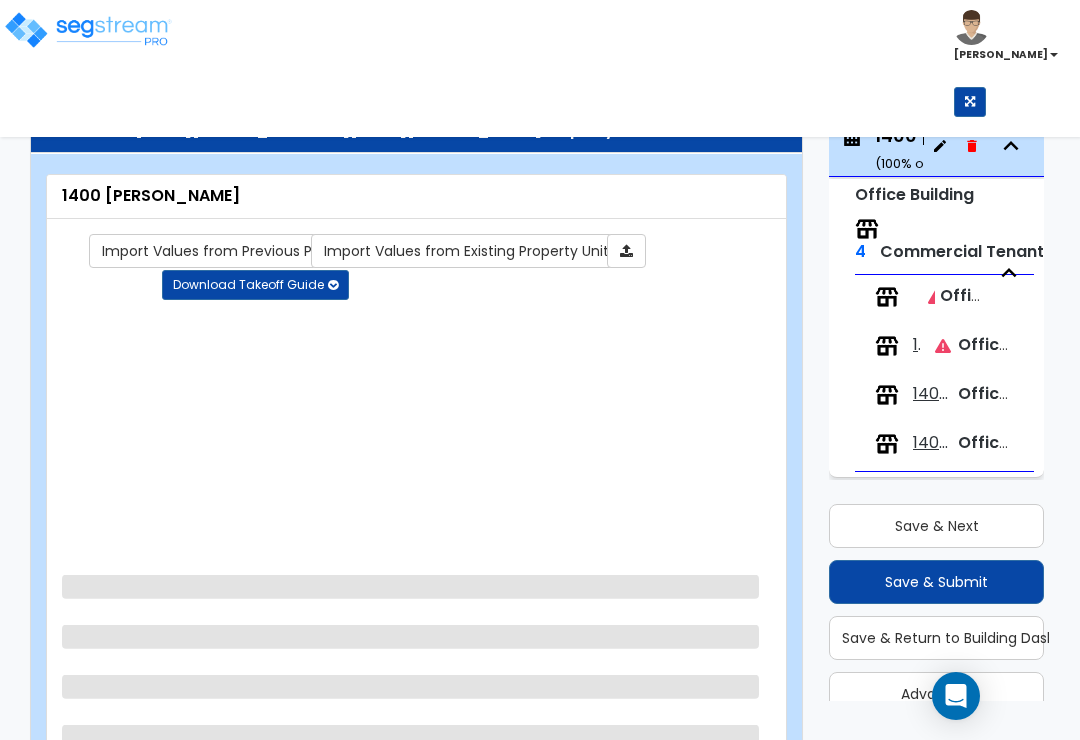 scroll, scrollTop: 127, scrollLeft: 0, axis: vertical 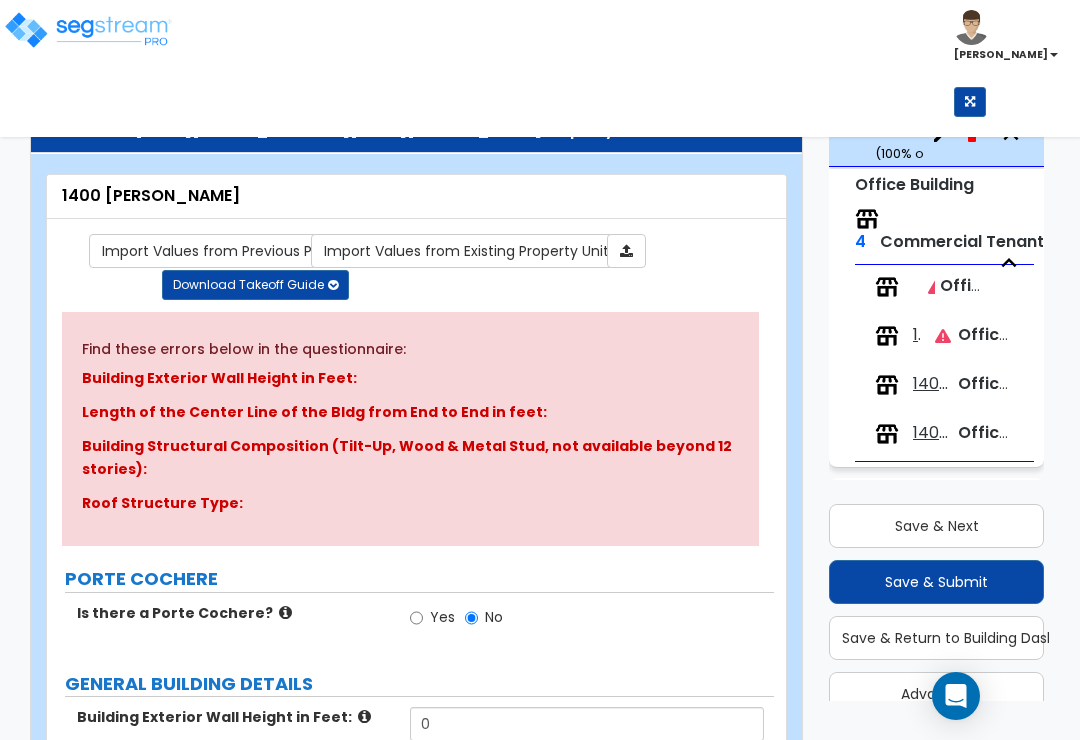 click on "Customize  1400-1404 Goodale Blvd  Property Units 1400 Goodale Import Values from Previous Property Unit Import Values from Existing Property Unit Download Takeoff Guide Download for selected property unit Download for the complete property (.xlsx) Download for the complete property (.zip) Download blank takeoff guide (.xlsx) Find these errors below in the questionnaire: Building Exterior Wall Height in Feet: Length of the Center Line of the Bldg from End to End in feet: Building Structural Composition (Tilt-Up, Wood & Metal Stud, not available beyond 12 stories): Roof Structure Type: PORTE COCHERE Is there a Porte Cochere? Yes No GENERAL BUILDING DETAILS Building Exterior Wall Height in Feet: 0 This field is required Length of the Center Line of the Bldg from End to End in feet: 0 This field is required How many Above-Ground Building Stories? 1 Building Footprint Square Footage: 0 Are there Underground Floors in the building? Yes No Is there a Parking Garage inside the Footprint of the Building? Yes No Low (" at bounding box center (540, 1514) 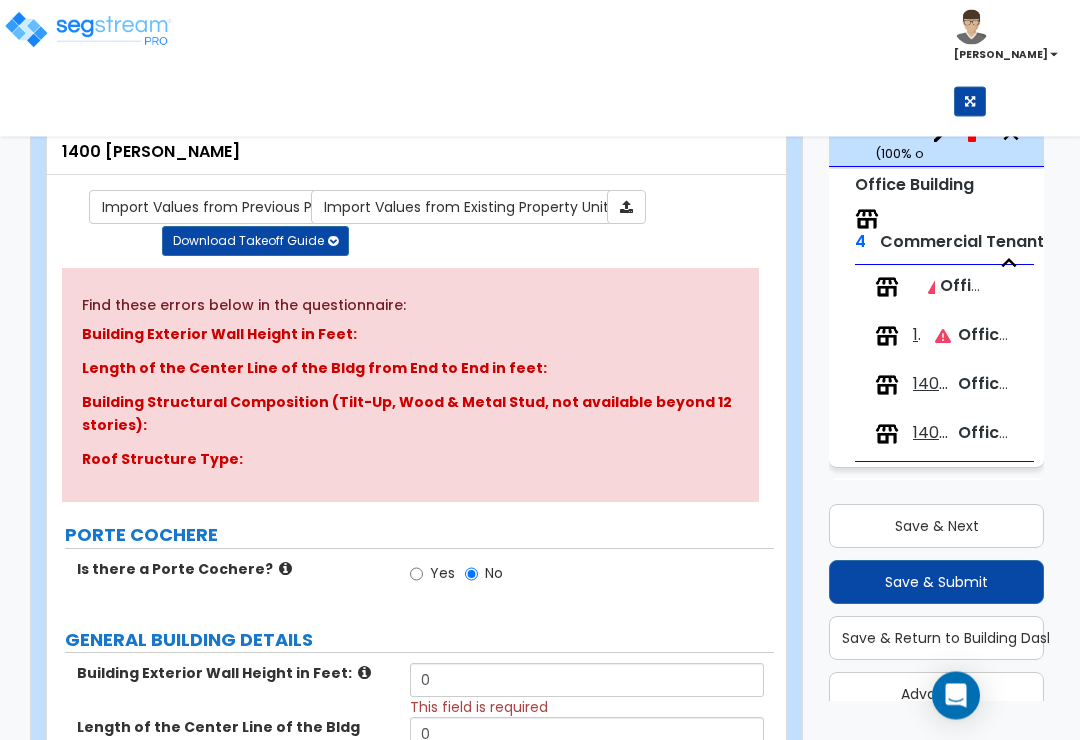 scroll, scrollTop: 0, scrollLeft: 0, axis: both 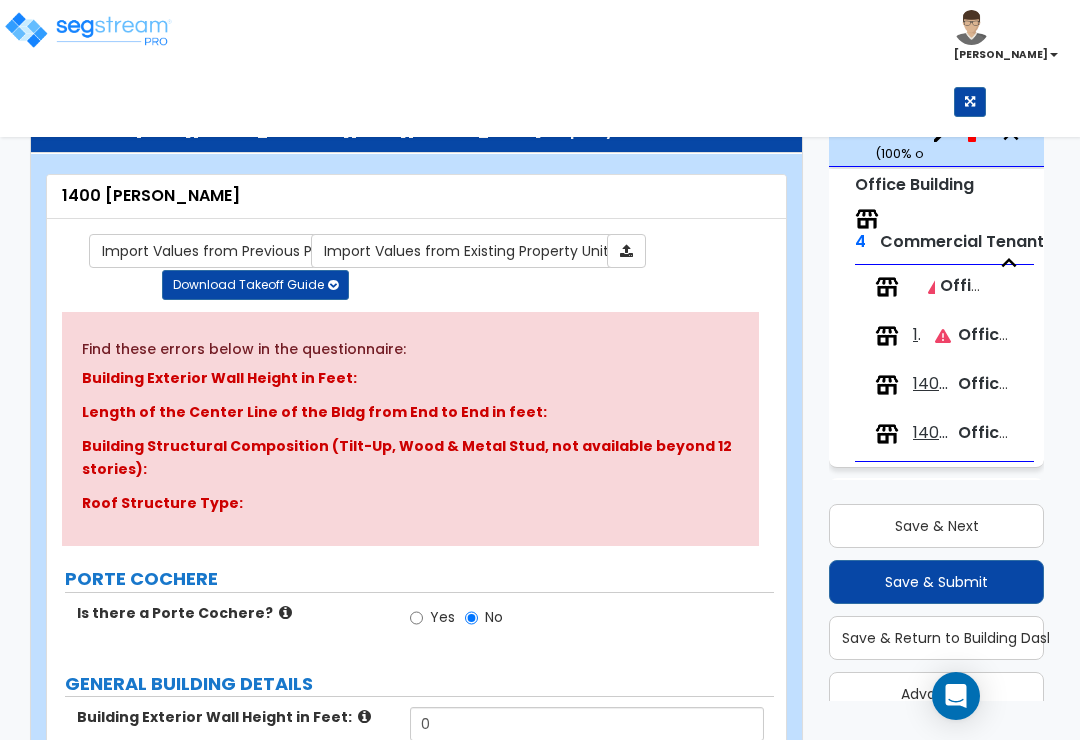 click on "Office Tenant" at bounding box center (1014, 334) 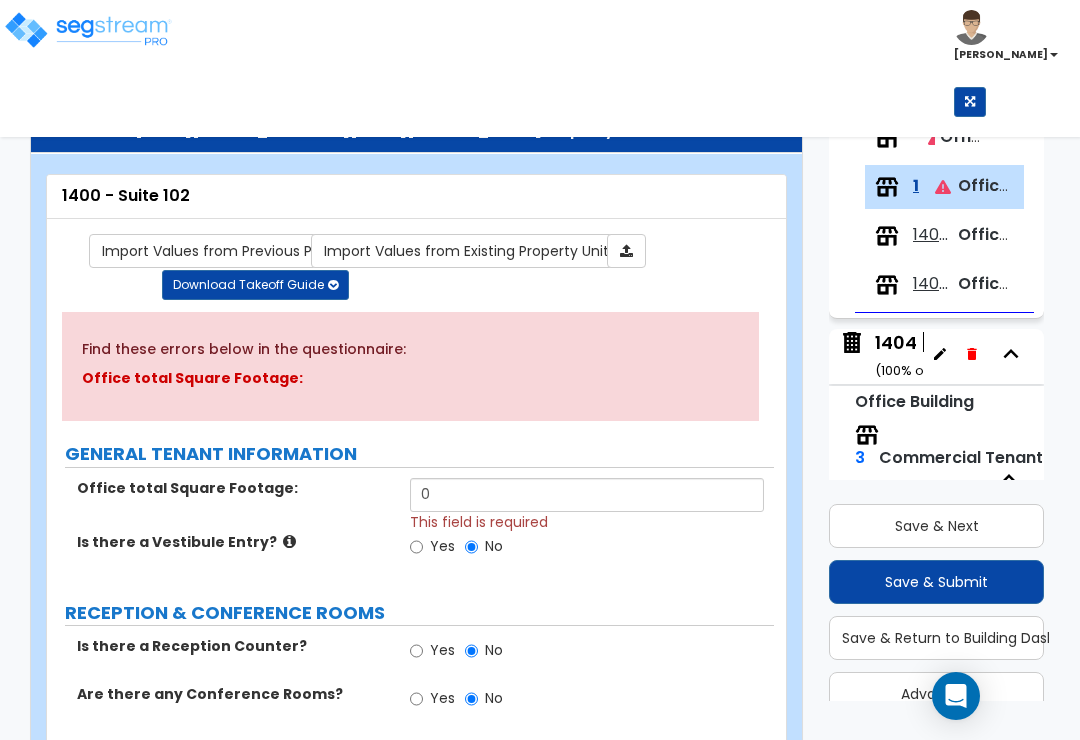 scroll, scrollTop: 271, scrollLeft: 0, axis: vertical 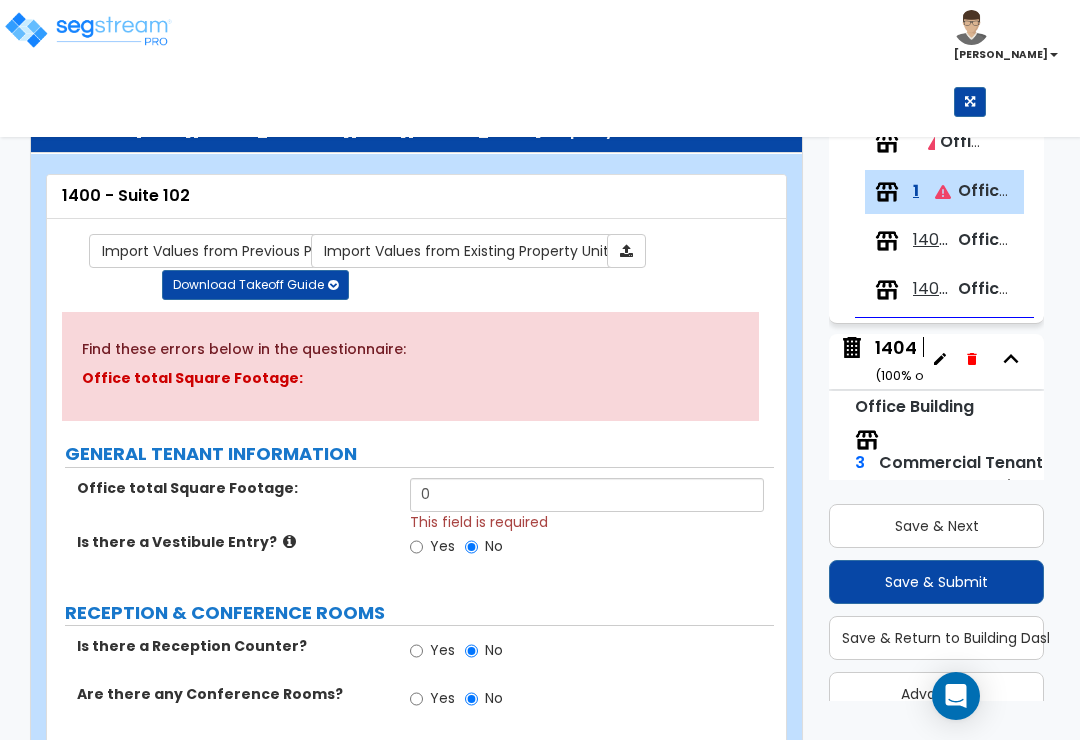 click at bounding box center [887, 143] 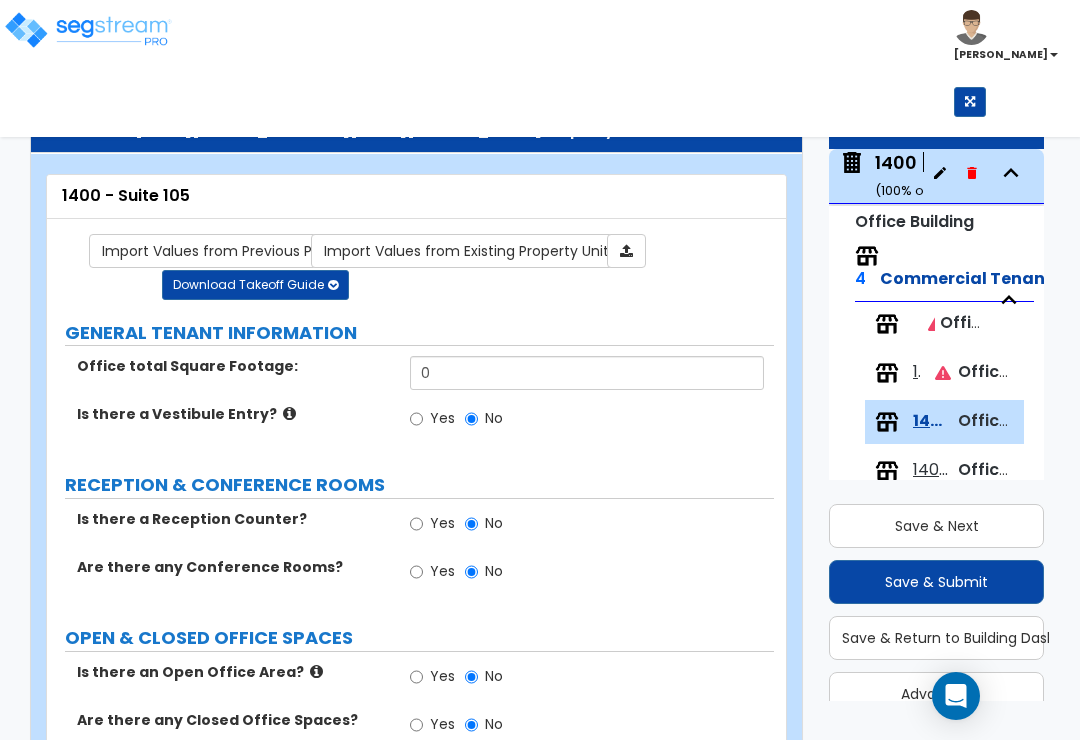 scroll, scrollTop: 91, scrollLeft: 0, axis: vertical 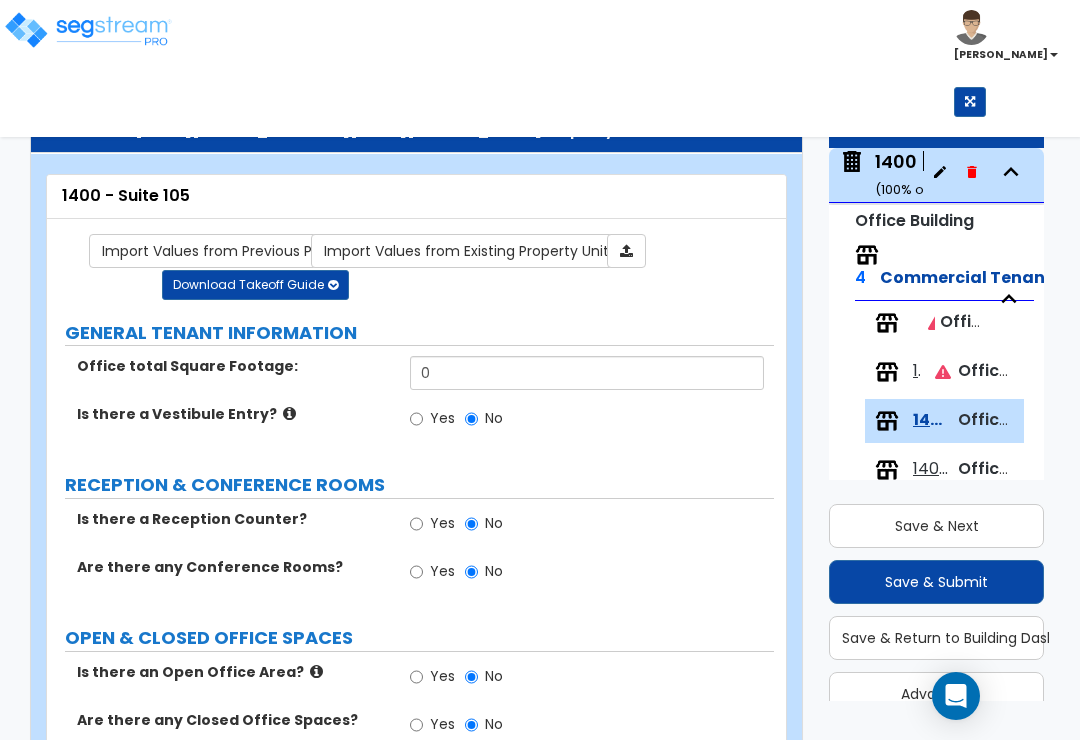 click on "1400 - Suite 102" at bounding box center [916, 371] 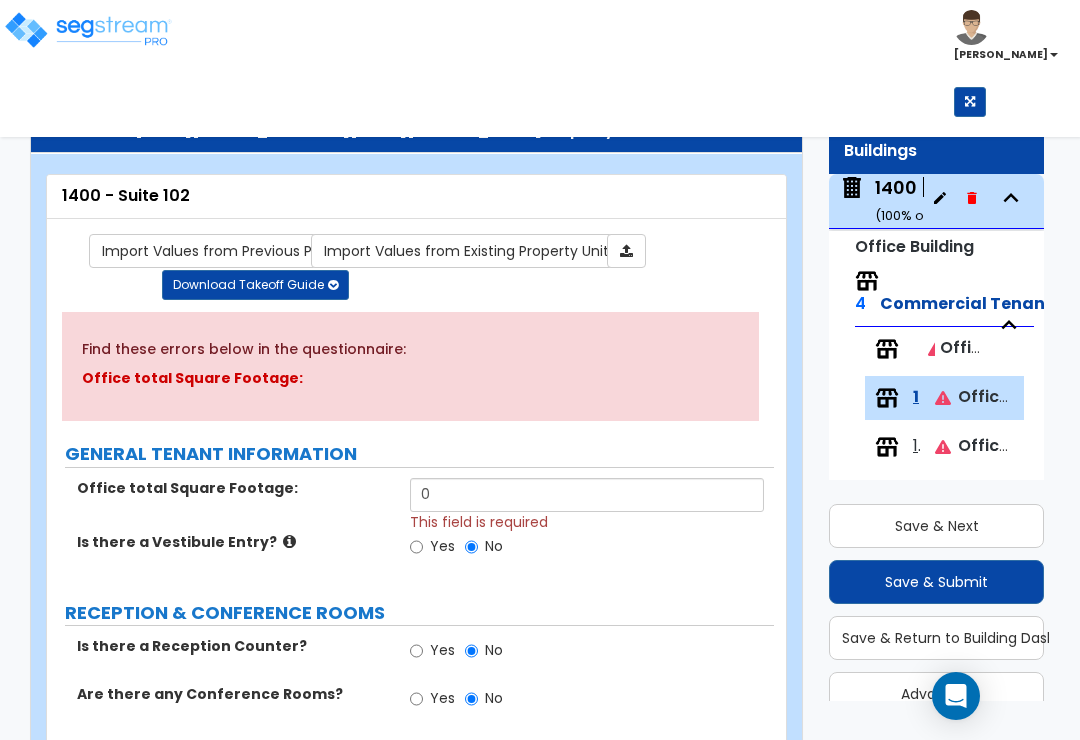 scroll, scrollTop: 64, scrollLeft: 0, axis: vertical 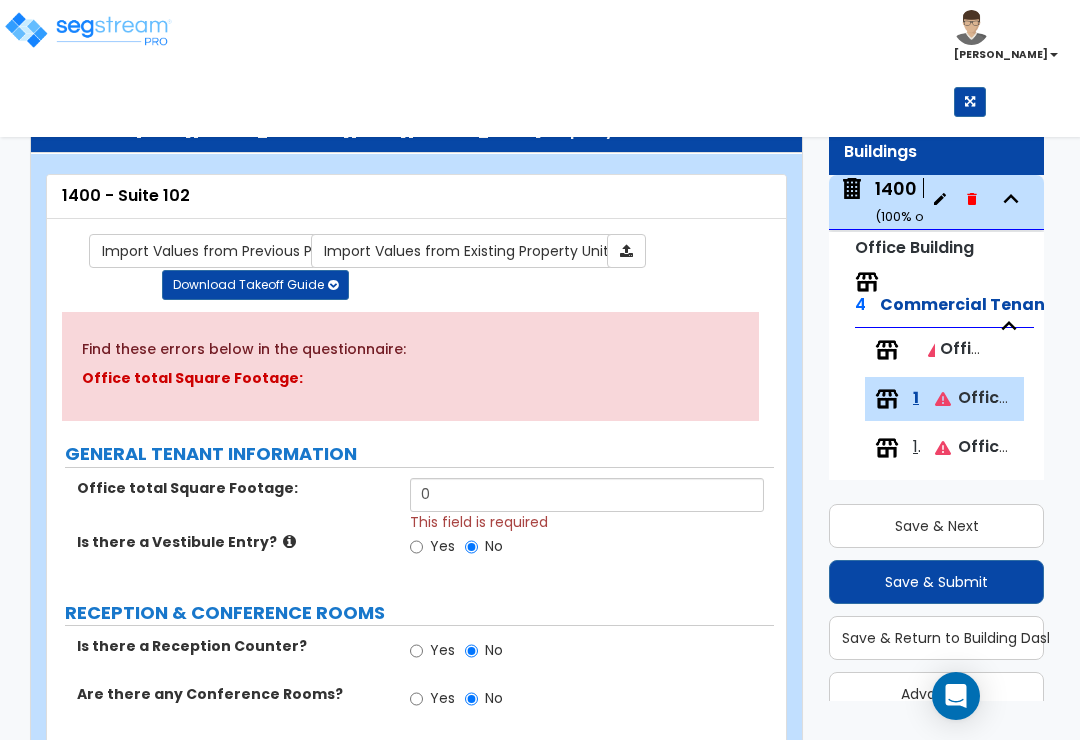 click on "Office Tenant" at bounding box center (996, 348) 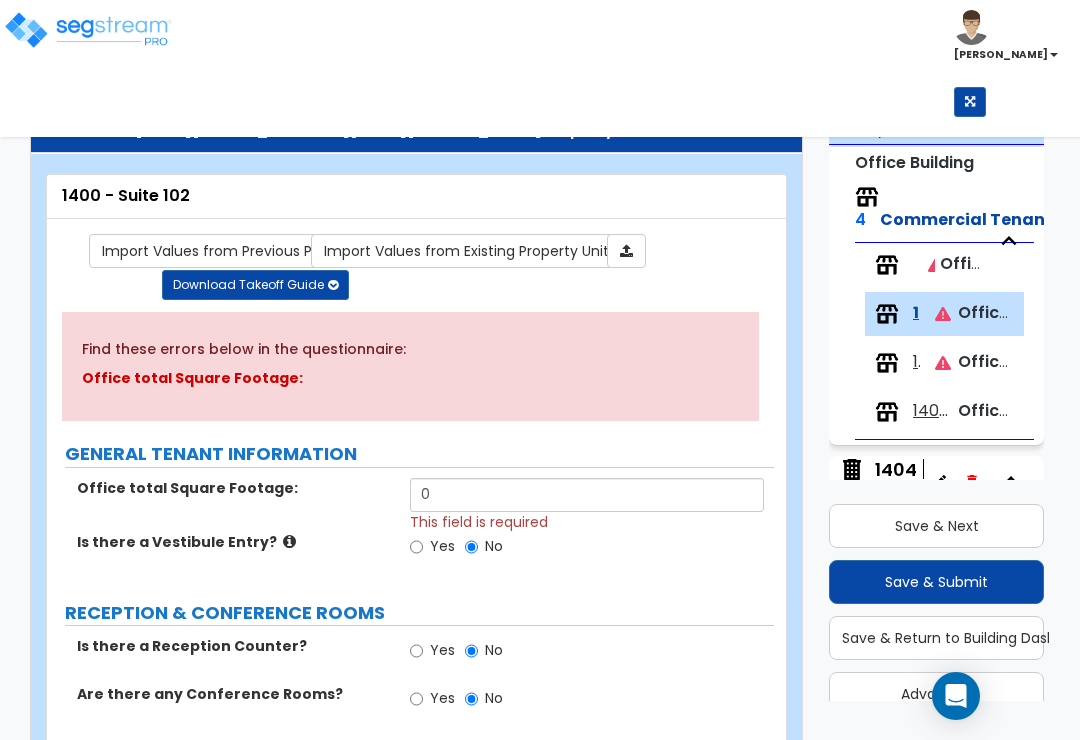 scroll, scrollTop: 147, scrollLeft: 0, axis: vertical 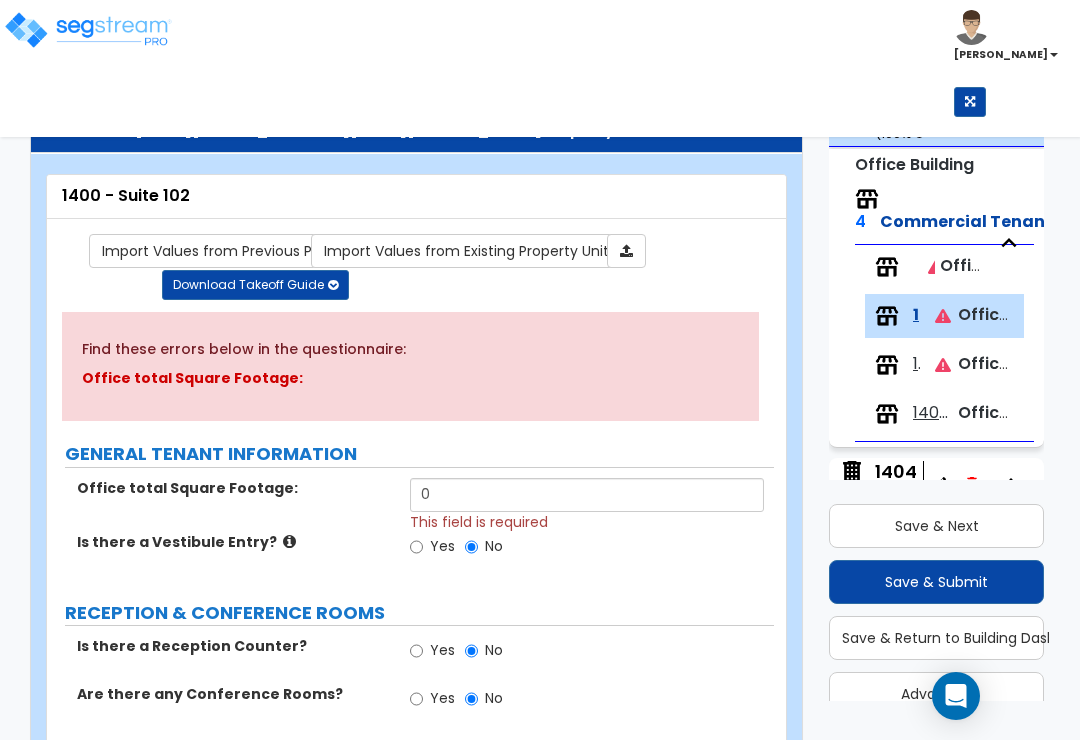 click at bounding box center [887, 267] 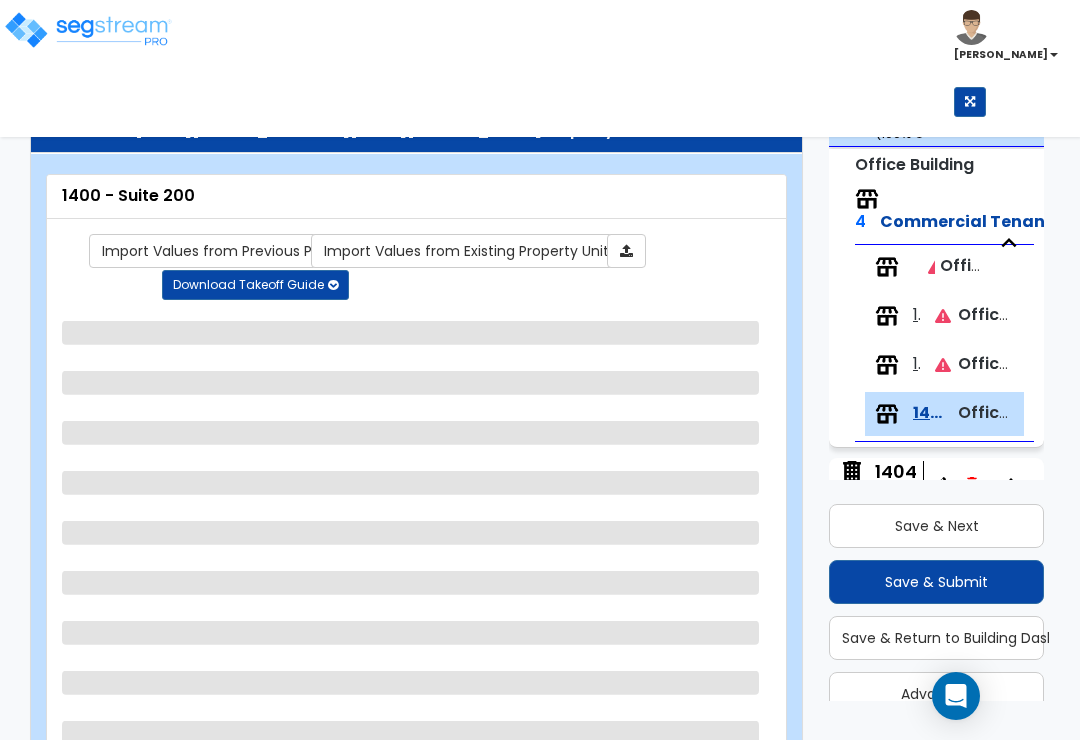 scroll, scrollTop: 304, scrollLeft: 0, axis: vertical 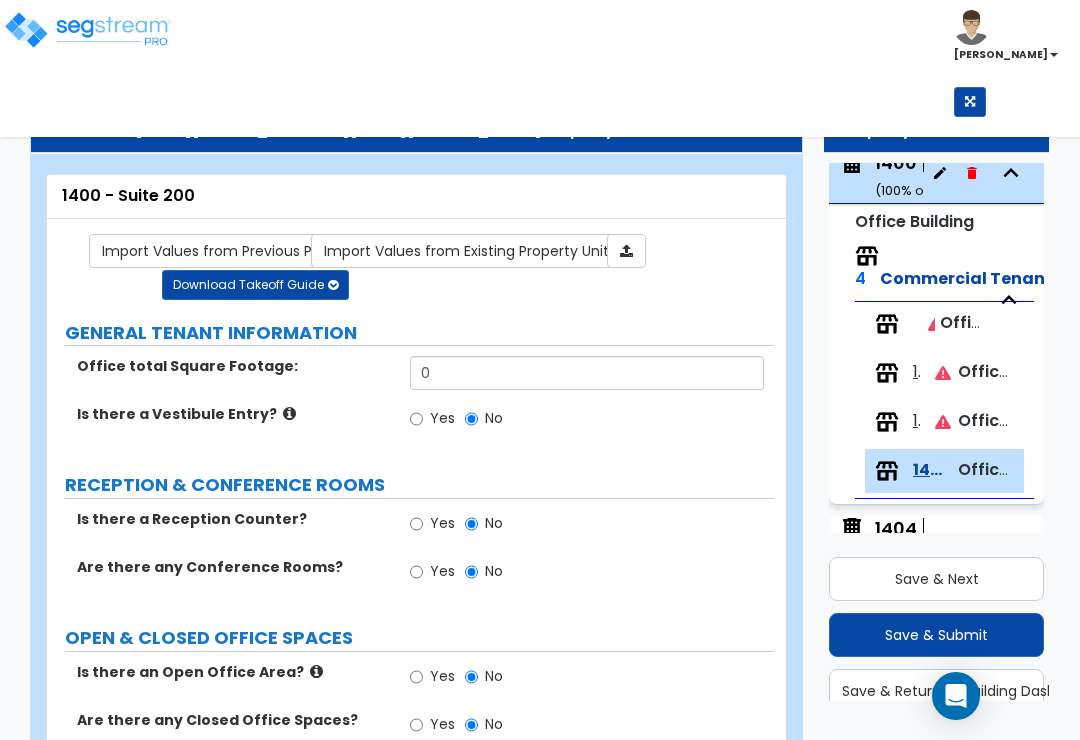 click 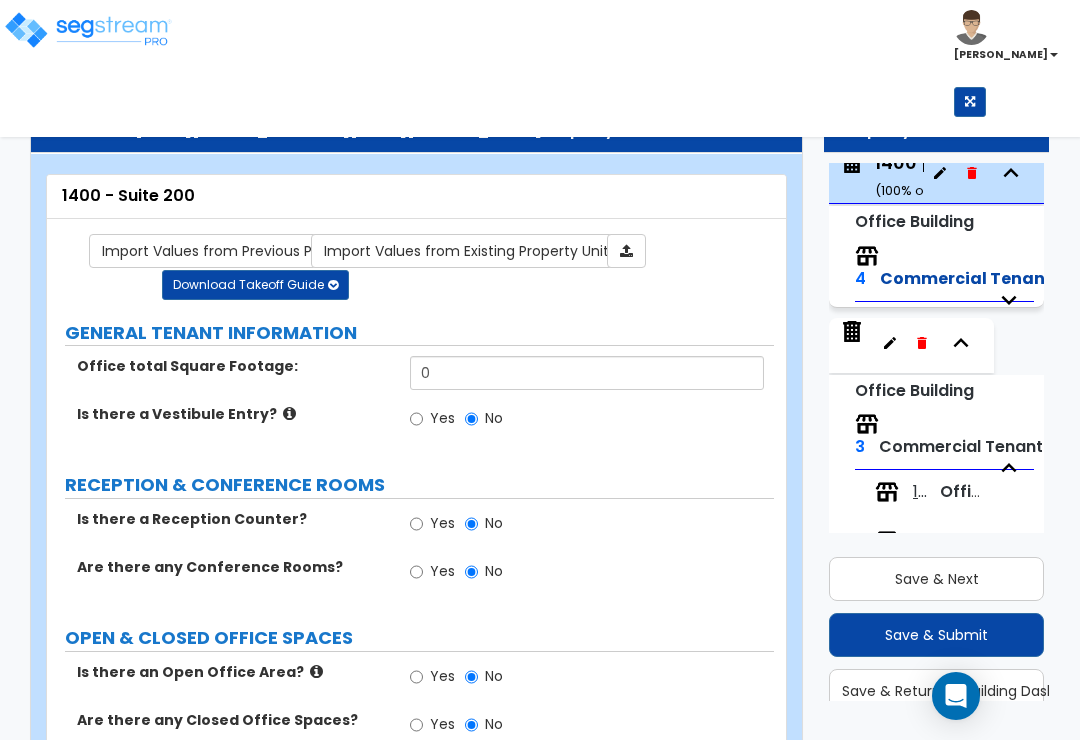 click 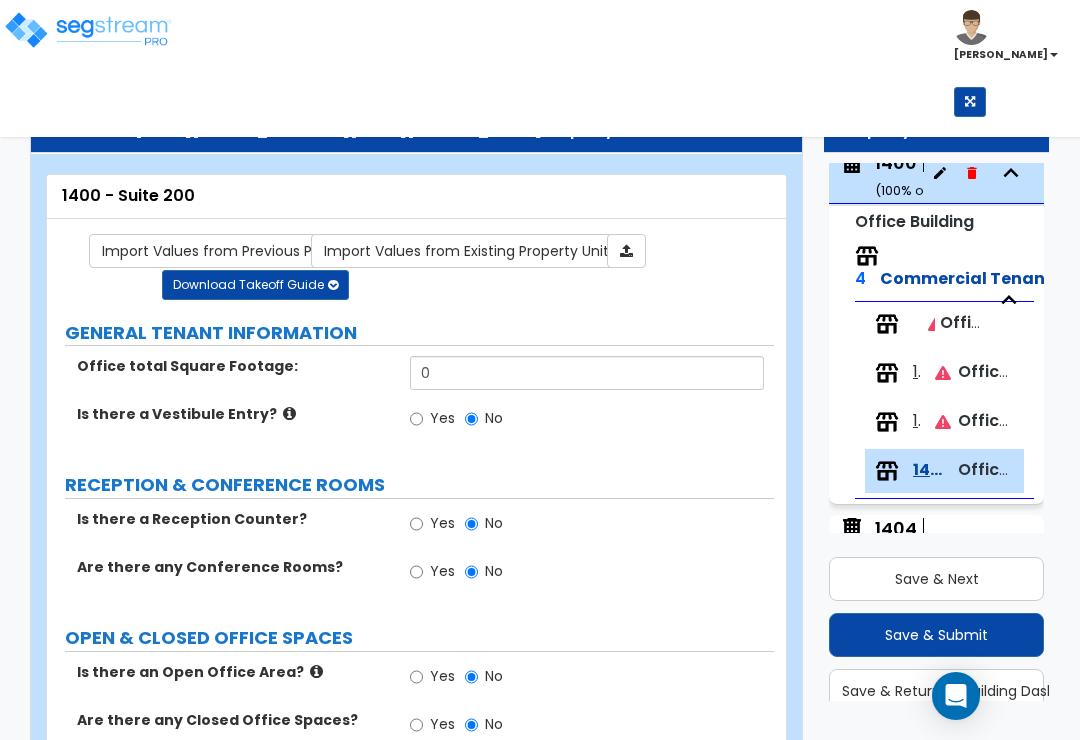 click on "Office Tenant" at bounding box center [996, 322] 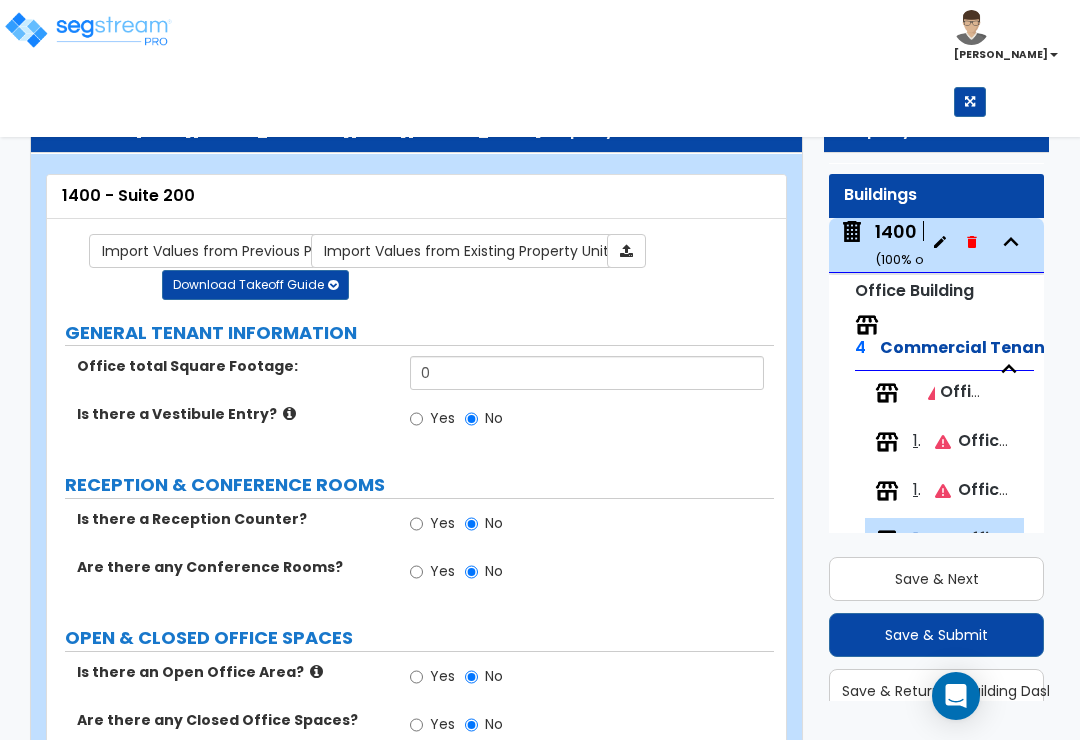 scroll, scrollTop: 71, scrollLeft: 0, axis: vertical 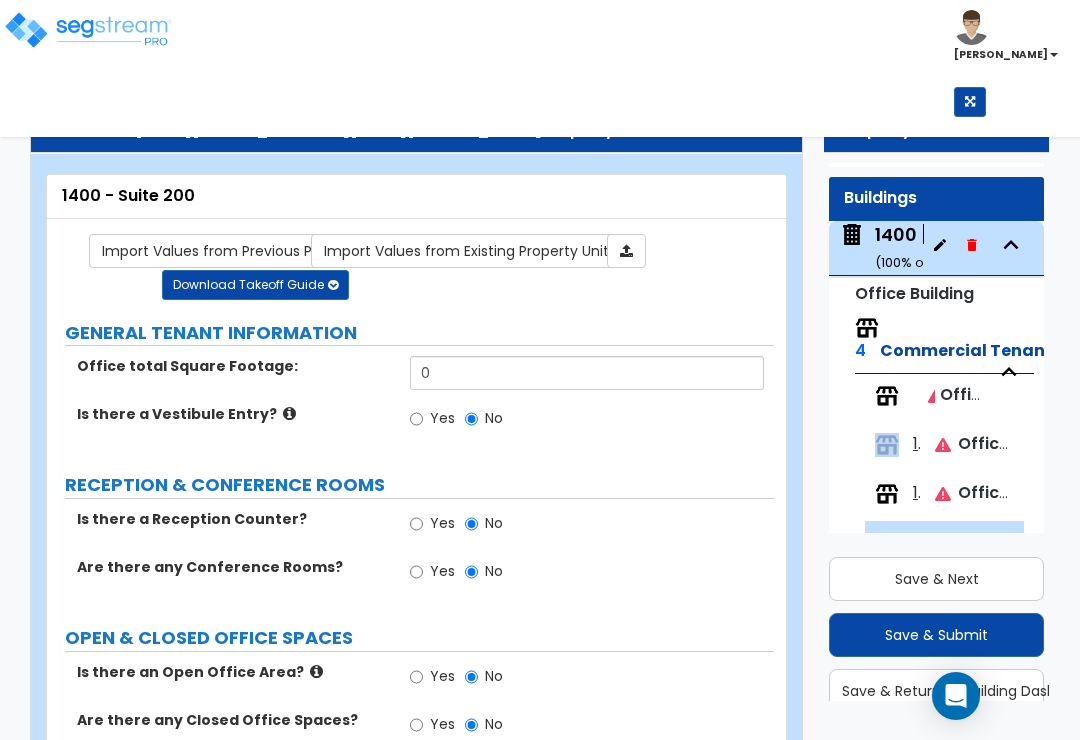 click on "1400 - Suite 100 Office Tenant" at bounding box center (929, 396) 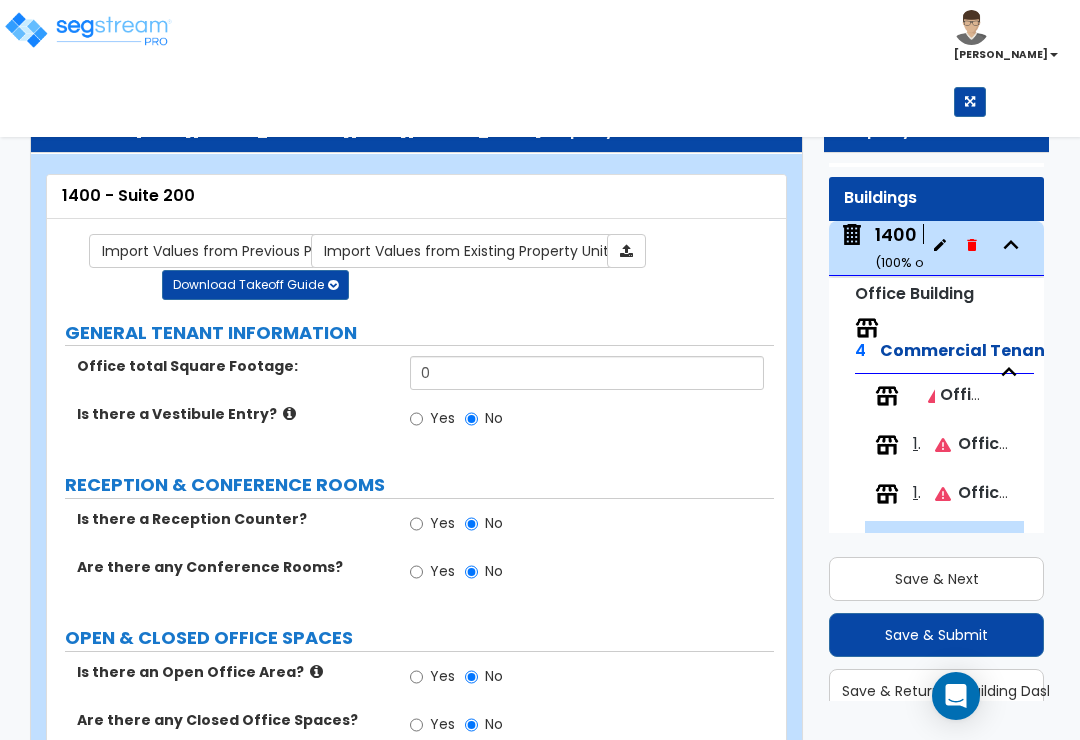 click on "Office Tenant" at bounding box center (996, 394) 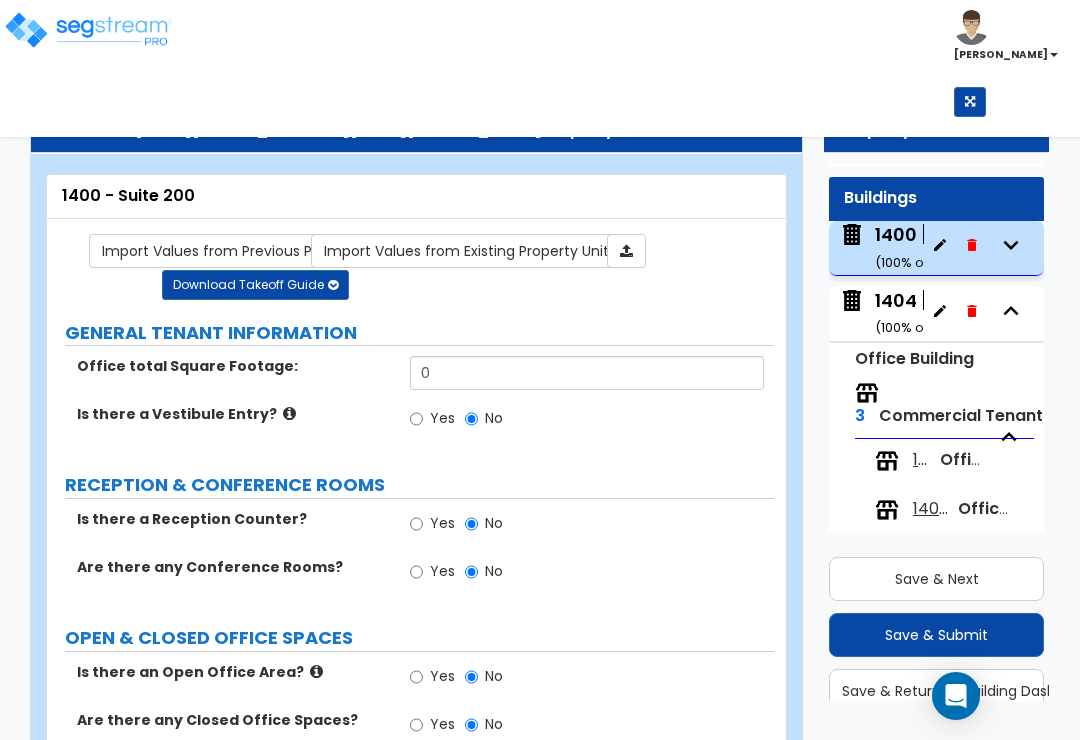 click 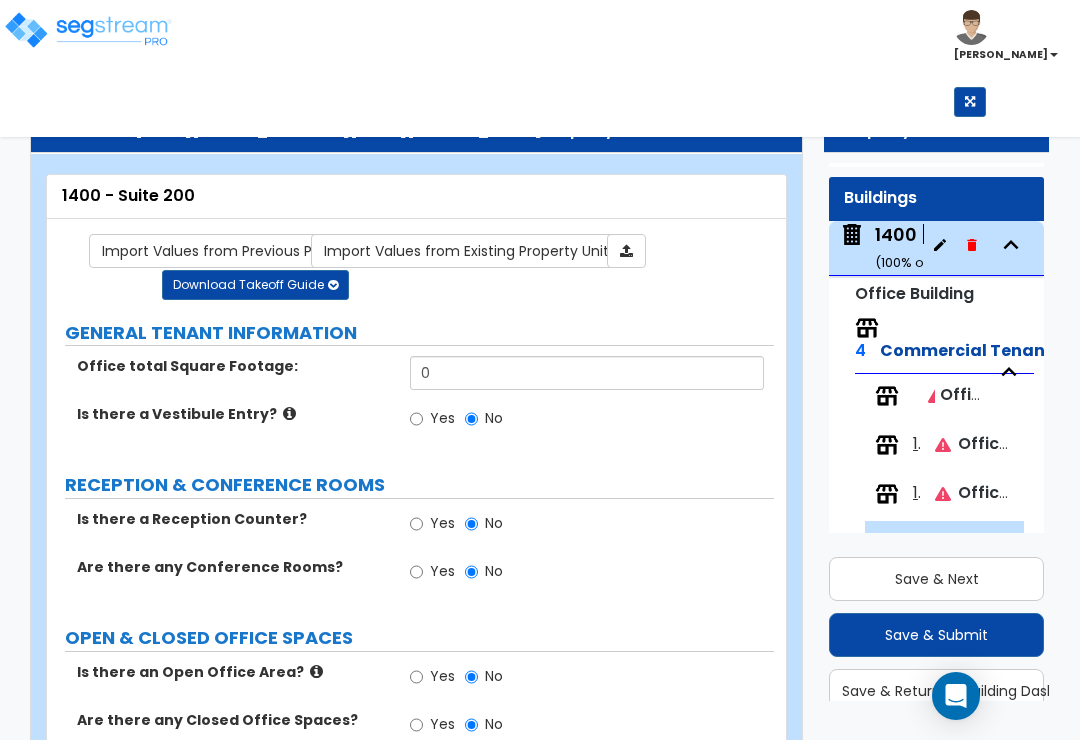 scroll, scrollTop: 44, scrollLeft: 0, axis: vertical 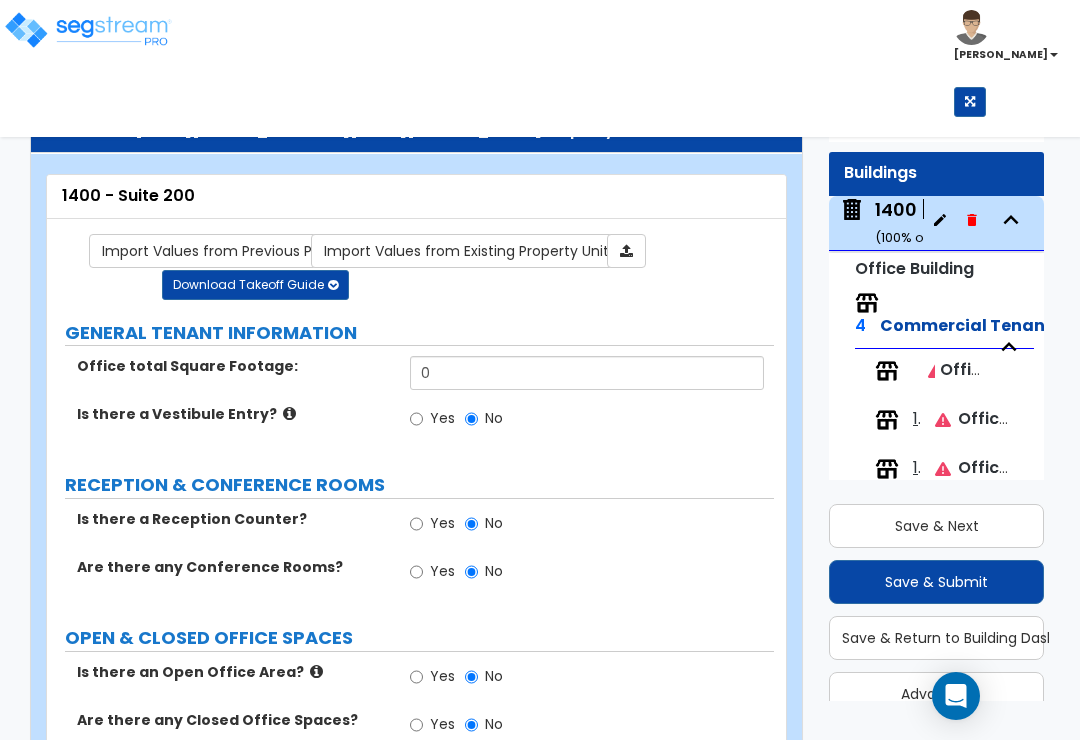 click on "1400 Goodale ( 100 % ownership)" at bounding box center (976, 222) 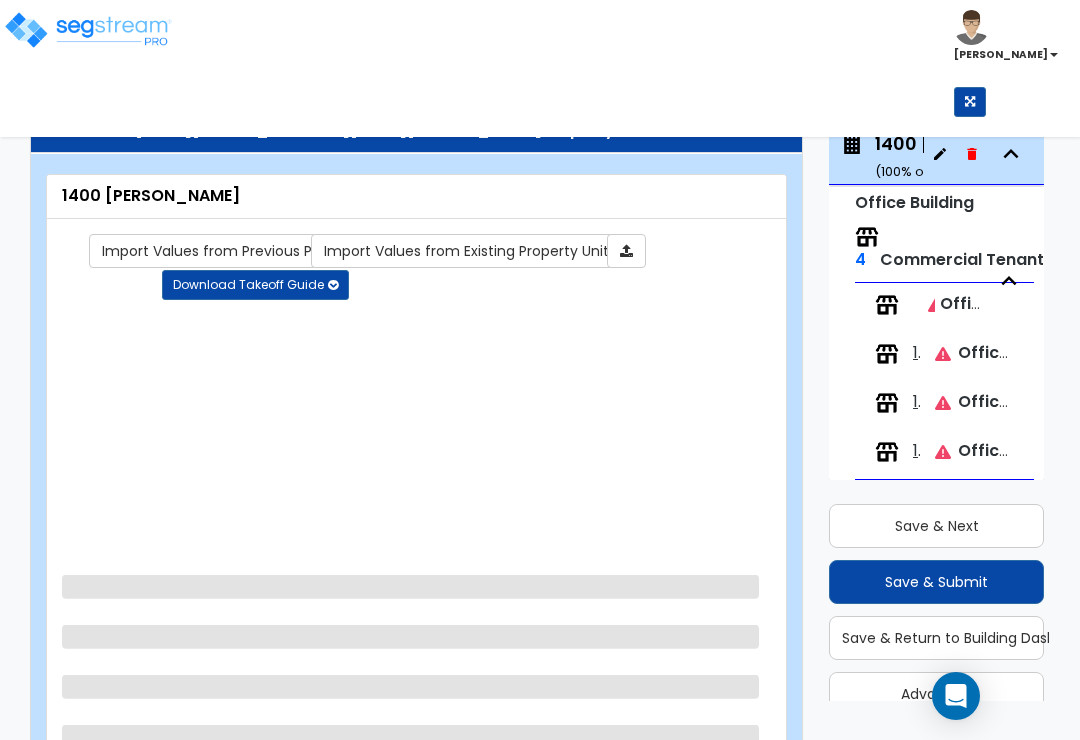 scroll, scrollTop: 127, scrollLeft: 0, axis: vertical 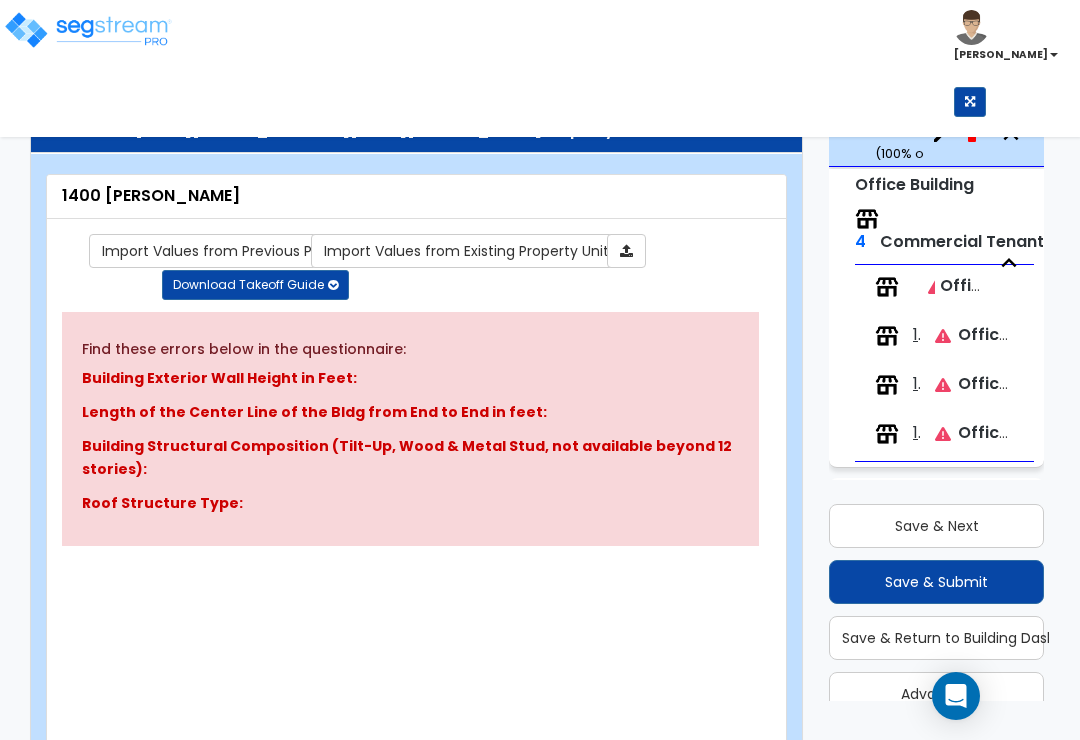 type on "1" 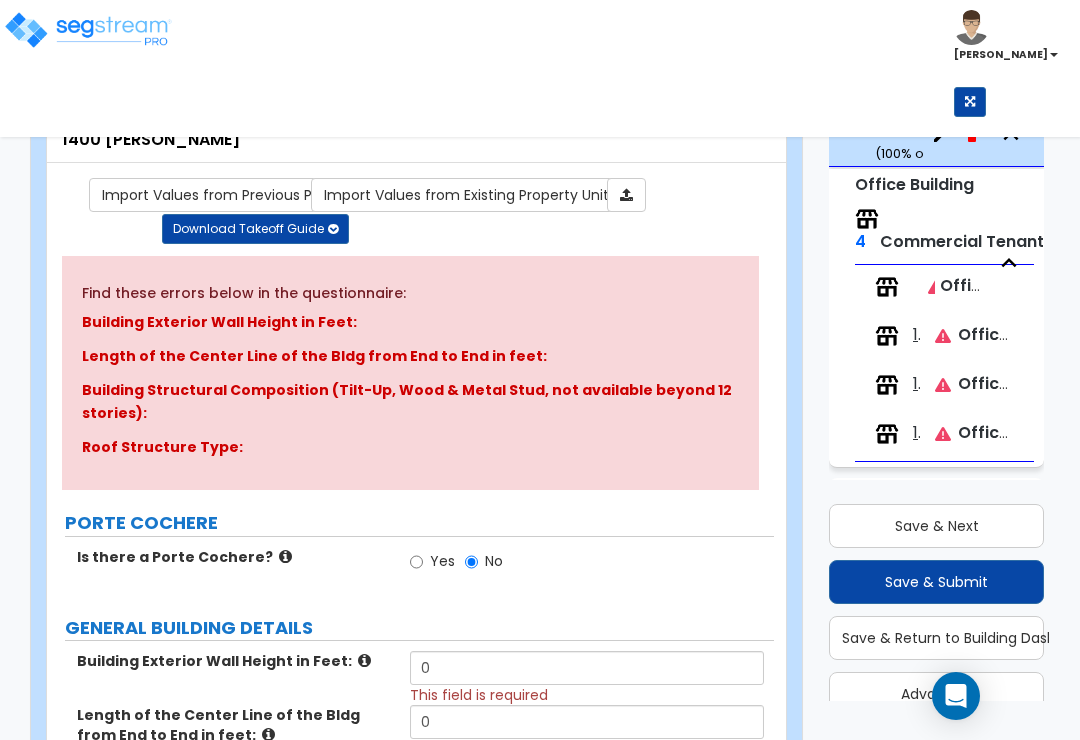 scroll, scrollTop: 0, scrollLeft: 0, axis: both 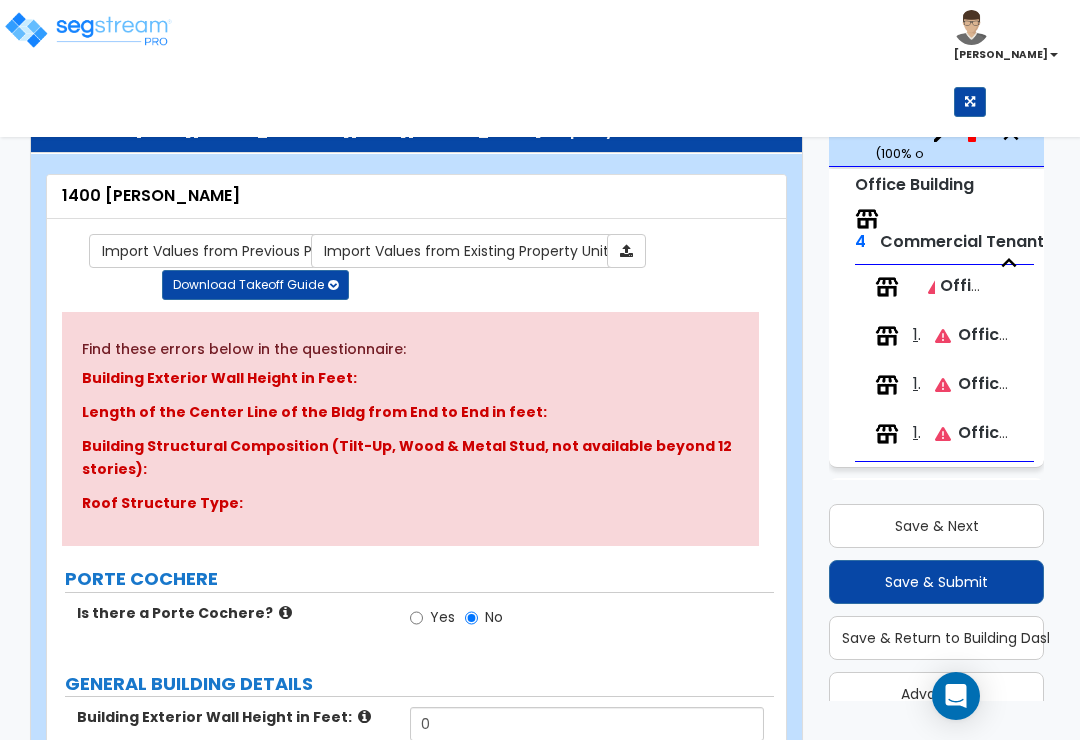 click on "Office Tenant" at bounding box center [996, 285] 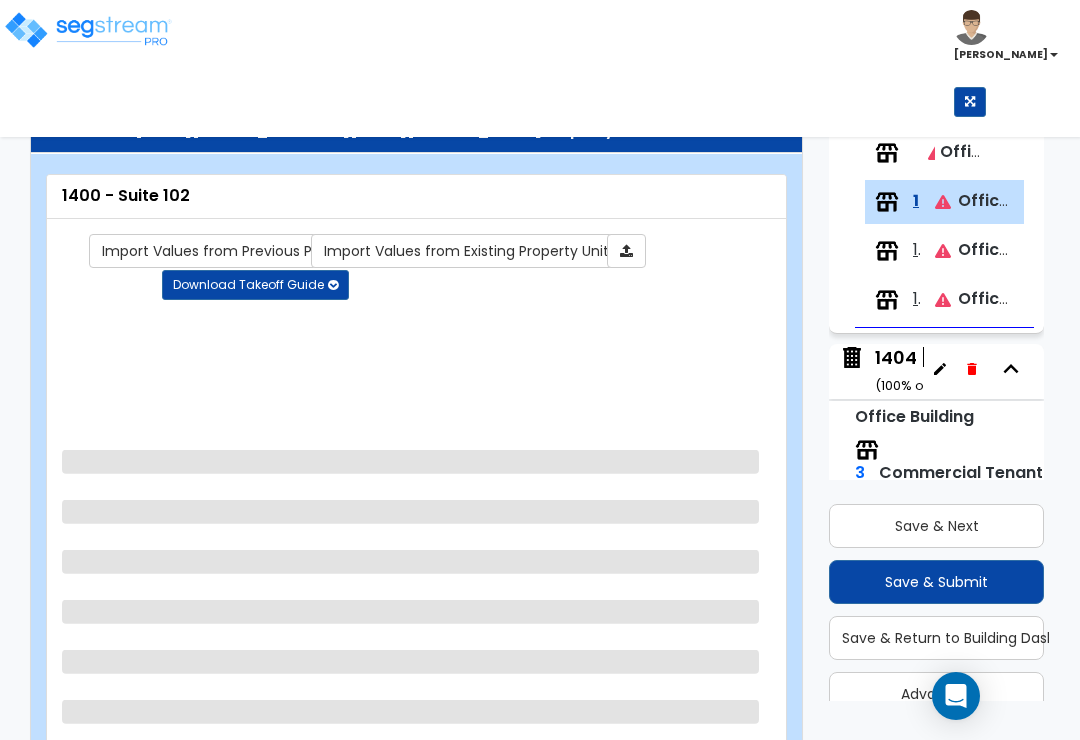scroll, scrollTop: 327, scrollLeft: 0, axis: vertical 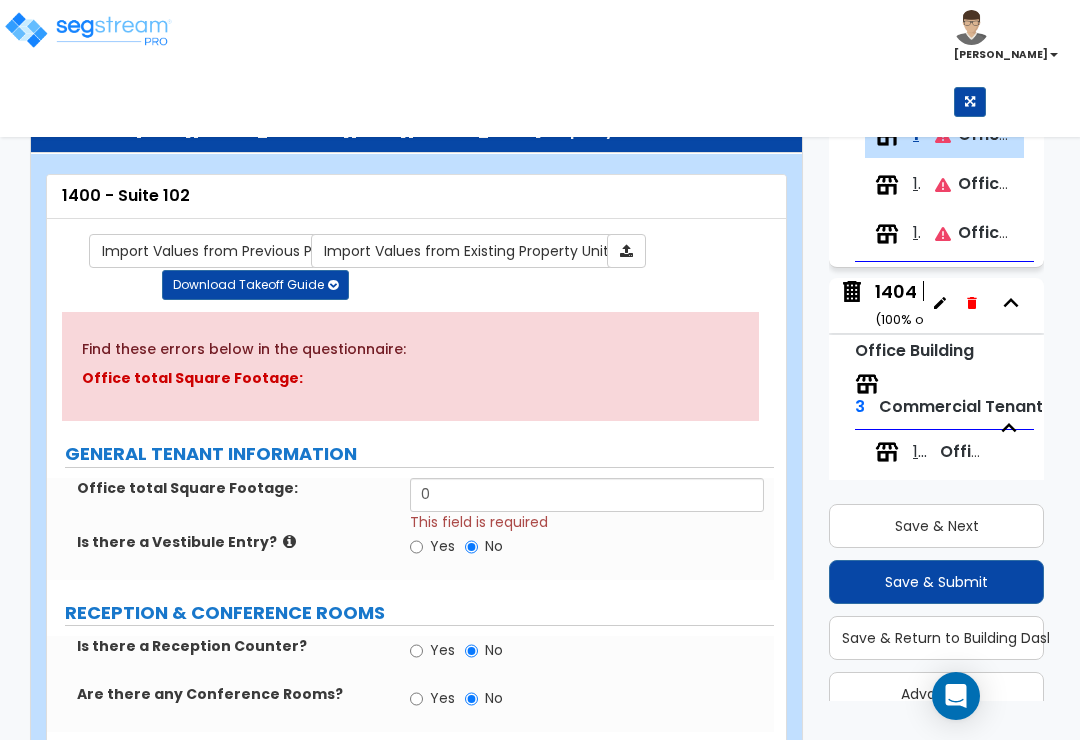 click on "1400 - Suite 105" at bounding box center (916, 184) 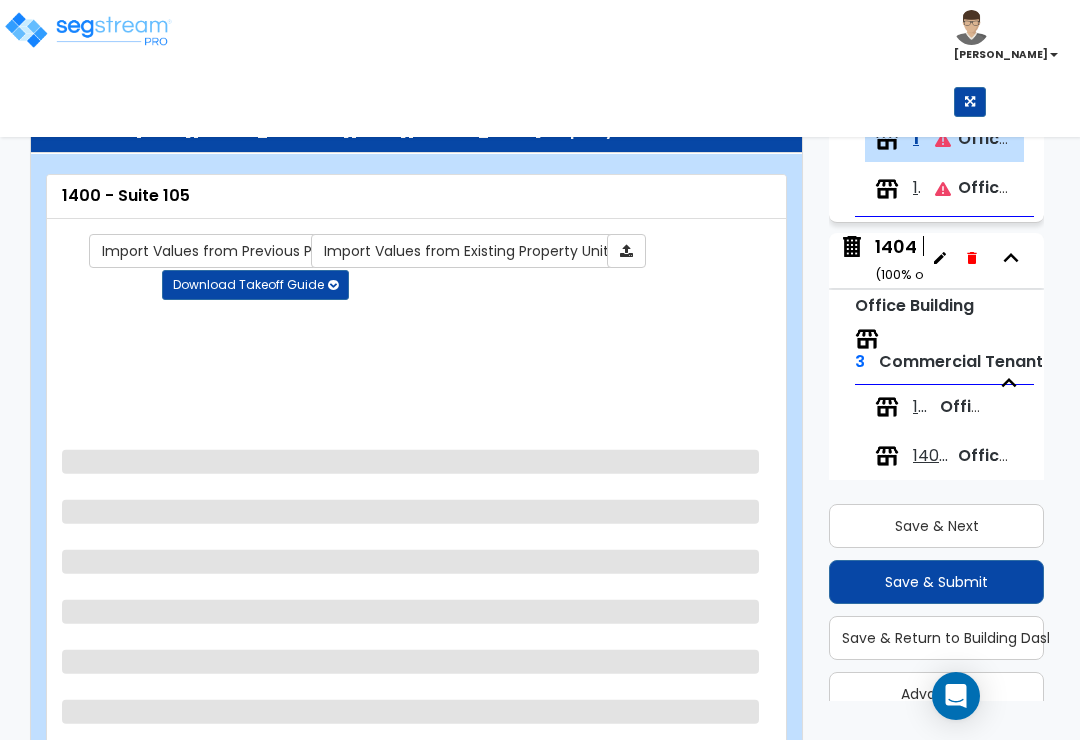 scroll, scrollTop: 376, scrollLeft: 0, axis: vertical 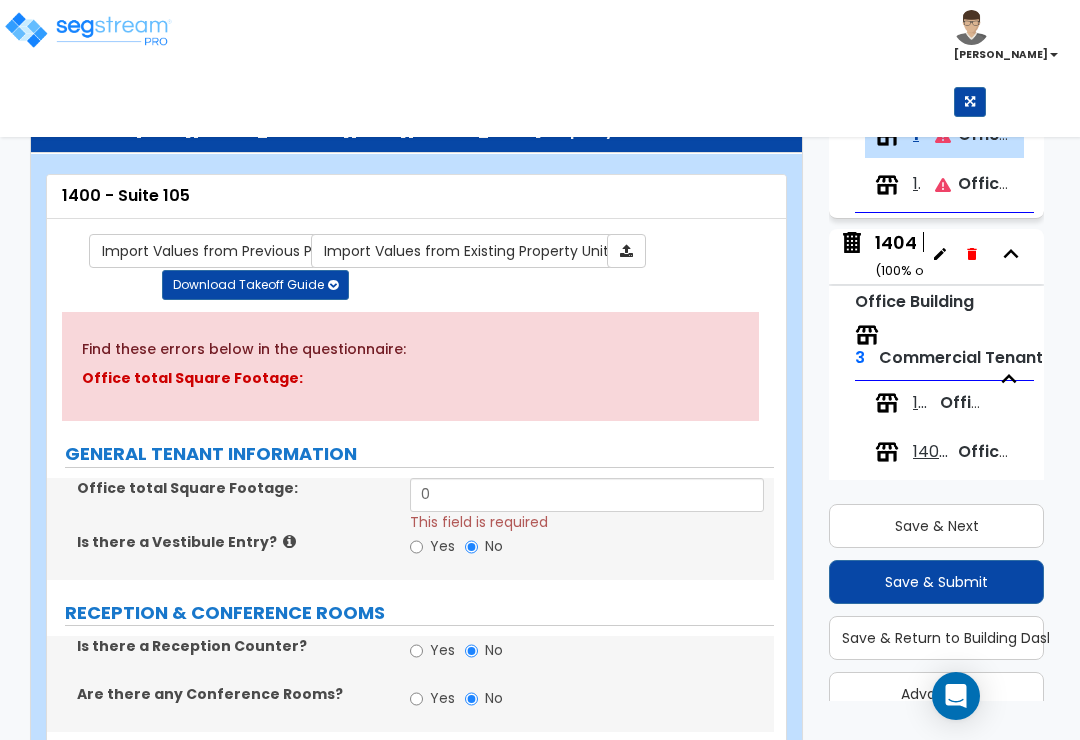 click on "1400 - Suite 200" at bounding box center (916, 184) 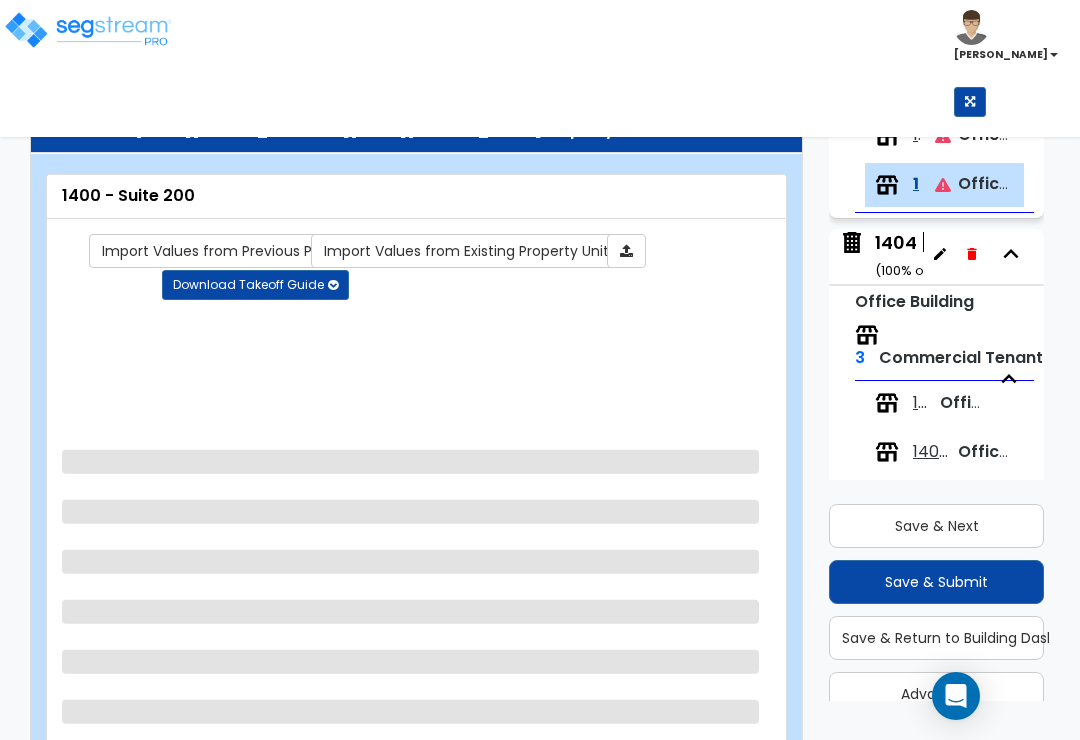 scroll, scrollTop: 391, scrollLeft: 0, axis: vertical 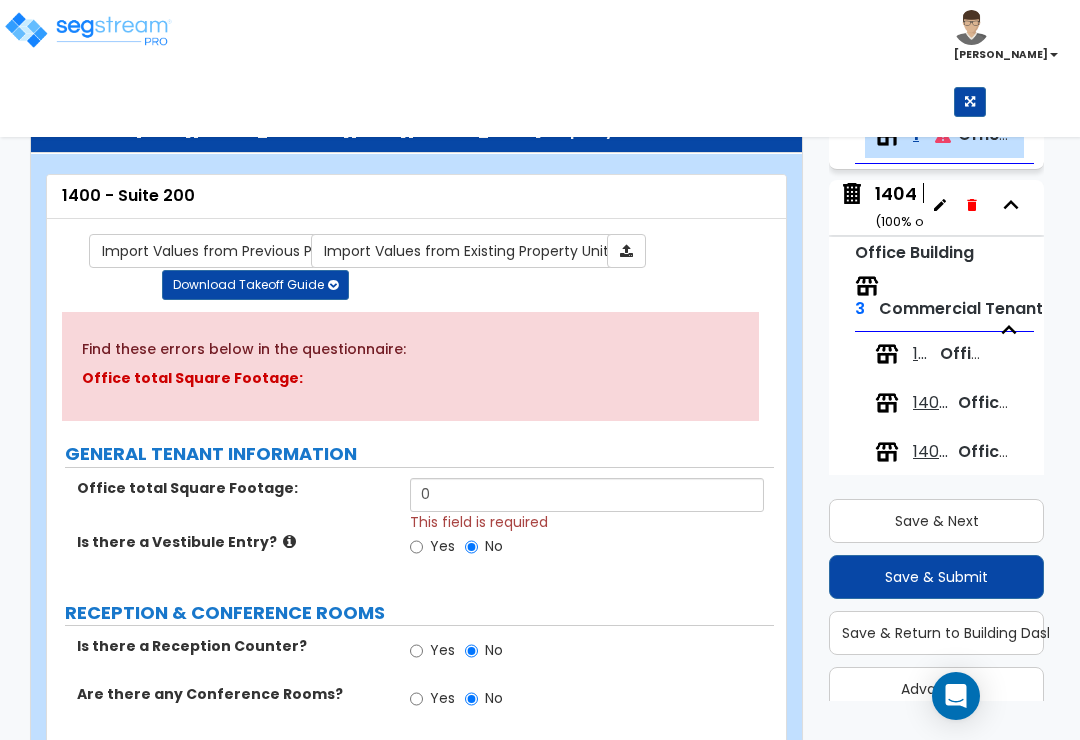 click on "1404 - Suite 100" at bounding box center (924, 354) 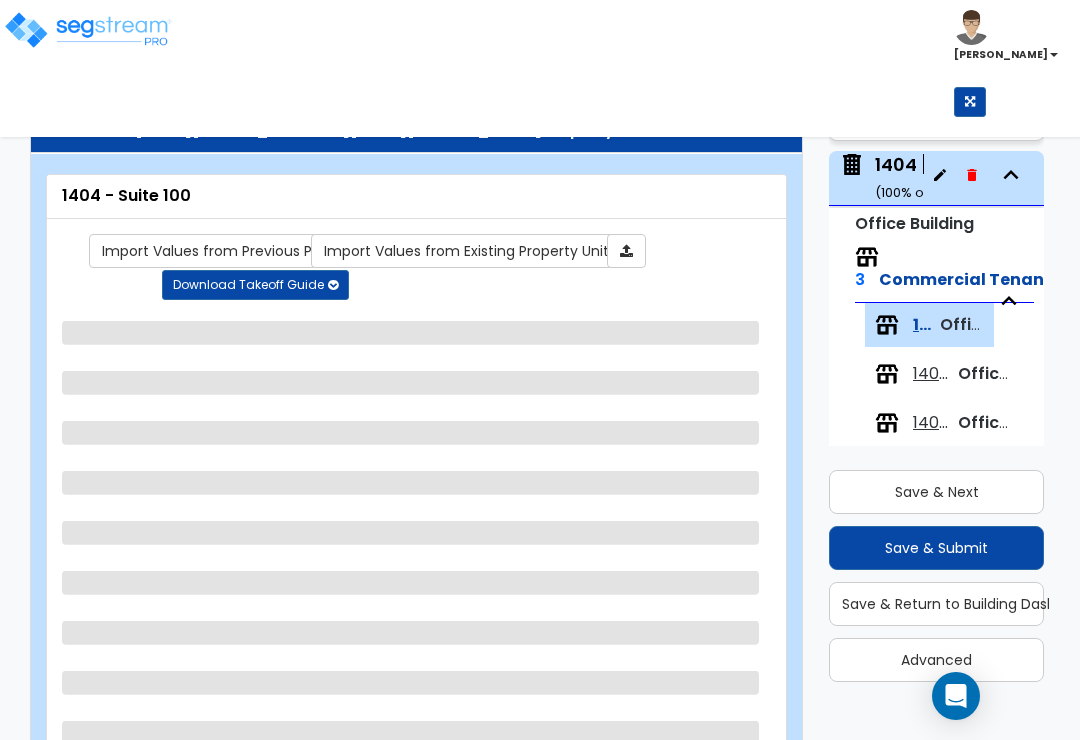 scroll, scrollTop: 102, scrollLeft: 0, axis: vertical 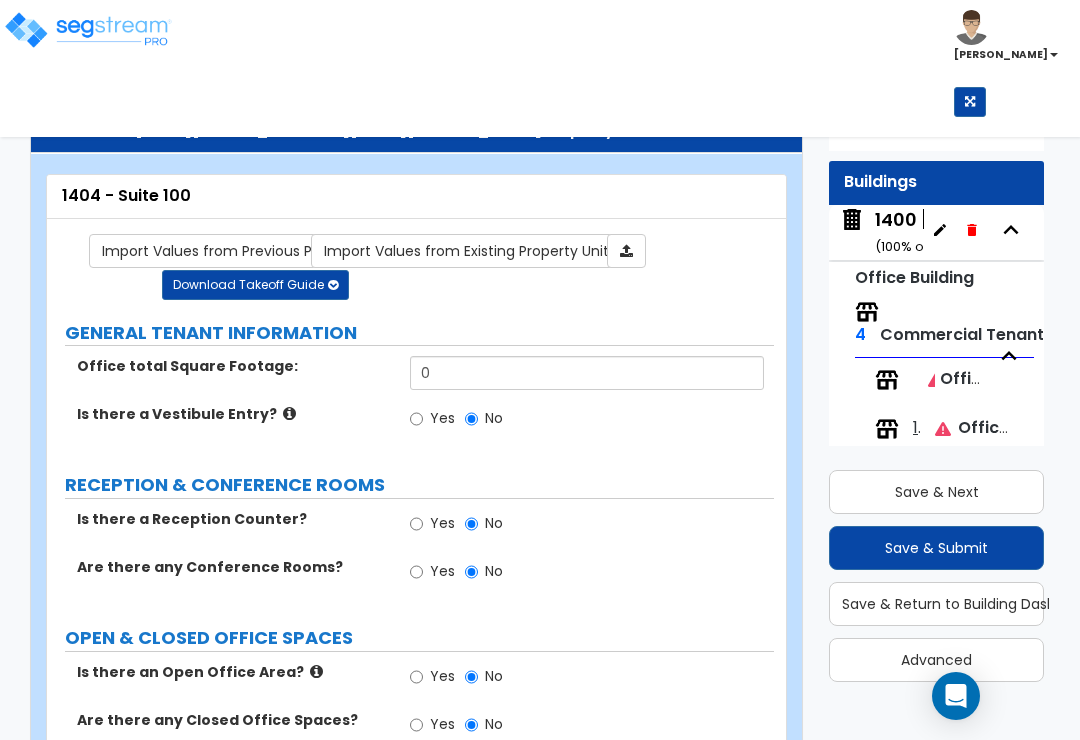 click on "1400 Goodale ( 100 % ownership)" at bounding box center (976, 232) 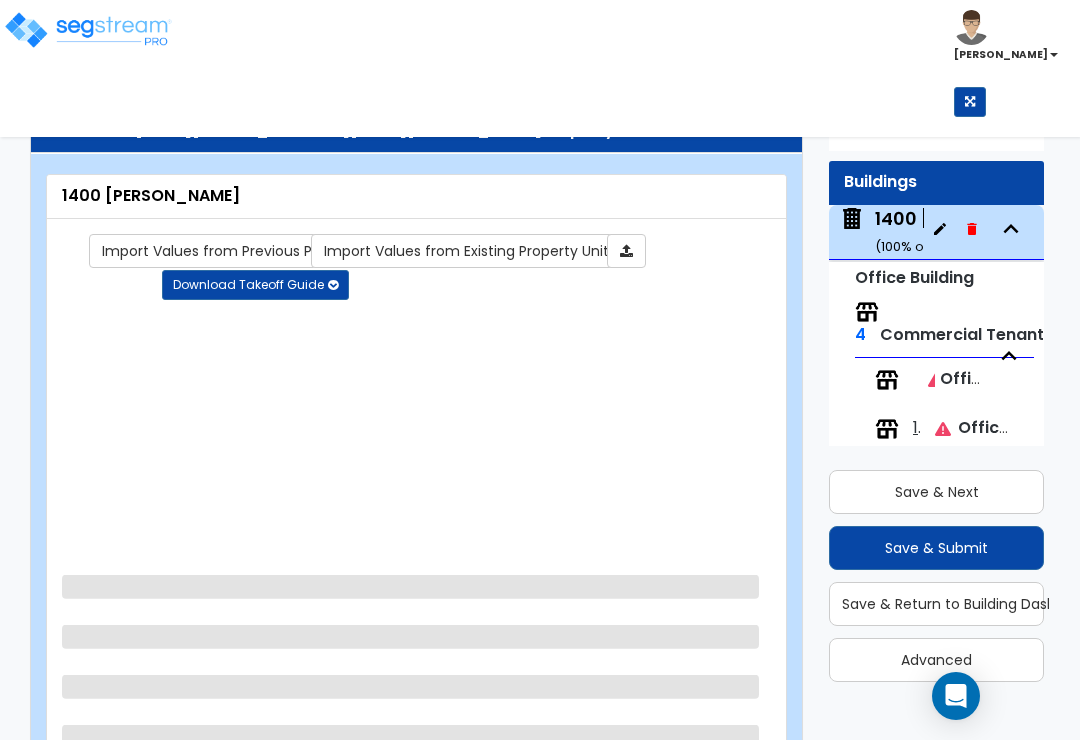 scroll, scrollTop: 98, scrollLeft: 0, axis: vertical 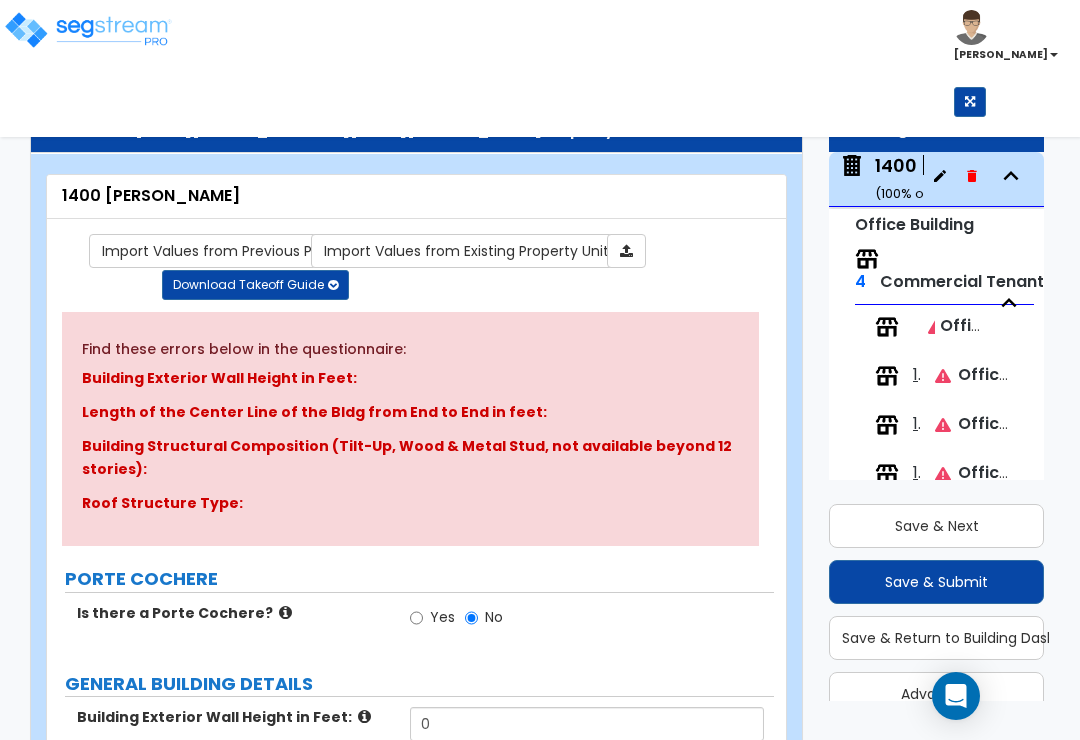 click on "1400 - Suite 102" at bounding box center [916, 375] 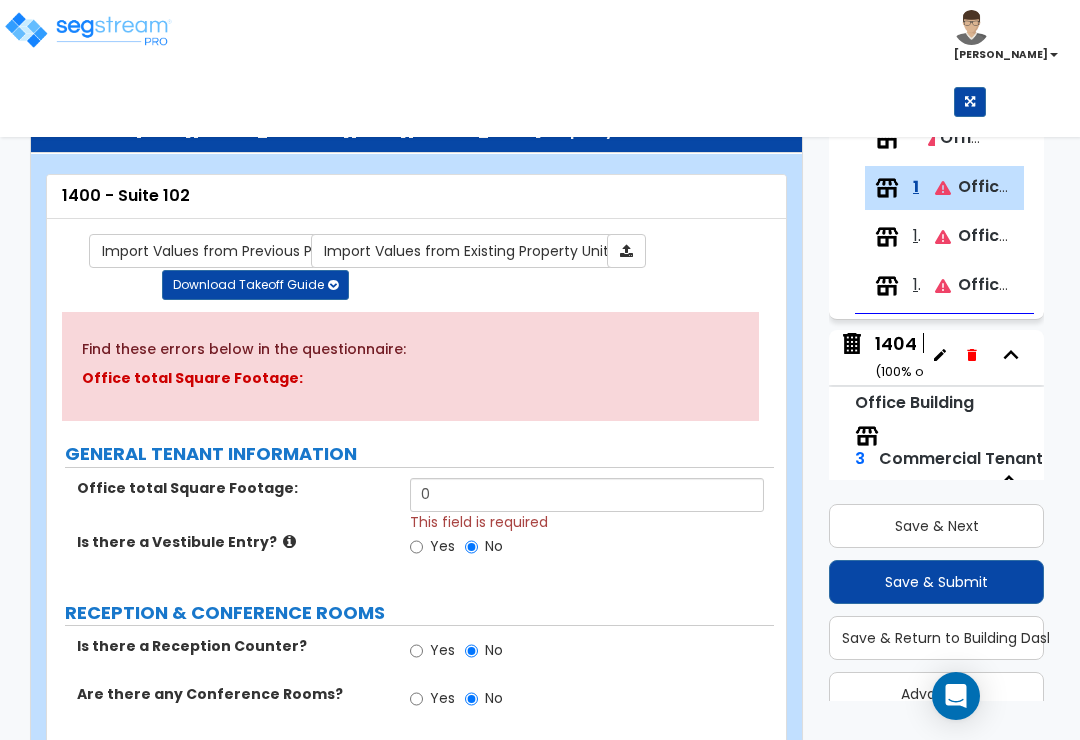 scroll, scrollTop: 265, scrollLeft: 0, axis: vertical 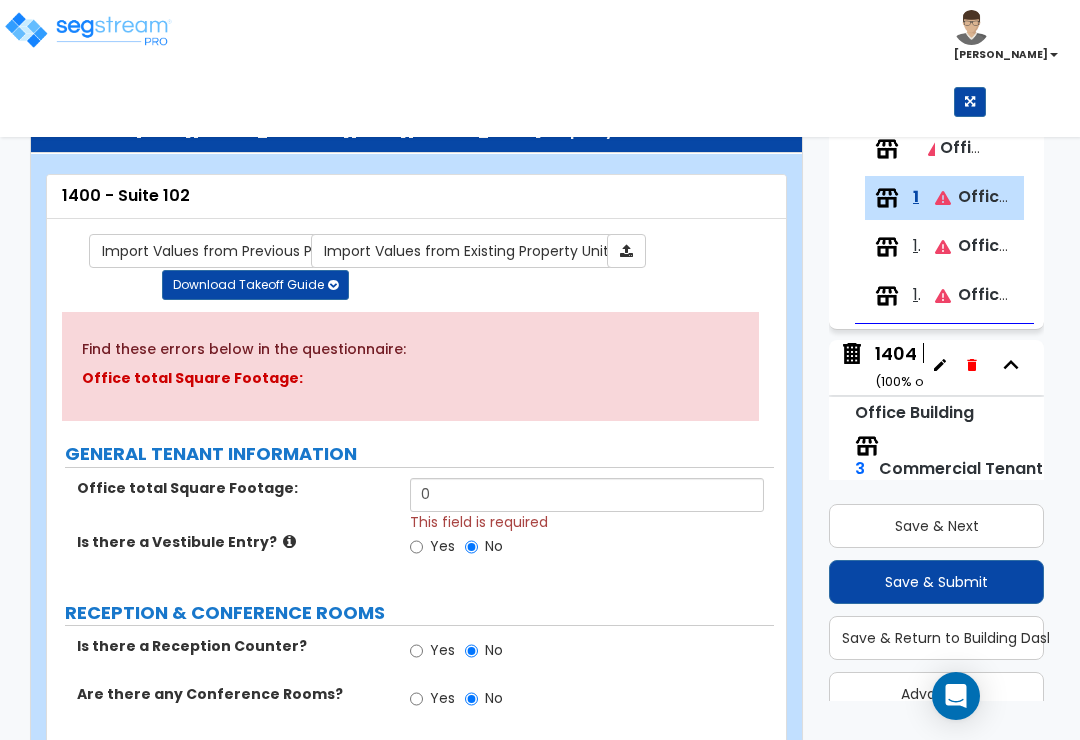 click on "Customize  1400-1404 Goodale Blvd  Property Units 1400 - Suite 102 Import Values from Previous Property Unit Import Values from Existing Property Unit Download Takeoff Guide Download for selected property unit Download for the complete property (.xlsx) Download for the complete property (.zip) Download blank takeoff guide (.xlsx) Find these errors below in the questionnaire: Office total Square Footage: GENERAL TENANT INFORMATION Office total Square Footage: 0 This field is required Is there a Vestibule Entry? Yes No RECEPTION & CONFERENCE ROOMS Is there a Reception Counter? Yes No Are there any Conference Rooms? Yes No OPEN & CLOSED OFFICE SPACES Is there an Open Office Area? Yes No Are there any Closed Office Spaces? Yes No FINISHES & FURNISHINGS How many Types of Floor Finishes are there? None 1 2 3 4 How many Types of Ceiling Finishes are there? None 1 2 3 Are there Wood Ceiling Panels? Yes No Are there Wall Finishes other than Paint? Yes No Are there Resilient, Protective Wall Panels? Yes No Yes No Yes 1" at bounding box center (540, 1556) 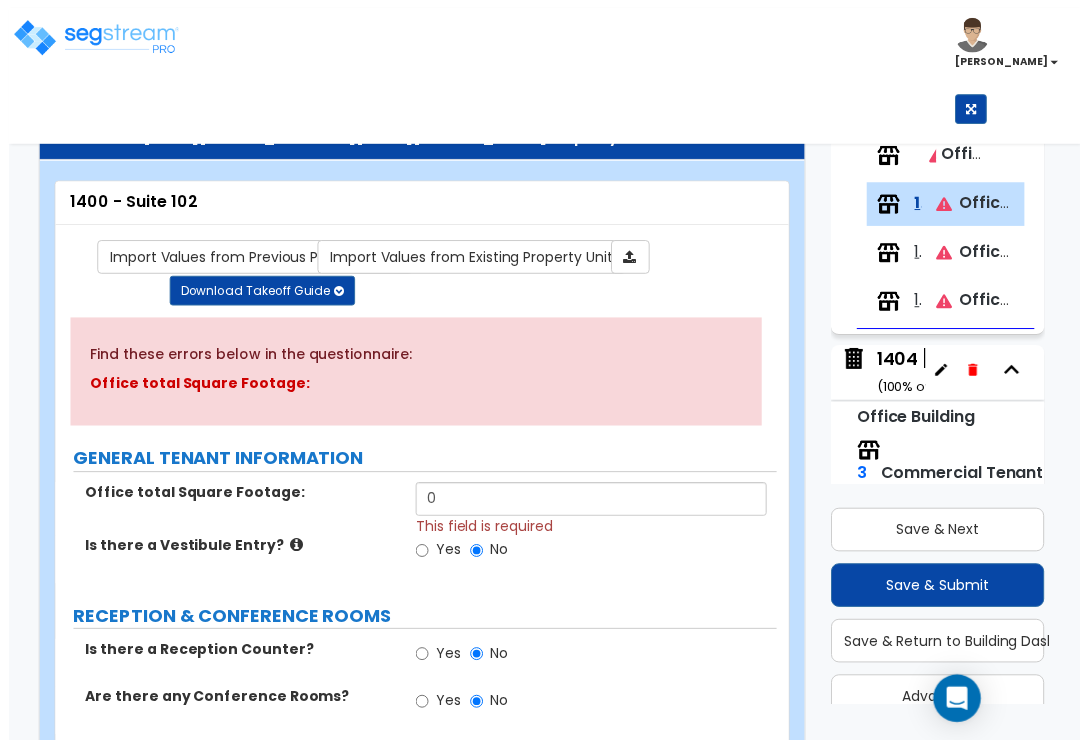 scroll, scrollTop: 265, scrollLeft: 0, axis: vertical 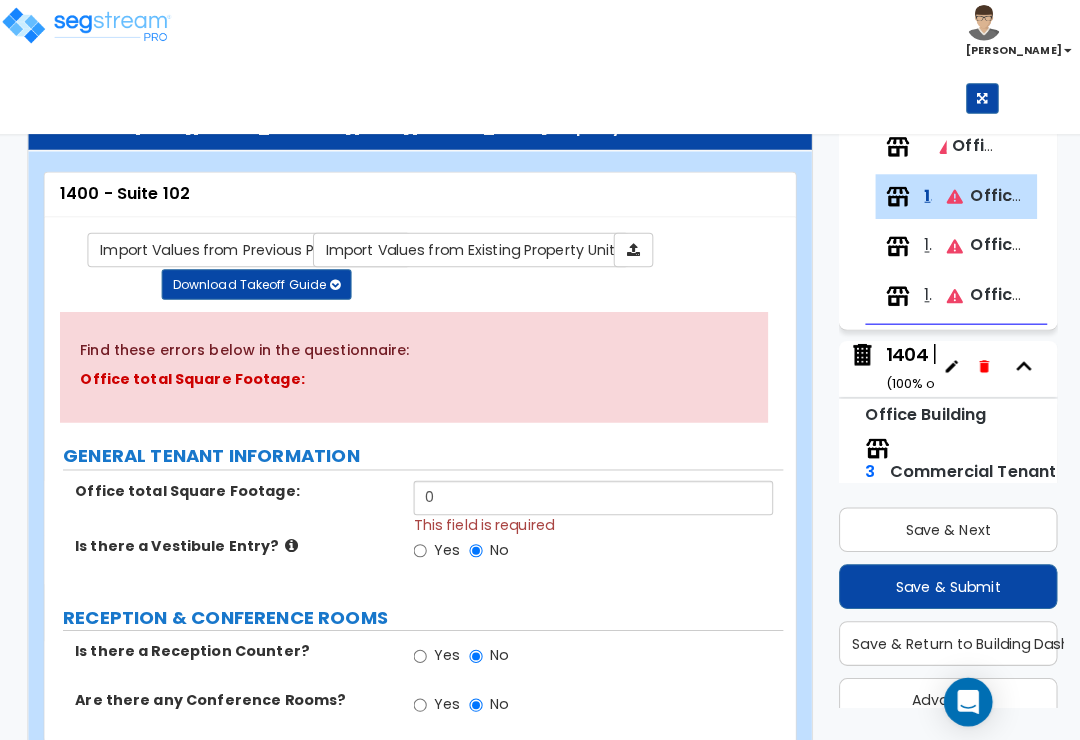 click on "Customize  1400-1404 Goodale Blvd  Property Units 1400 - Suite 102 Import Values from Previous Property Unit Import Values from Existing Property Unit Download Takeoff Guide Download for selected property unit Download for the complete property (.xlsx) Download for the complete property (.zip) Download blank takeoff guide (.xlsx) Find these errors below in the questionnaire: Office total Square Footage: GENERAL TENANT INFORMATION Office total Square Footage: 0 This field is required Is there a Vestibule Entry? Yes No RECEPTION & CONFERENCE ROOMS Is there a Reception Counter? Yes No Are there any Conference Rooms? Yes No OPEN & CLOSED OFFICE SPACES Is there an Open Office Area? Yes No Are there any Closed Office Spaces? Yes No FINISHES & FURNISHINGS How many Types of Floor Finishes are there? None 1 2 3 4 How many Types of Ceiling Finishes are there? None 1 2 3 Are there Wood Ceiling Panels? Yes No Are there Wall Finishes other than Paint? Yes No Are there Resilient, Protective Wall Panels? Yes No Yes No Yes 1" at bounding box center [540, 1556] 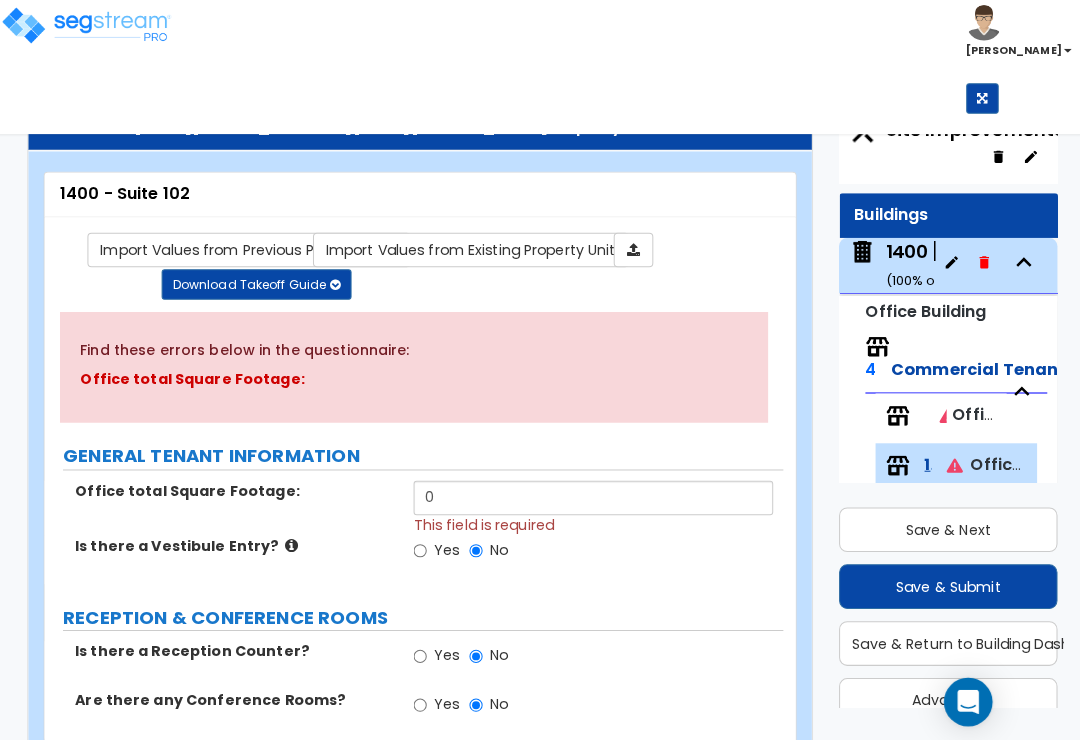scroll, scrollTop: 0, scrollLeft: 0, axis: both 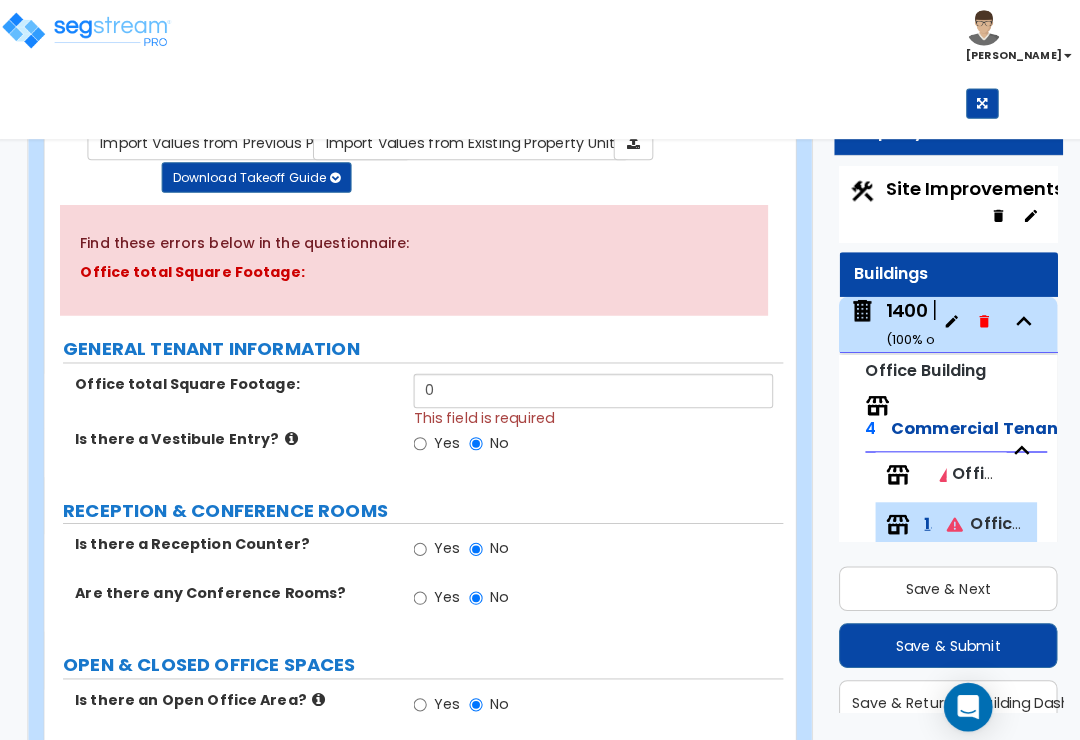 click on "Yes" at bounding box center [416, 541] 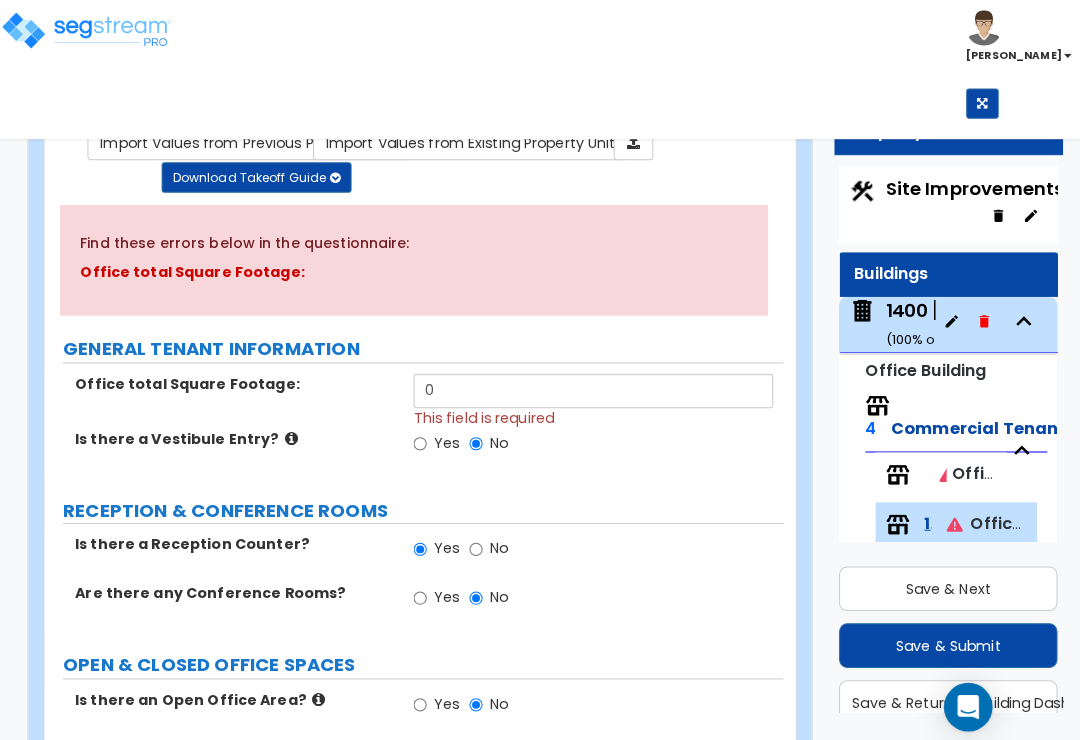 scroll, scrollTop: 231, scrollLeft: 0, axis: vertical 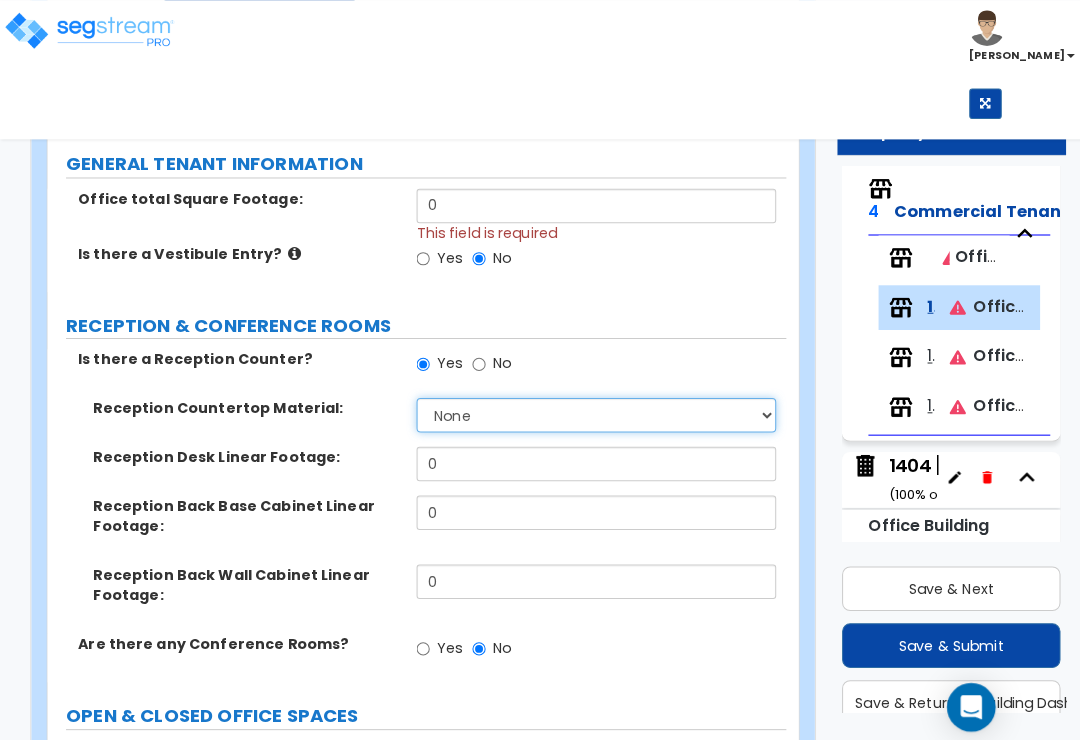 click on "None Plastic Laminate Solid Surface Stone Quartz Marble Tile Wood Stainless Steel" at bounding box center [586, 408] 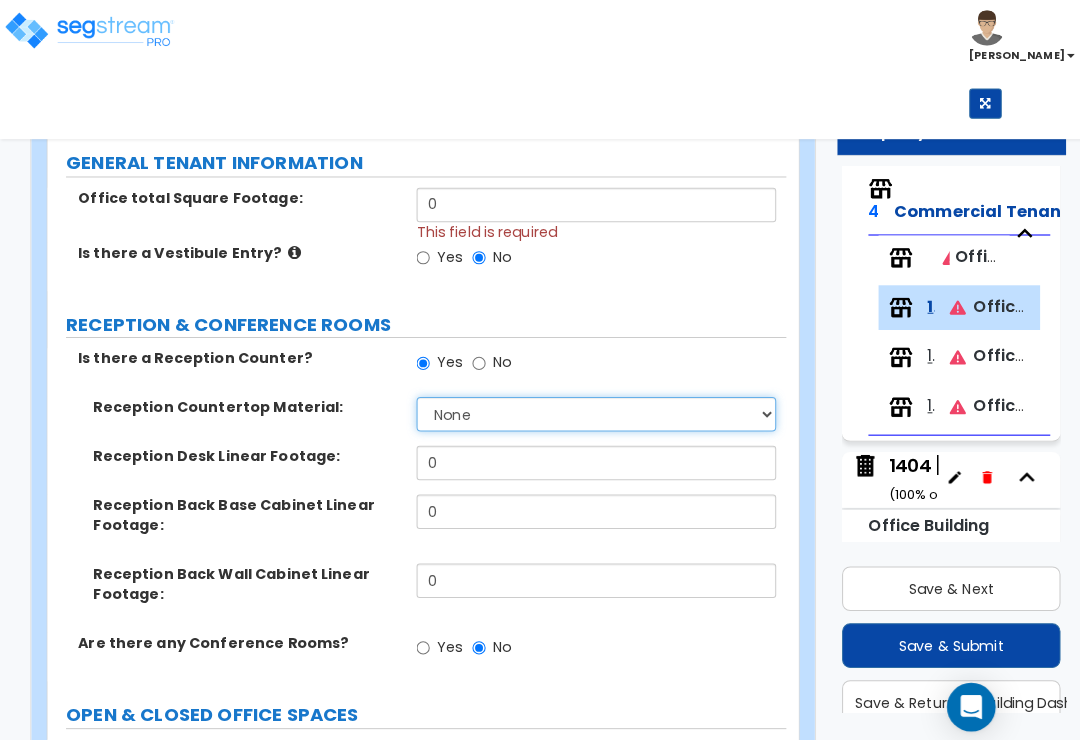select on "1" 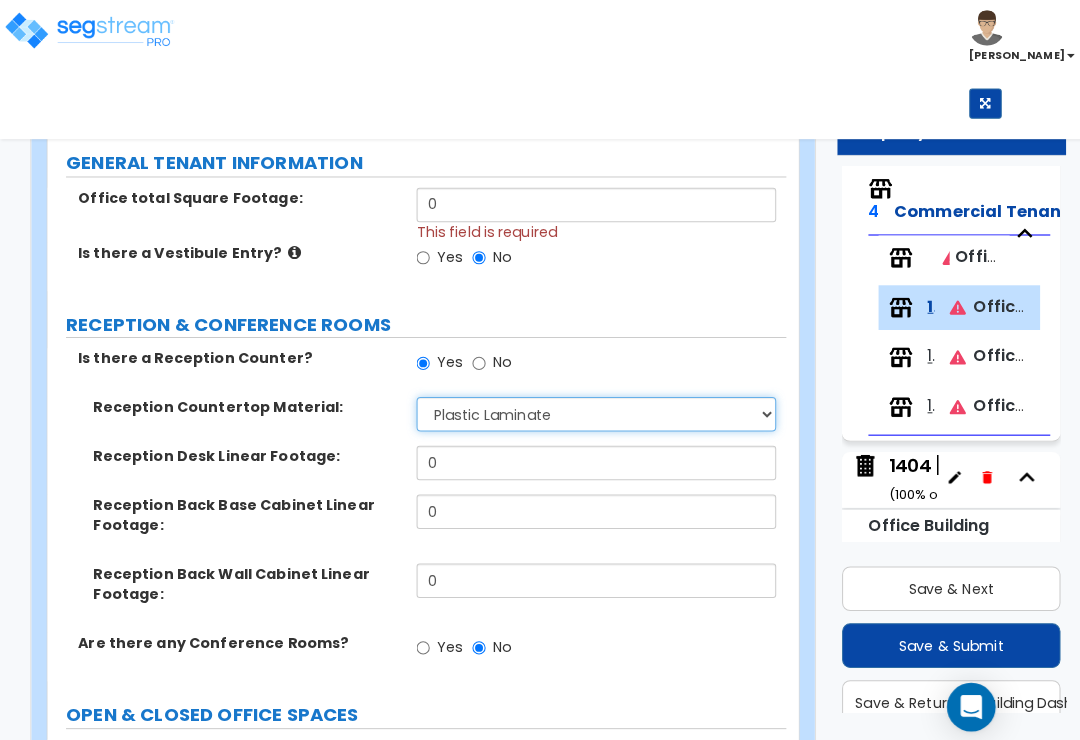 scroll, scrollTop: 12, scrollLeft: 0, axis: vertical 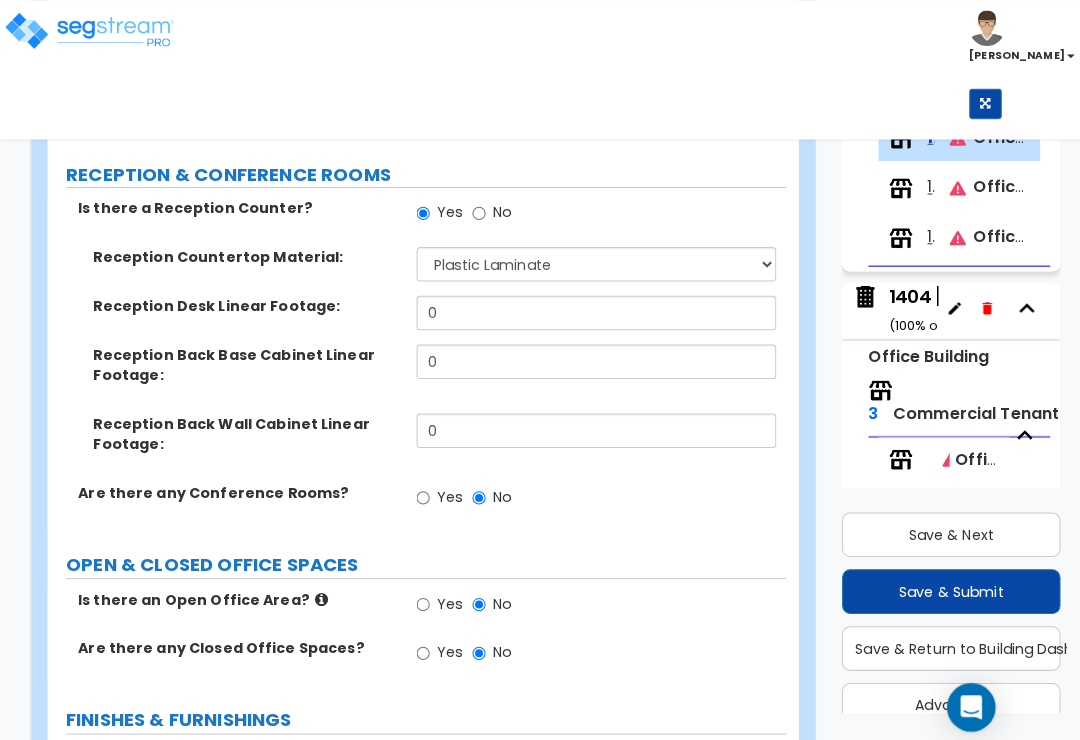 click on "Yes" at bounding box center [416, 490] 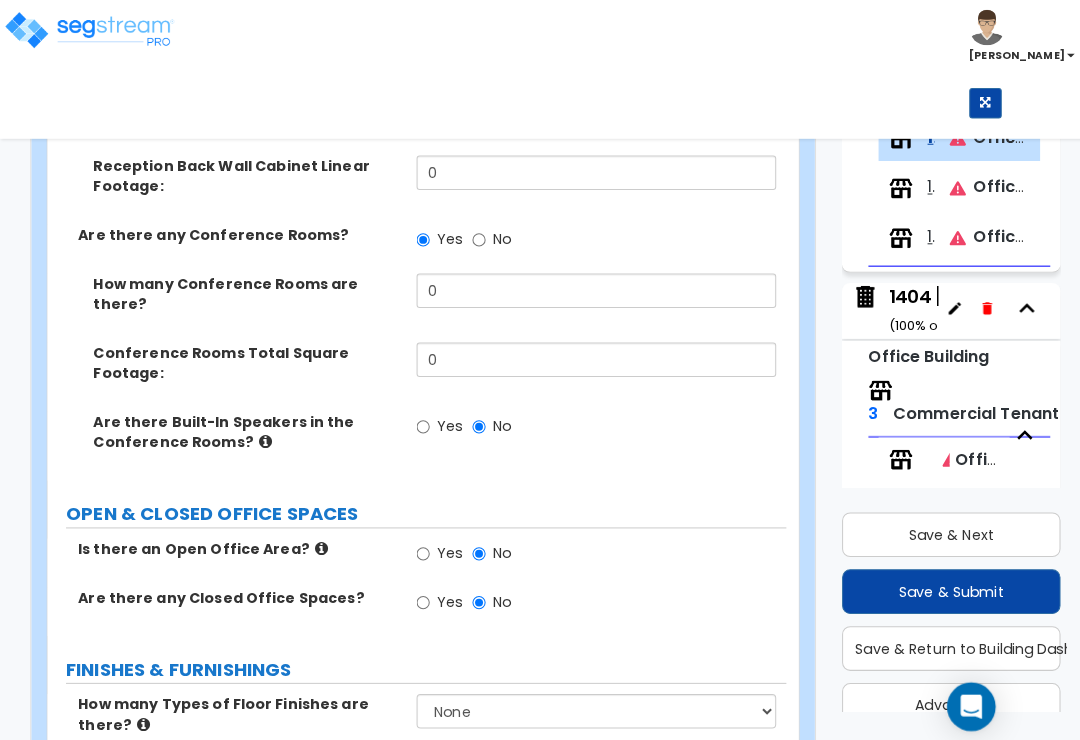 scroll, scrollTop: 696, scrollLeft: 0, axis: vertical 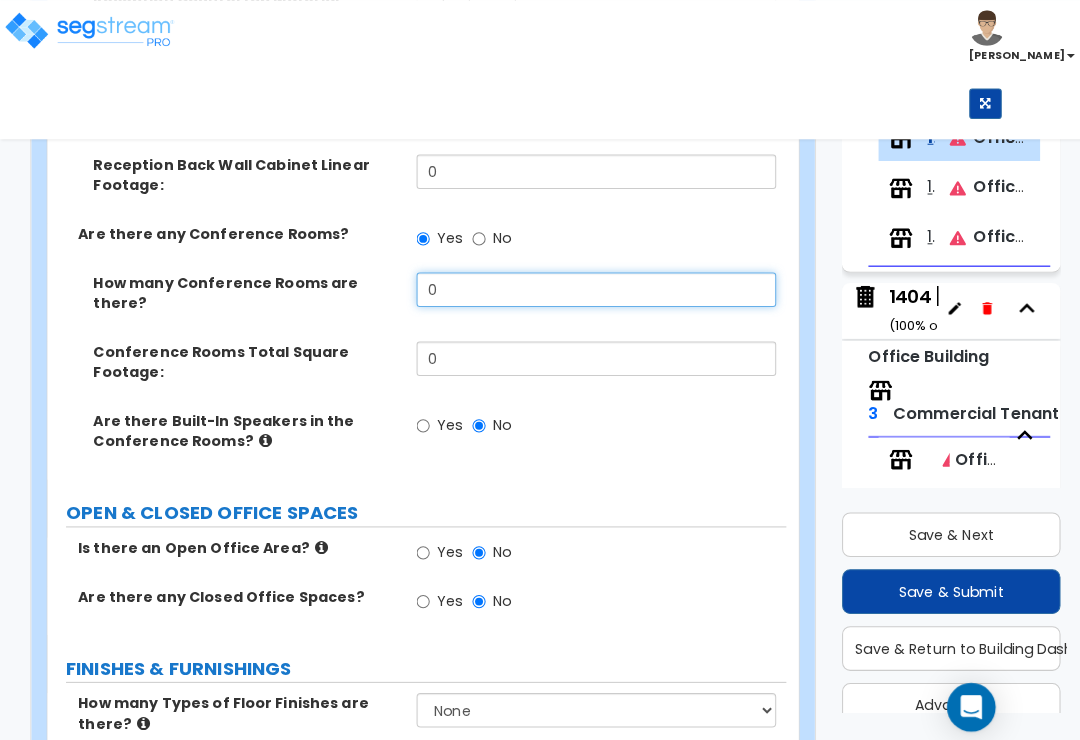 click on "0" at bounding box center (586, 285) 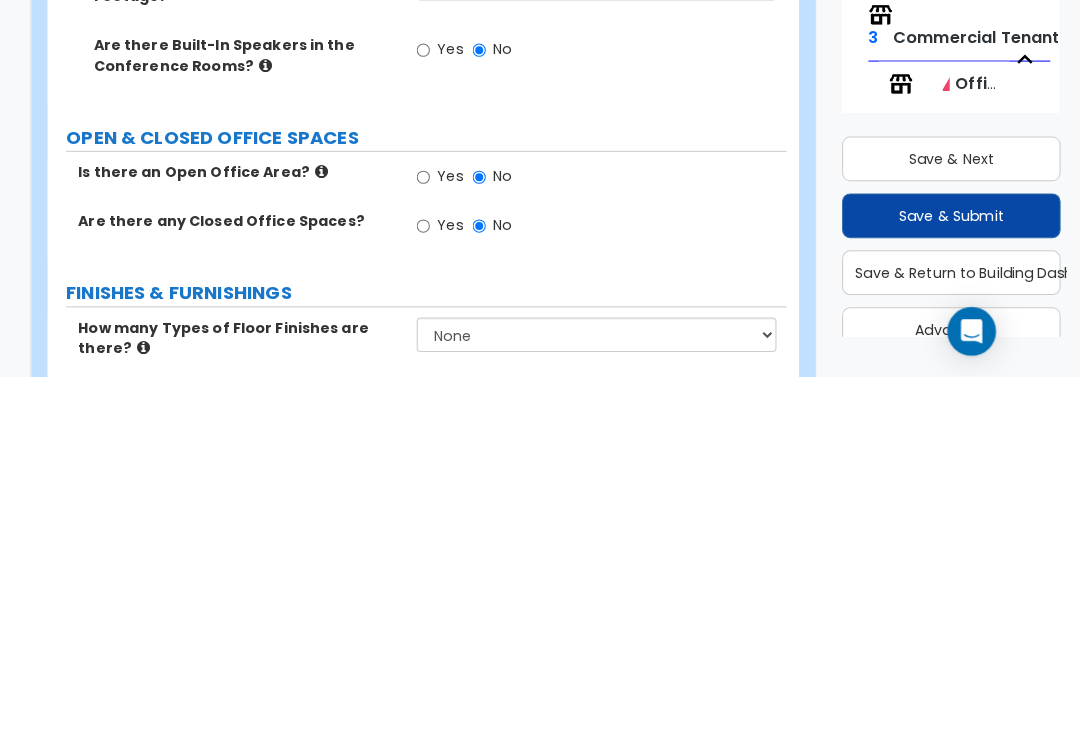 type on "2" 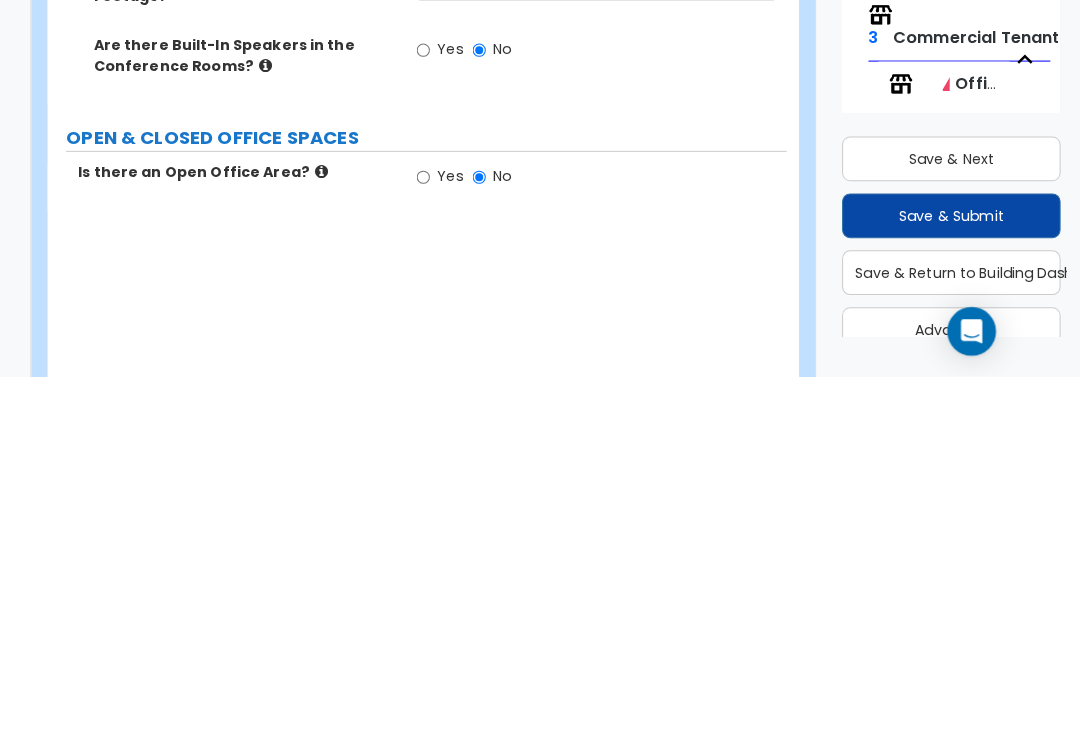 radio on "true" 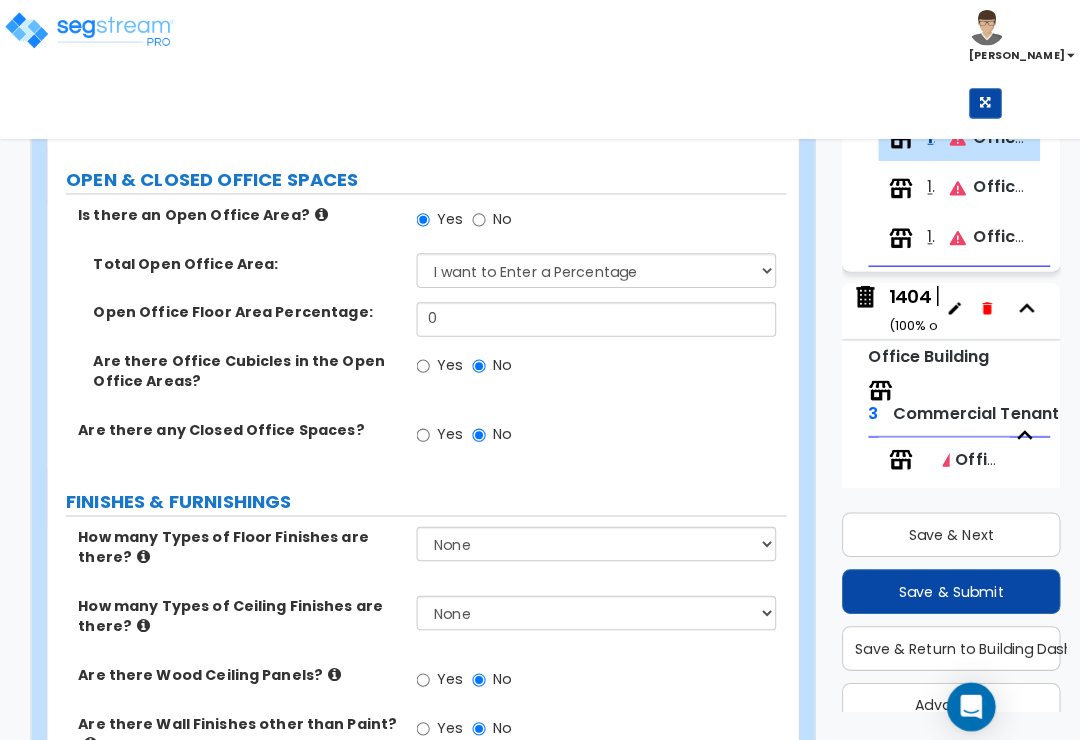 scroll, scrollTop: 1024, scrollLeft: 0, axis: vertical 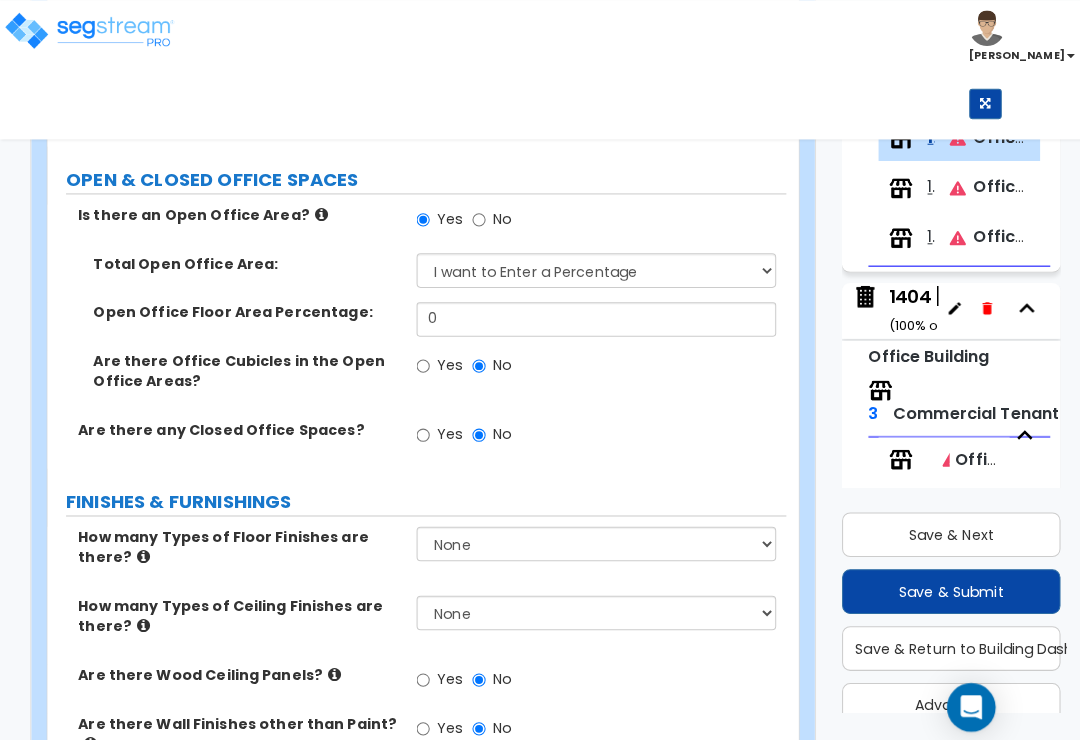 click on "Yes" at bounding box center [416, 428] 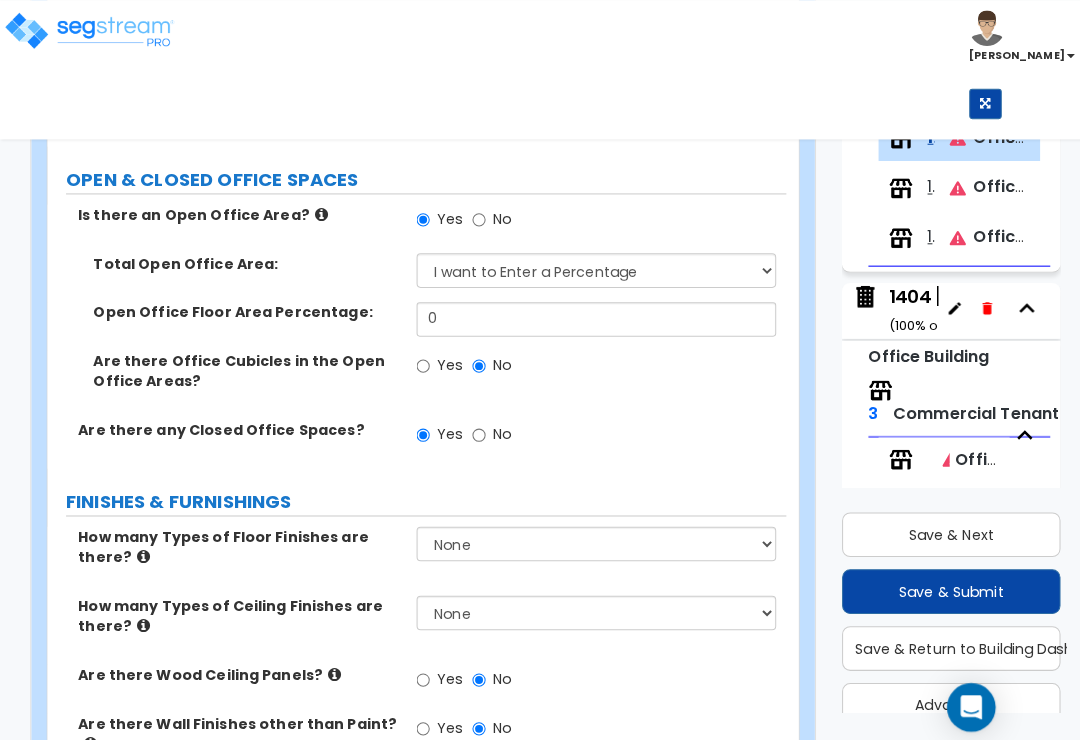 scroll, scrollTop: 1024, scrollLeft: 0, axis: vertical 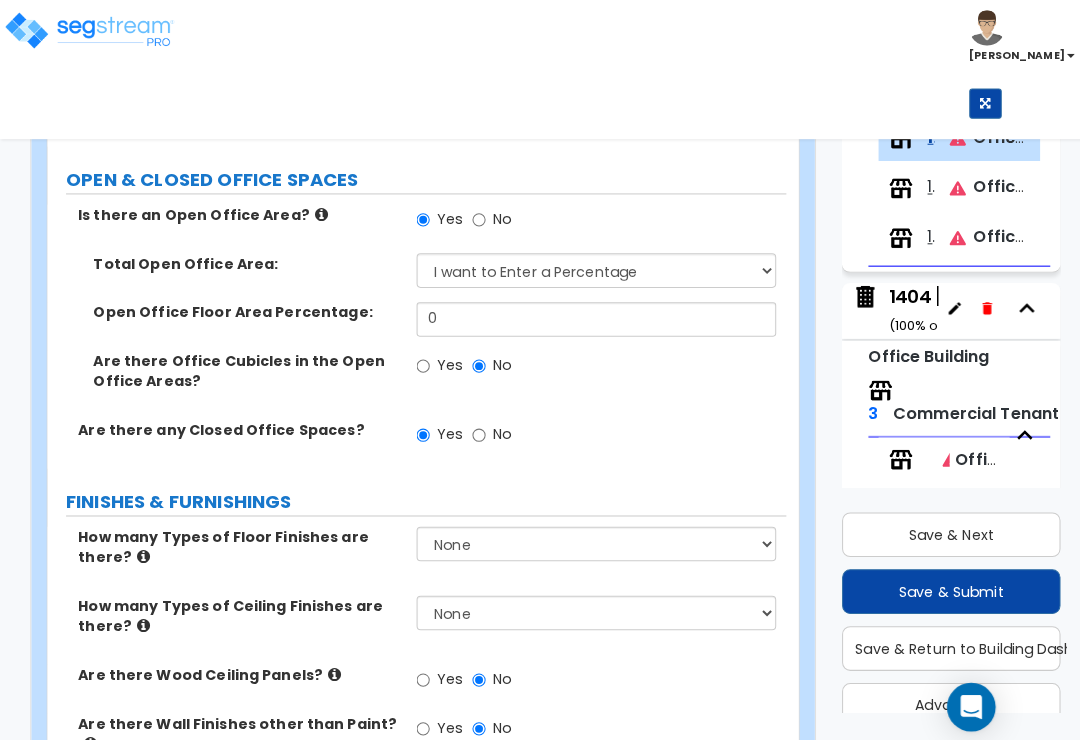select on "1" 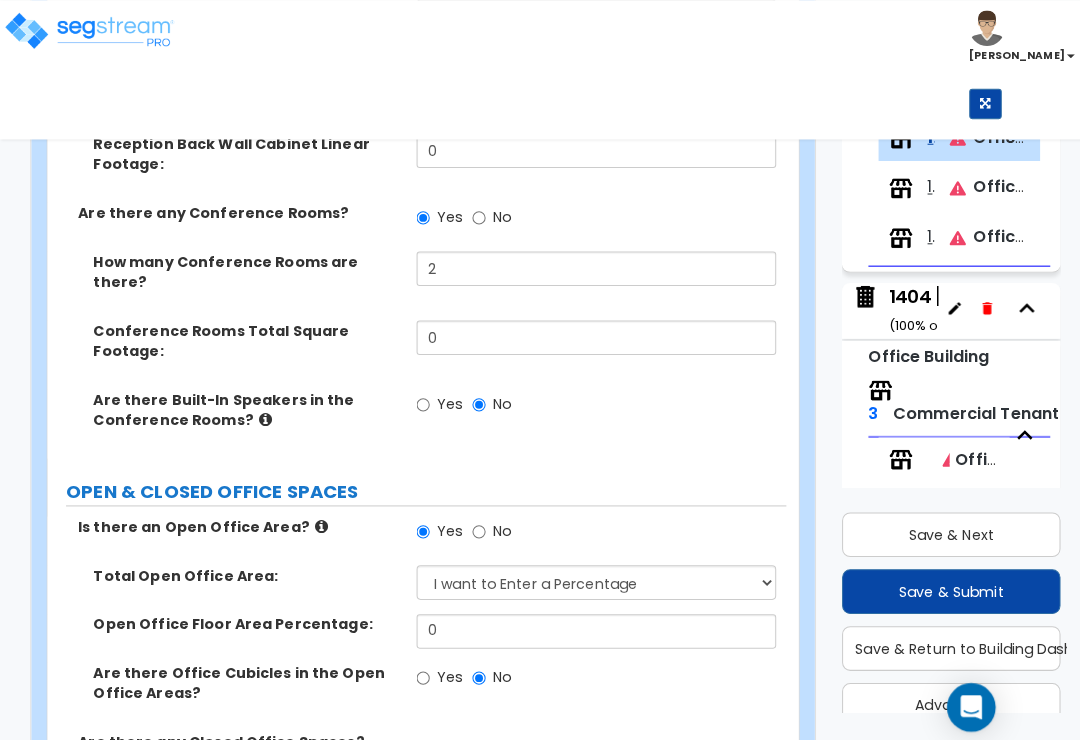 scroll, scrollTop: 716, scrollLeft: 0, axis: vertical 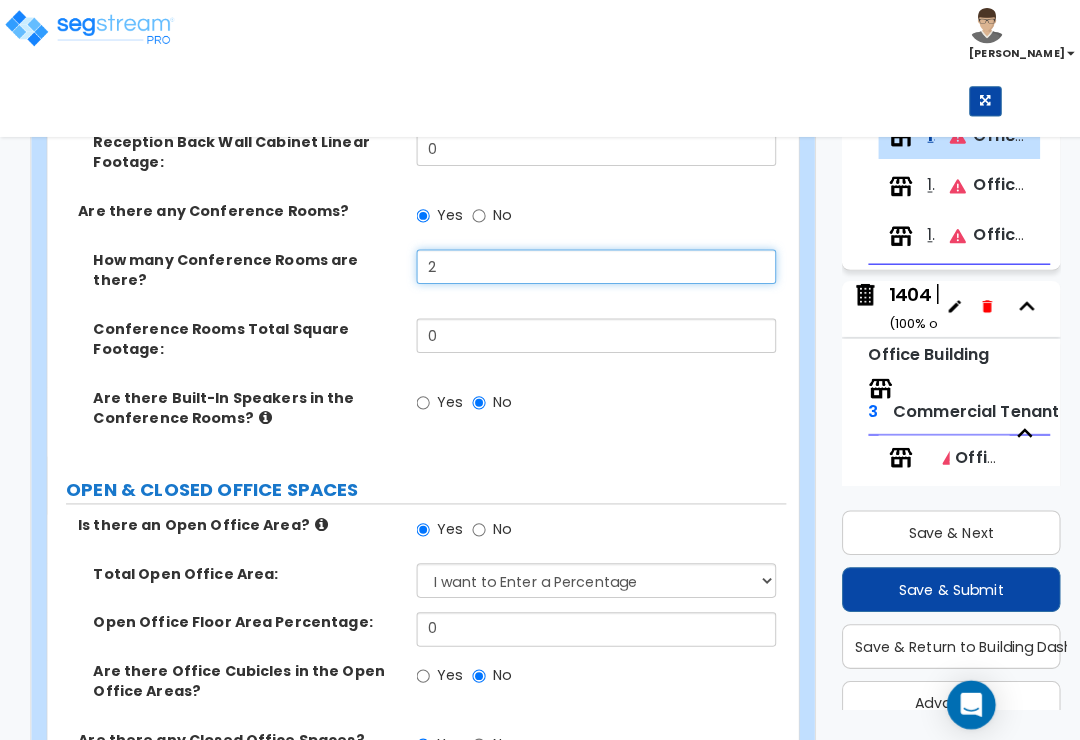 click on "2" at bounding box center [586, 265] 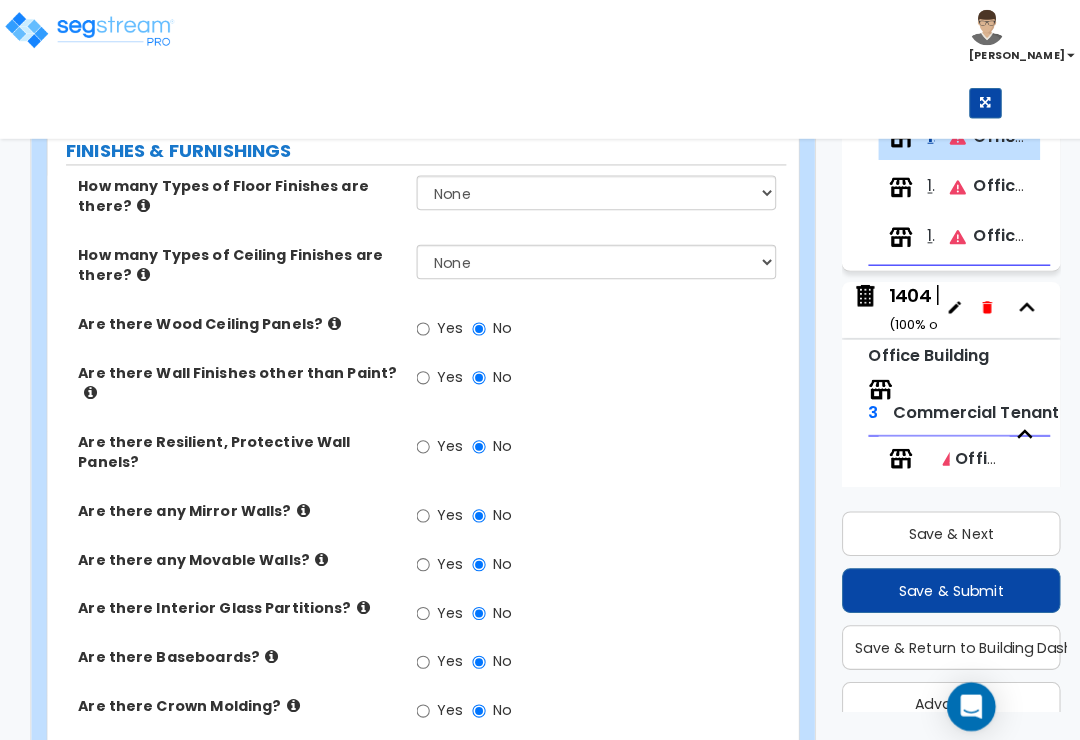 scroll, scrollTop: 1560, scrollLeft: 0, axis: vertical 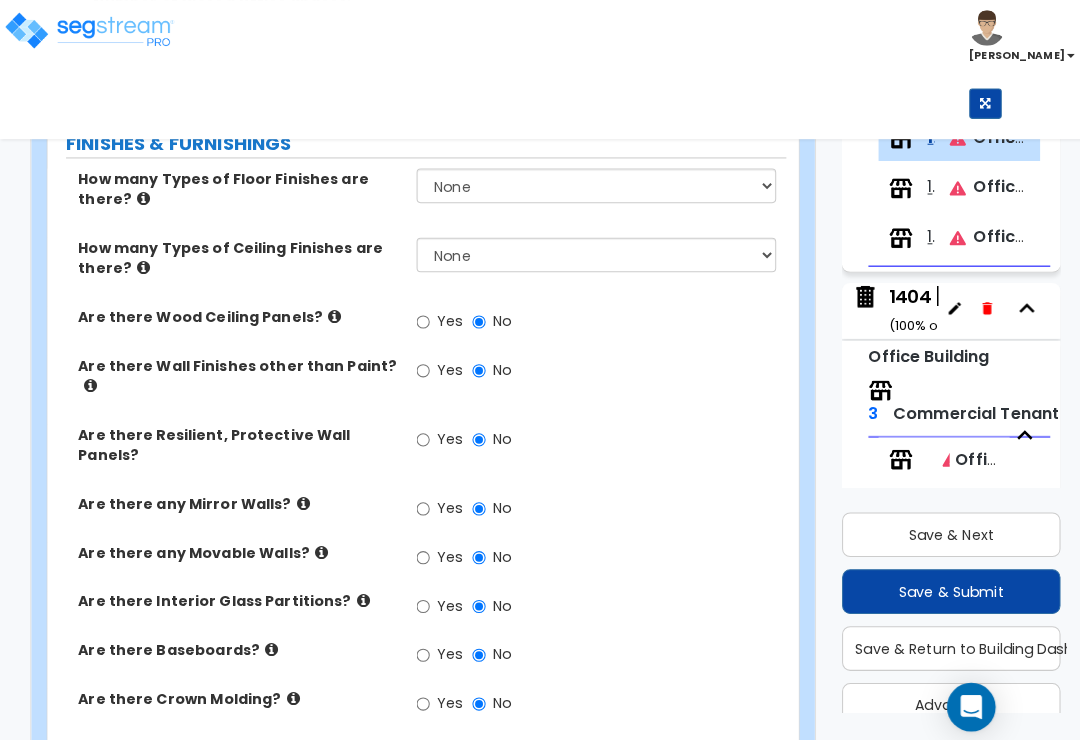 type on "3" 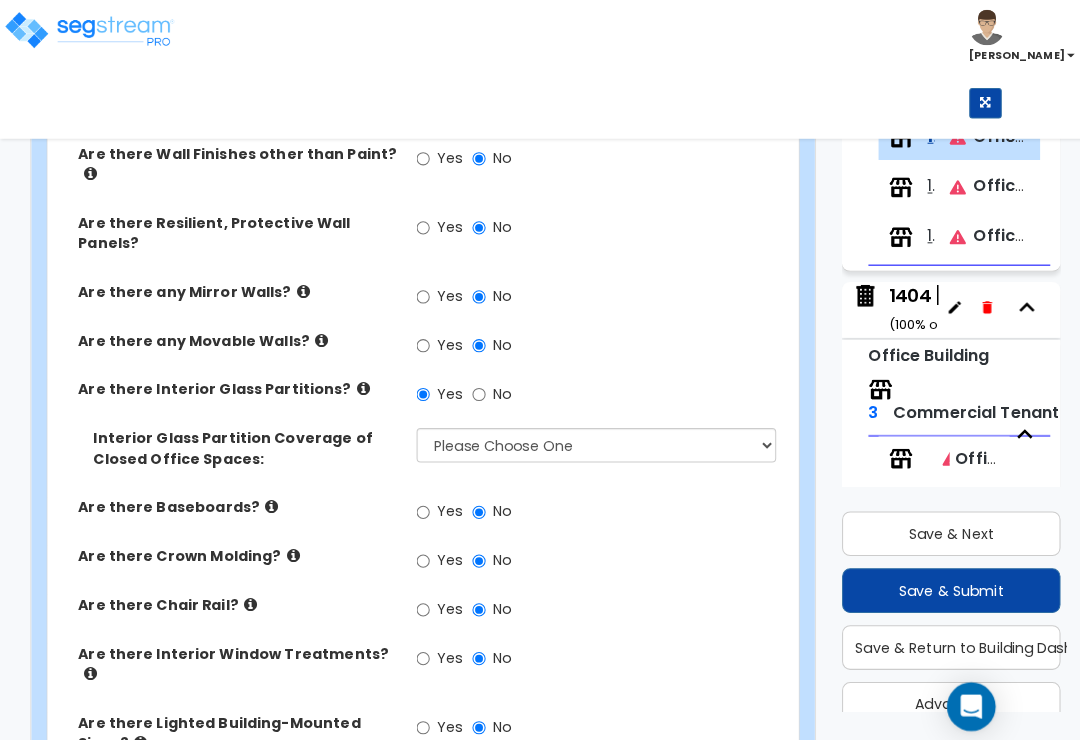 scroll, scrollTop: 1769, scrollLeft: 0, axis: vertical 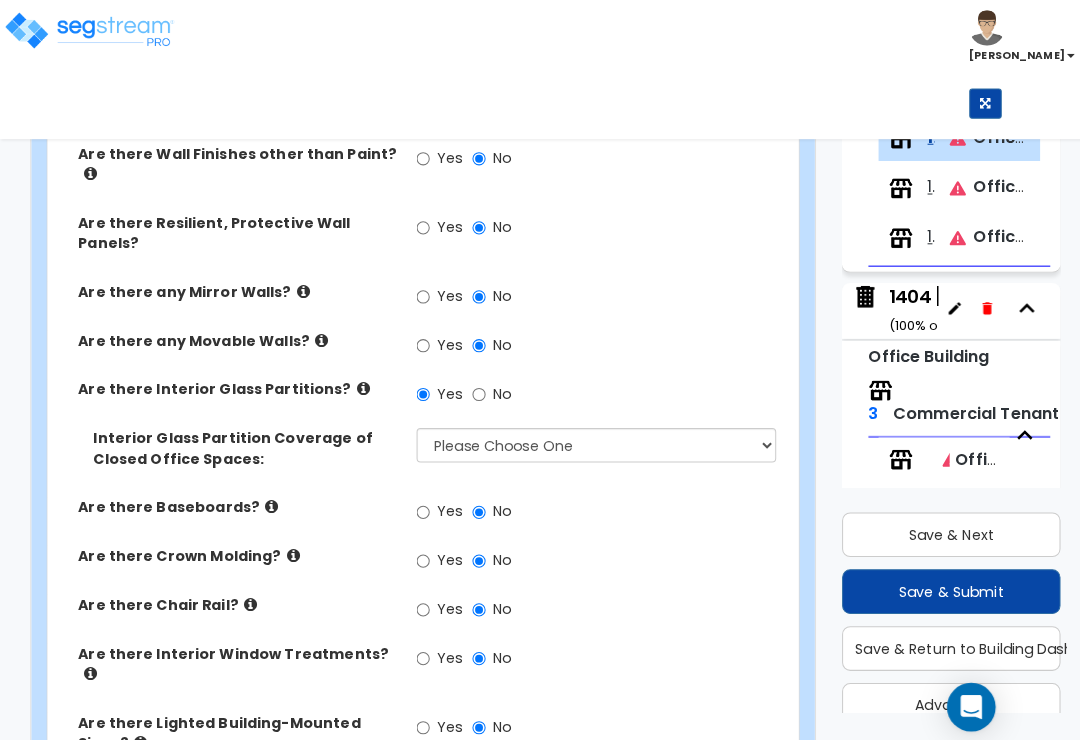 click on "Yes" at bounding box center (416, 504) 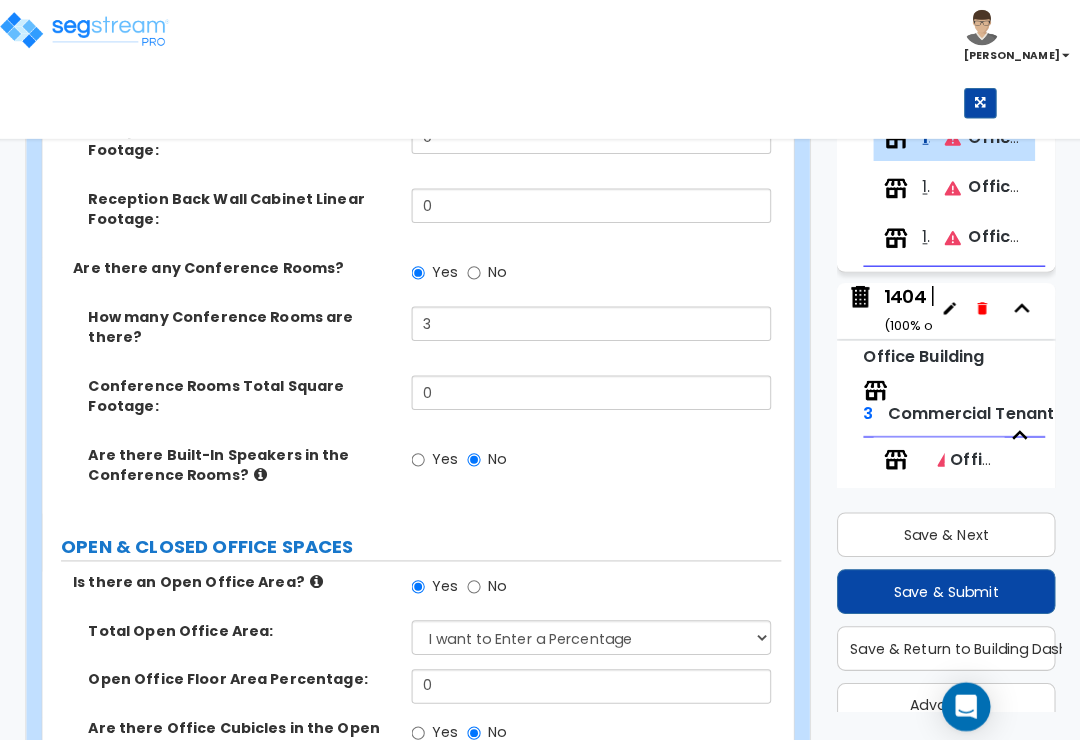 scroll, scrollTop: 657, scrollLeft: 0, axis: vertical 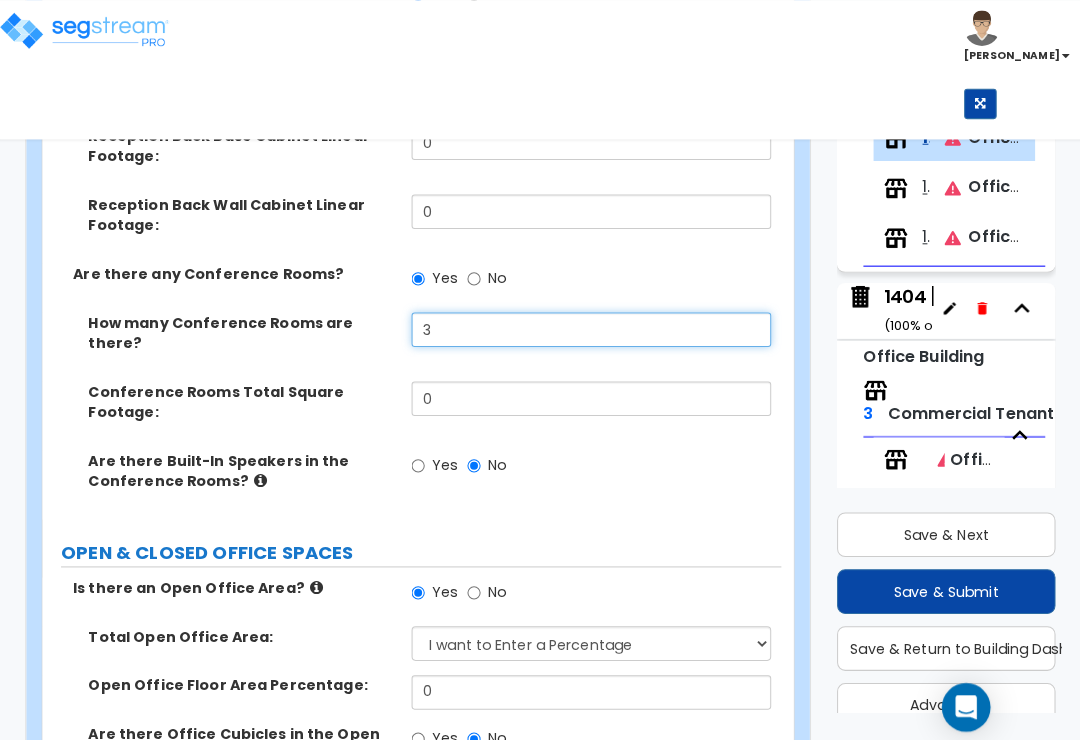 click on "3" at bounding box center (586, 324) 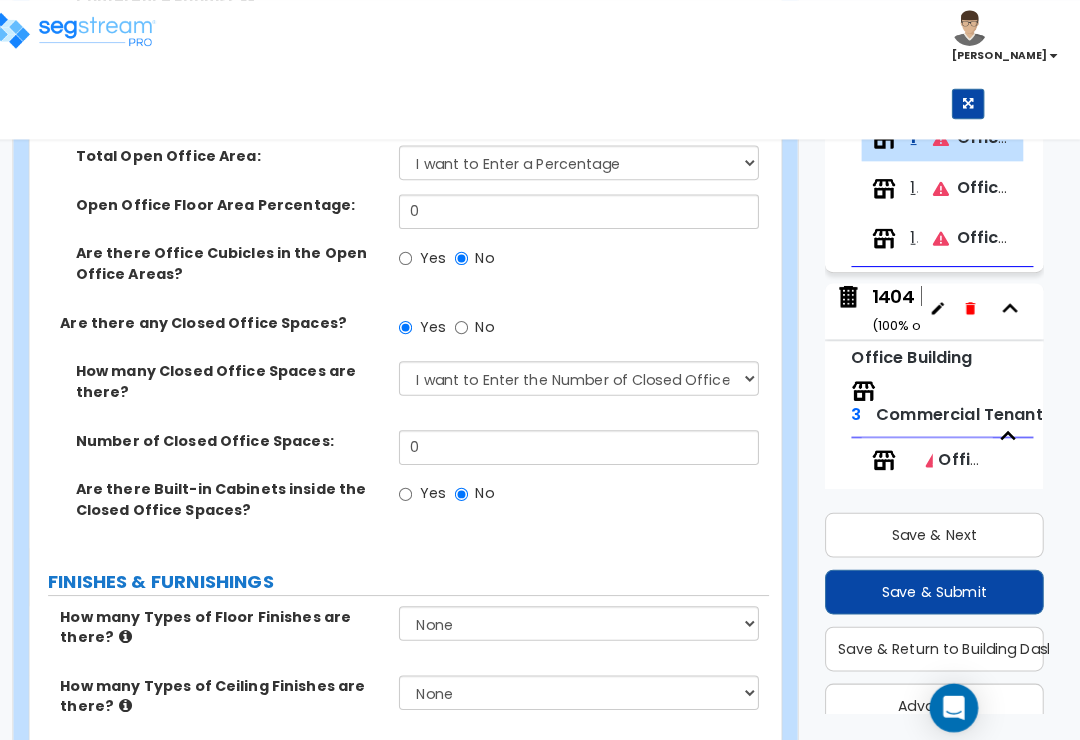scroll, scrollTop: 1129, scrollLeft: 0, axis: vertical 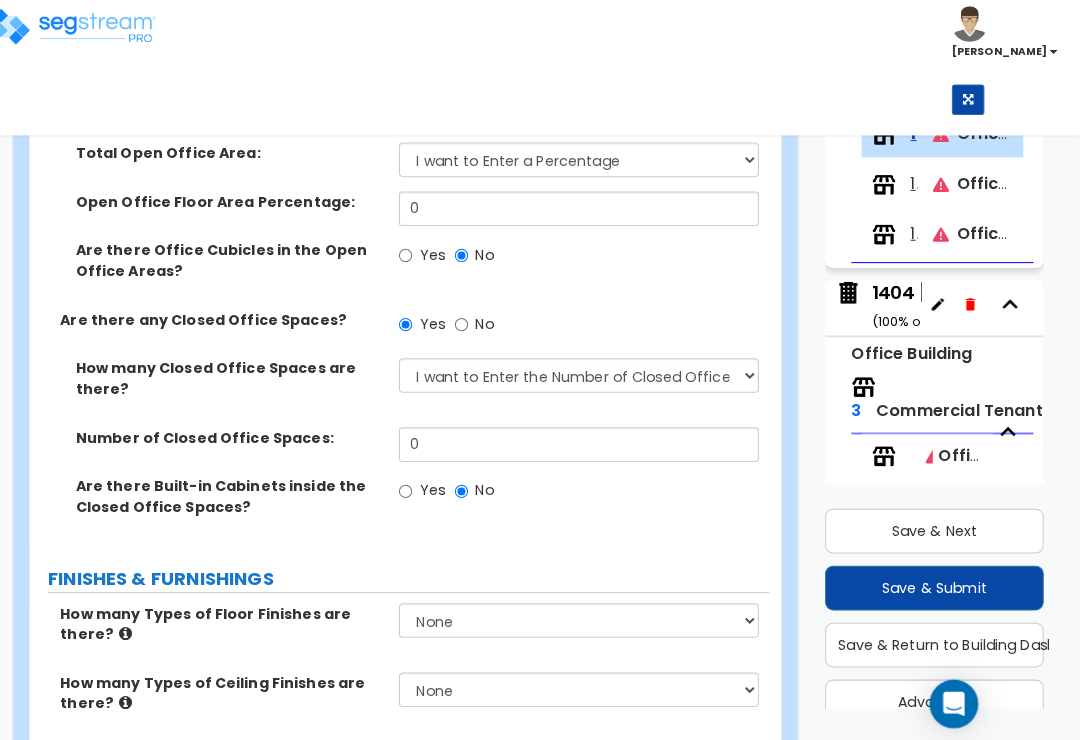 type on "4" 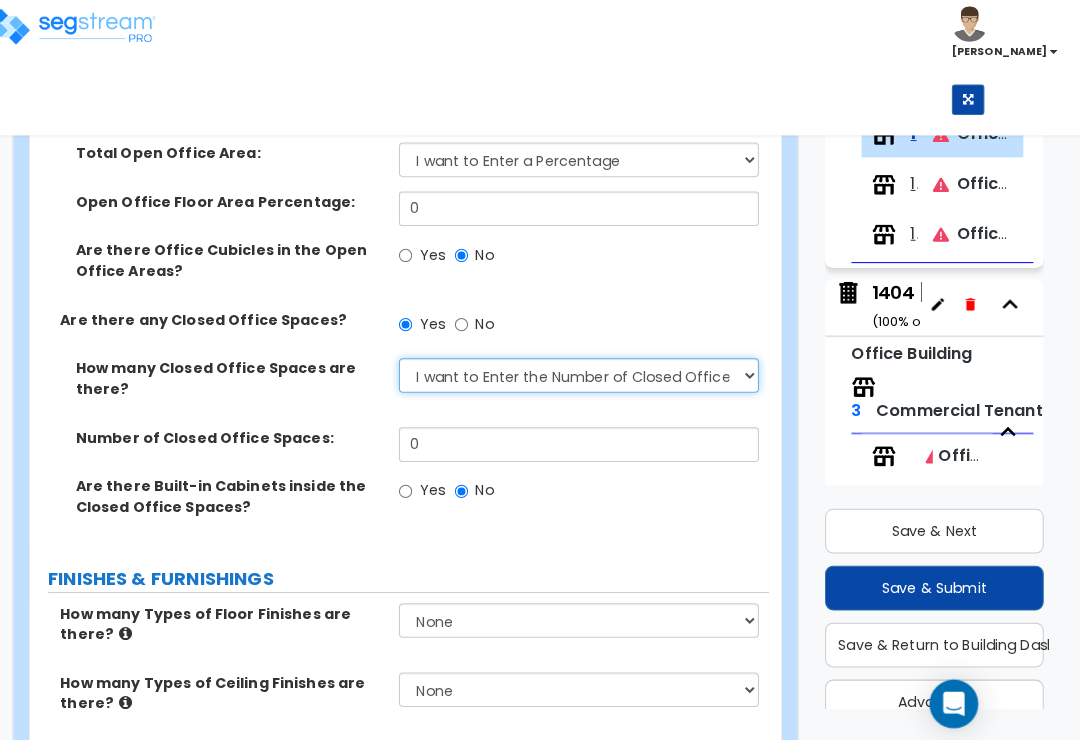 click on "I Don’t Know - Please Estimate for me I want to Enter the Number of Closed Office Spaces" at bounding box center (586, 373) 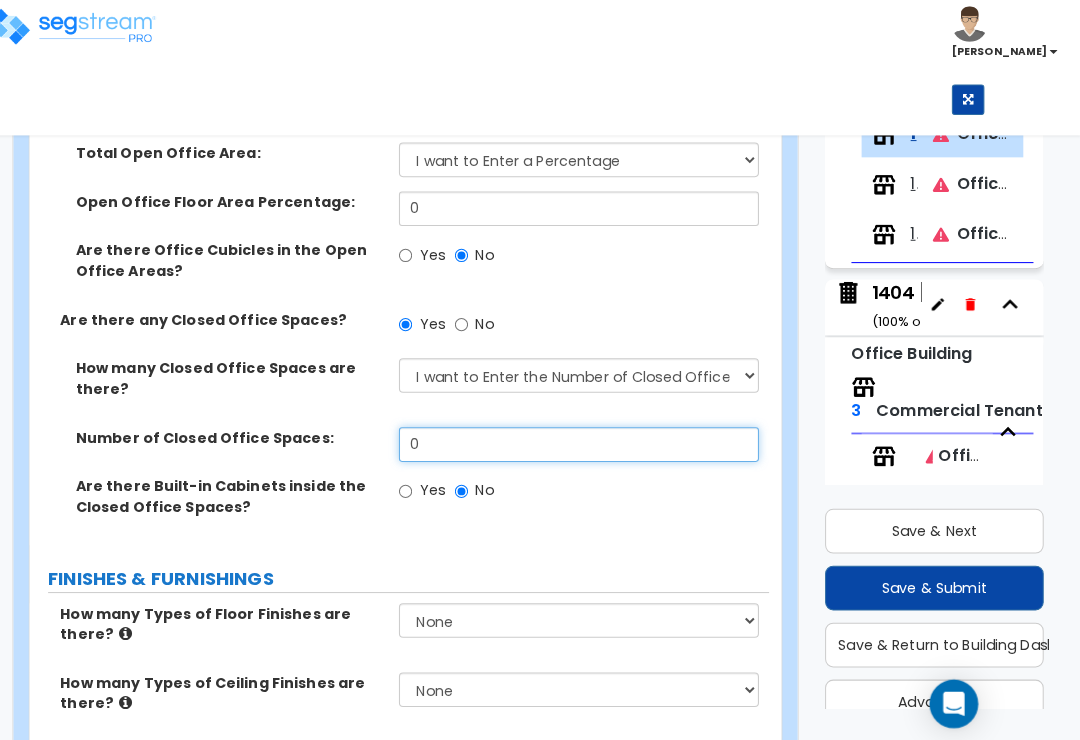 click on "0" at bounding box center (586, 441) 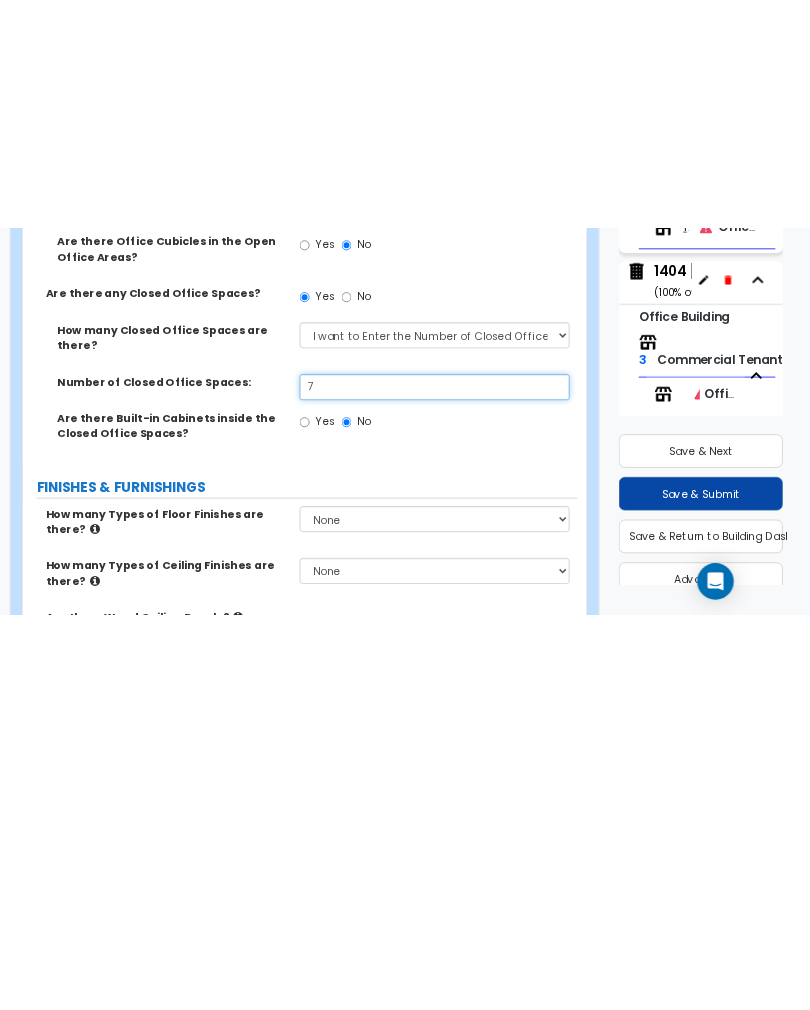 scroll, scrollTop: 1361, scrollLeft: 13, axis: both 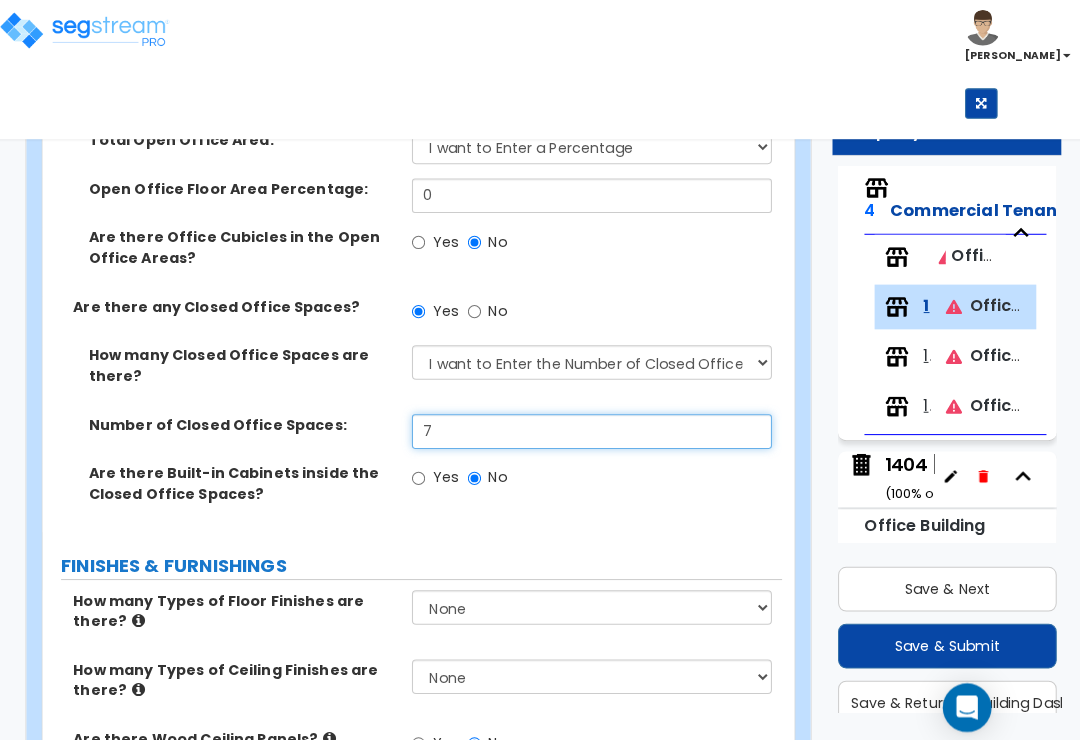 type on "7" 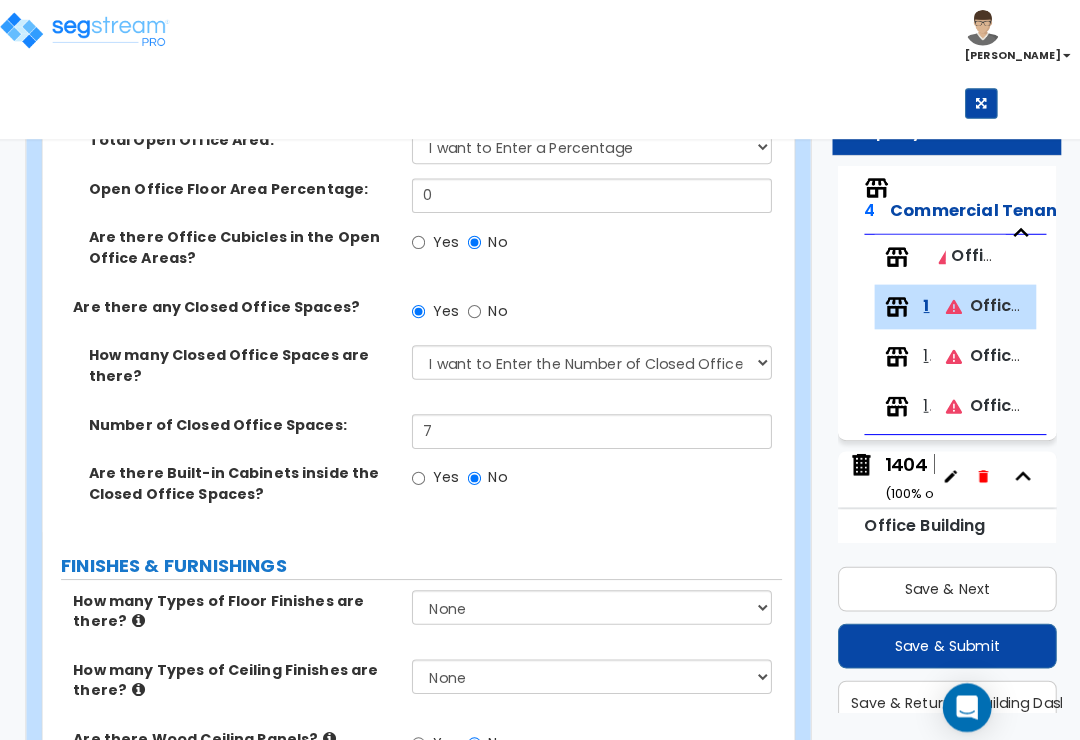 click on "Toggle navigation
Chris" at bounding box center (540, 851) 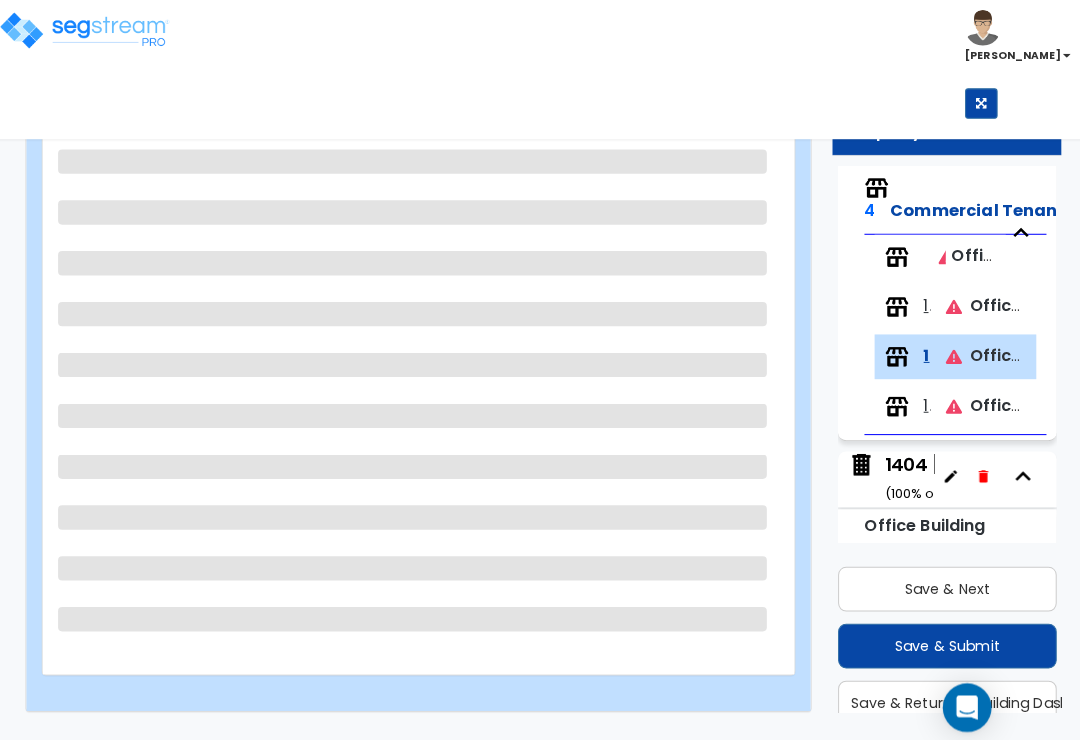 scroll, scrollTop: 281, scrollLeft: 0, axis: vertical 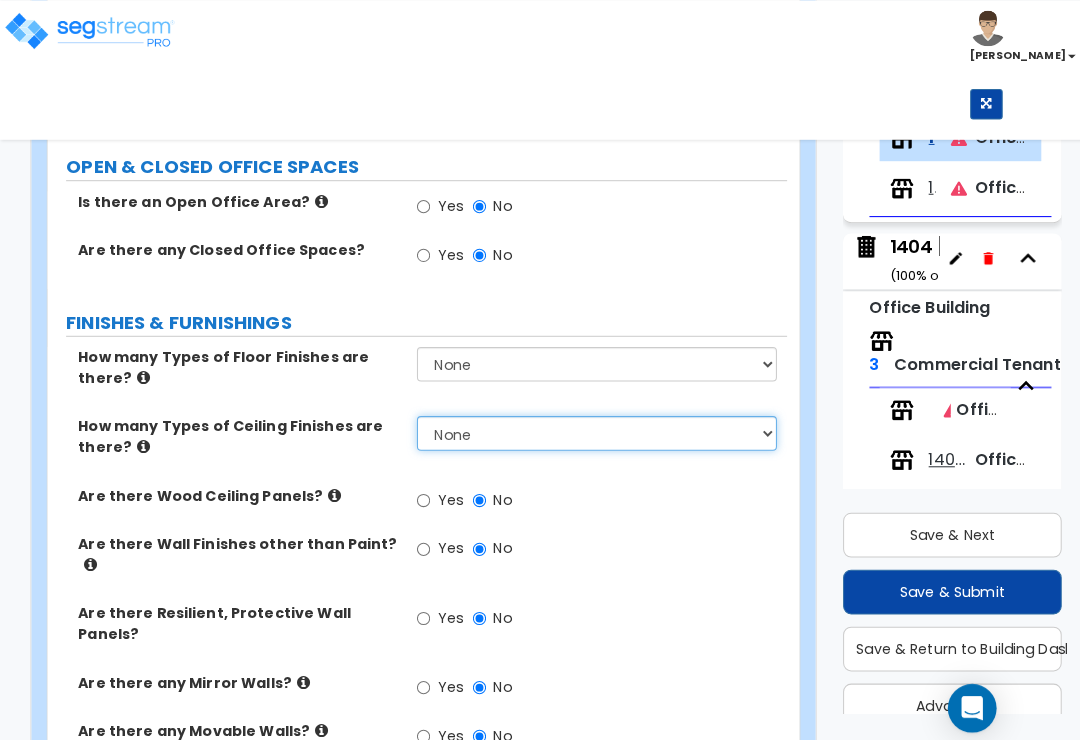 click on "None 1 2 3" at bounding box center [586, 426] 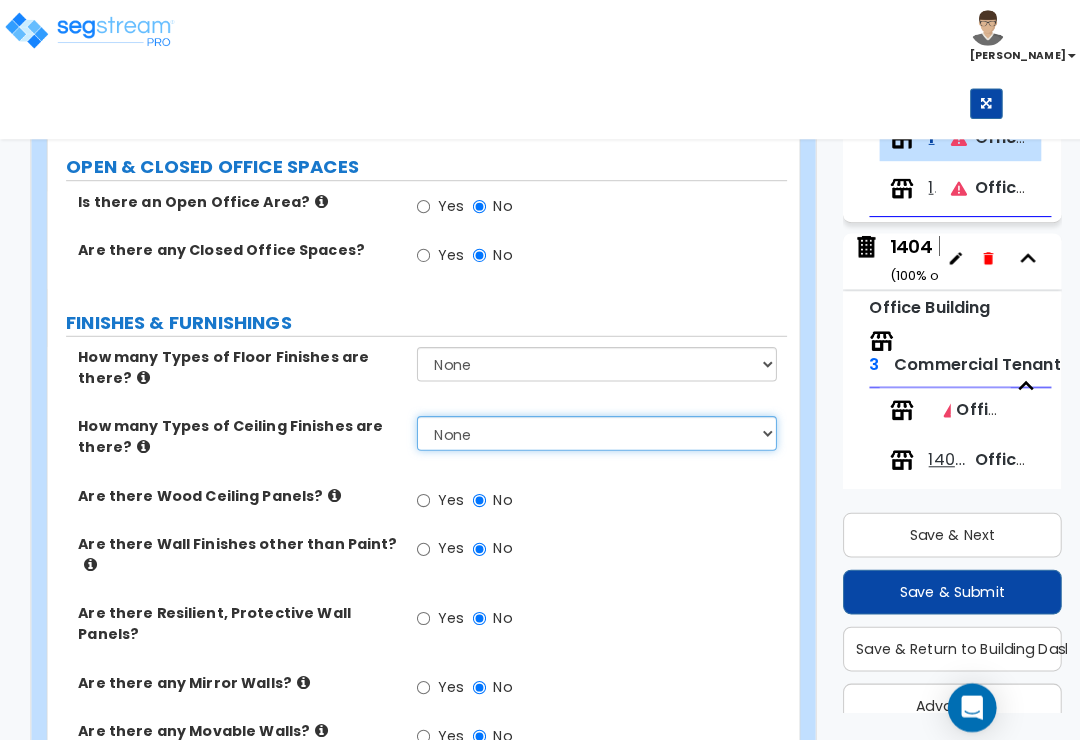select on "2" 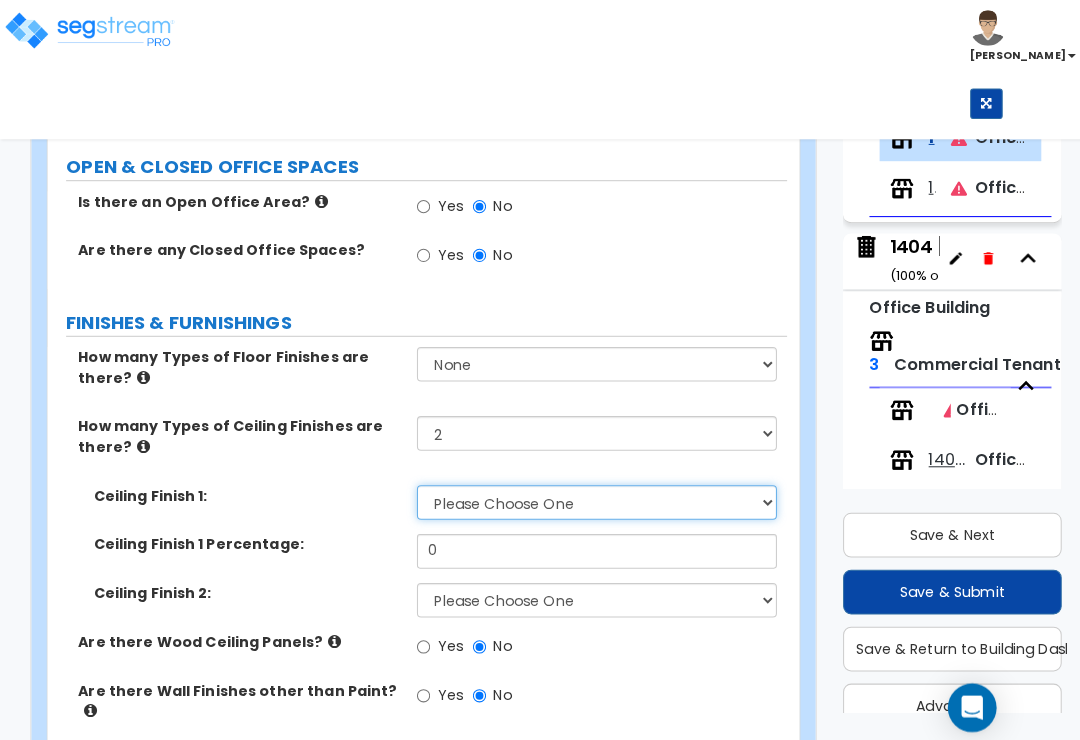 click on "Please Choose One Drop Ceiling Open Ceiling Drywall Ceiling" at bounding box center (586, 494) 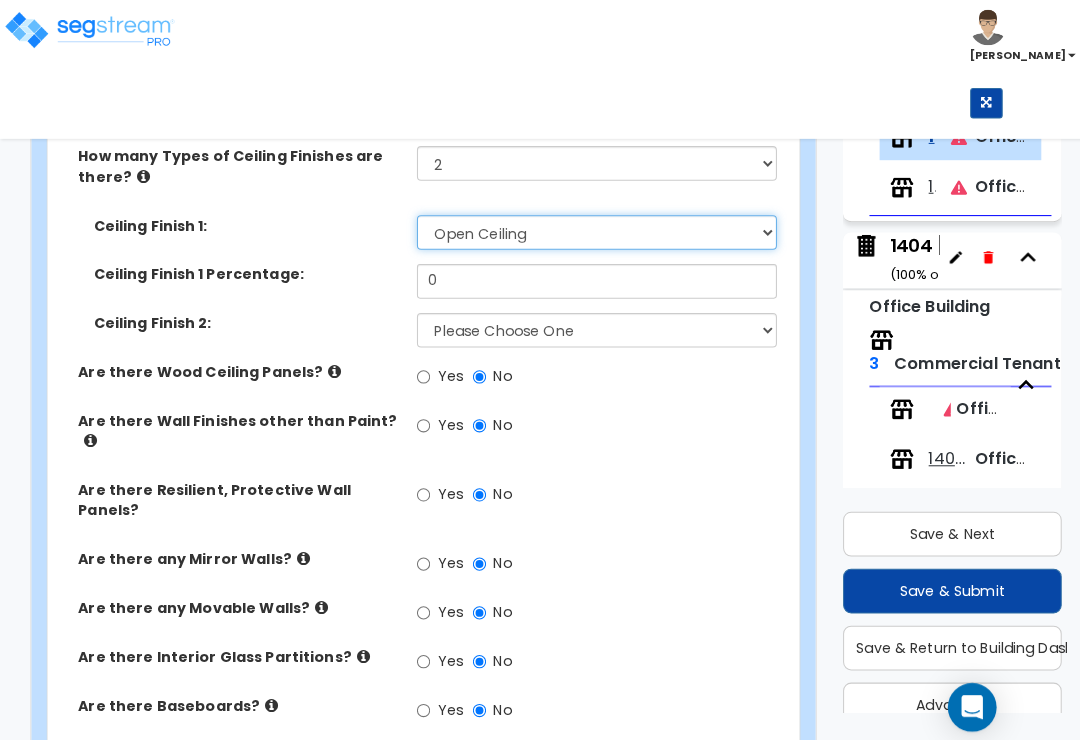 scroll, scrollTop: 866, scrollLeft: 0, axis: vertical 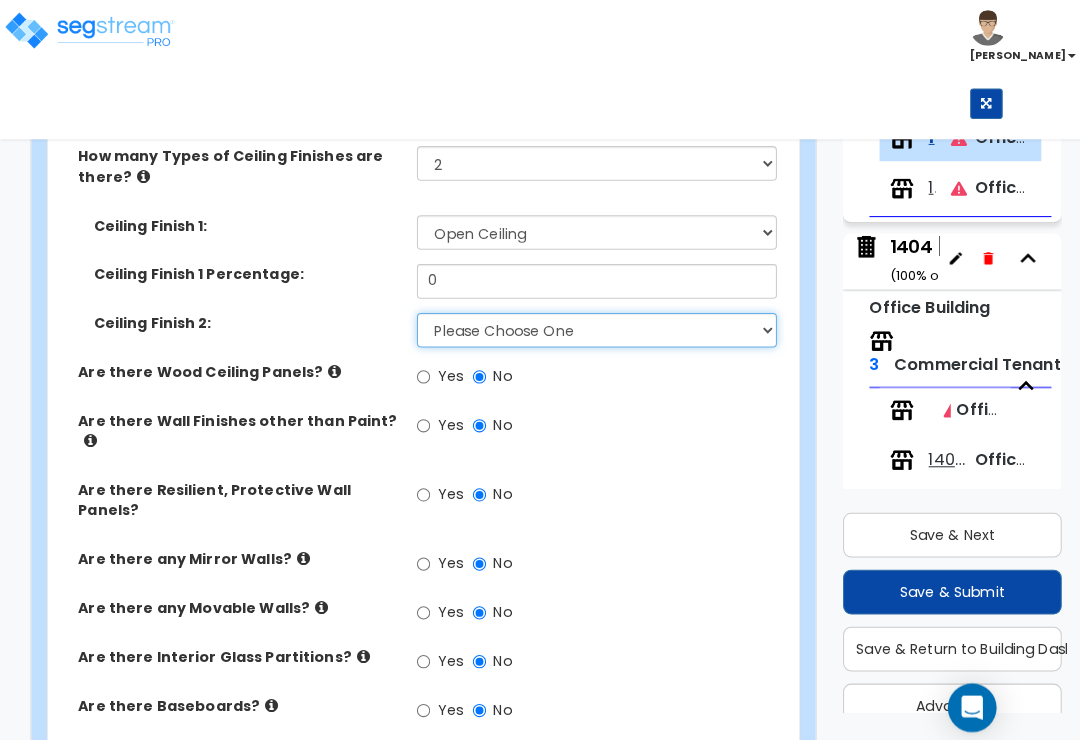 click on "Please Choose One Drop Ceiling Open Ceiling Drywall Ceiling" at bounding box center [586, 325] 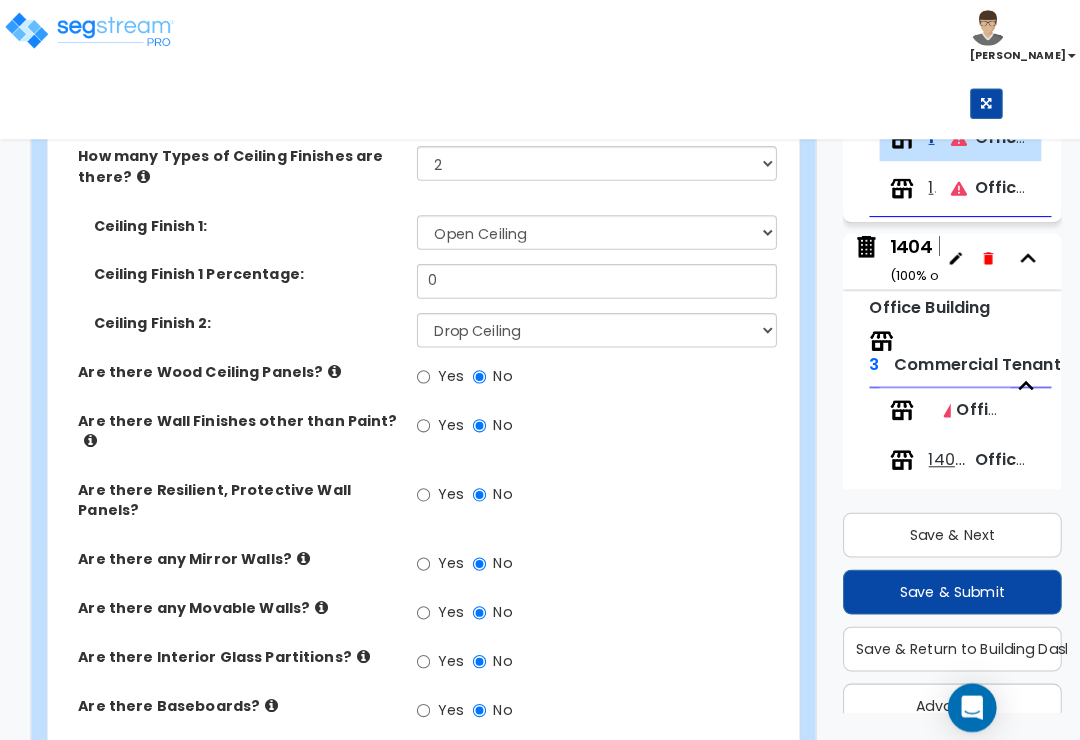 click on "Yes No" at bounding box center (591, 421) 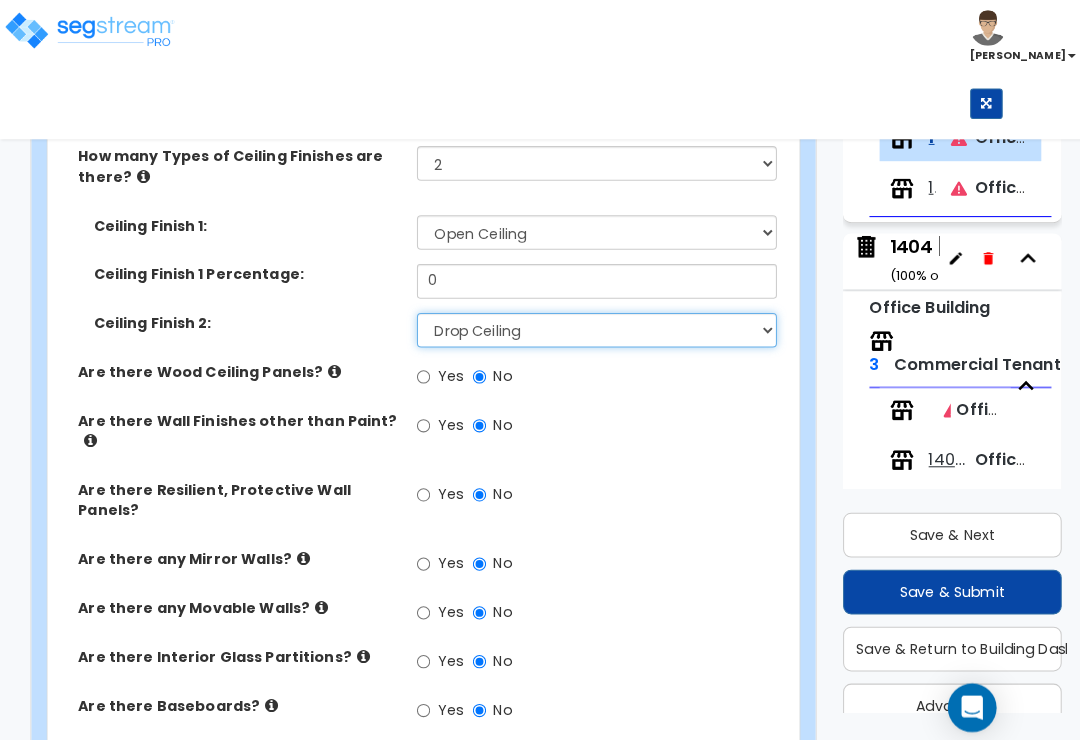 click on "Please Choose One Drop Ceiling Open Ceiling Drywall Ceiling" at bounding box center [586, 325] 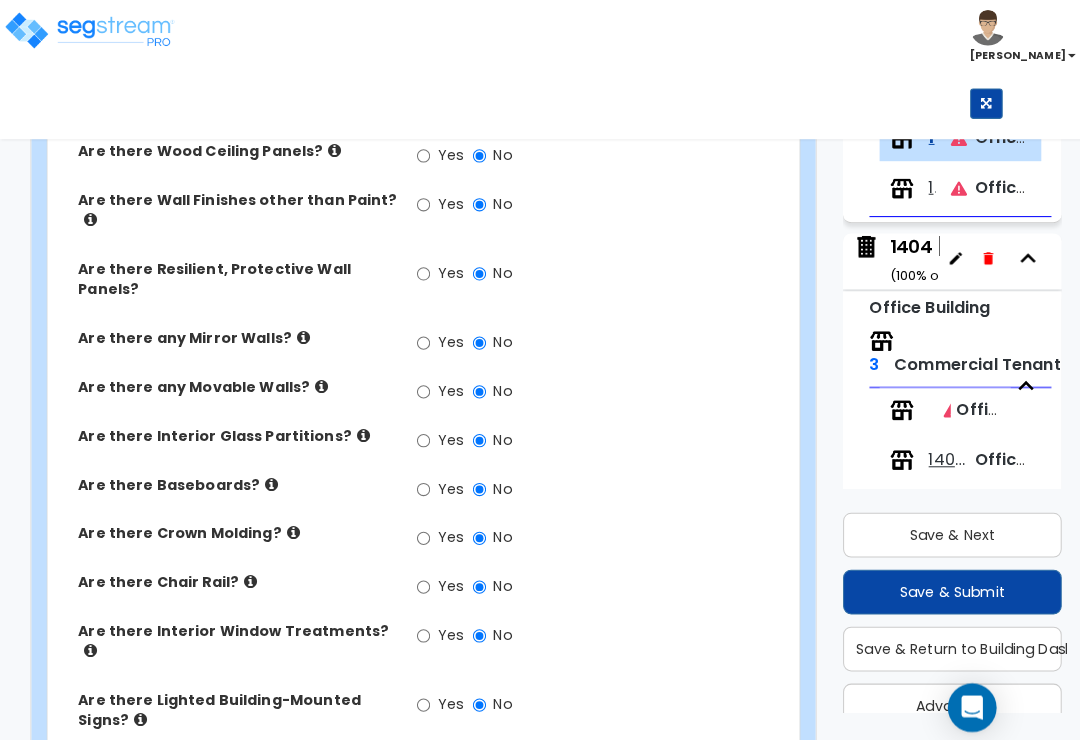 scroll, scrollTop: 1085, scrollLeft: 0, axis: vertical 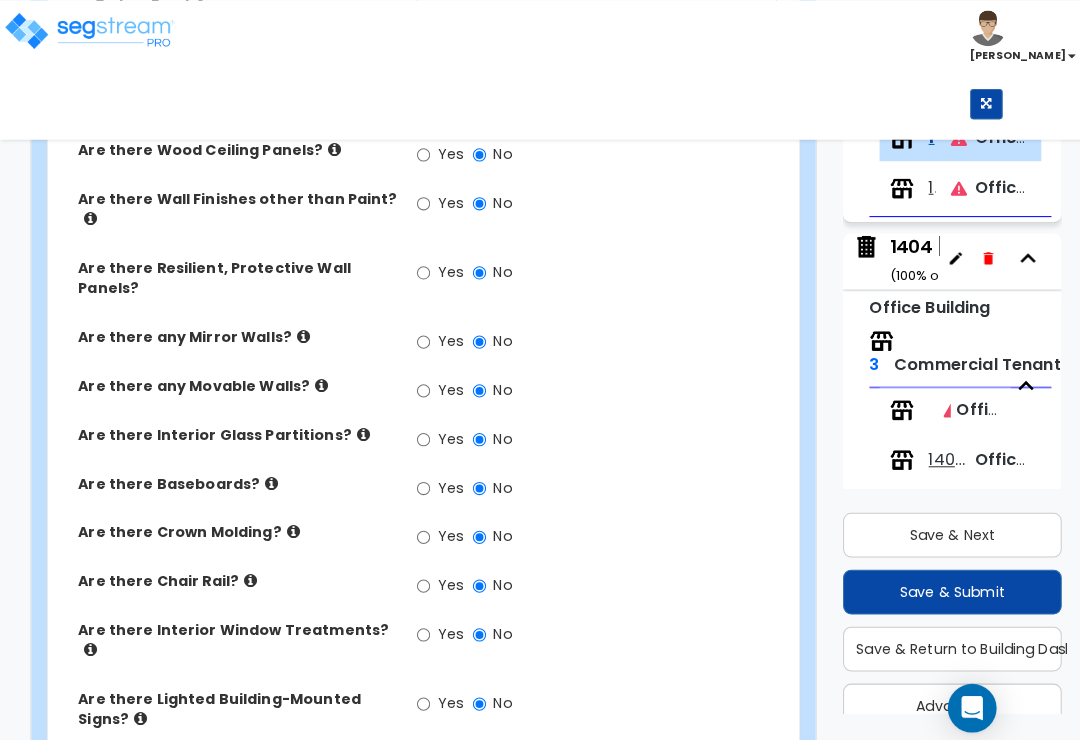 click on "Yes" at bounding box center (416, 200) 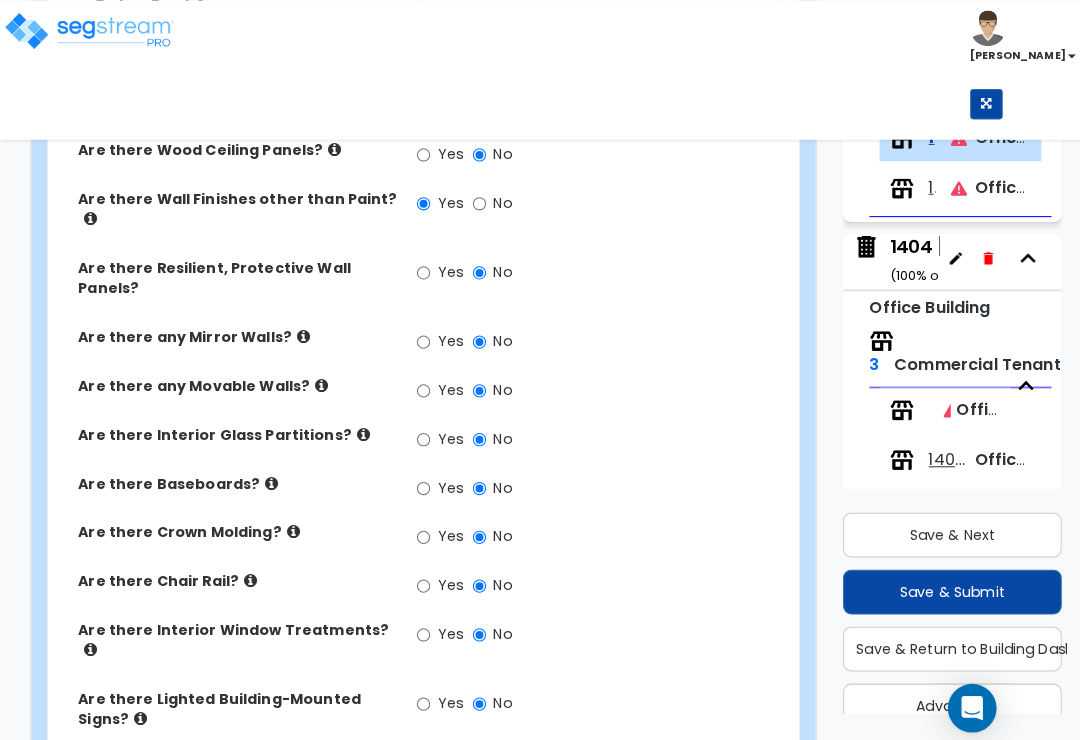 scroll, scrollTop: 1085, scrollLeft: 0, axis: vertical 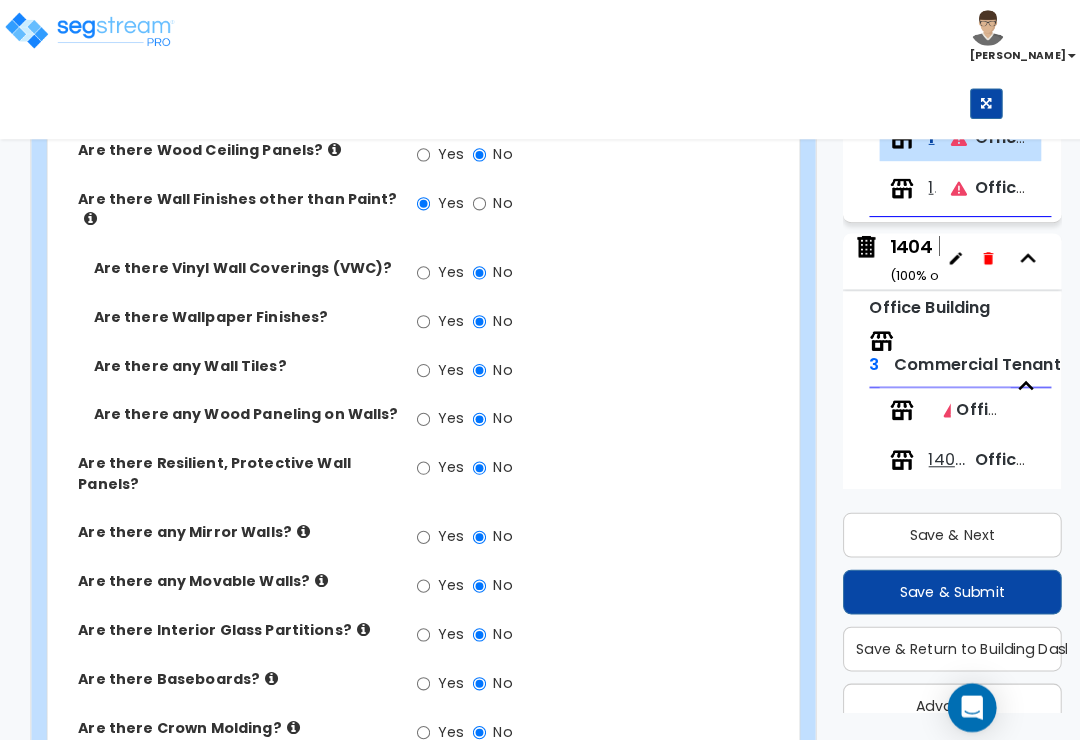 click on "Yes" at bounding box center [416, 412] 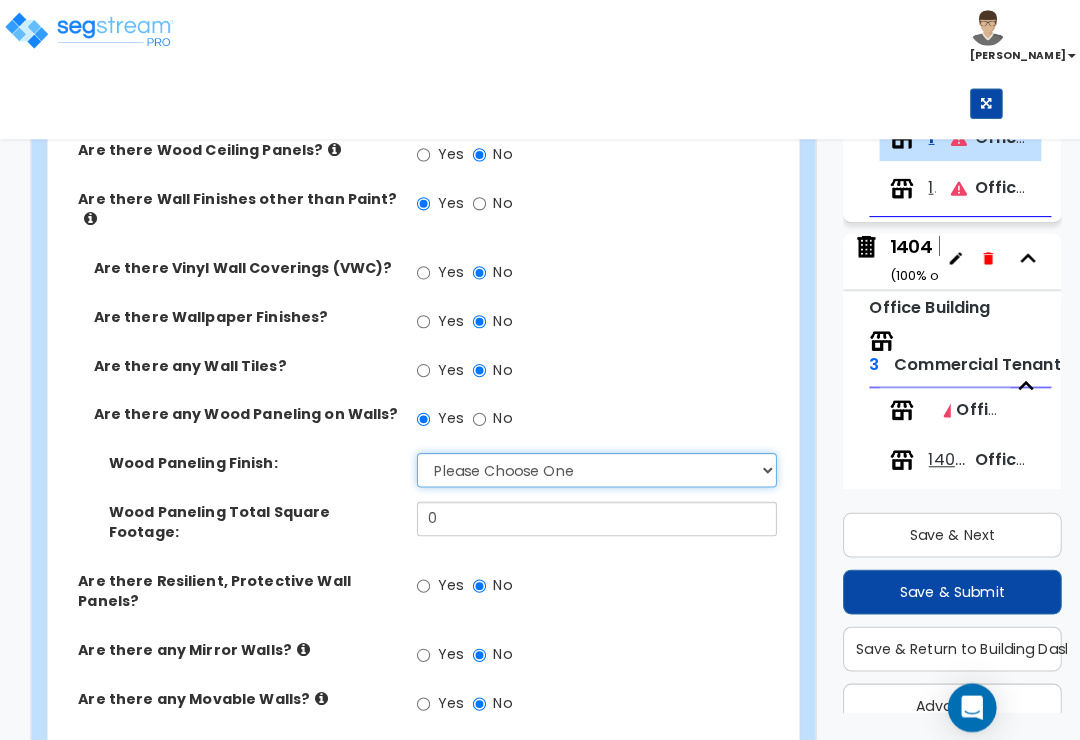 click on "Please Choose One Birch Mahogany Oak or Cherry Rosewood Teak I Don't Know, Please Choose For Me" at bounding box center [586, 462] 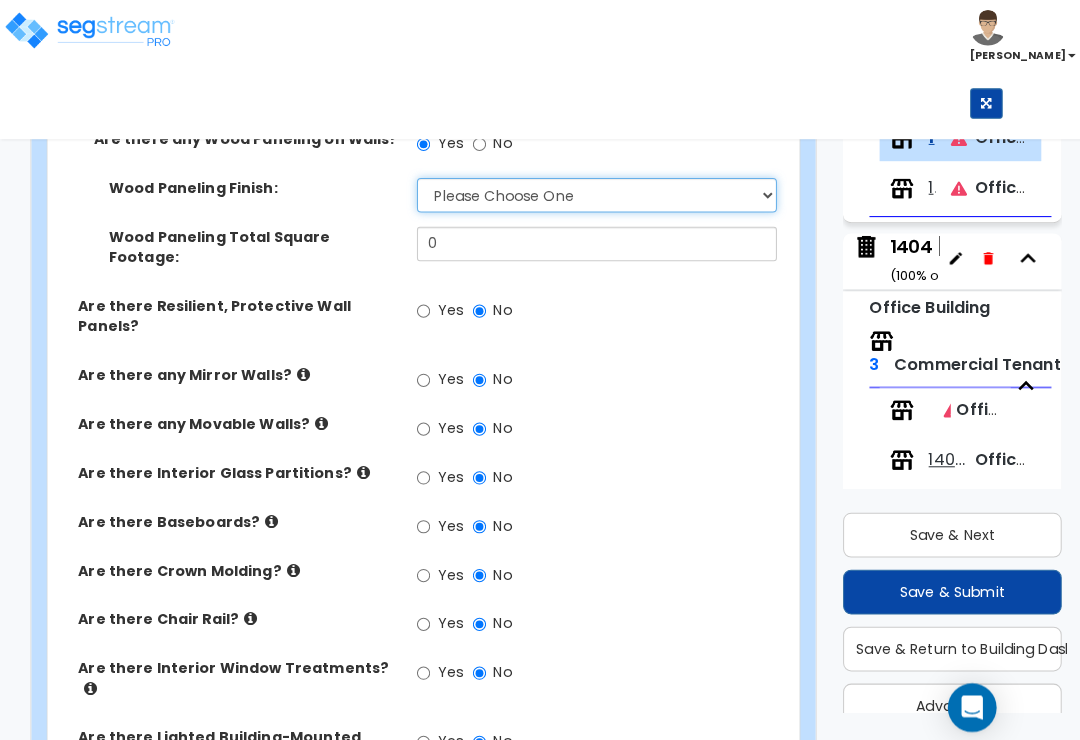 scroll, scrollTop: 1356, scrollLeft: 0, axis: vertical 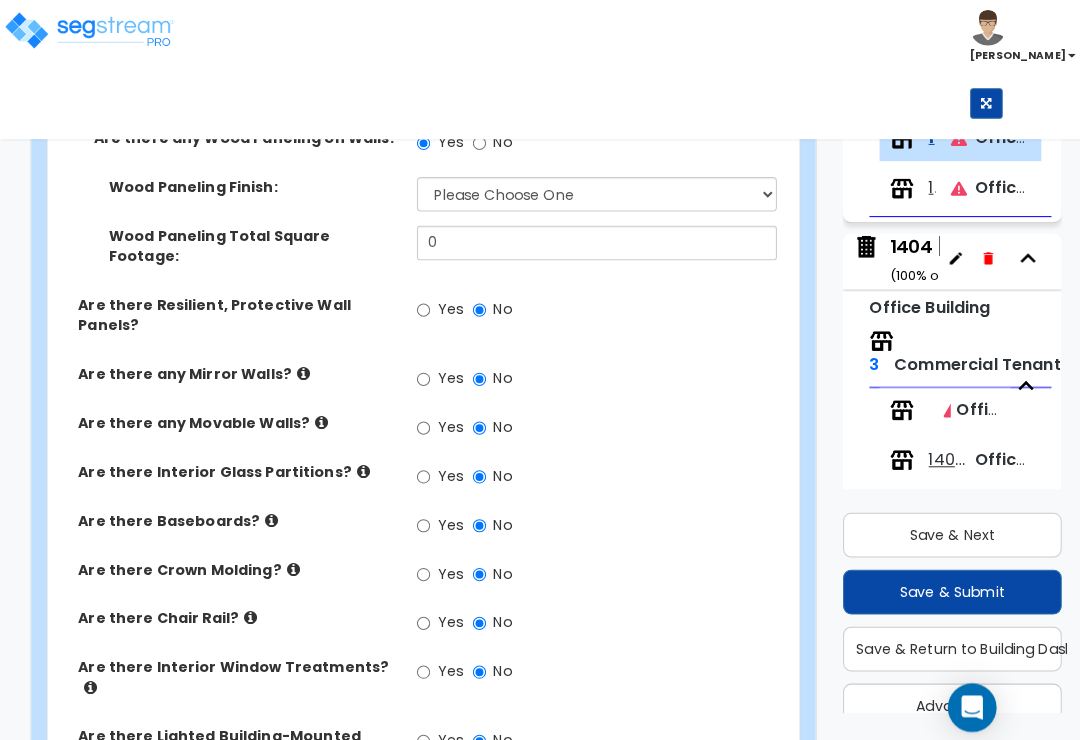 click on "Yes" at bounding box center (416, 517) 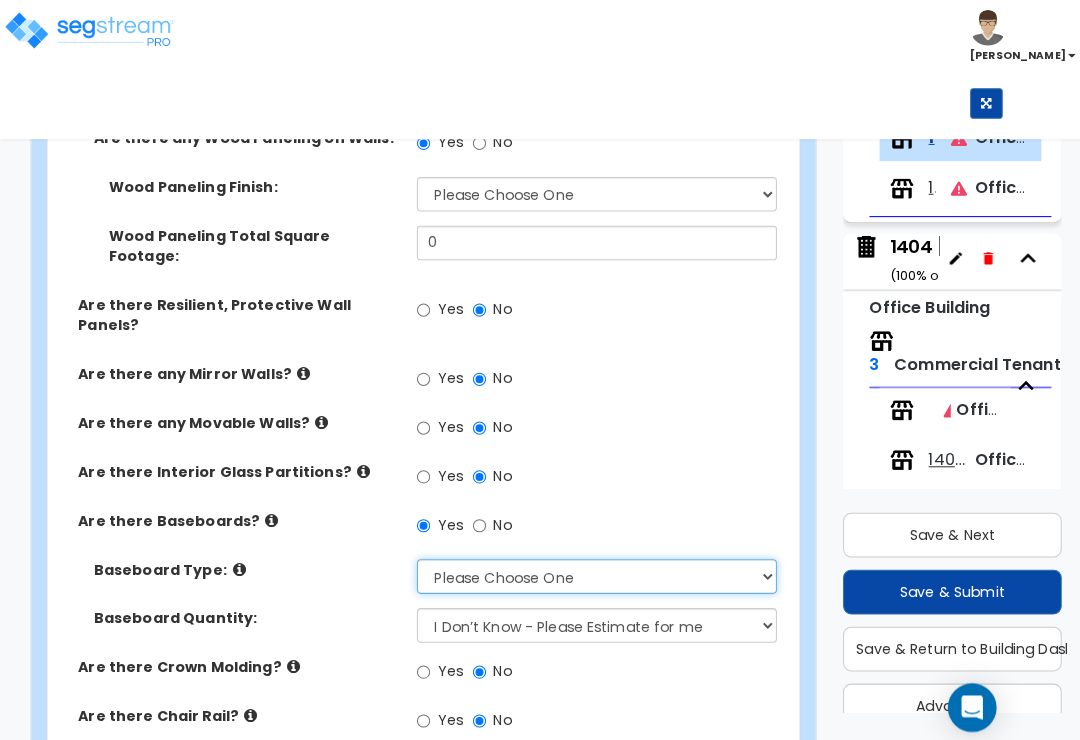 click on "Please Choose One Wood Vinyl Carpet Tile" at bounding box center [586, 567] 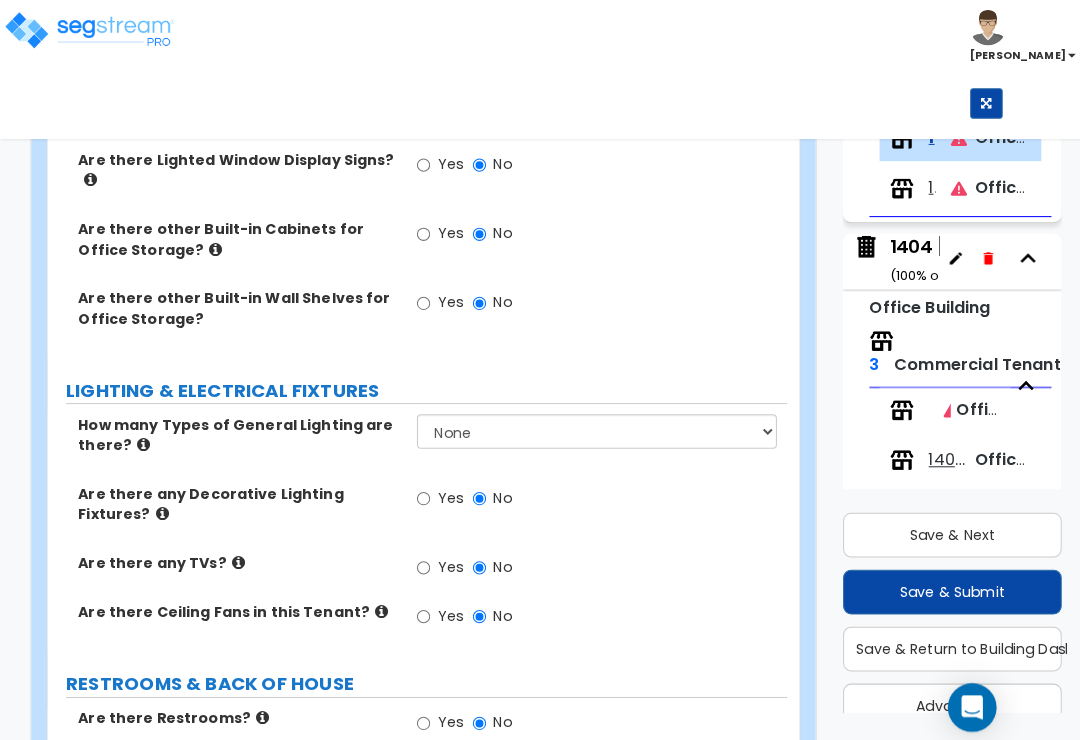 scroll, scrollTop: 2087, scrollLeft: 0, axis: vertical 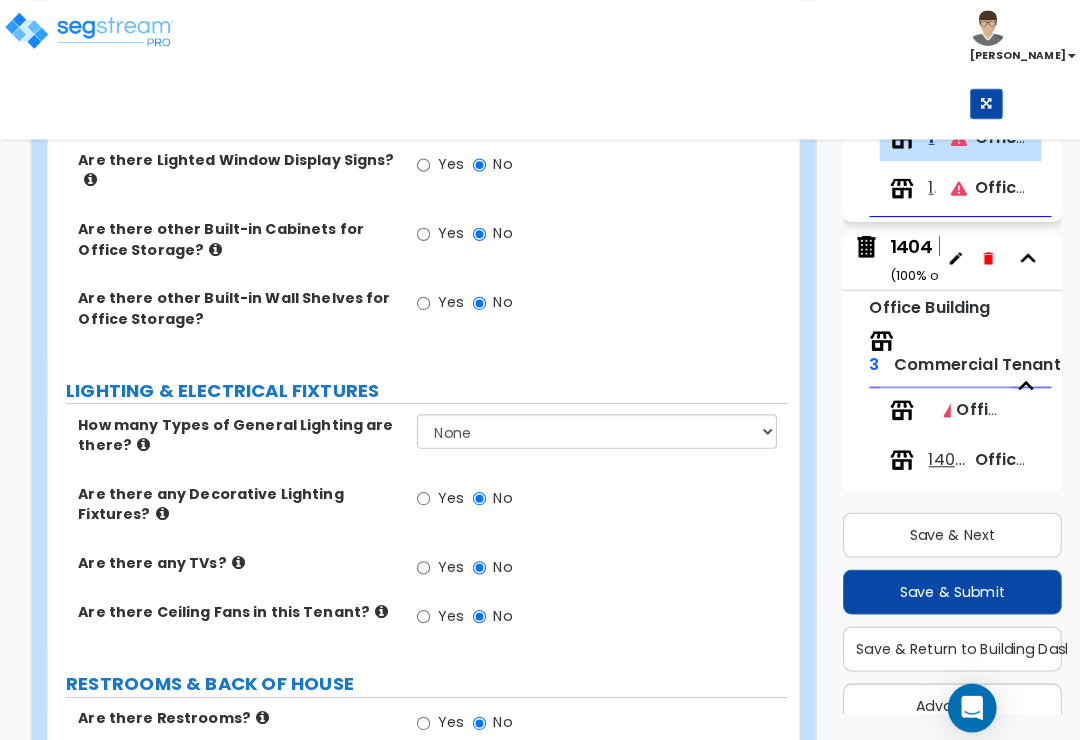 click on "Yes" at bounding box center (416, 490) 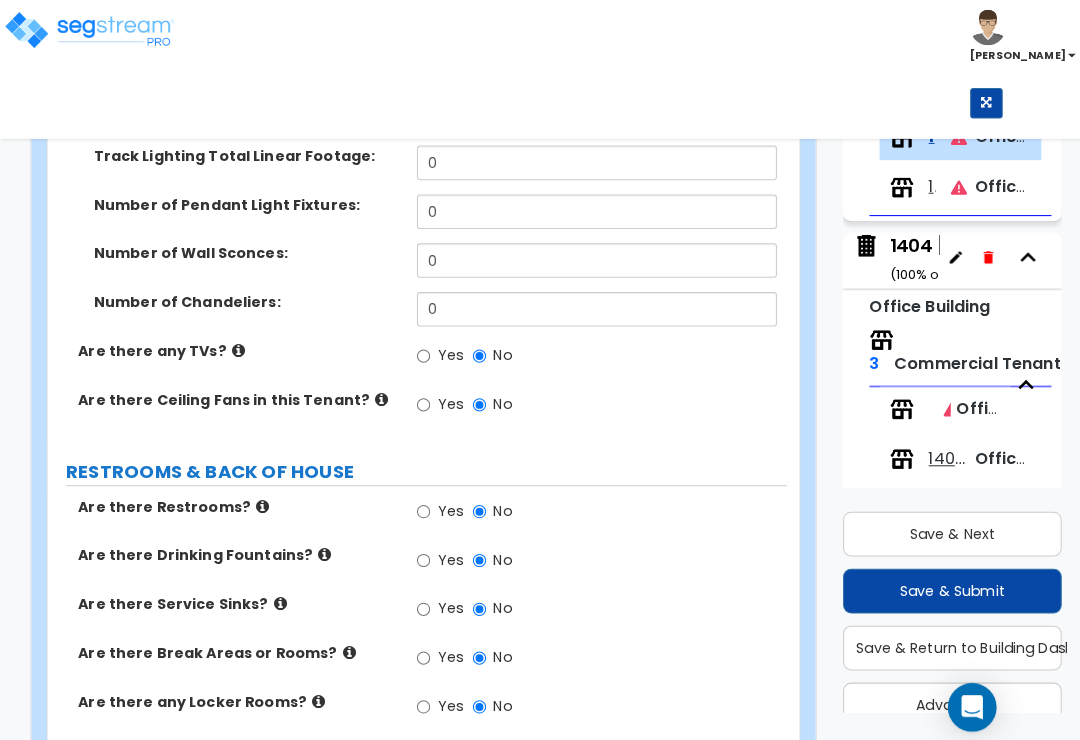 scroll, scrollTop: 2491, scrollLeft: 0, axis: vertical 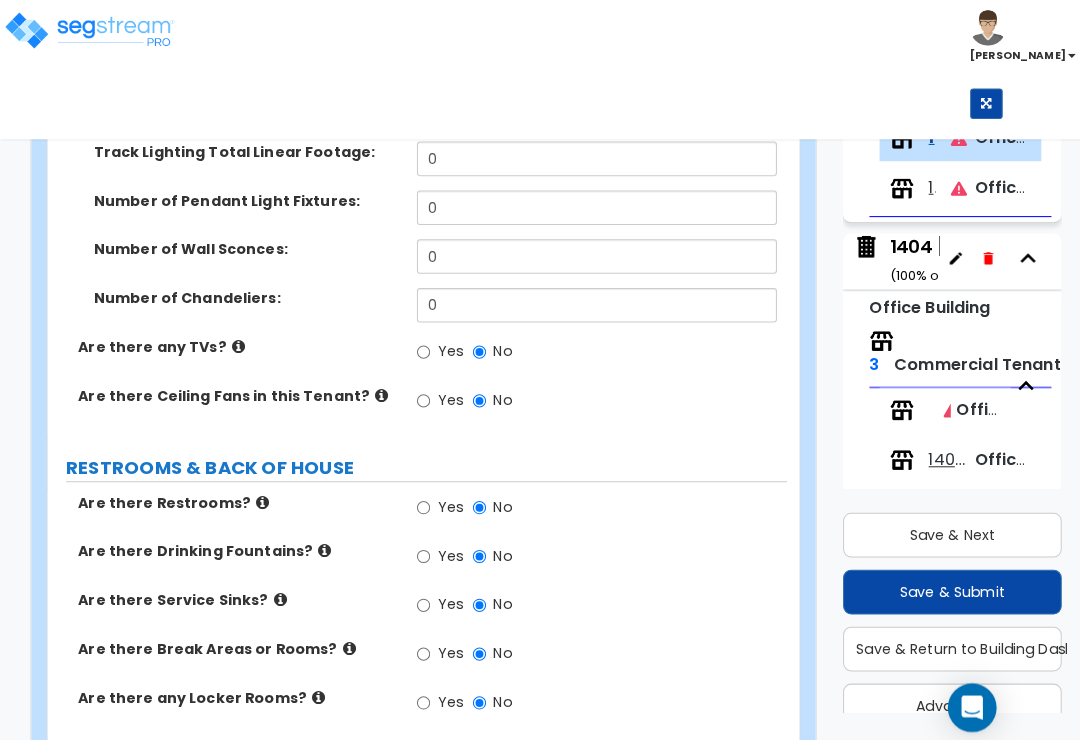 click on "Yes" at bounding box center (416, 643) 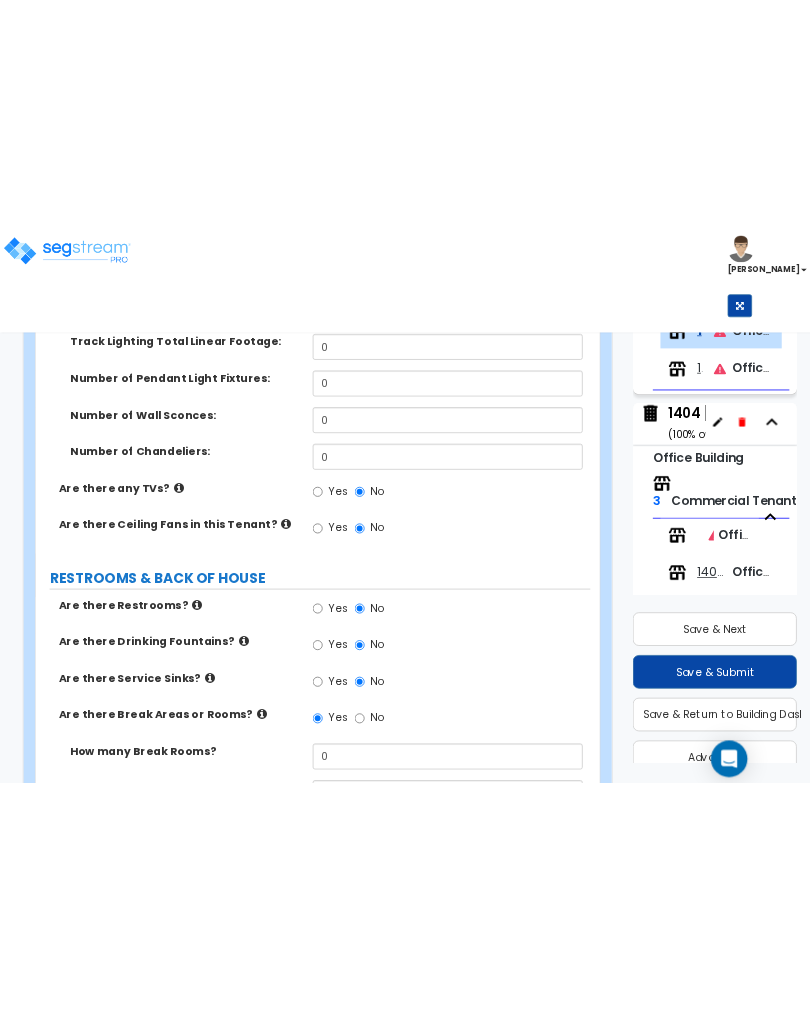 scroll, scrollTop: 3677, scrollLeft: 0, axis: vertical 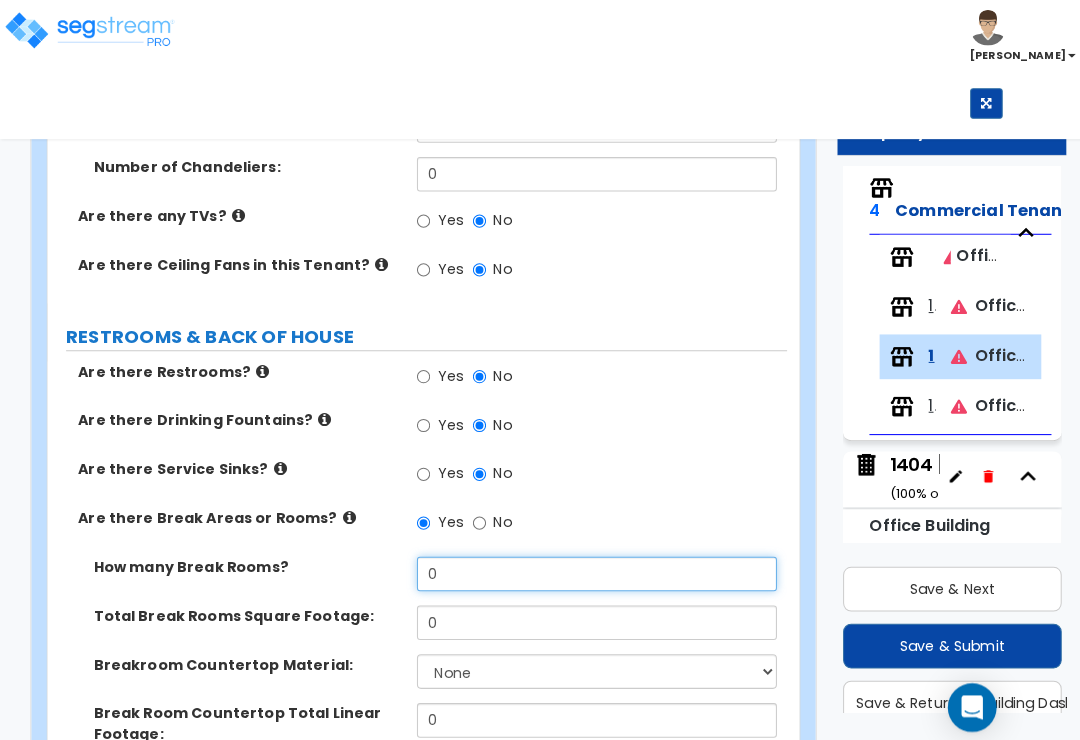 click on "0" at bounding box center [586, 565] 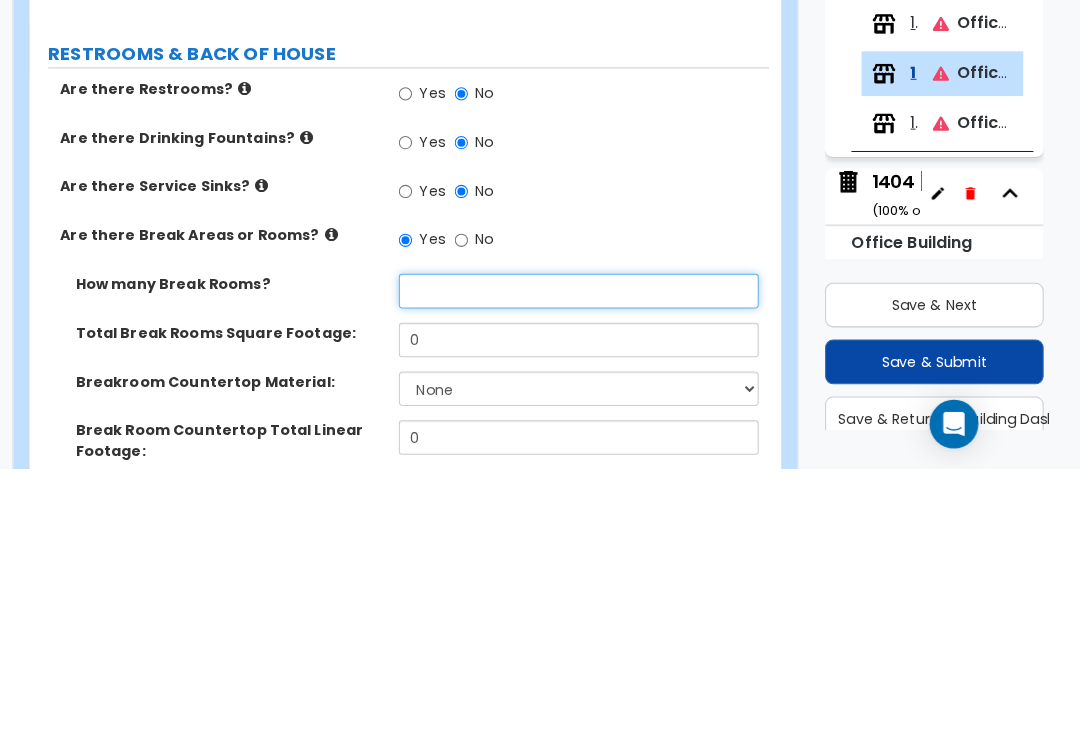 scroll, scrollTop: 303, scrollLeft: 0, axis: vertical 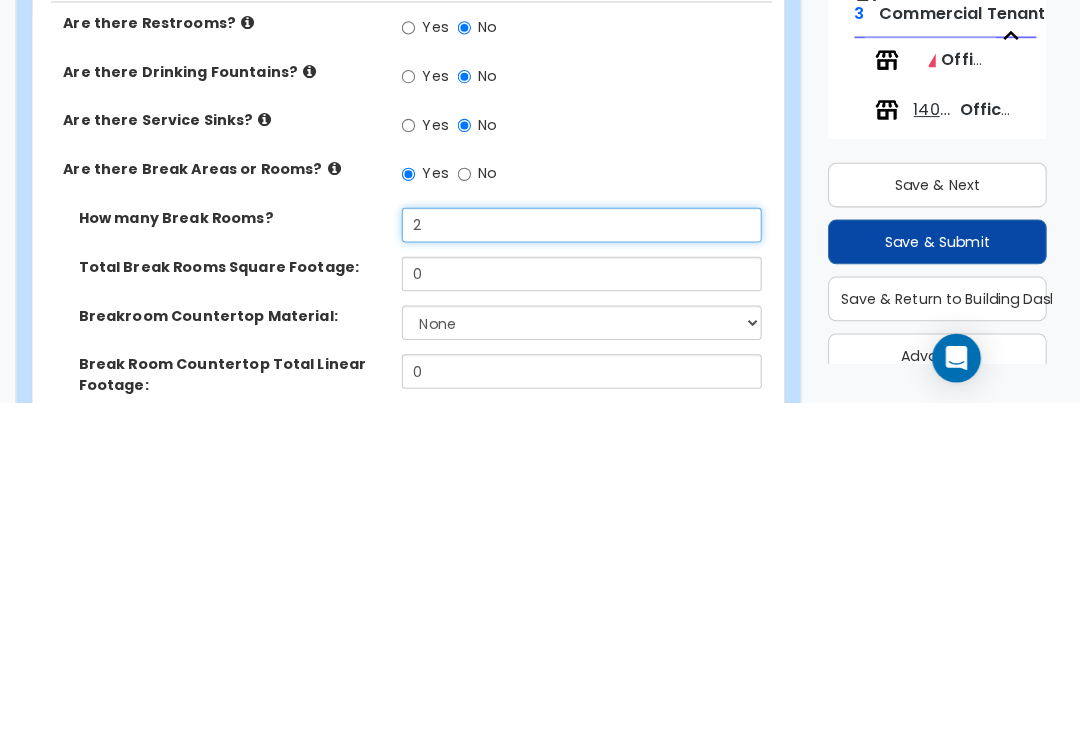 type on "2" 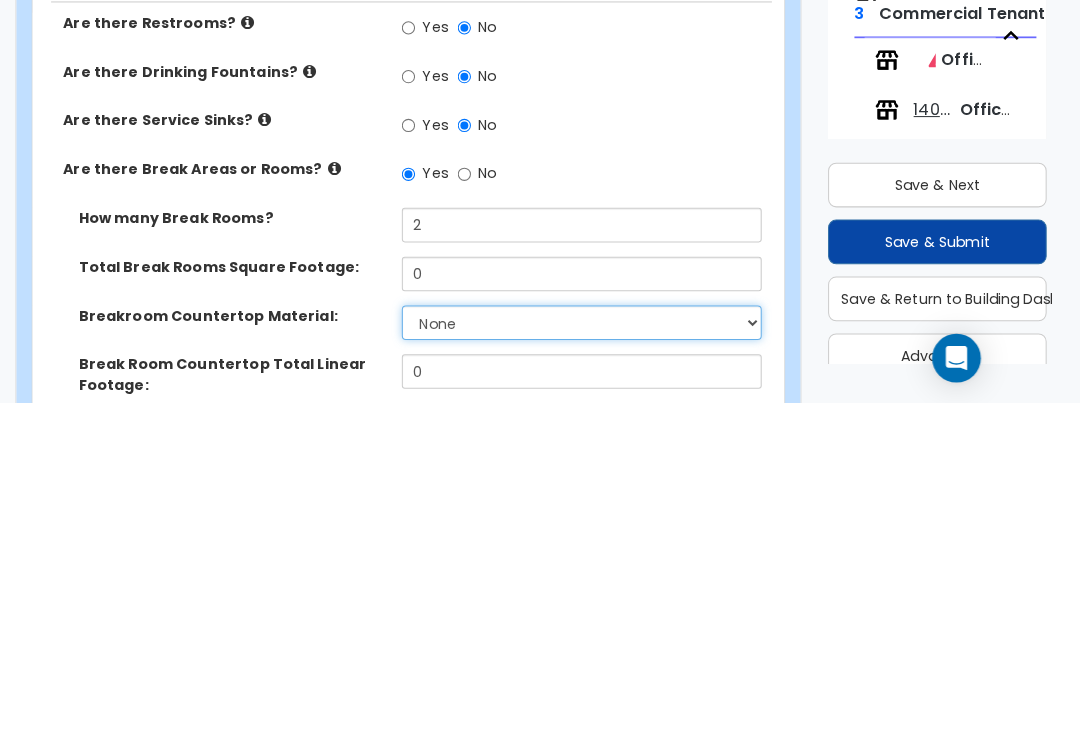 click on "None Plastic Laminate Solid Surface Stone Quartz Marble Tile Wood Stainless Steel" at bounding box center [586, 661] 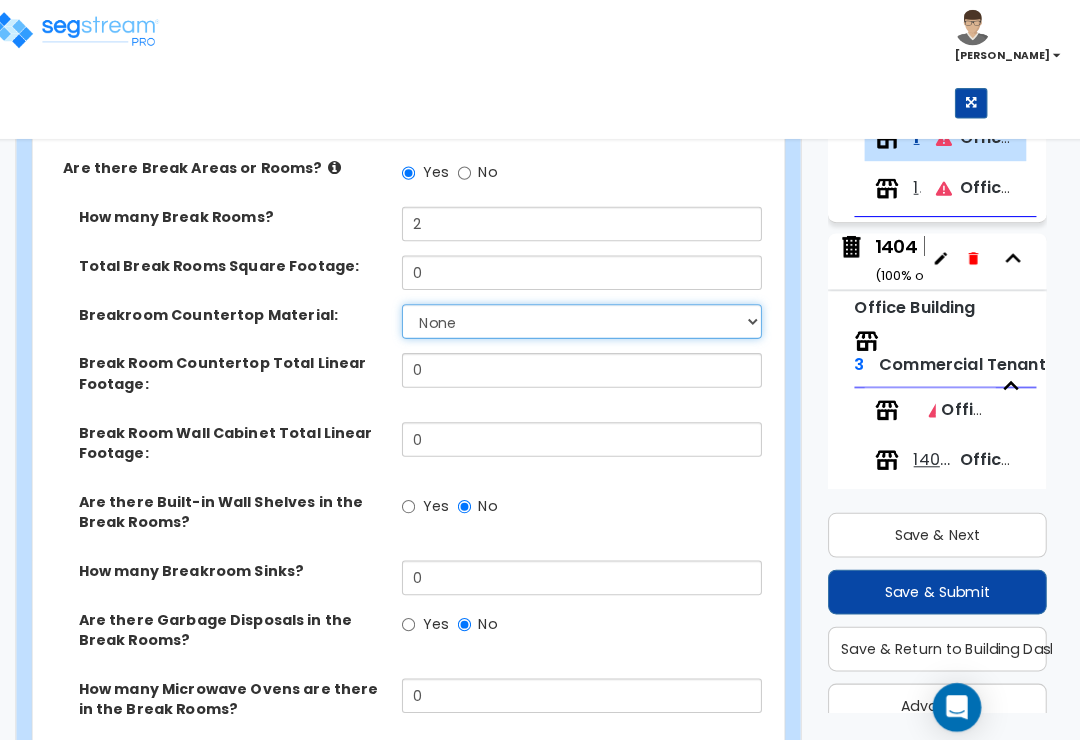 select on "2" 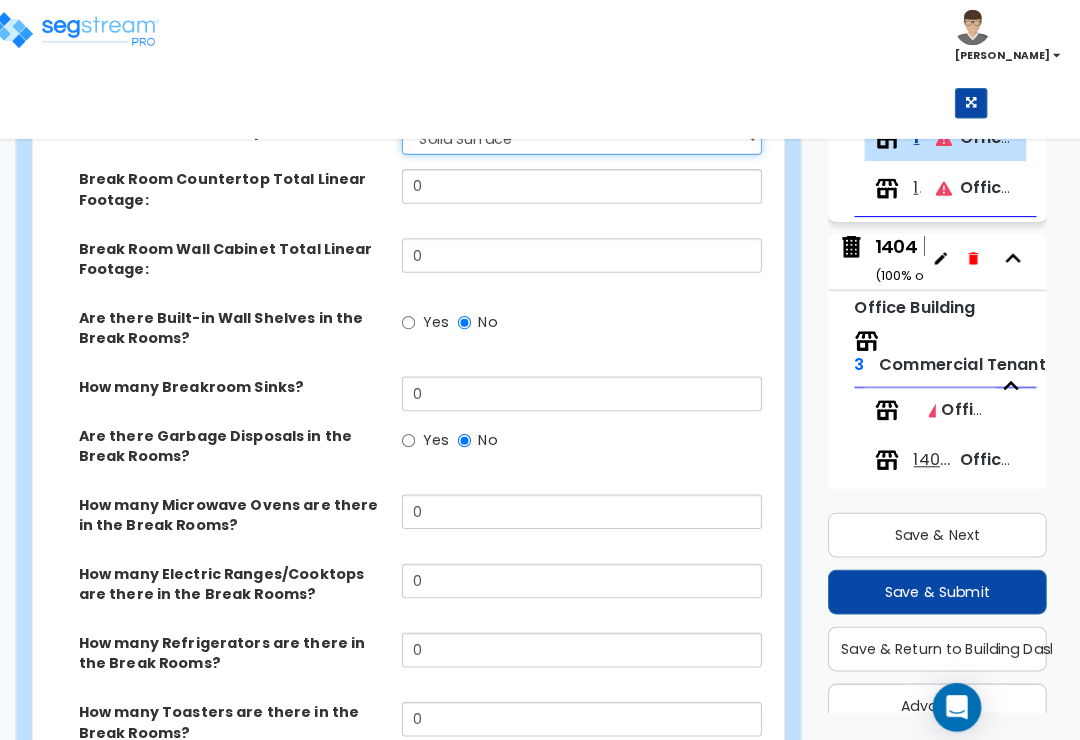 scroll, scrollTop: 3147, scrollLeft: 0, axis: vertical 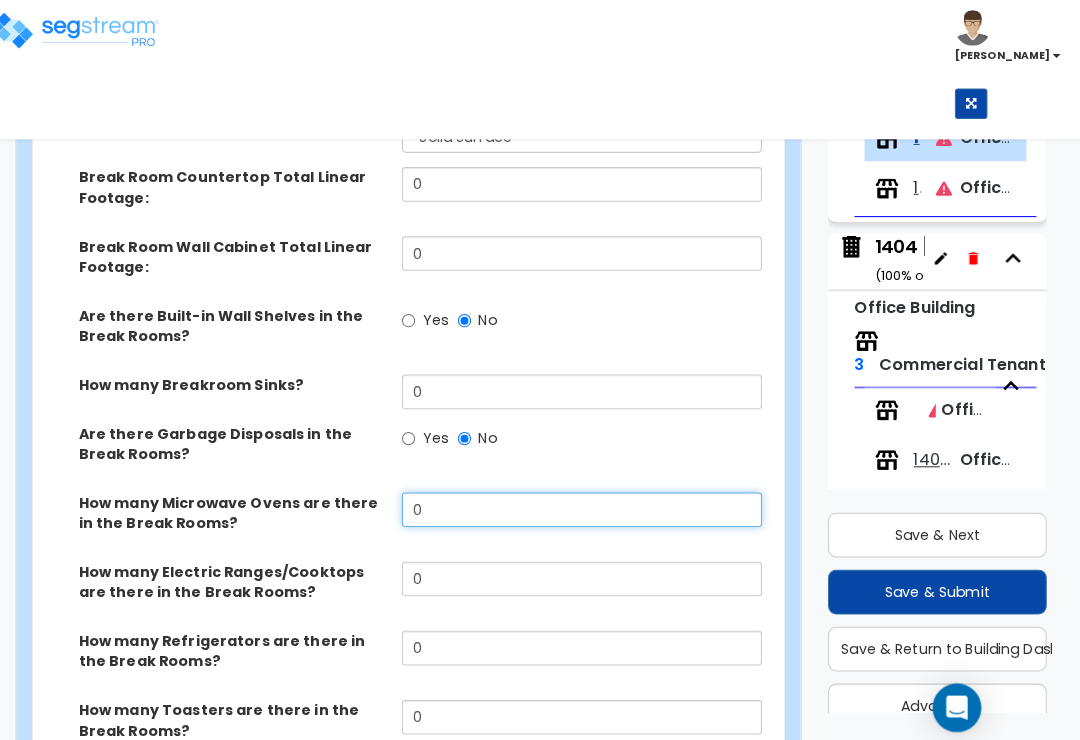click on "0" at bounding box center (586, 501) 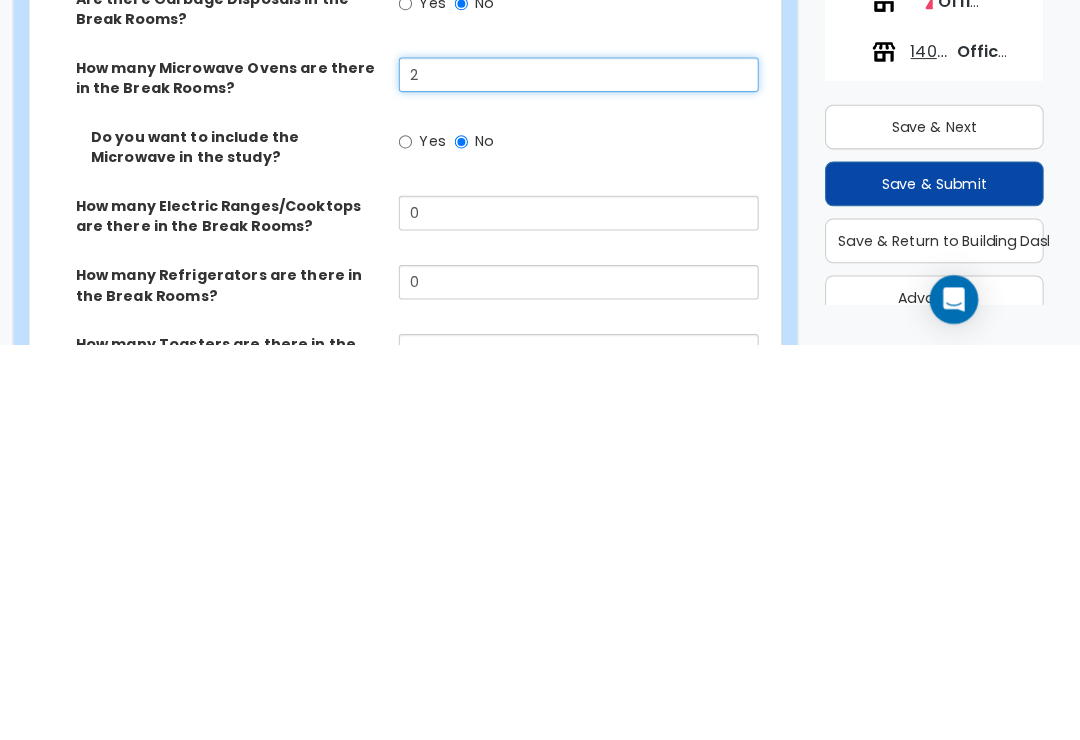scroll, scrollTop: 3176, scrollLeft: 0, axis: vertical 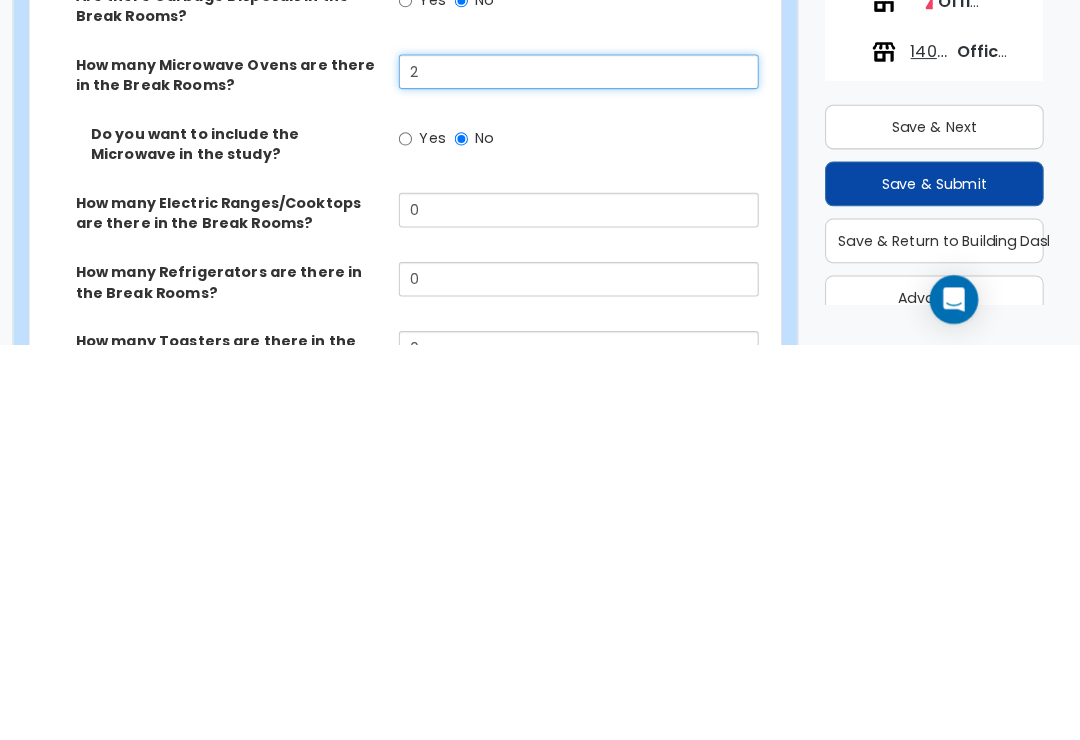 type on "2" 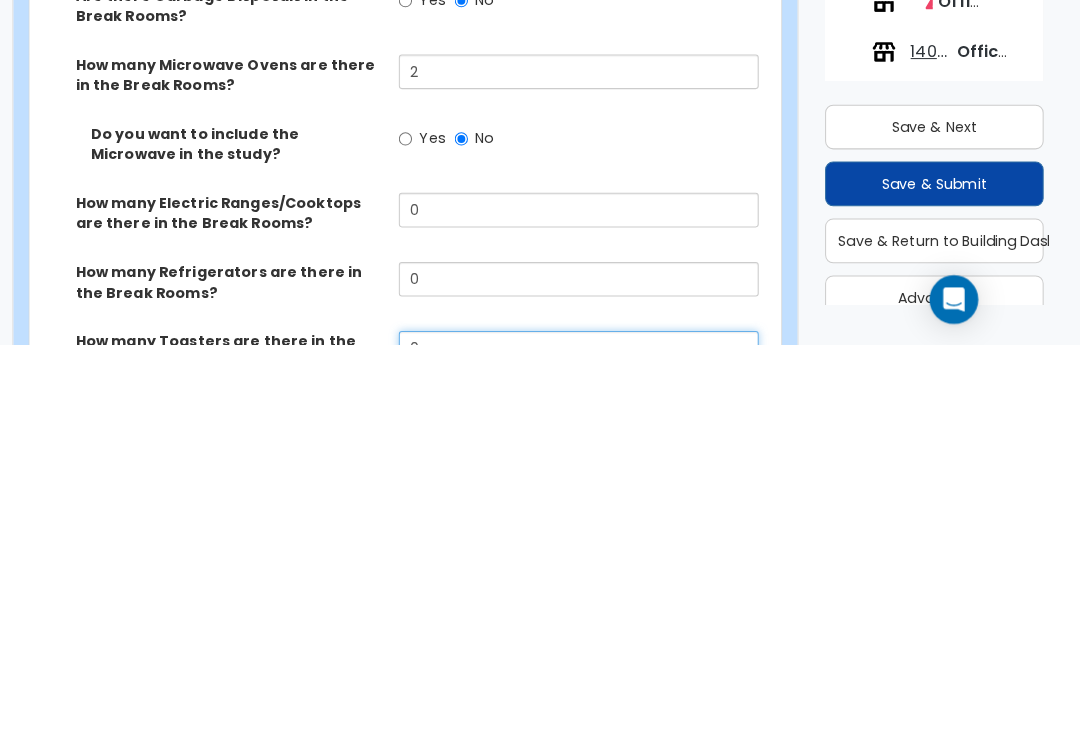 click on "0" at bounding box center [586, 744] 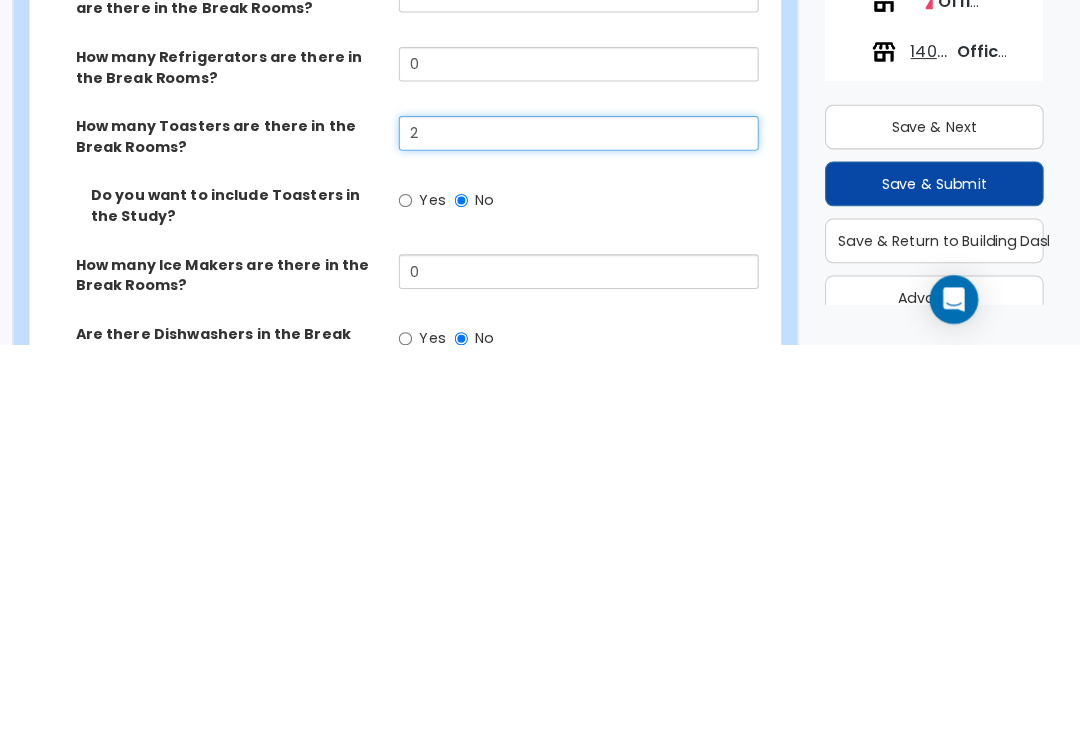 scroll, scrollTop: 3389, scrollLeft: 0, axis: vertical 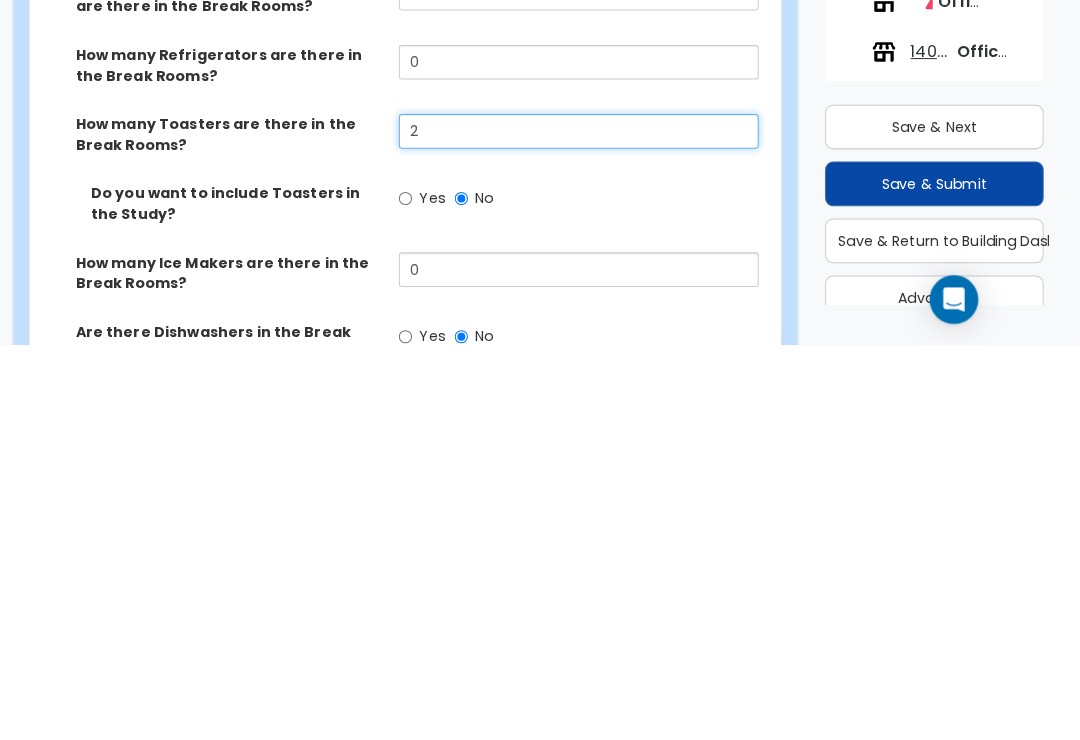 type on "2" 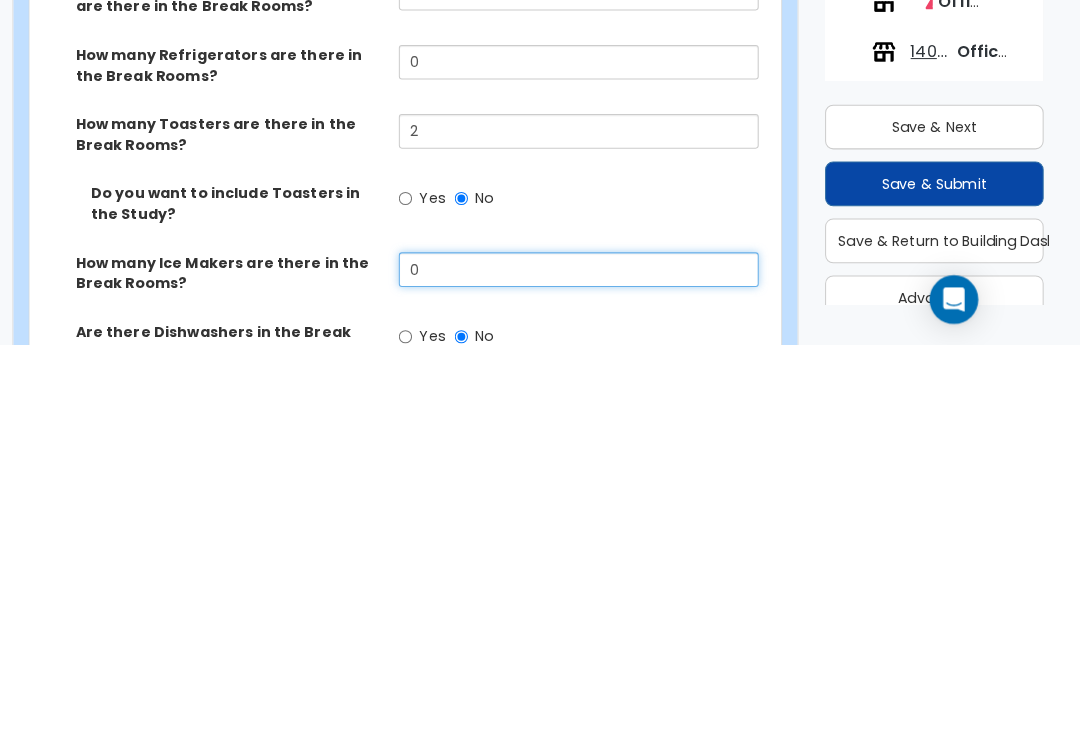 click on "0" at bounding box center [586, 667] 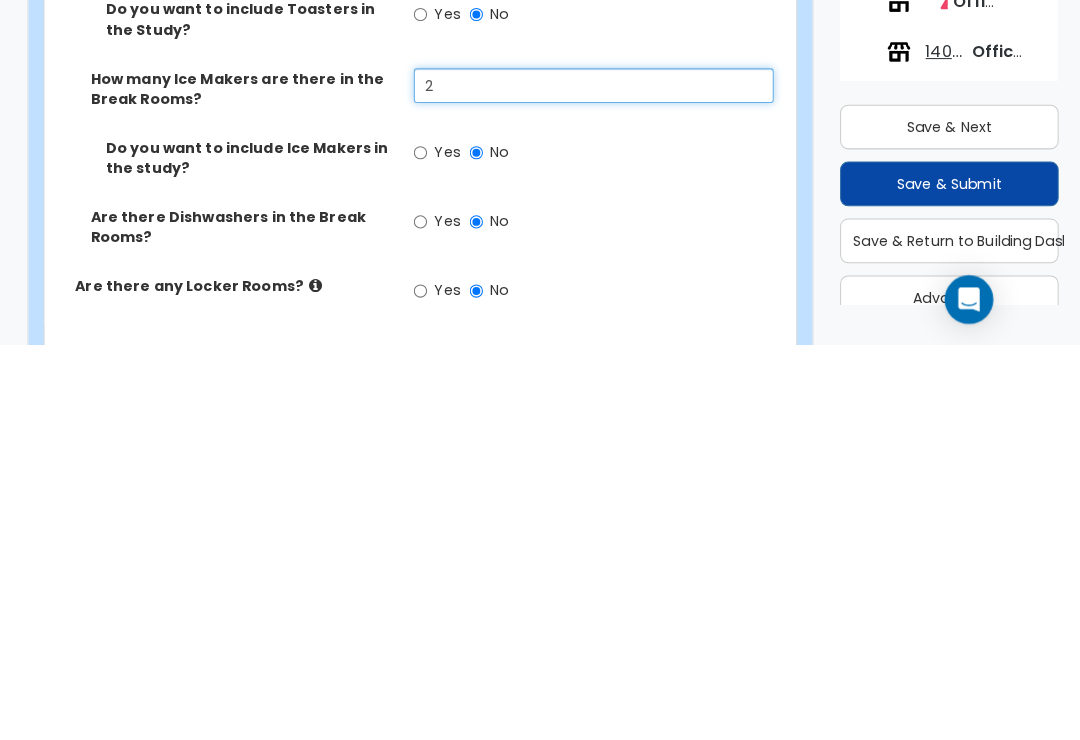 scroll, scrollTop: 3575, scrollLeft: 0, axis: vertical 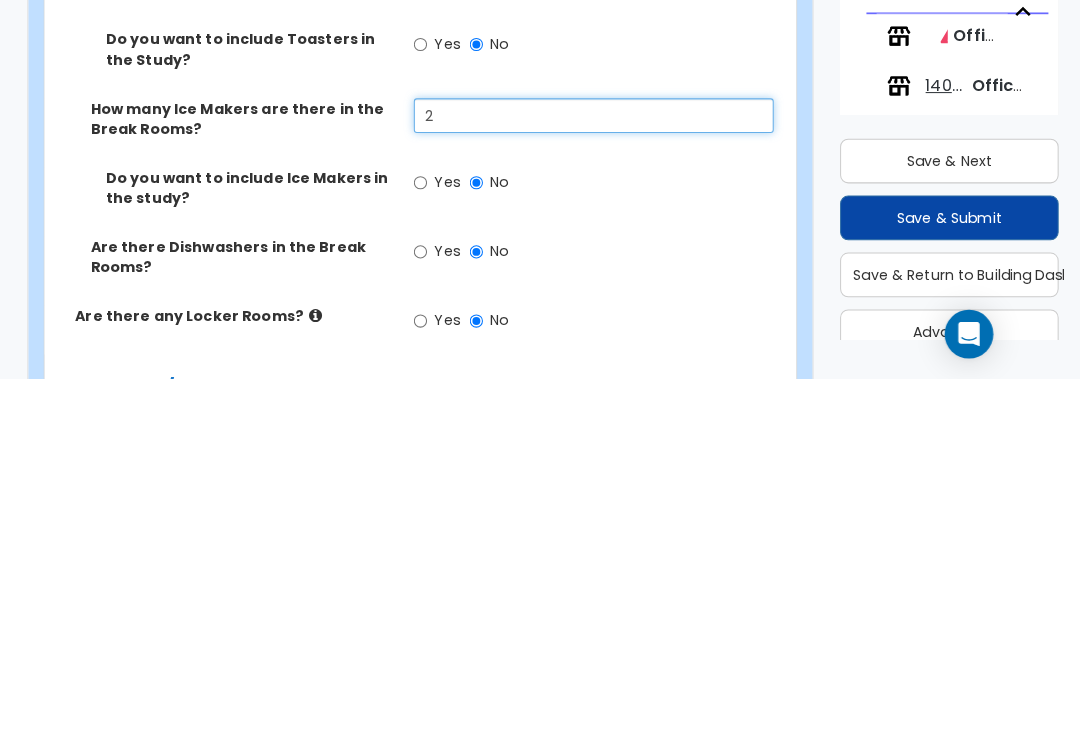 type on "2" 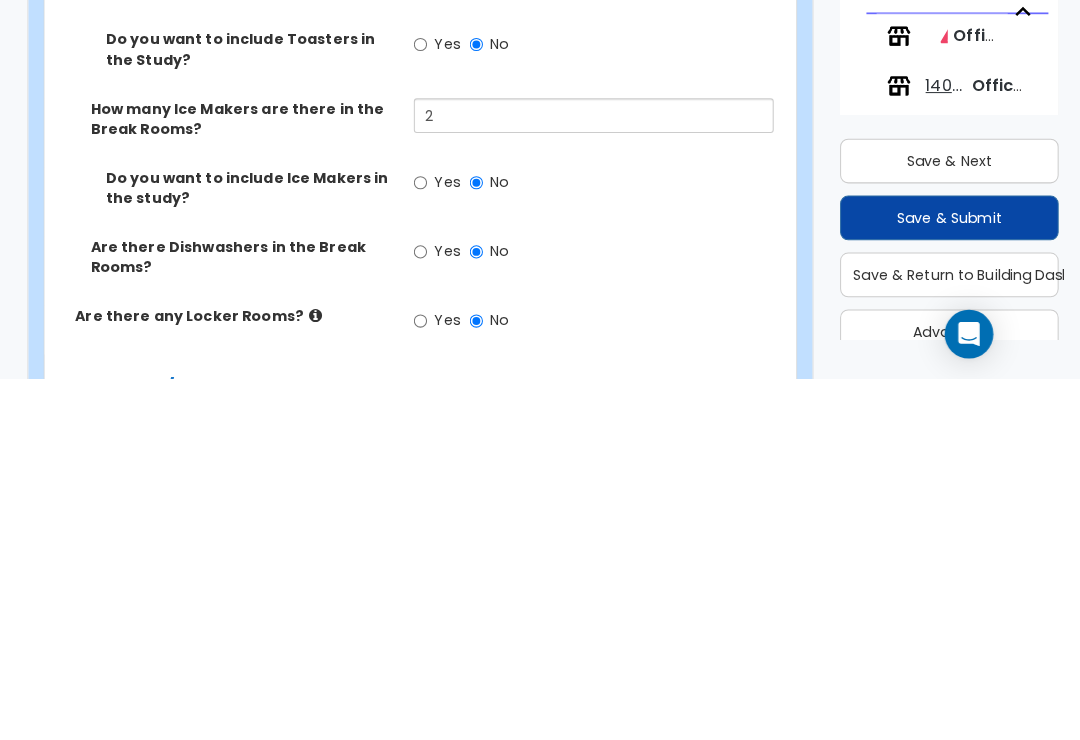 click on "Yes" at bounding box center (416, 615) 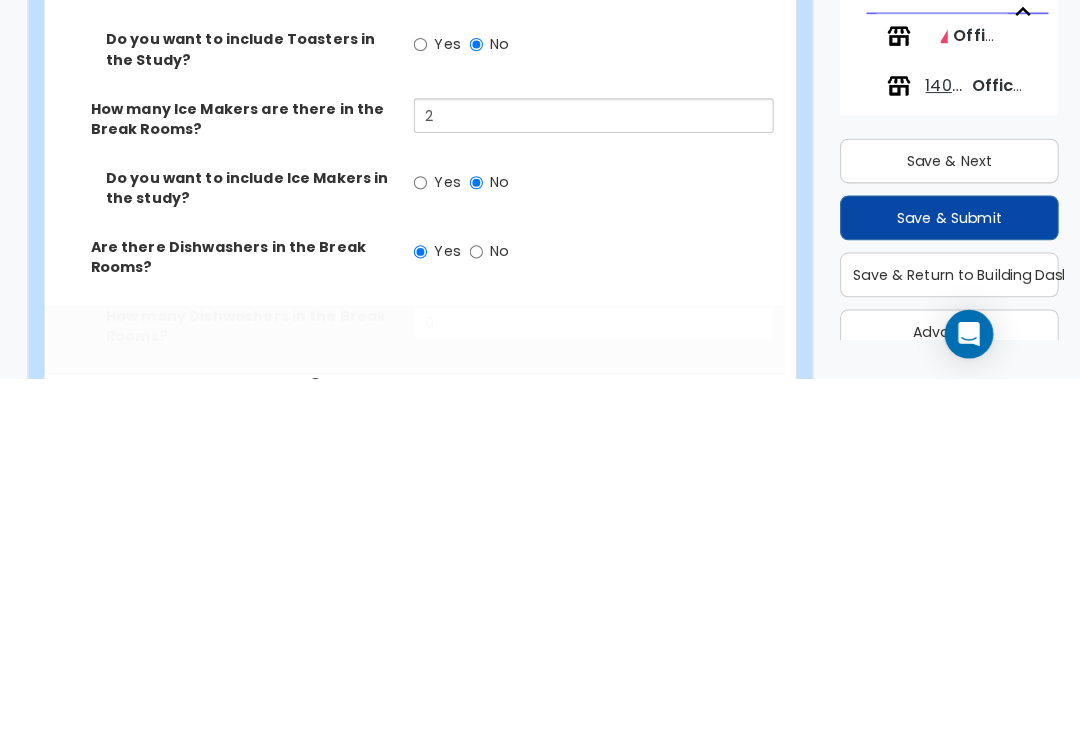 scroll, scrollTop: 3943, scrollLeft: 0, axis: vertical 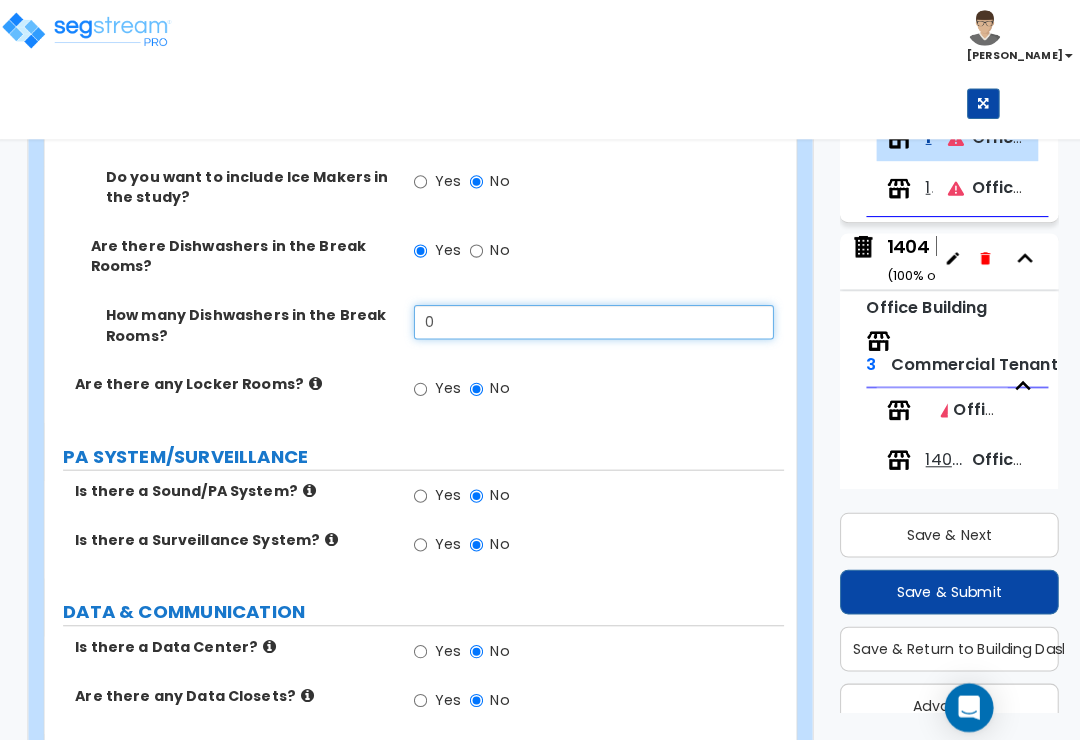 click on "0" at bounding box center [586, 317] 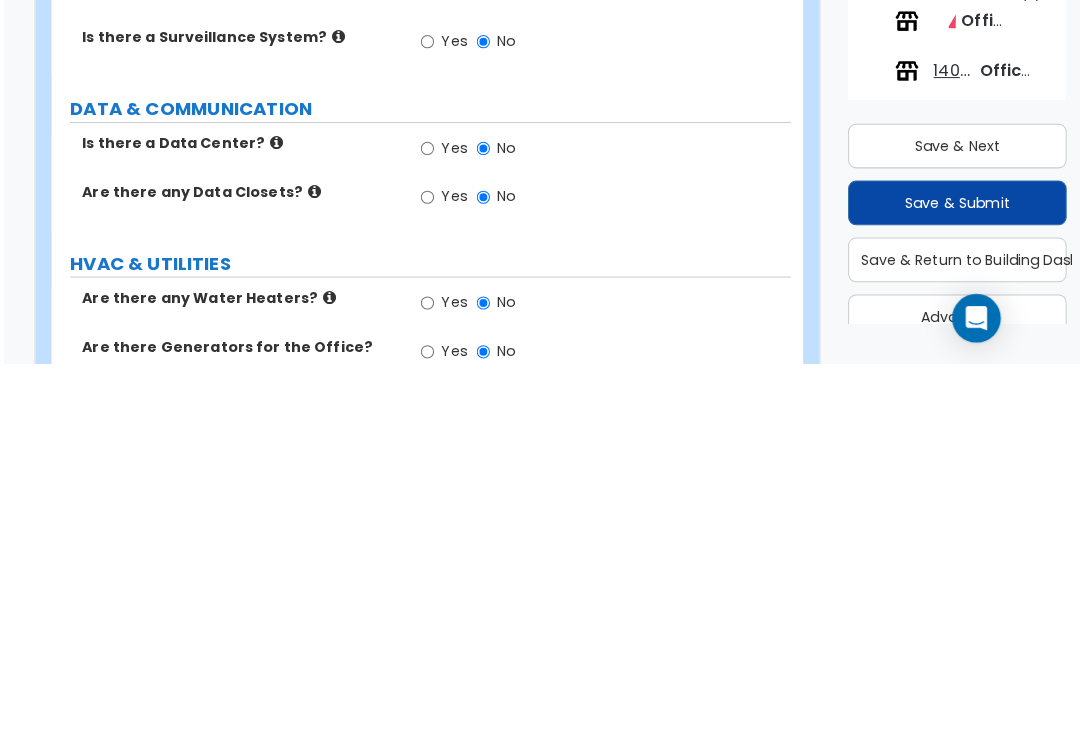 scroll, scrollTop: 4080, scrollLeft: 0, axis: vertical 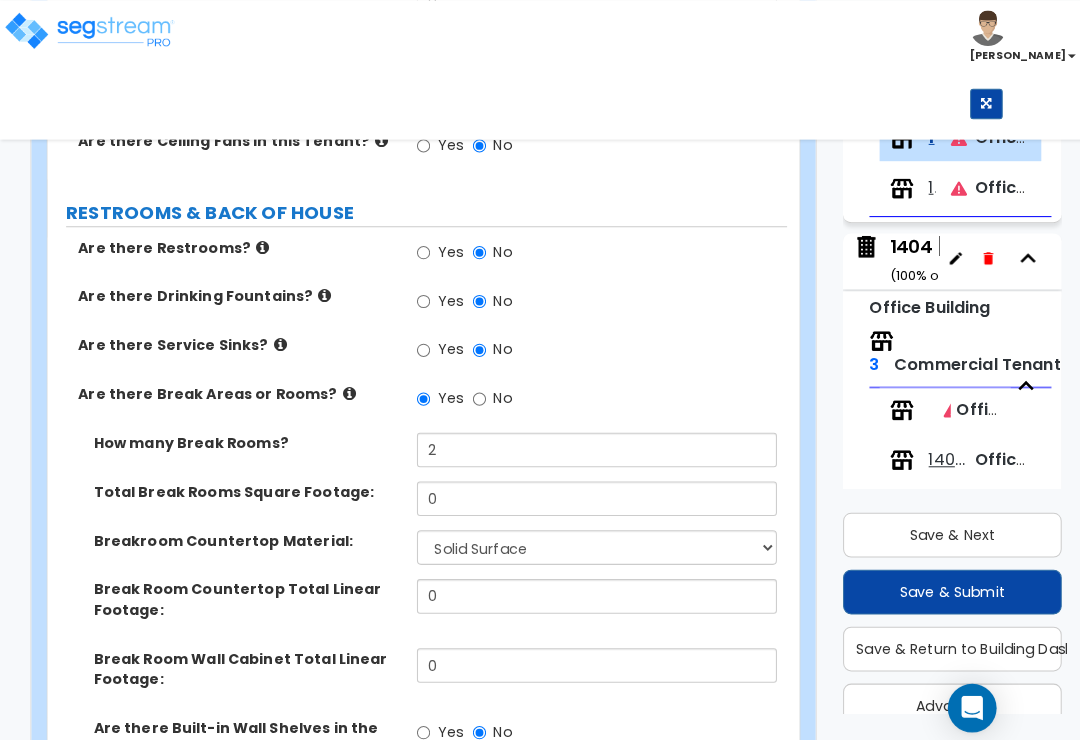 type on "1" 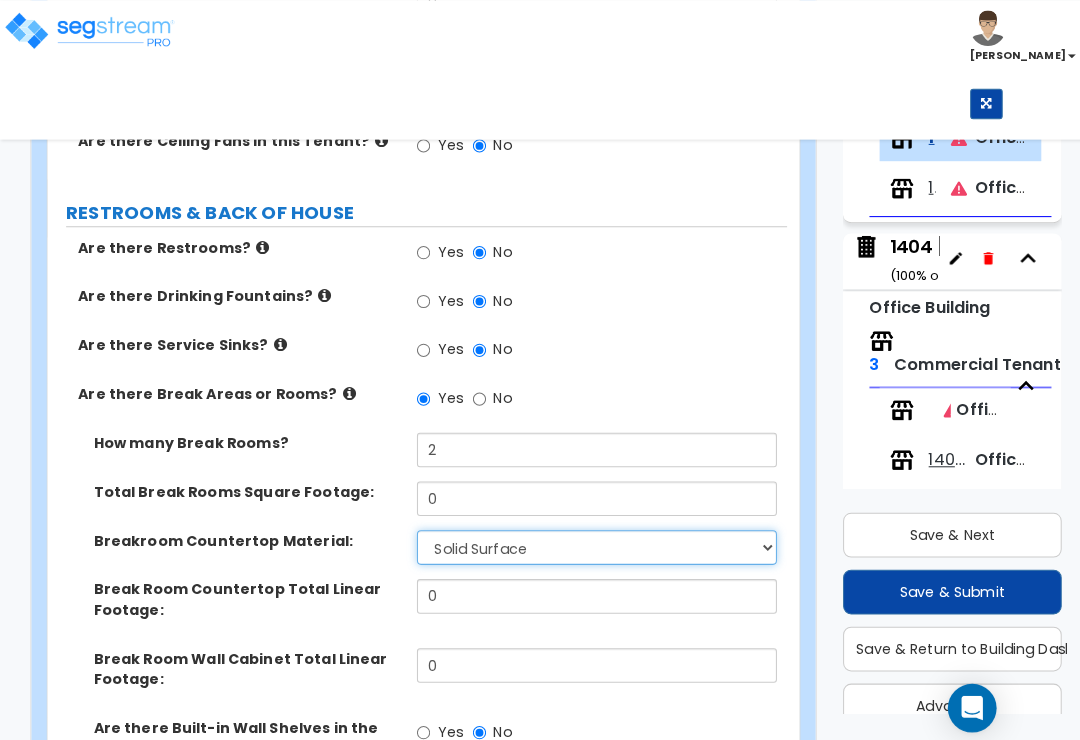 click on "None Plastic Laminate Solid Surface Stone Quartz Marble Tile Wood Stainless Steel" at bounding box center [586, 538] 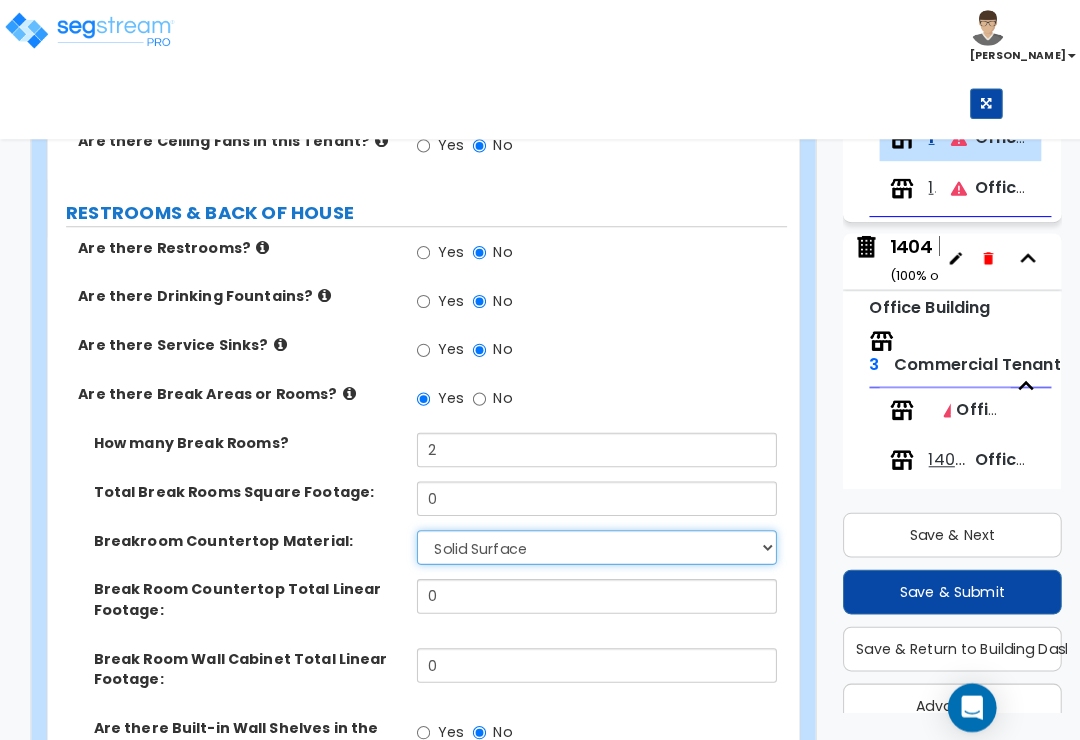 select on "4" 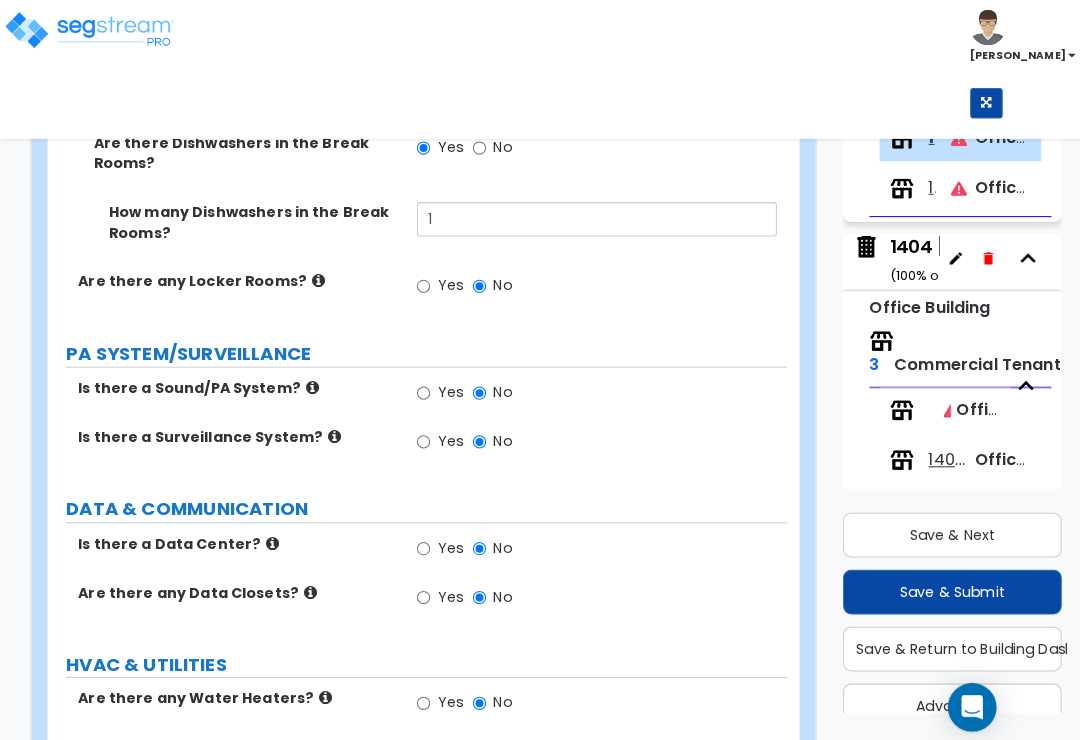 scroll, scrollTop: 4044, scrollLeft: 0, axis: vertical 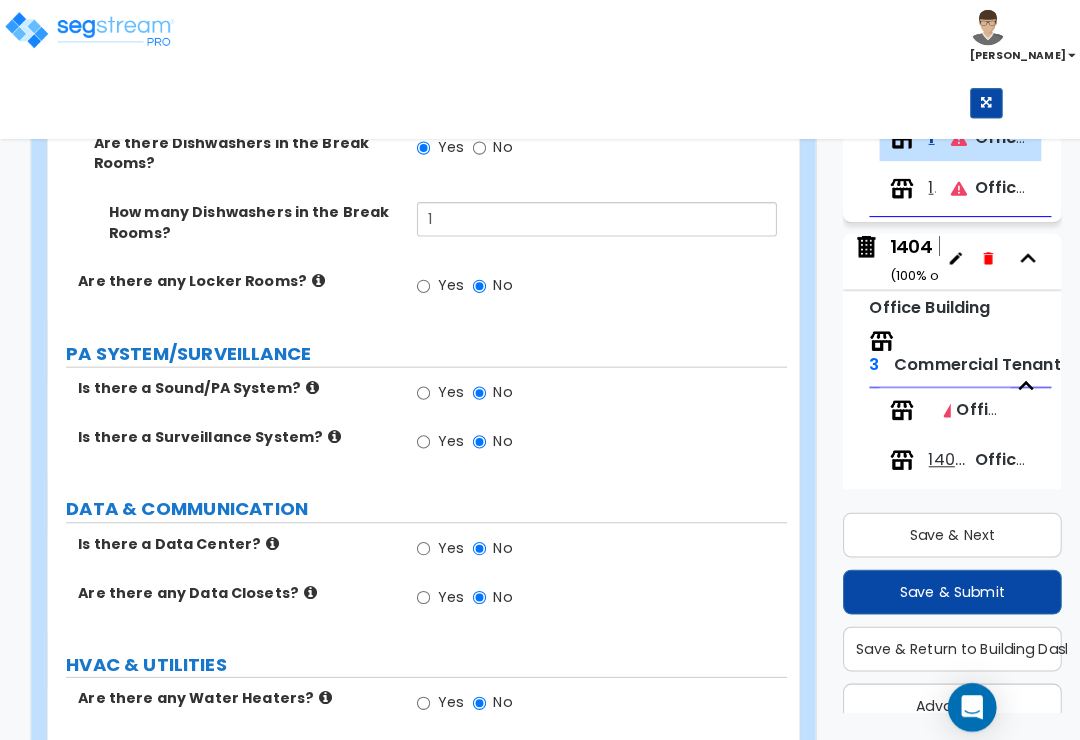click on "Save & Next" at bounding box center [936, 526] 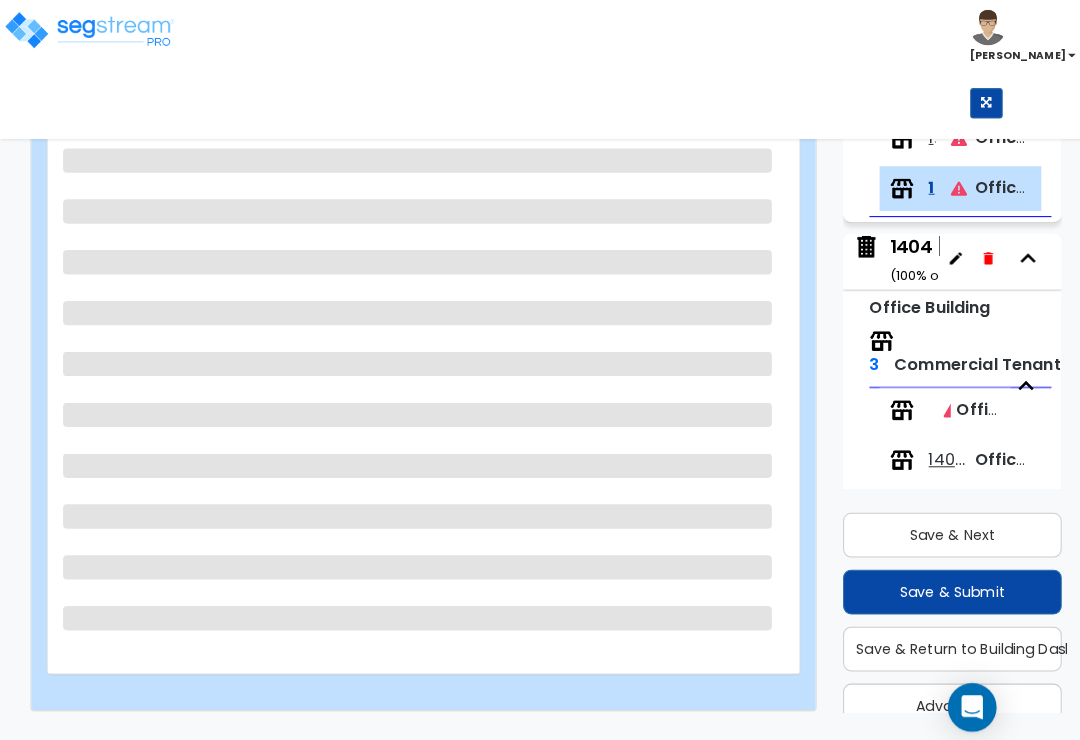 scroll, scrollTop: 281, scrollLeft: 0, axis: vertical 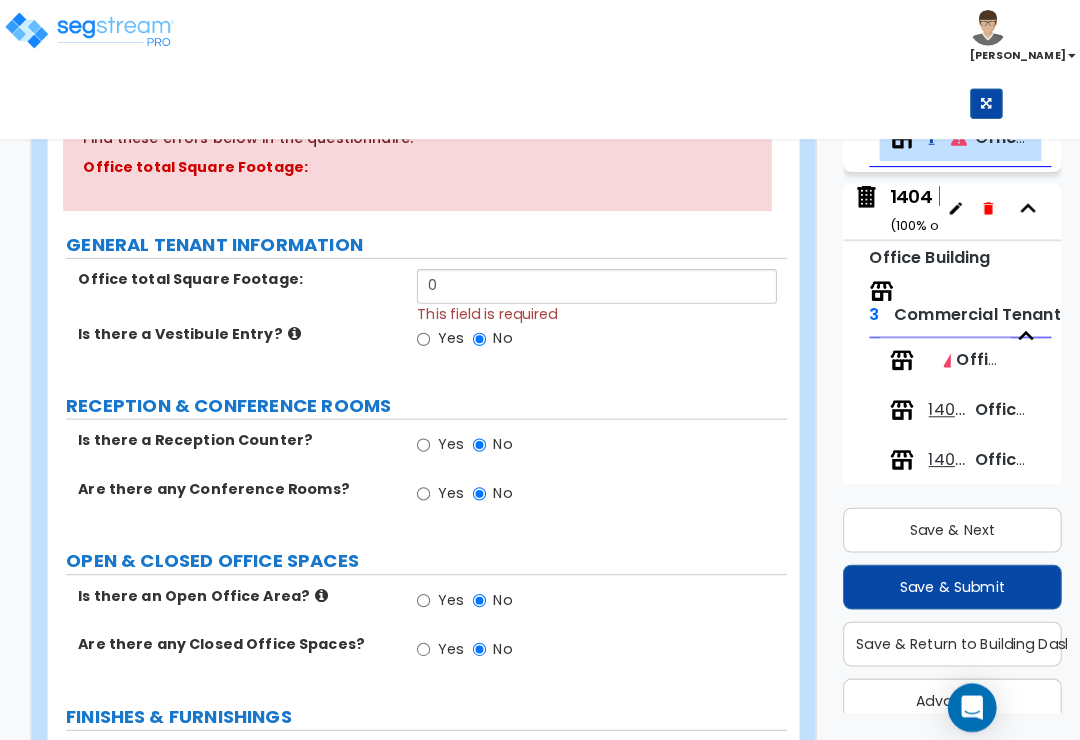 click on "Yes" at bounding box center [416, 438] 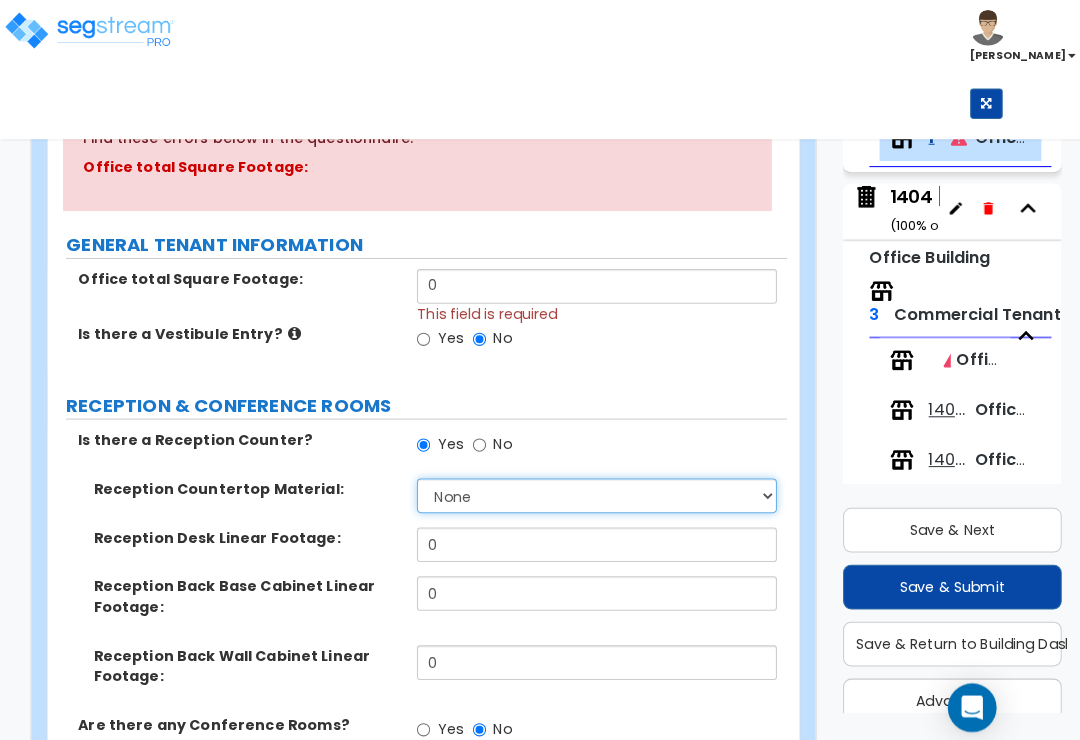 click on "None Plastic Laminate Solid Surface Stone Quartz Marble Tile Wood Stainless Steel" at bounding box center [586, 488] 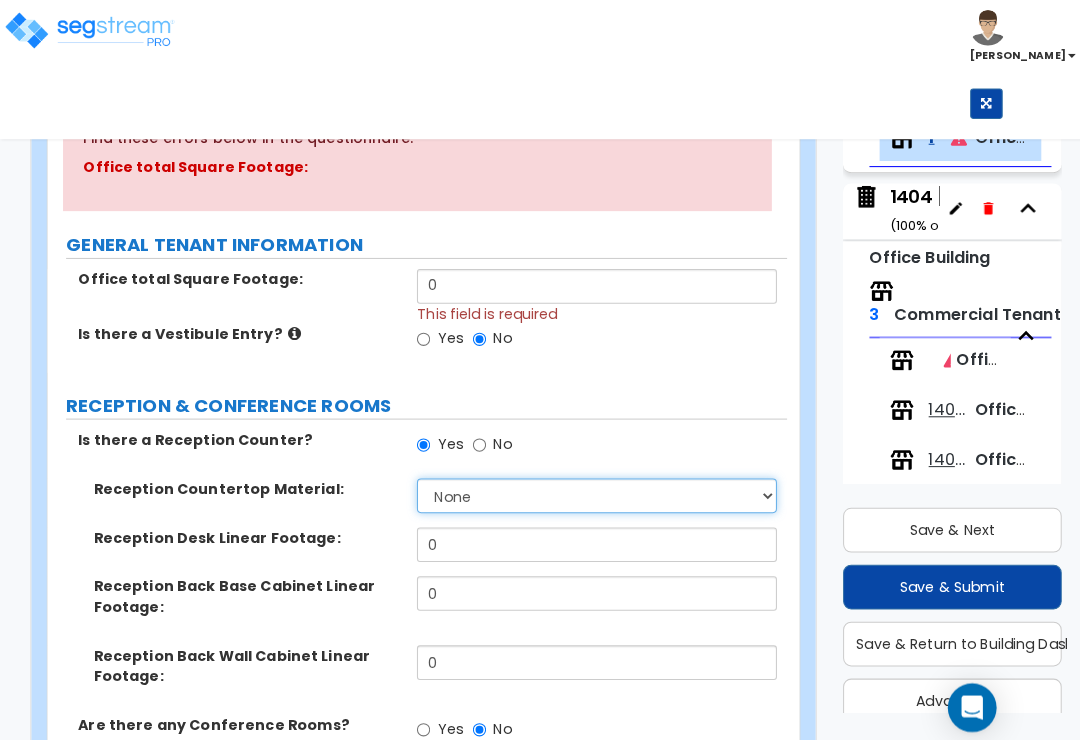 select on "1" 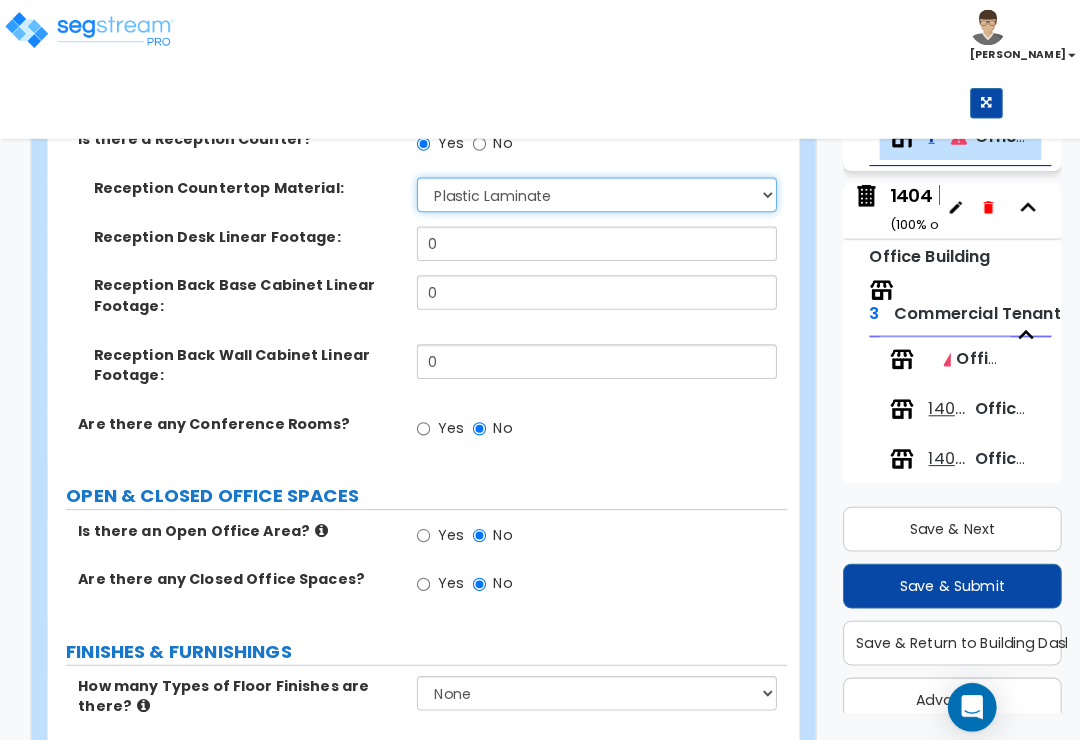 scroll, scrollTop: 512, scrollLeft: 0, axis: vertical 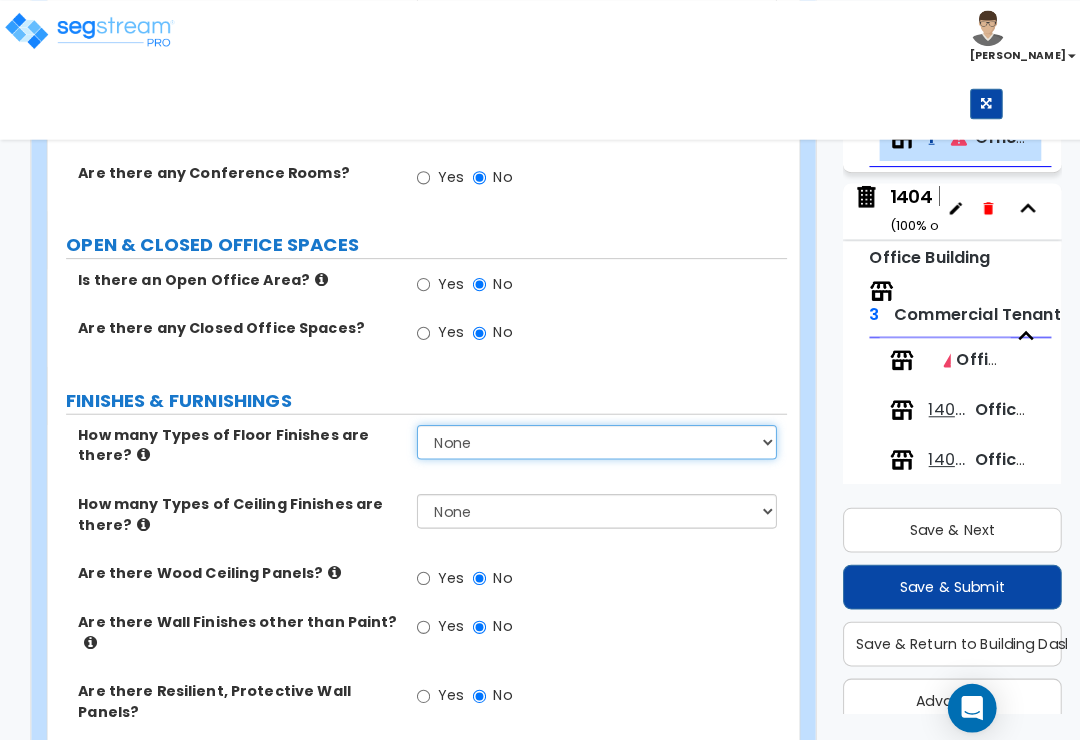 click on "None 1 2 3 4" at bounding box center [586, 434] 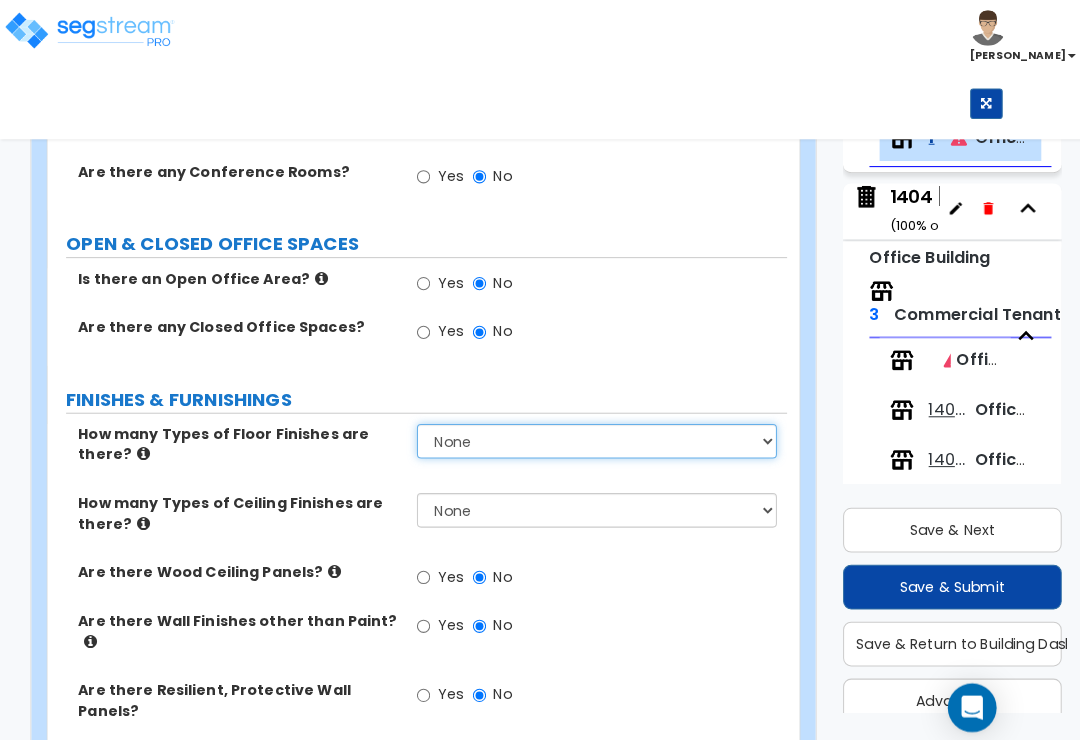 select on "1" 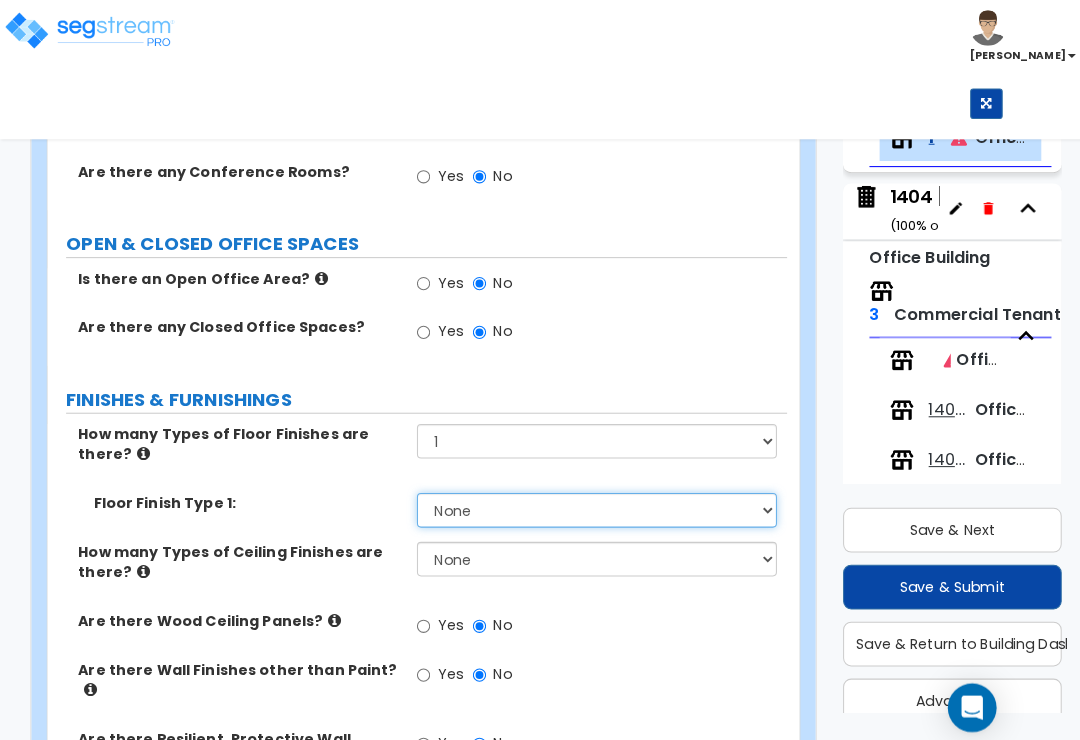 click on "None Tile Flooring Hardwood Flooring Resilient Laminate Flooring VCT Flooring Sheet Carpet Flooring Sheet Vinyl Flooring Carpet Tile Flooring Concrete Flooring" at bounding box center (586, 502) 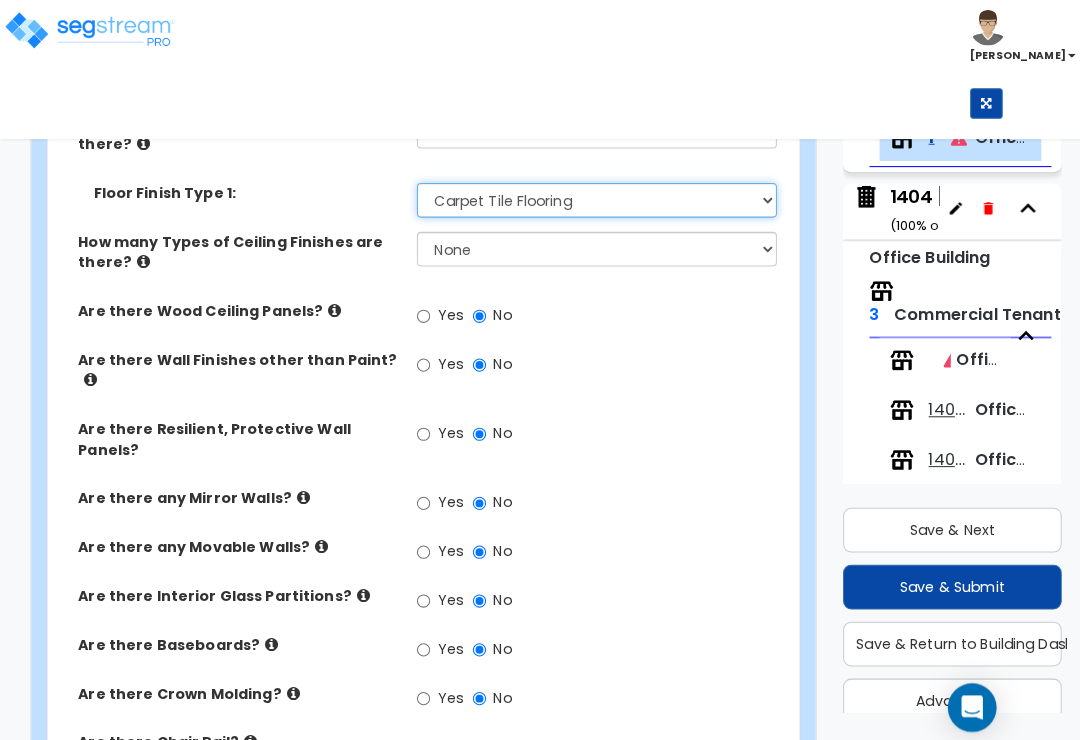 scroll, scrollTop: 1064, scrollLeft: 0, axis: vertical 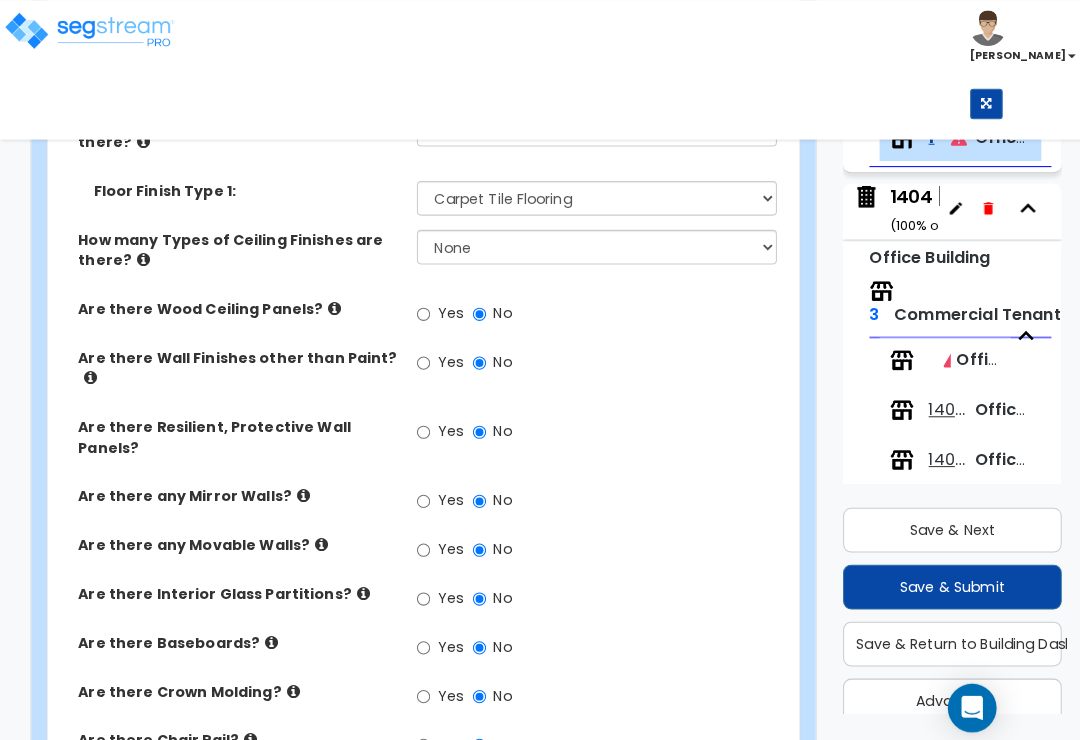 click on "Yes" at bounding box center (416, 637) 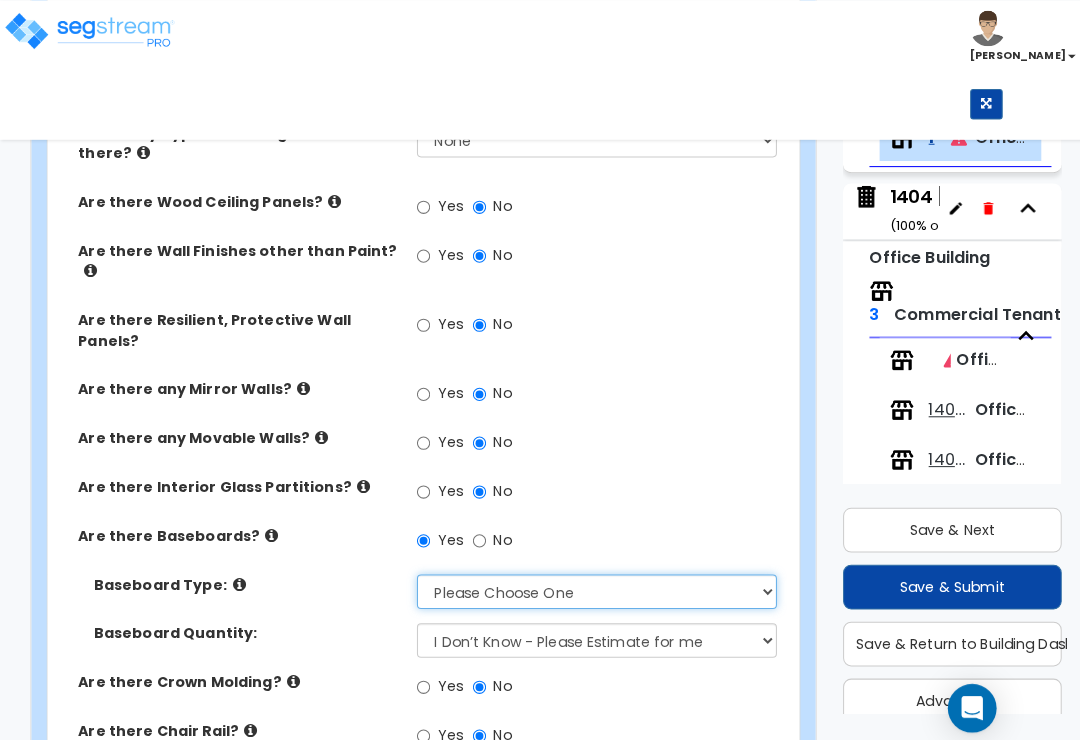 click on "Please Choose One Wood Vinyl Carpet Tile" at bounding box center (586, 581) 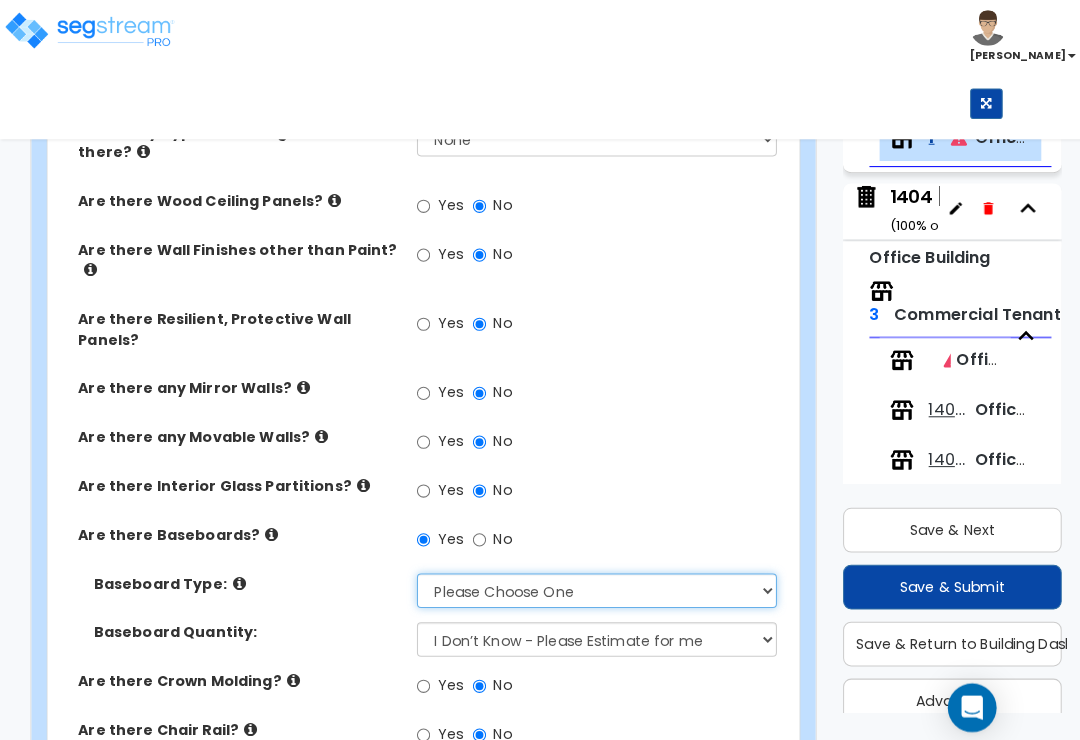 select on "2" 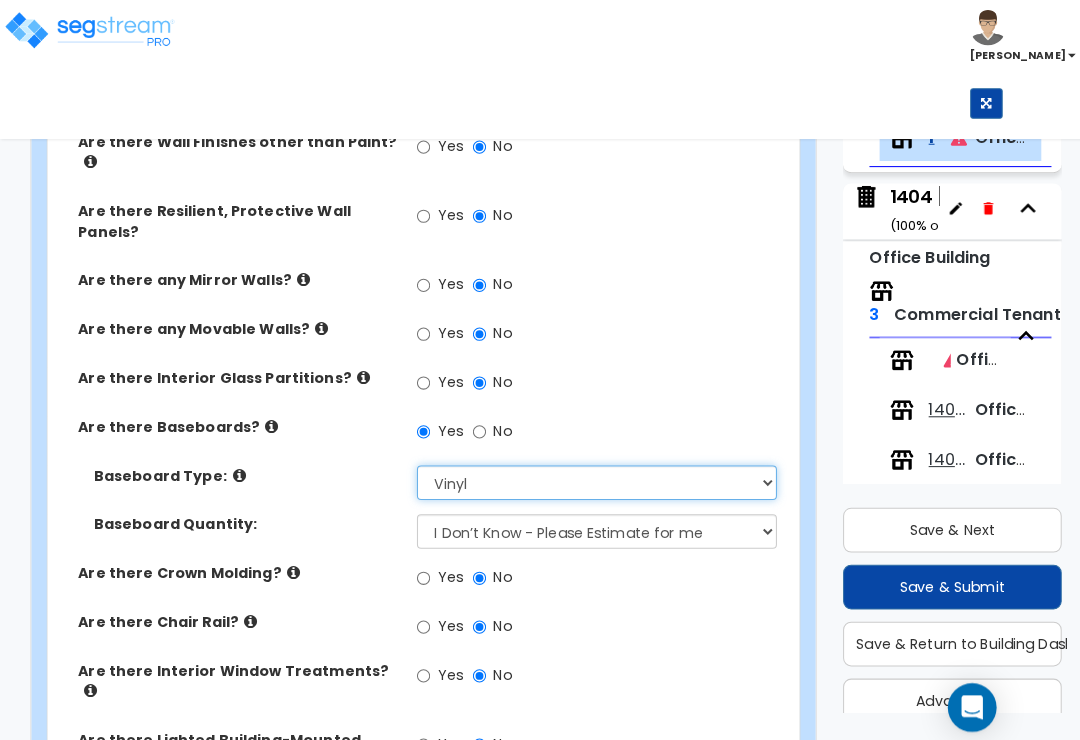 scroll, scrollTop: 1277, scrollLeft: 0, axis: vertical 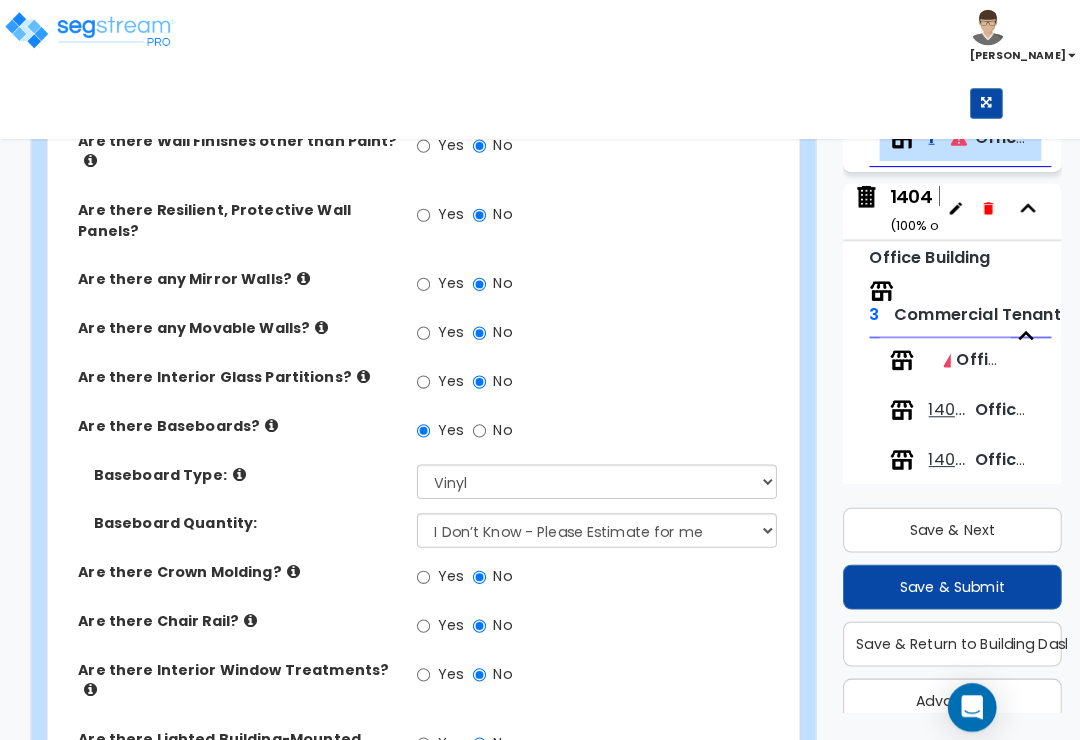 click on "Yes" at bounding box center [416, 664] 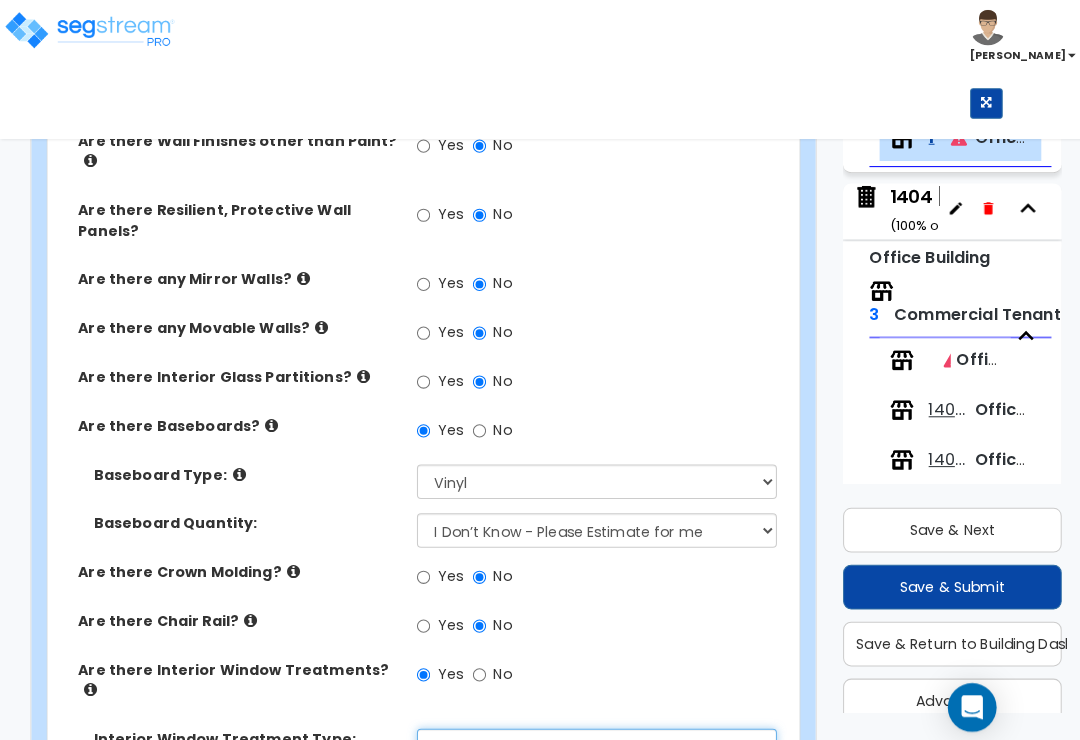 click on "Please Choose One Vertical Blinds Window Shades Venetian Blinds Wood Shutters" at bounding box center [586, 734] 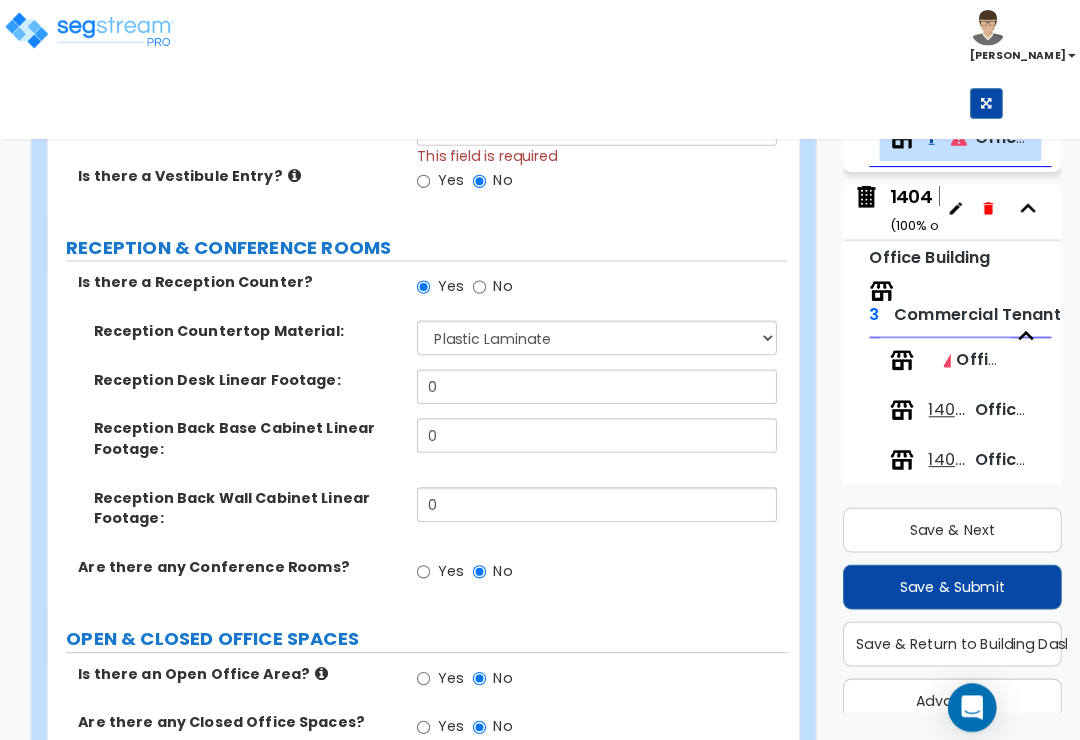 scroll, scrollTop: 371, scrollLeft: 0, axis: vertical 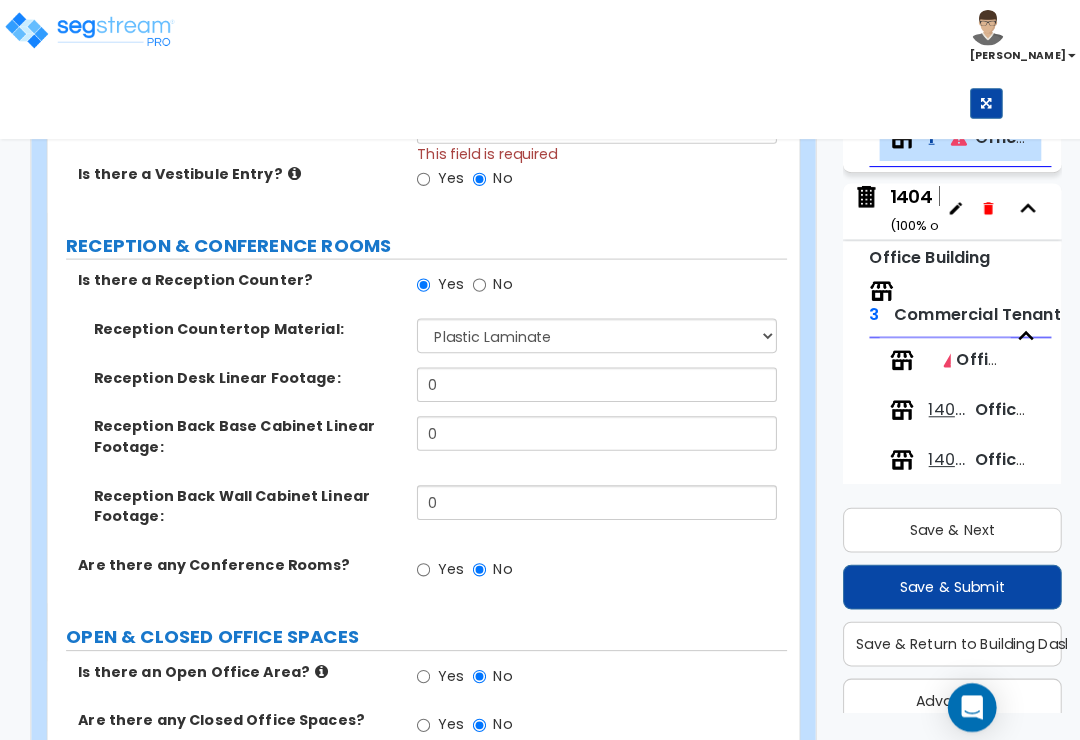 click on "Yes" at bounding box center [432, 562] 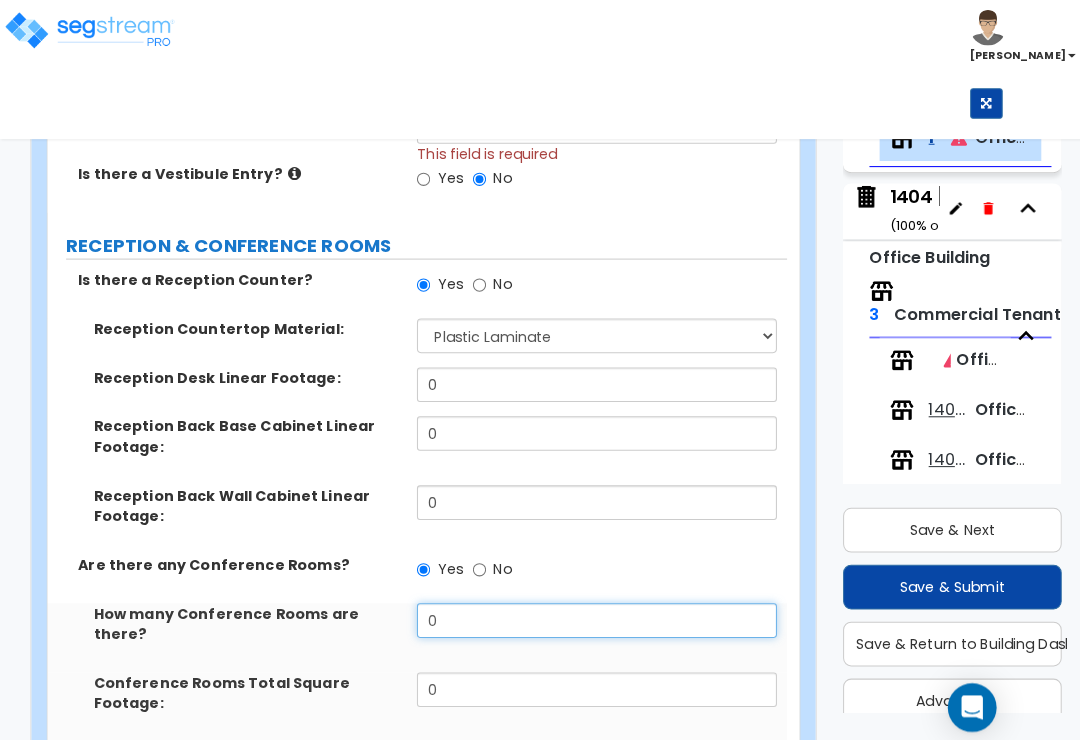 click on "0" at bounding box center (586, 610) 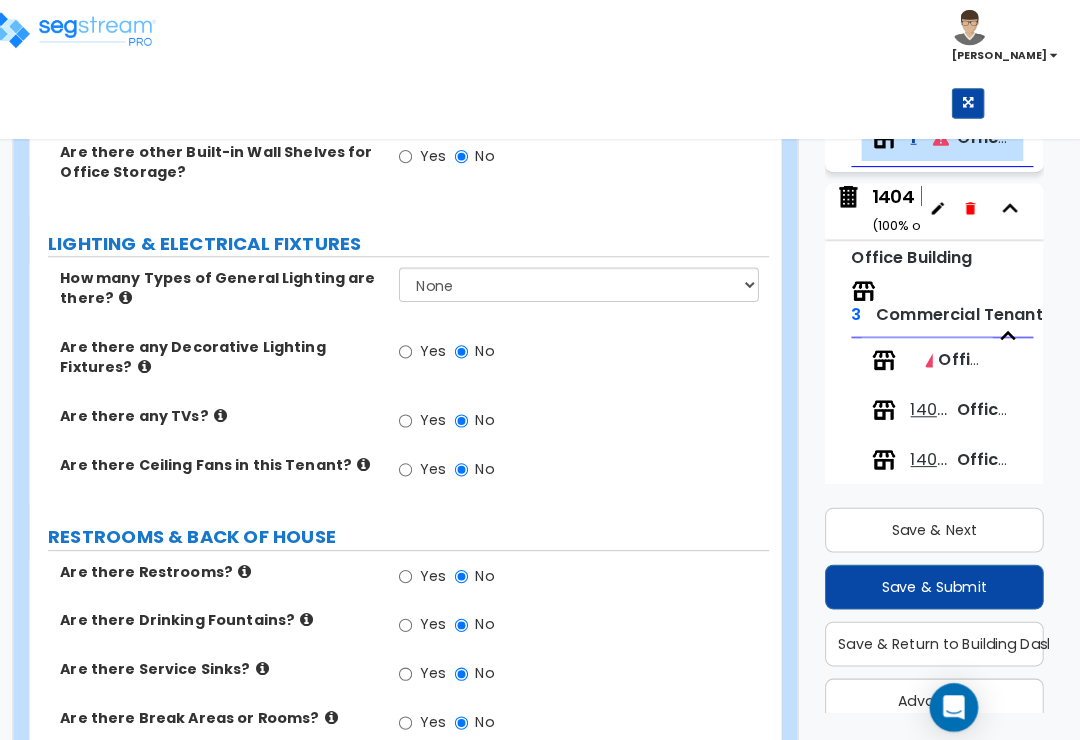 scroll, scrollTop: 2365, scrollLeft: 0, axis: vertical 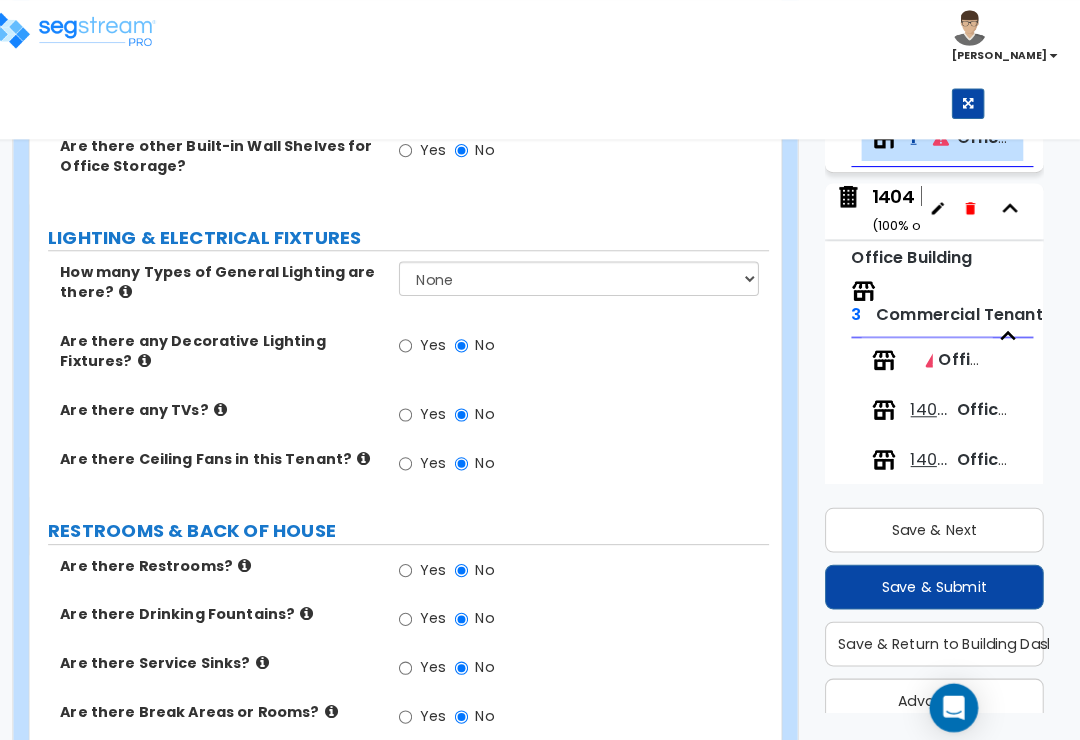 type on "2" 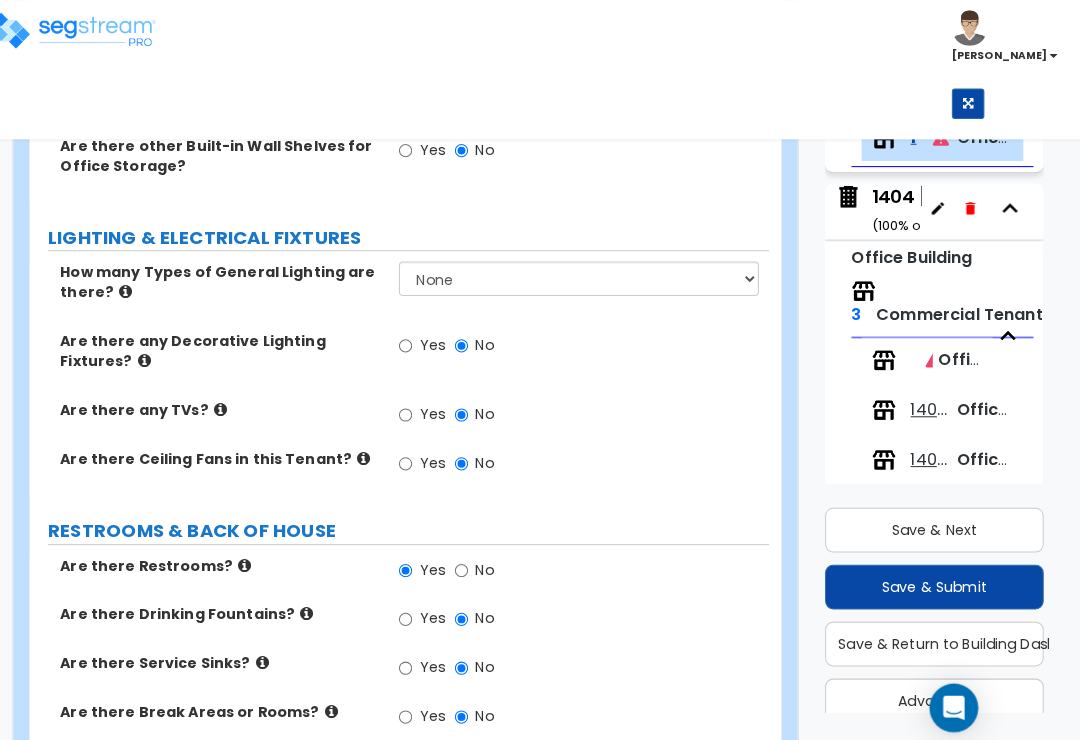 scroll, scrollTop: 2365, scrollLeft: 0, axis: vertical 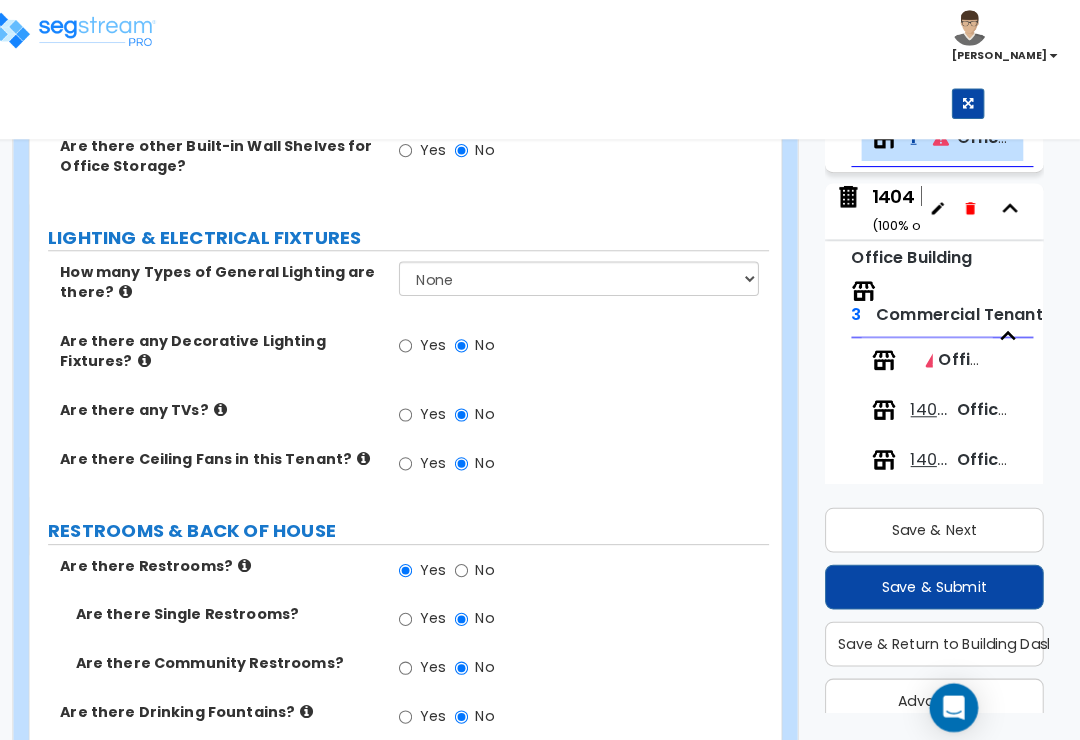 click on "Yes" at bounding box center [416, 609] 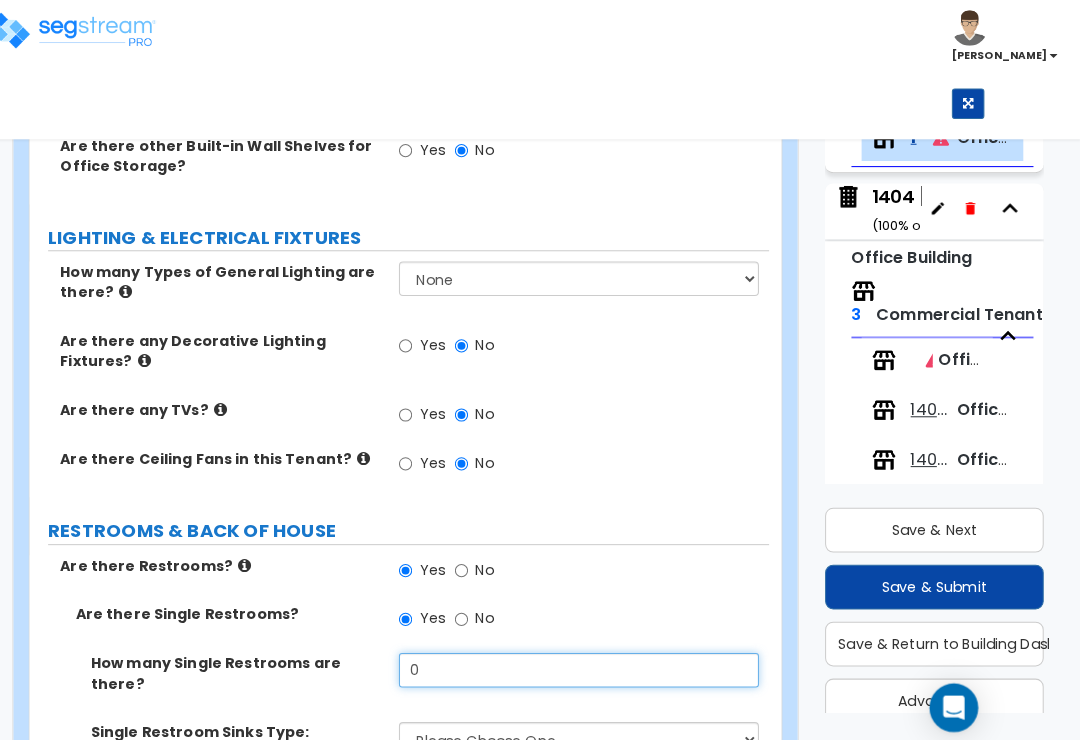 click on "0" at bounding box center [586, 659] 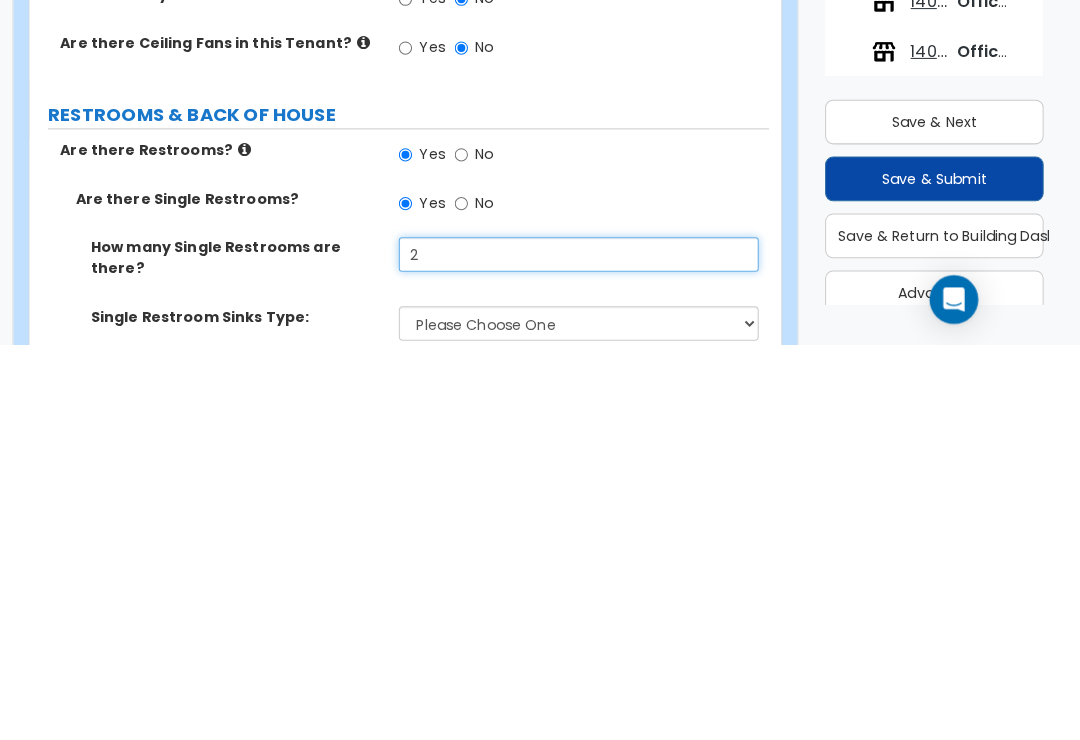 scroll, scrollTop: 2374, scrollLeft: 0, axis: vertical 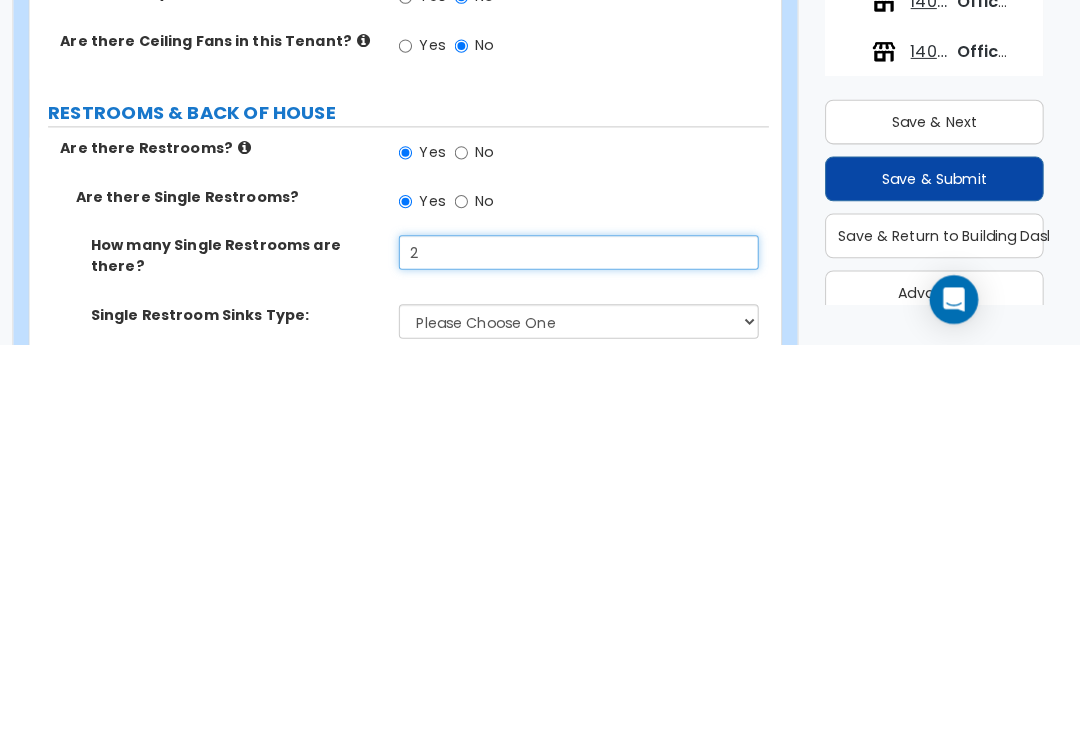 type on "2" 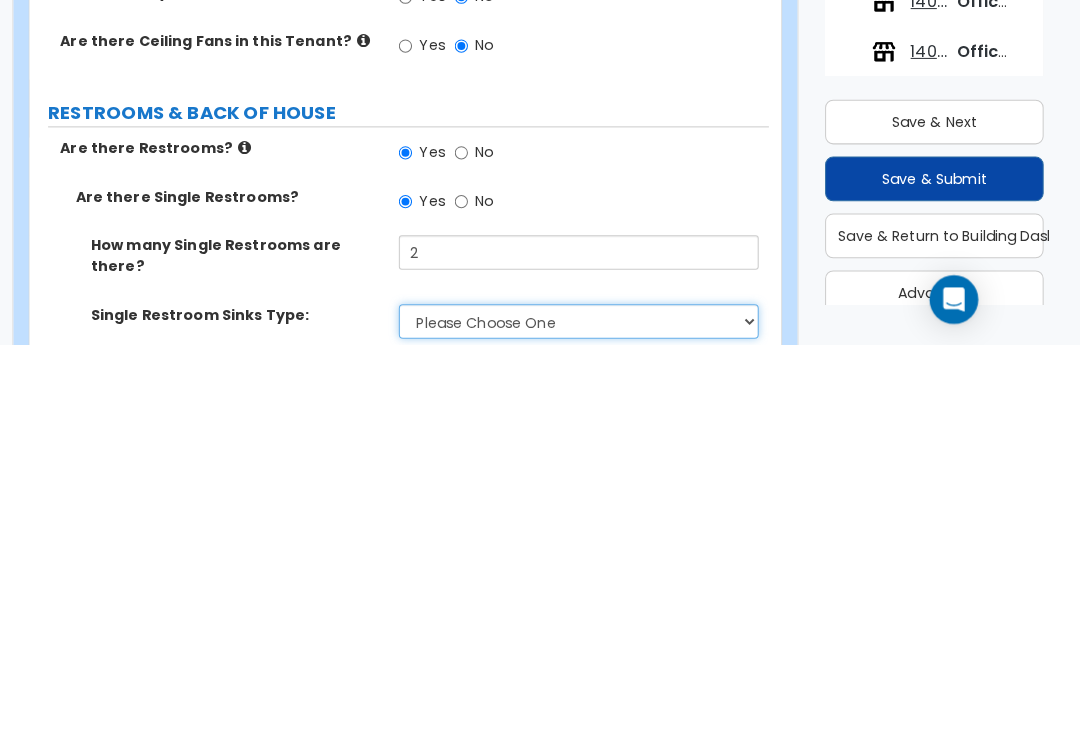 click on "Please Choose One Wall-mounted Vanity-mounted" at bounding box center (586, 718) 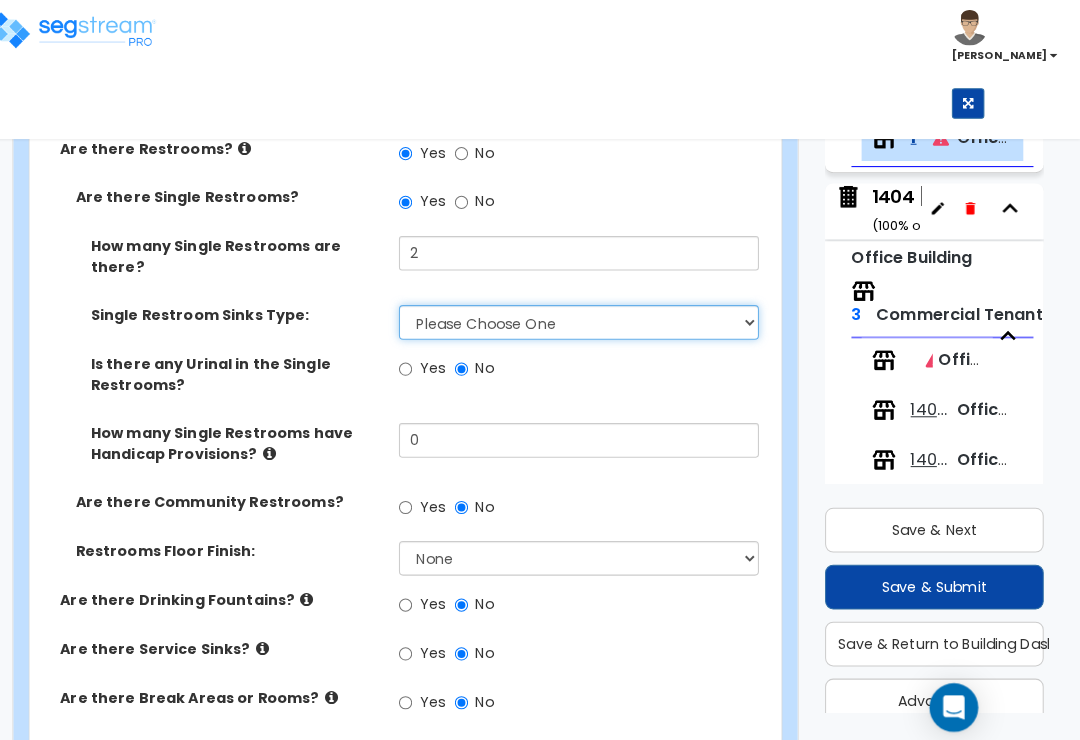 select on "1" 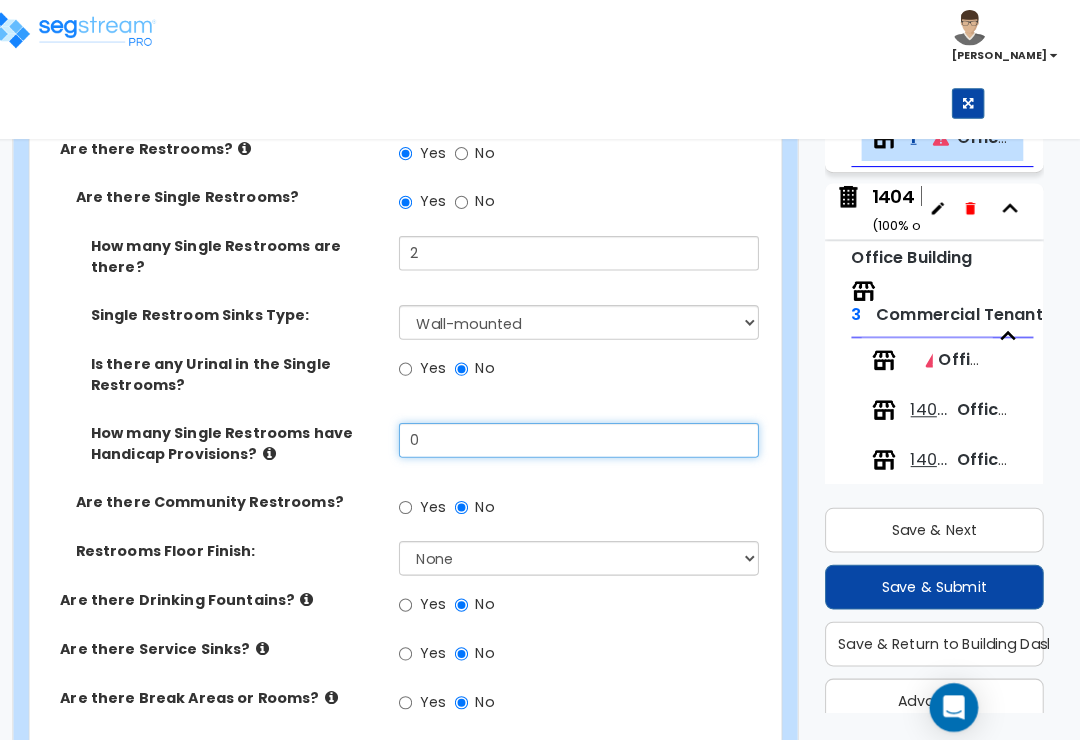 click on "0" at bounding box center [586, 433] 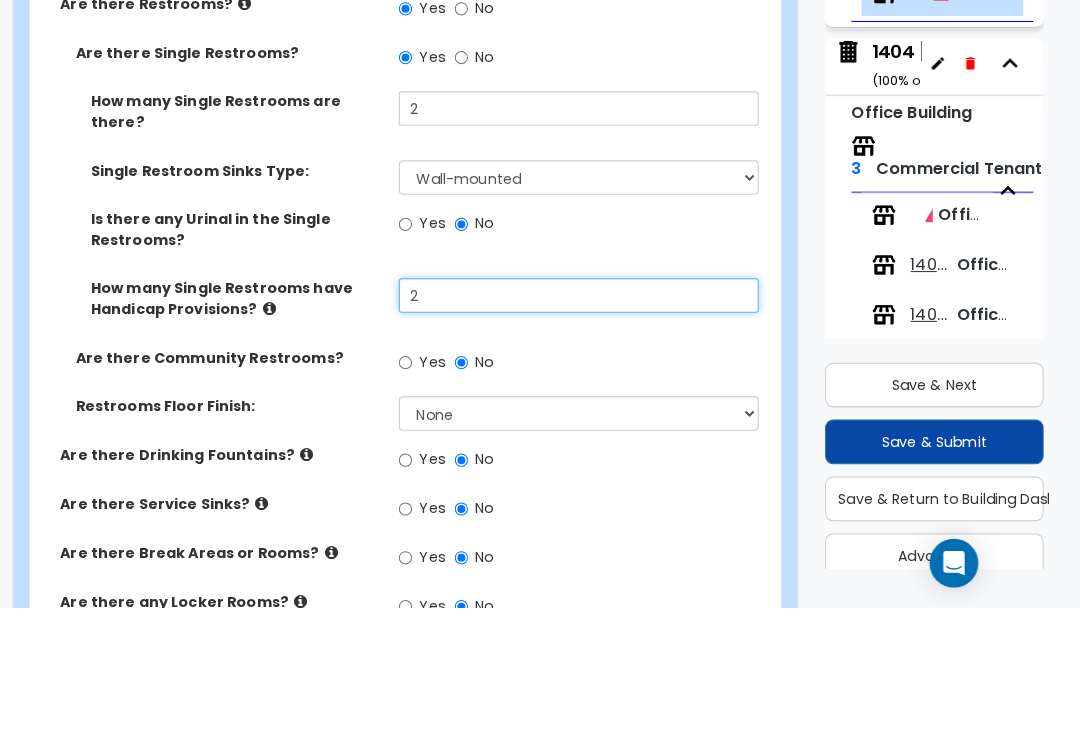 type on "2" 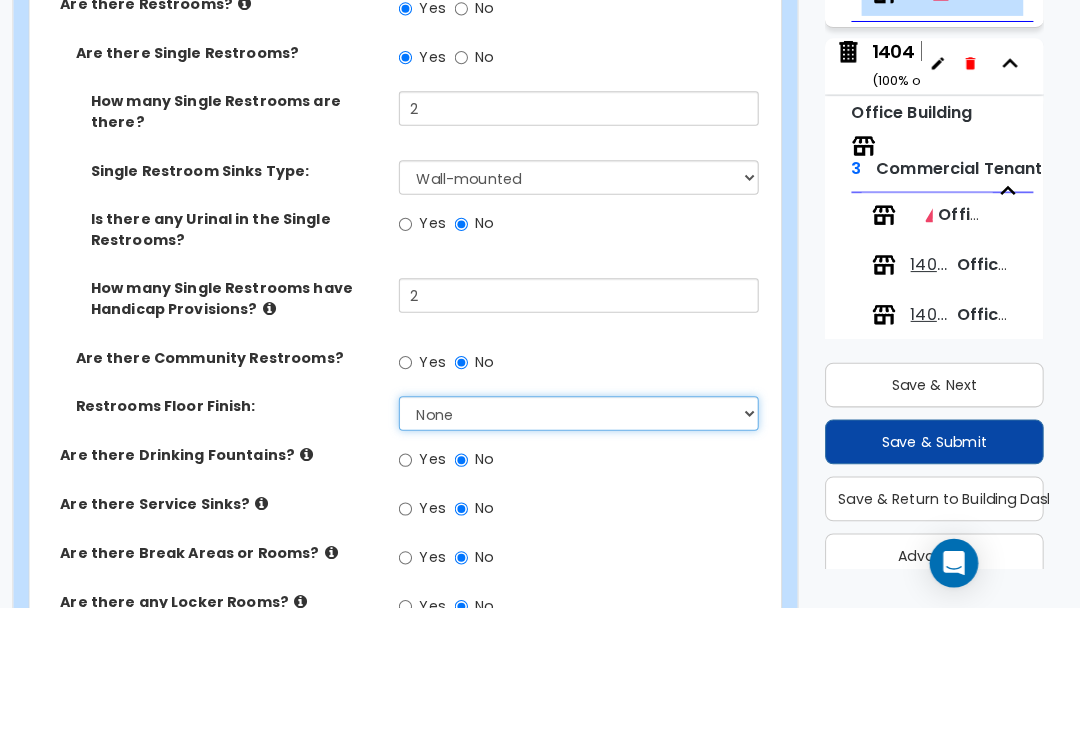 click on "None Tile Flooring Resilient Laminate Flooring VCT Flooring Sheet Vinyl Flooring" at bounding box center [586, 549] 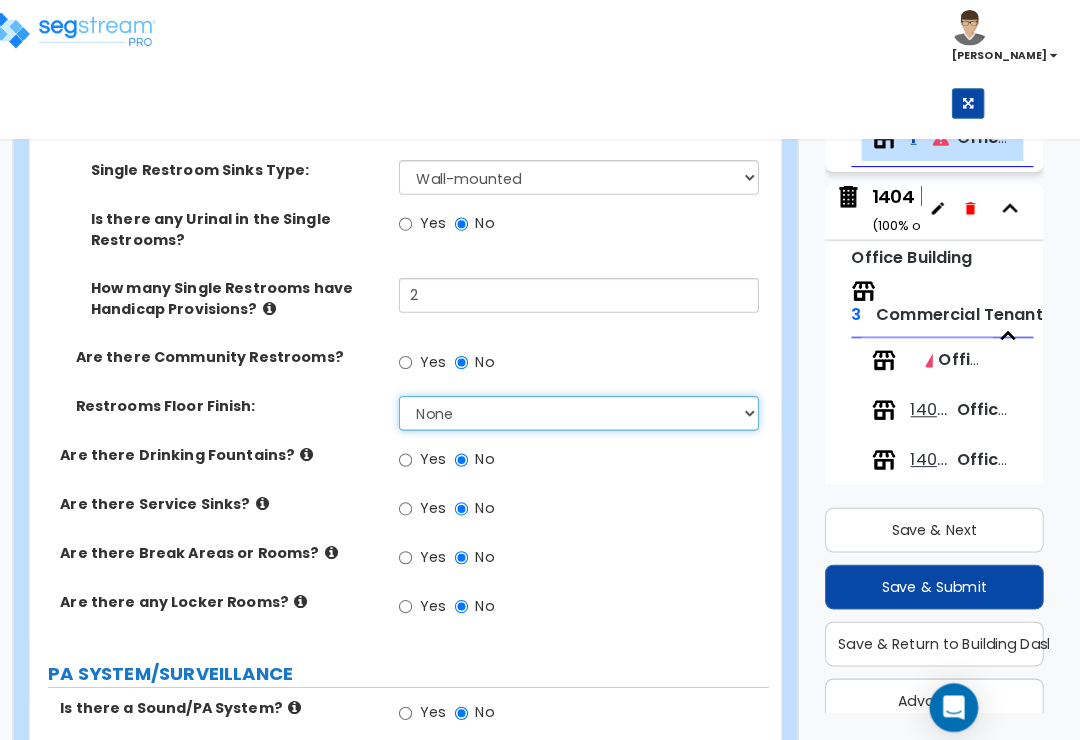click on "None Tile Flooring Resilient Laminate Flooring VCT Flooring Sheet Vinyl Flooring" at bounding box center (586, 407) 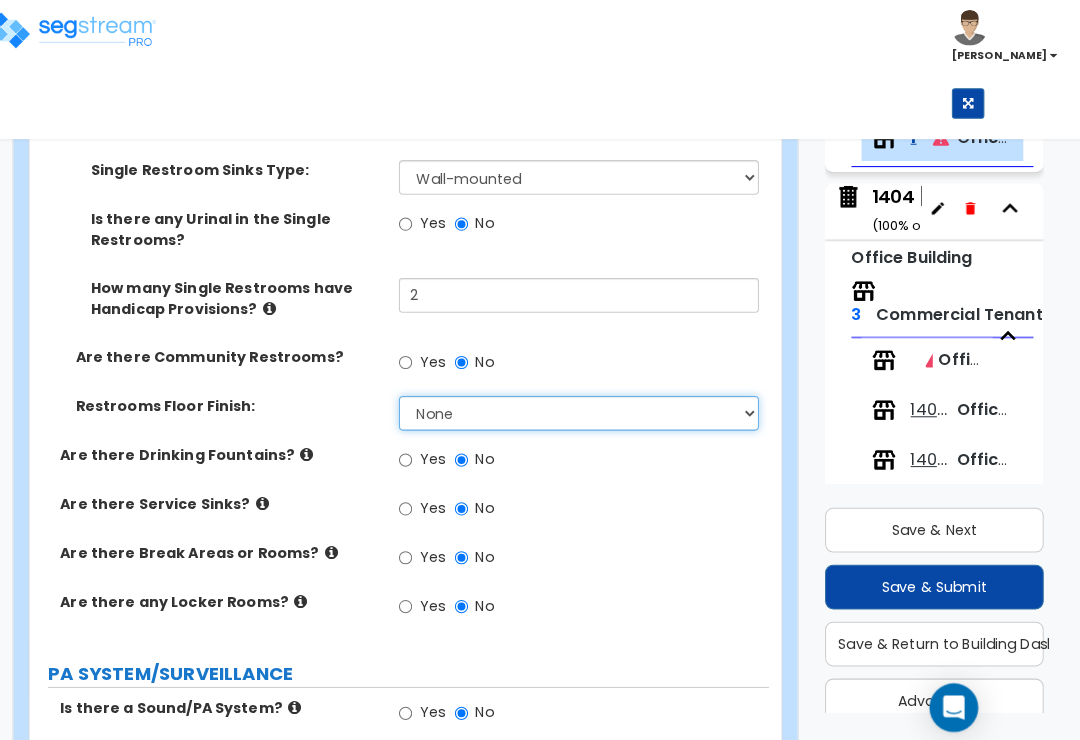 select on "1" 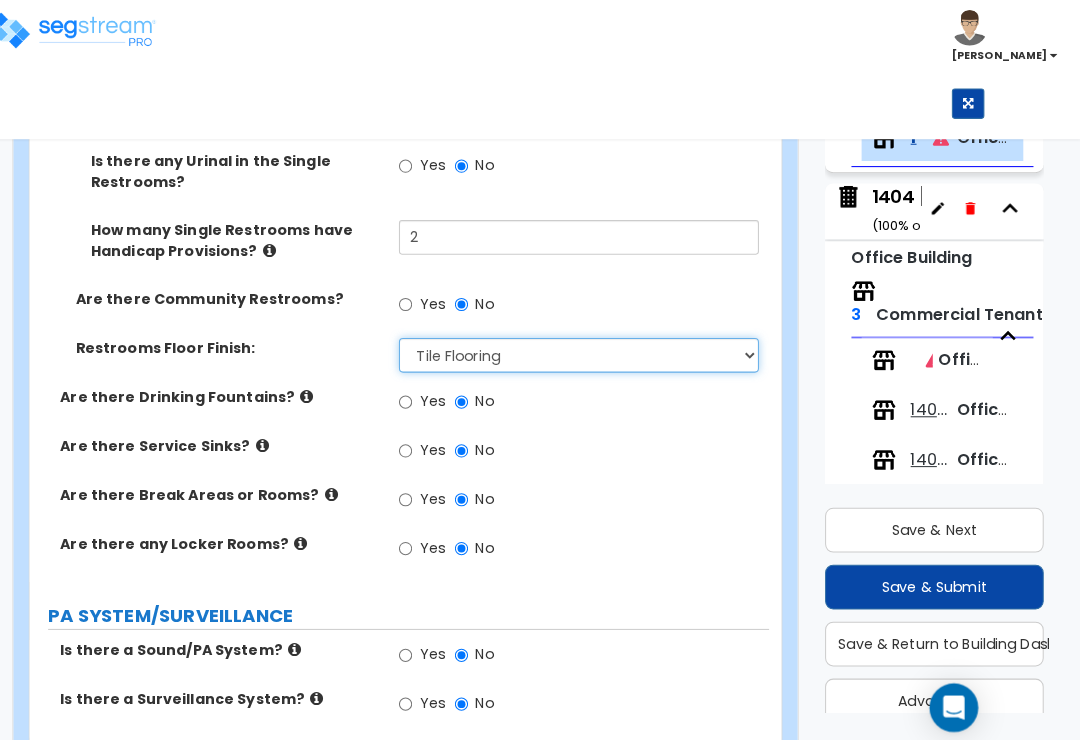 scroll, scrollTop: 2979, scrollLeft: 0, axis: vertical 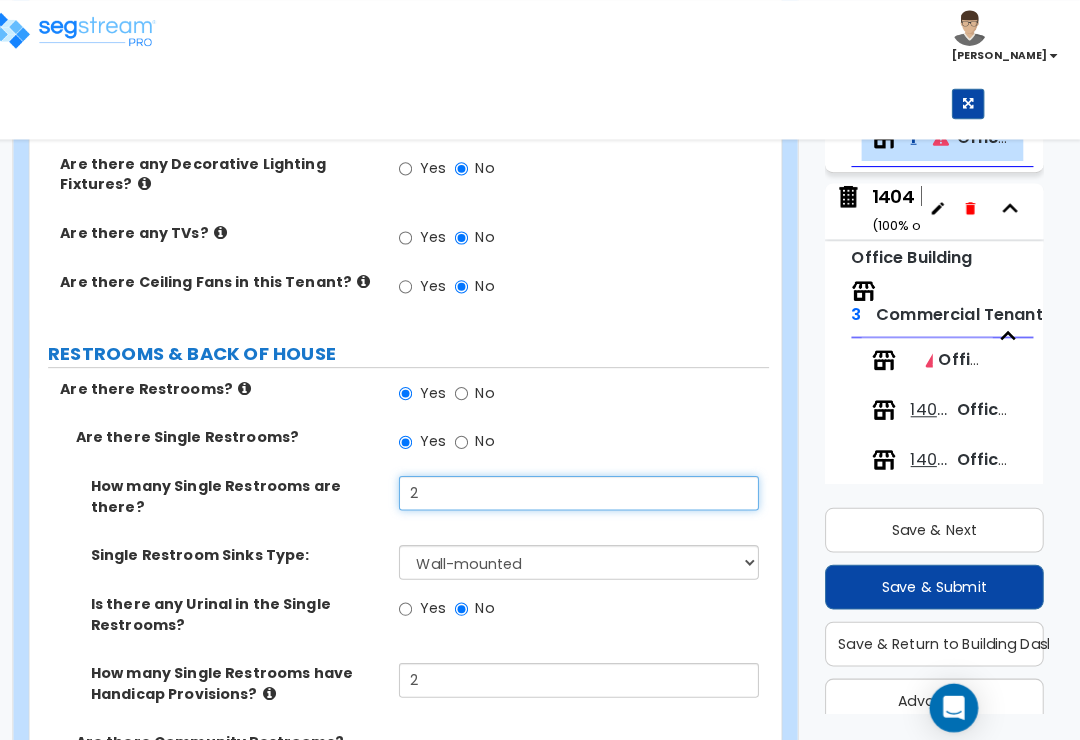 click on "2" at bounding box center (586, 485) 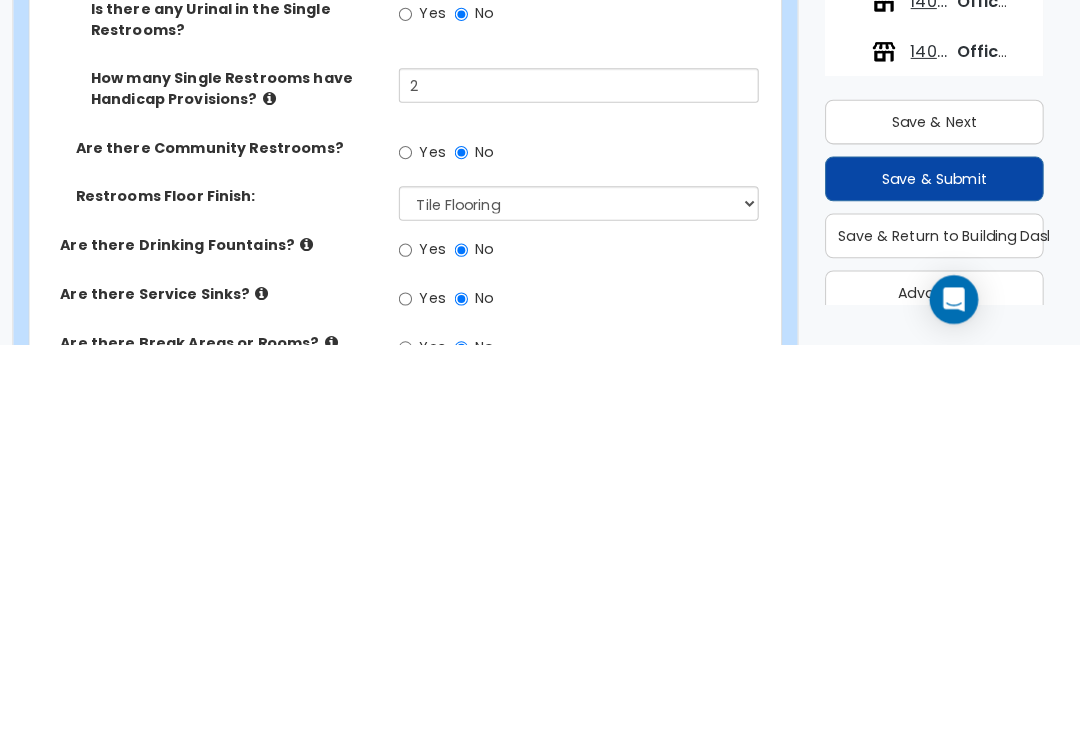 scroll, scrollTop: 2731, scrollLeft: 0, axis: vertical 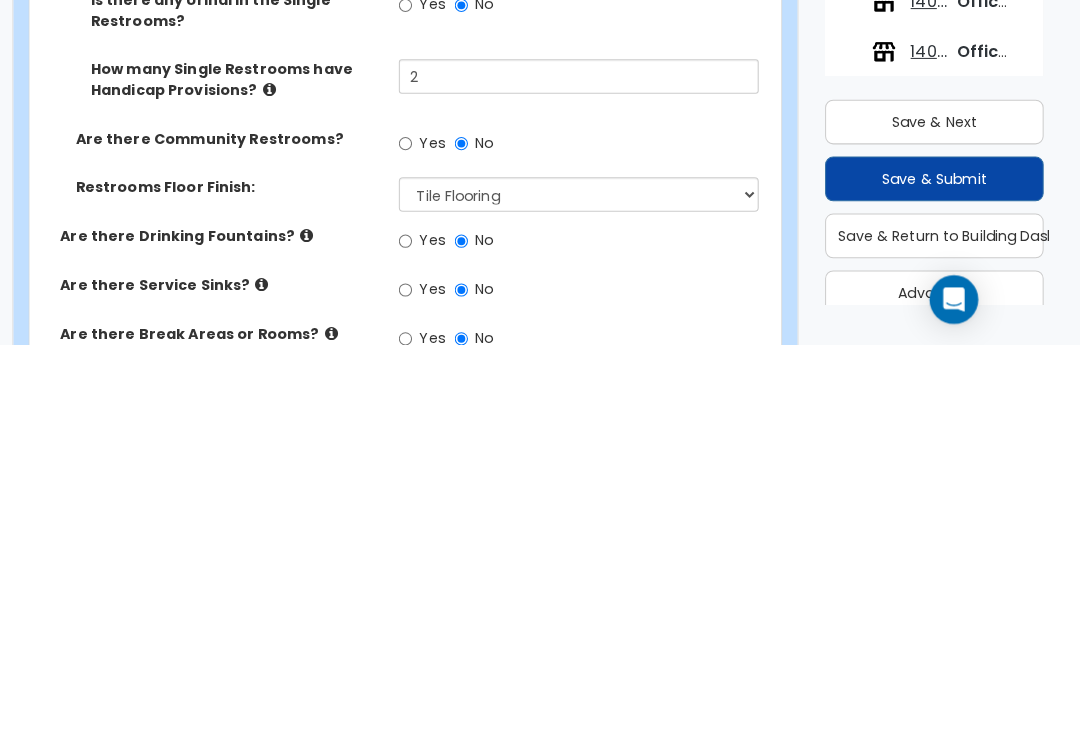 type on "3" 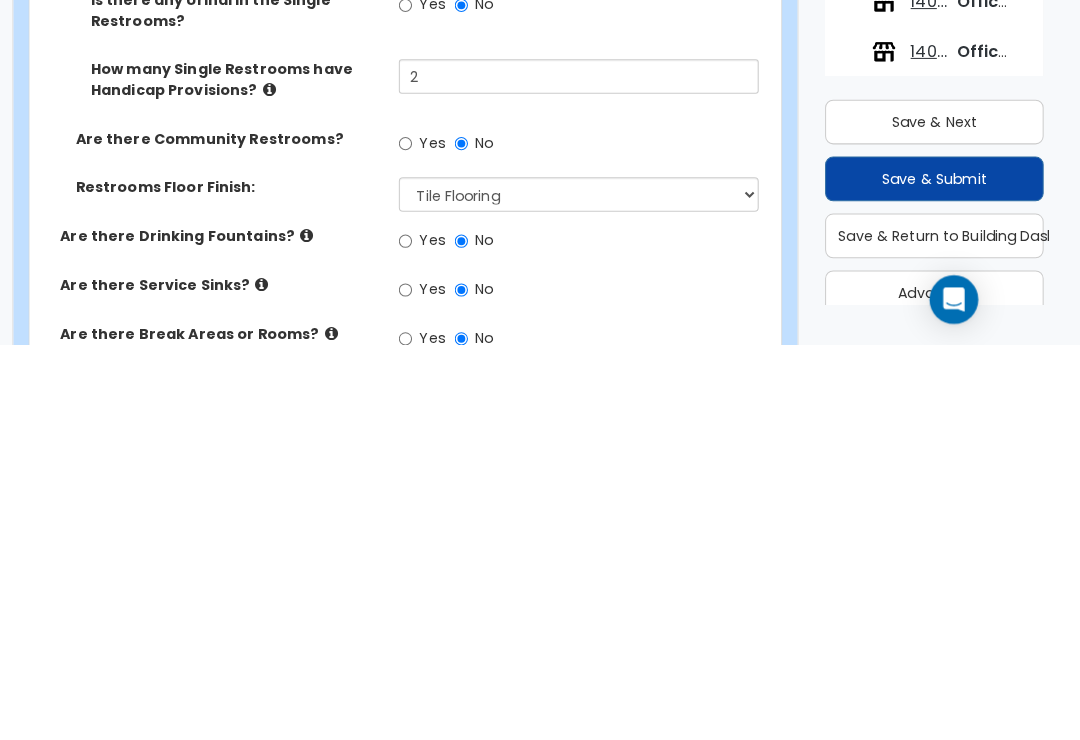 radio on "true" 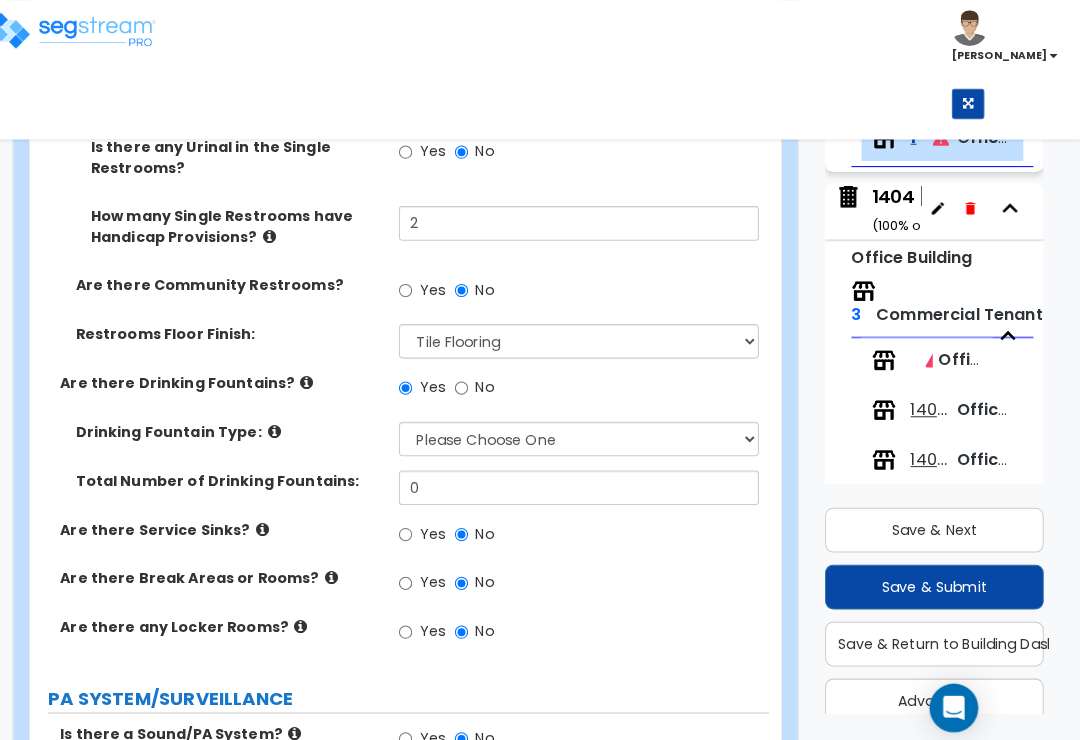 scroll, scrollTop: 2985, scrollLeft: 0, axis: vertical 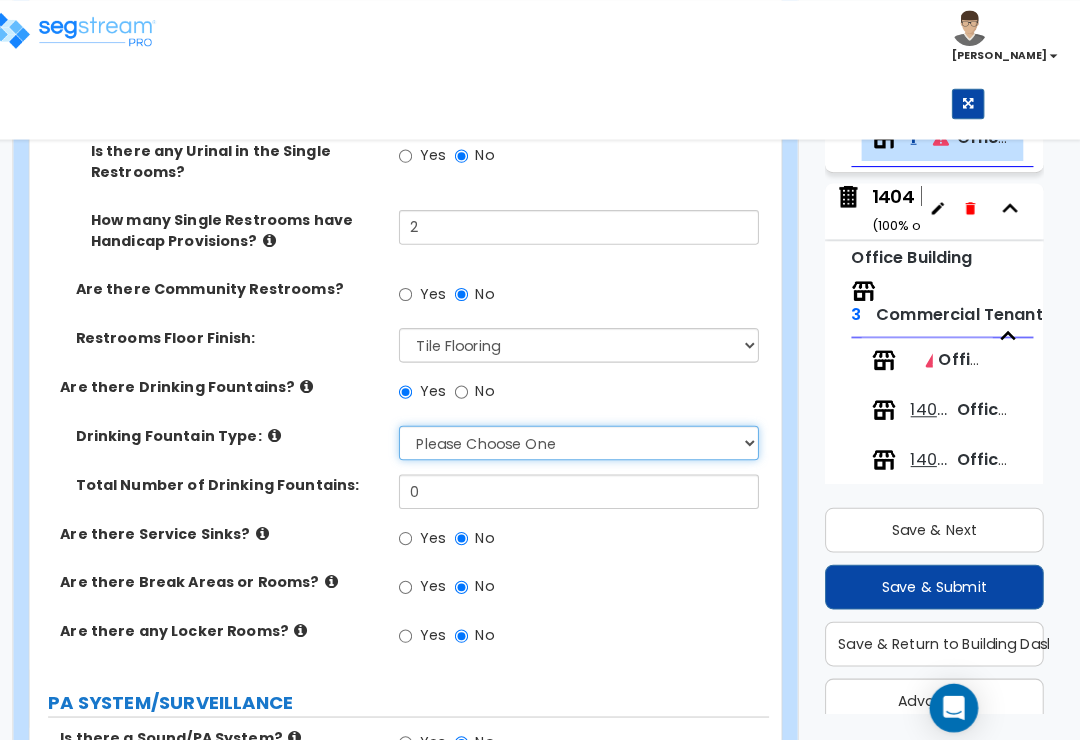 click on "Please Choose One Wall-mounted Floor-mounted" at bounding box center (586, 435) 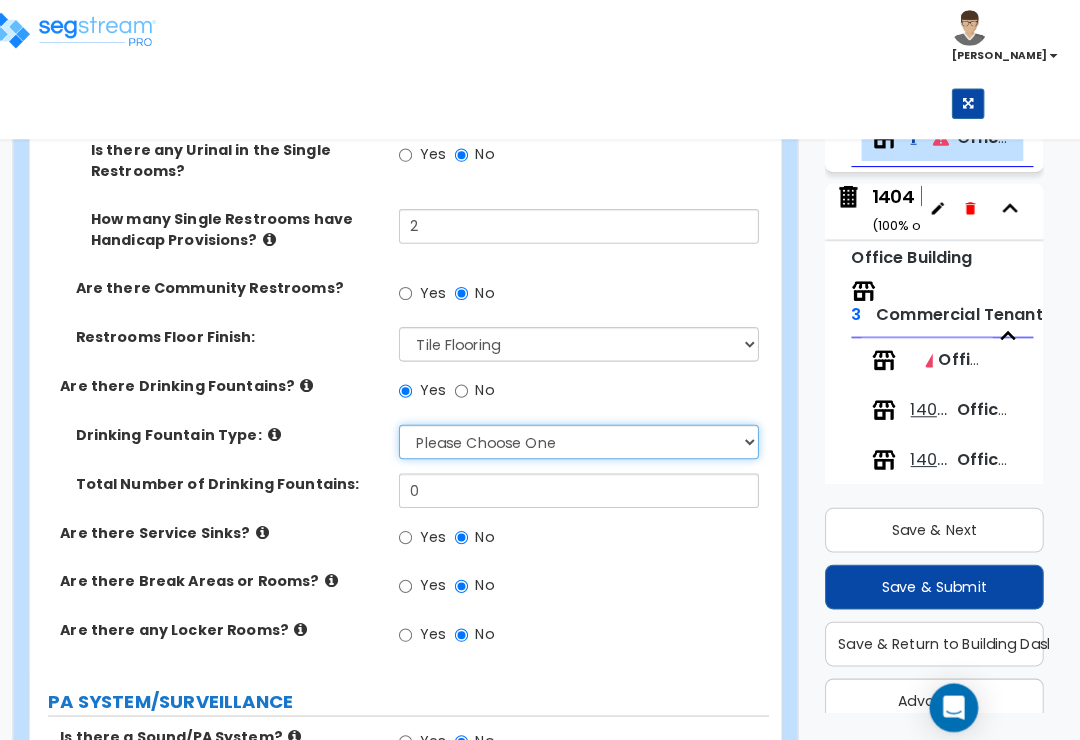select on "1" 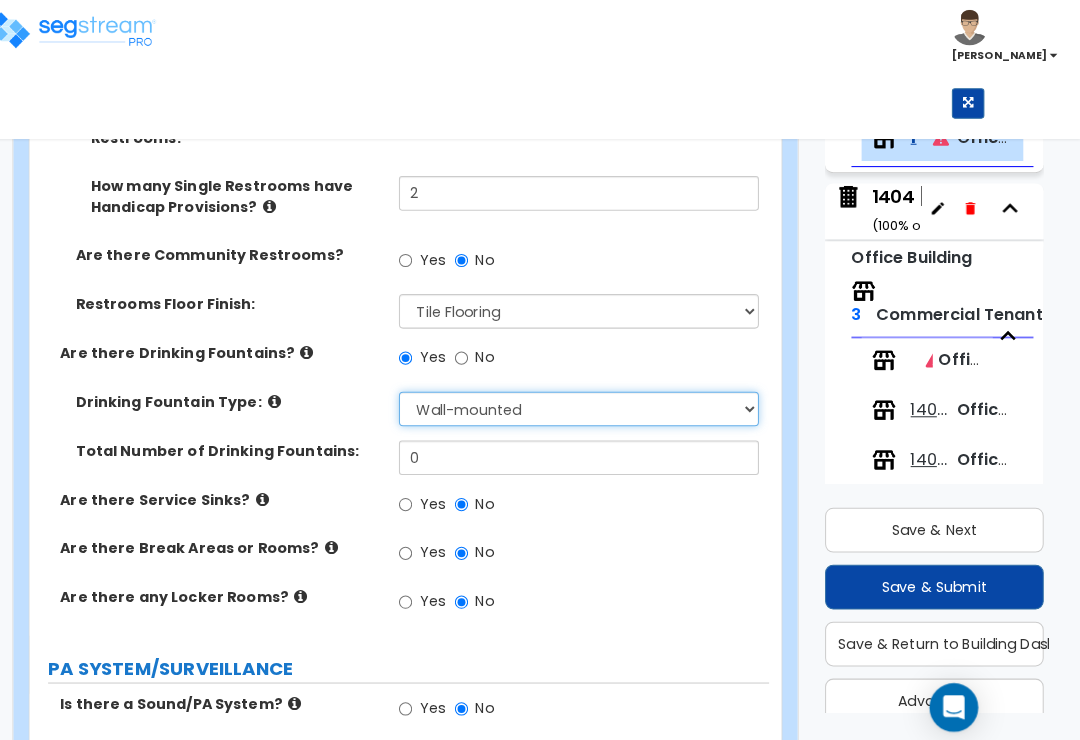 scroll, scrollTop: 3021, scrollLeft: 0, axis: vertical 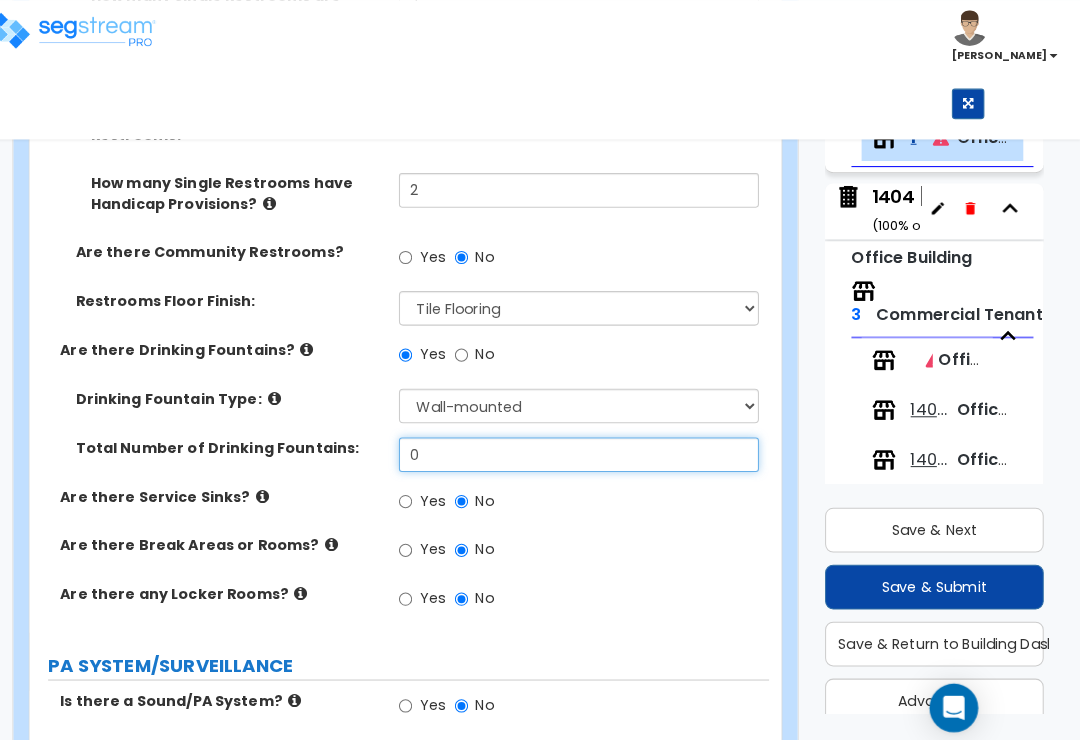 click on "0" at bounding box center (586, 447) 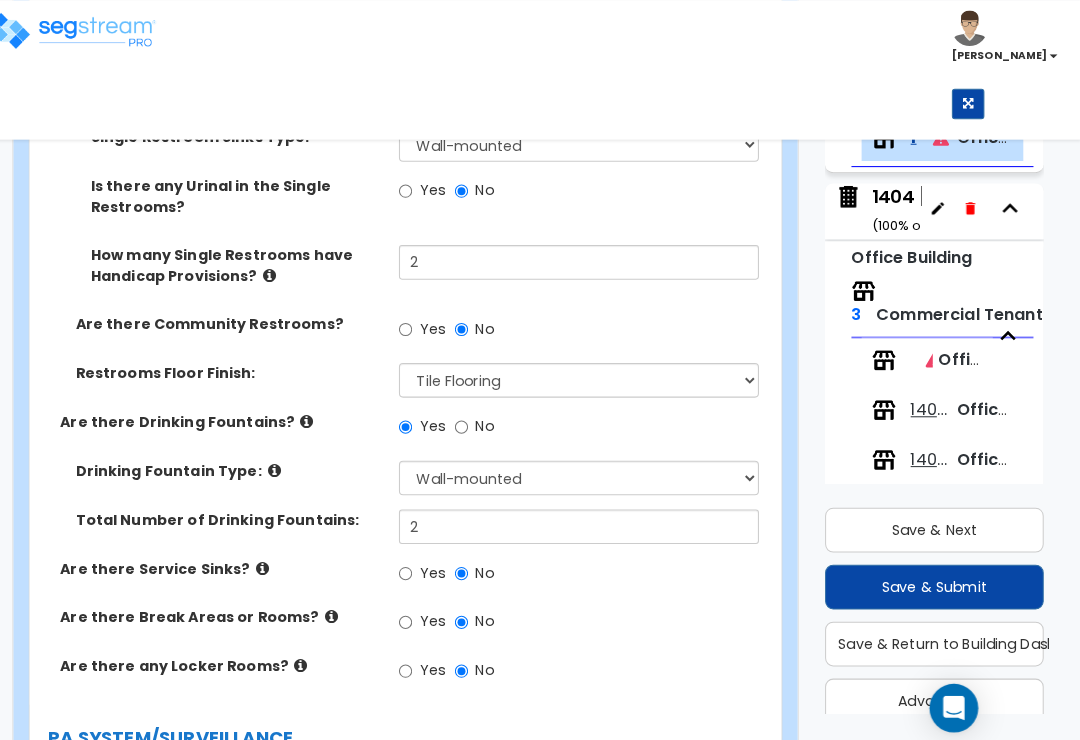 scroll, scrollTop: 2949, scrollLeft: 0, axis: vertical 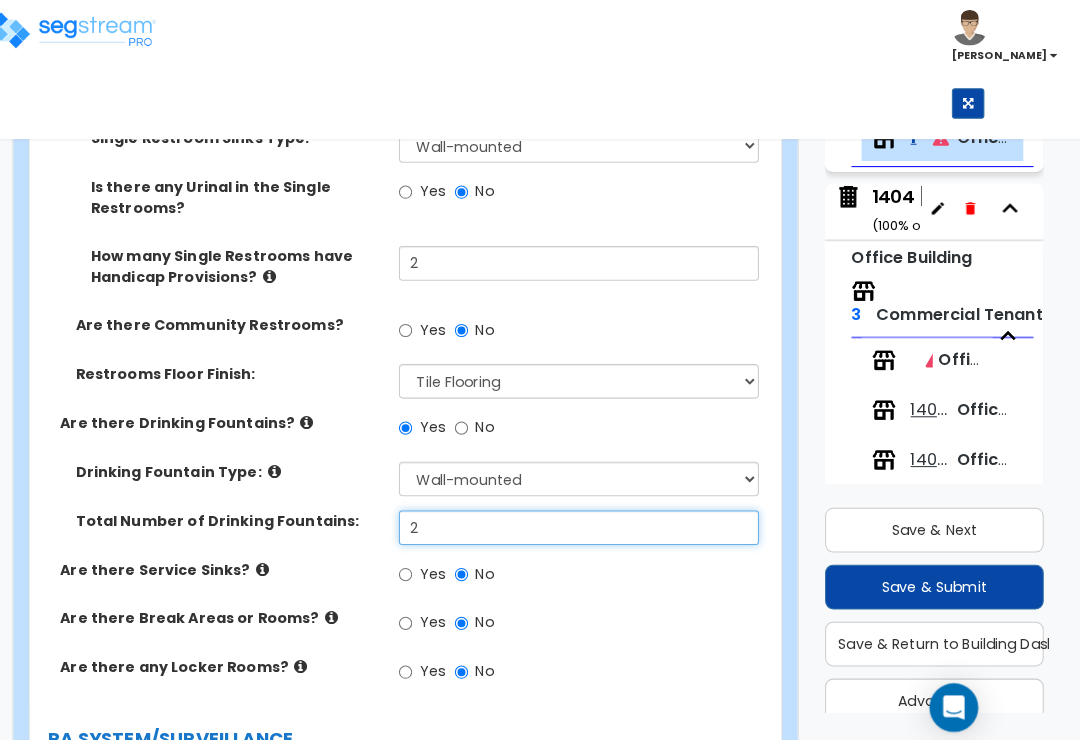 type on "2" 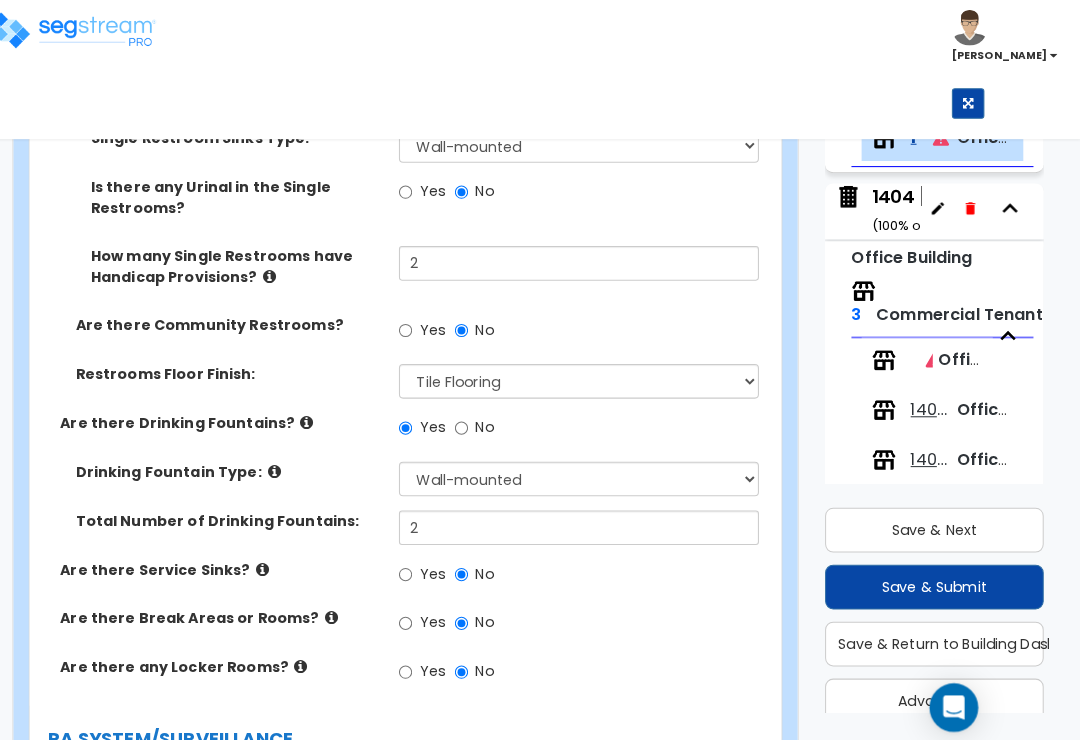 click on "Yes" at bounding box center [416, 613] 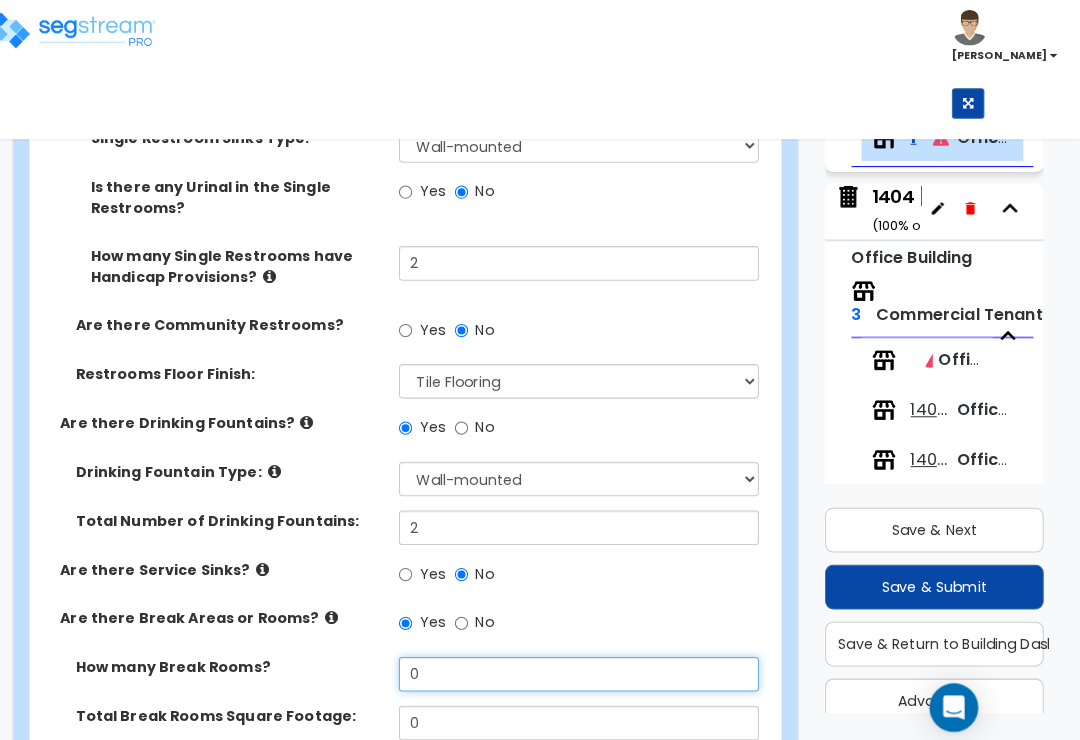 click on "0" at bounding box center (586, 663) 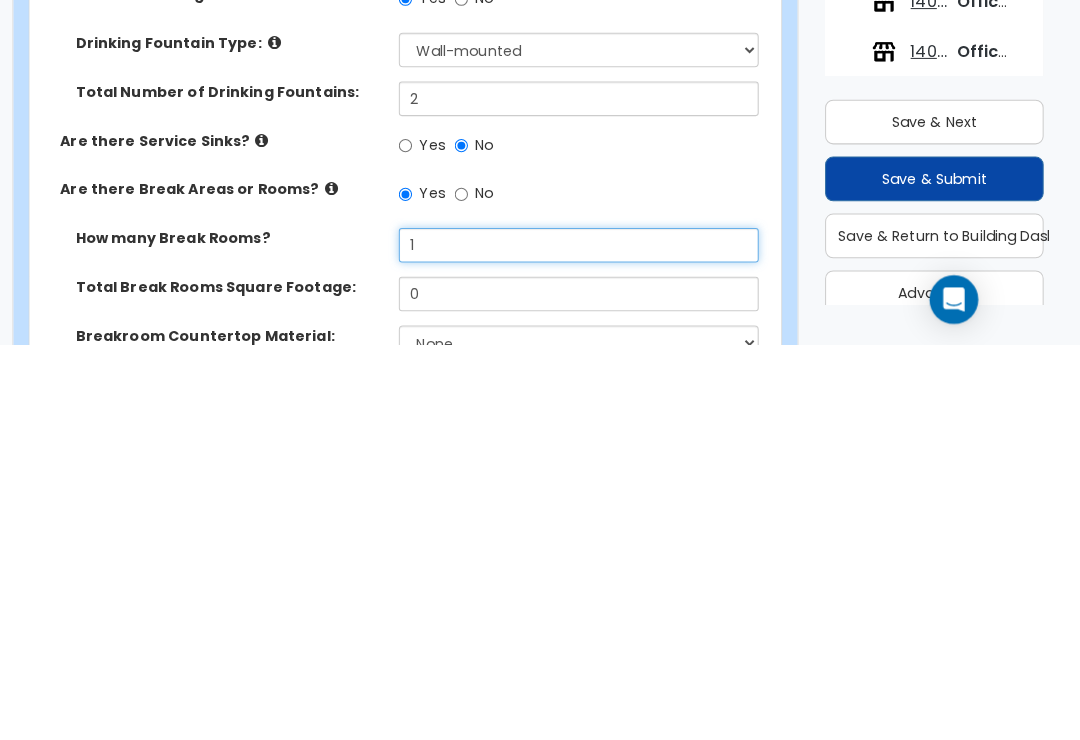 scroll, scrollTop: 2970, scrollLeft: 0, axis: vertical 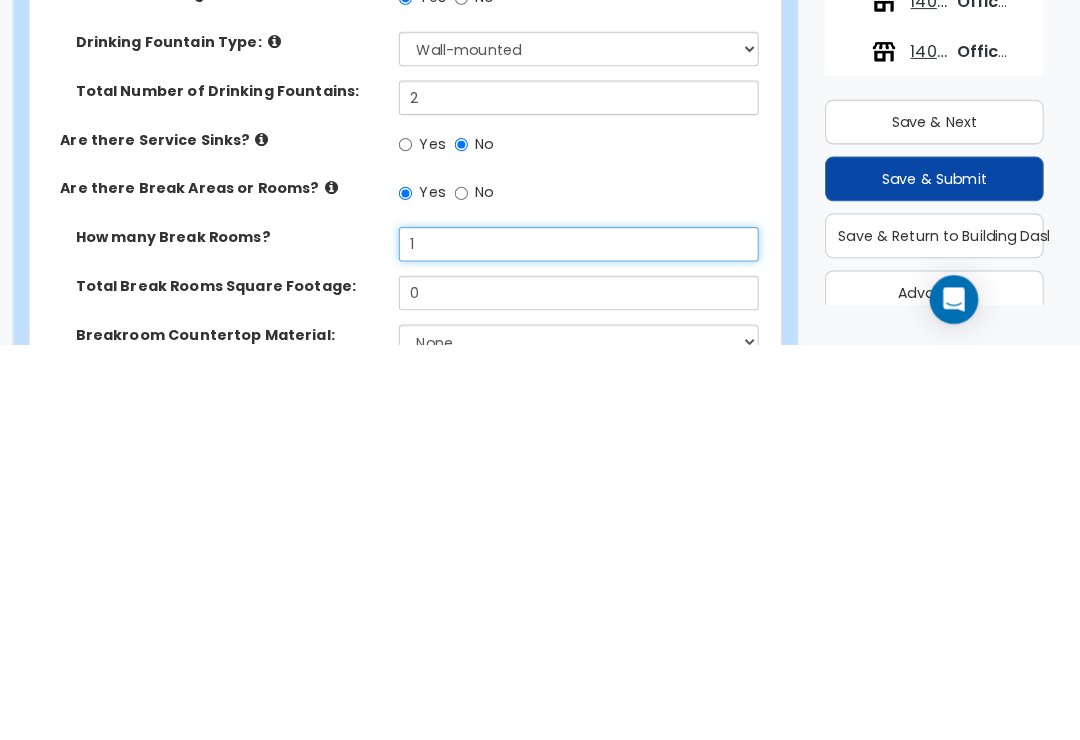 type on "1" 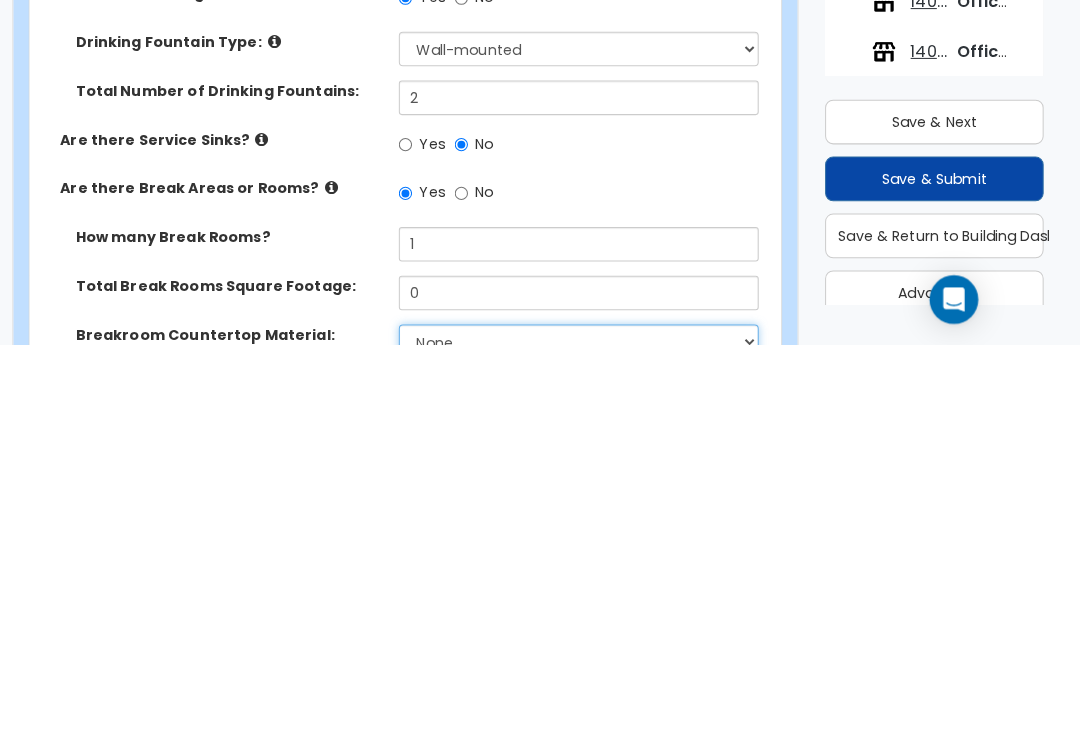 click on "None Plastic Laminate Solid Surface Stone Quartz Marble Tile Wood Stainless Steel" at bounding box center [586, 738] 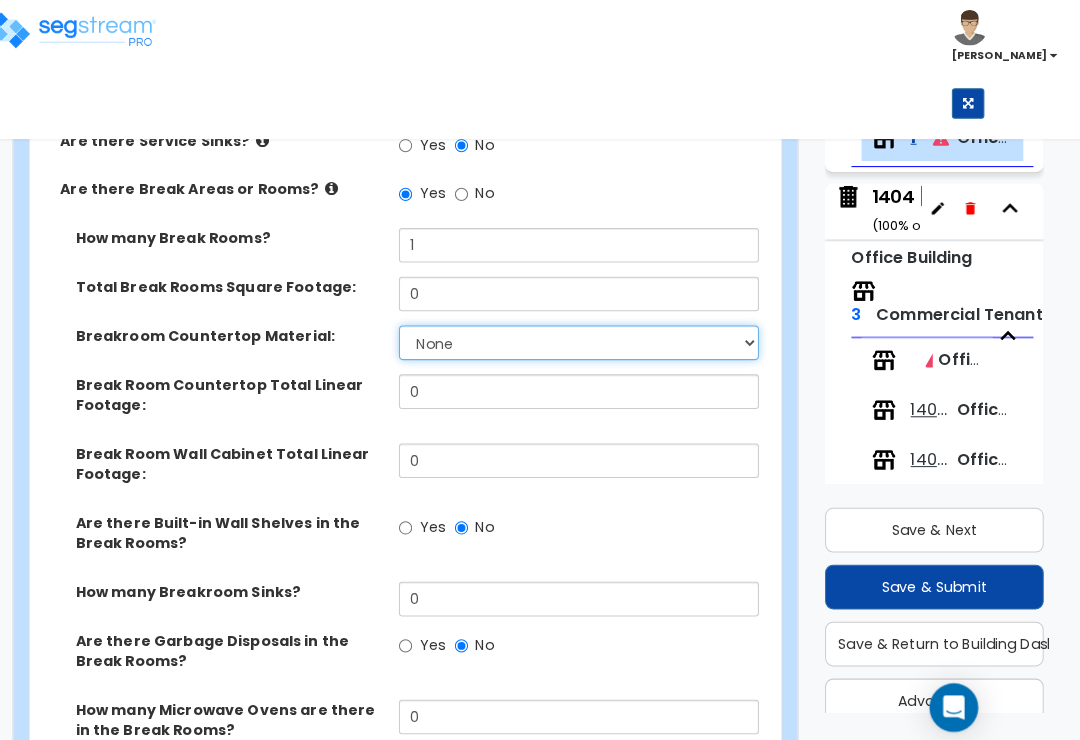 select on "4" 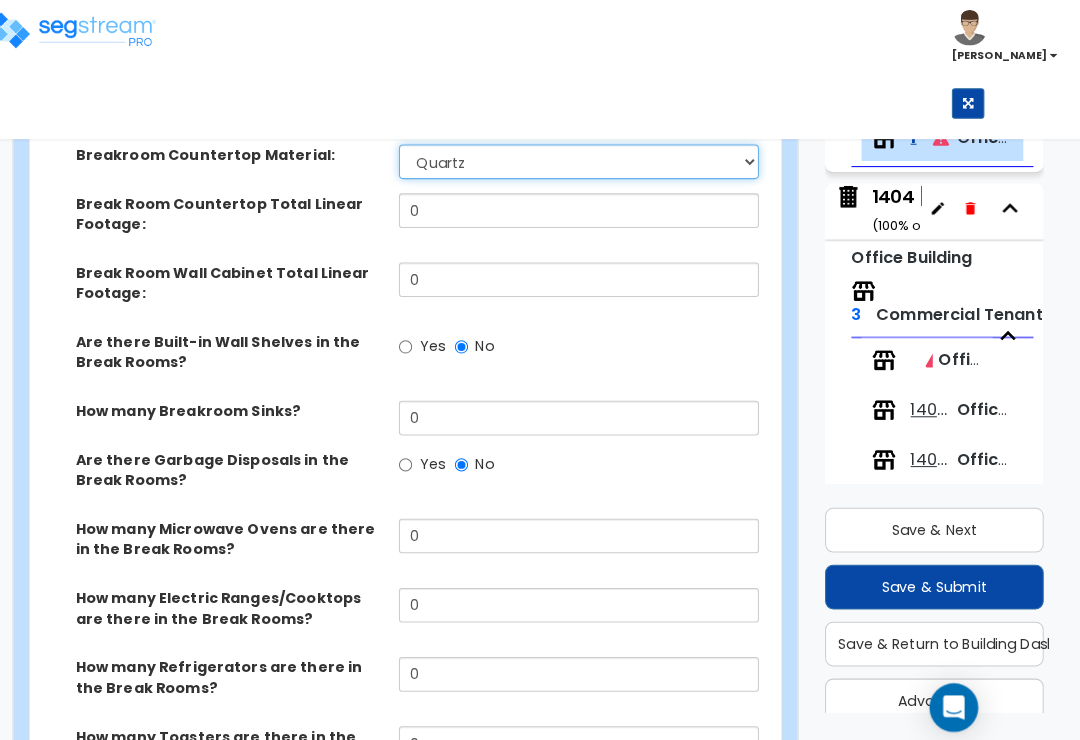 scroll, scrollTop: 3551, scrollLeft: 0, axis: vertical 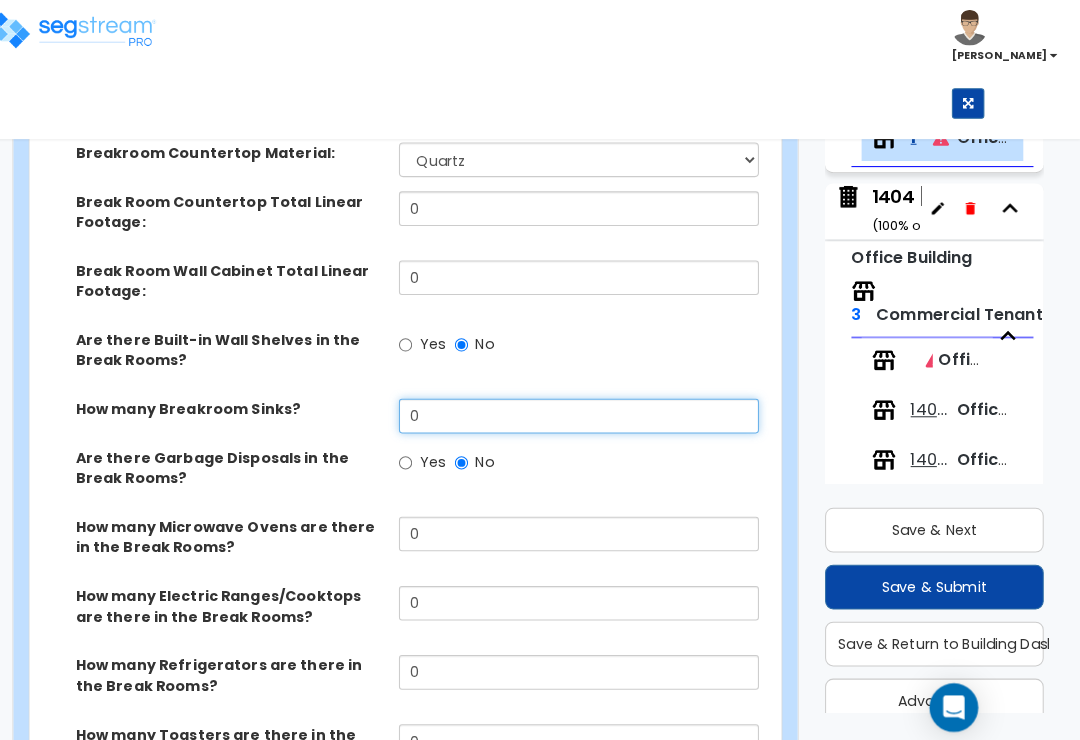 click on "0" at bounding box center (586, 409) 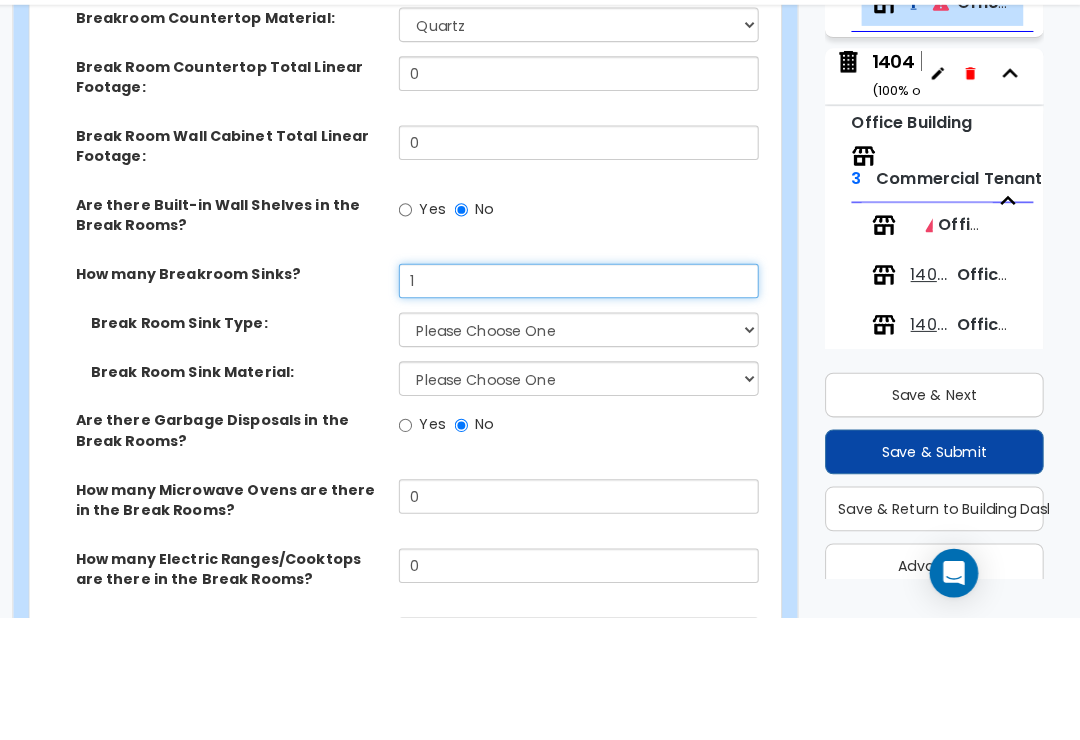 type on "1" 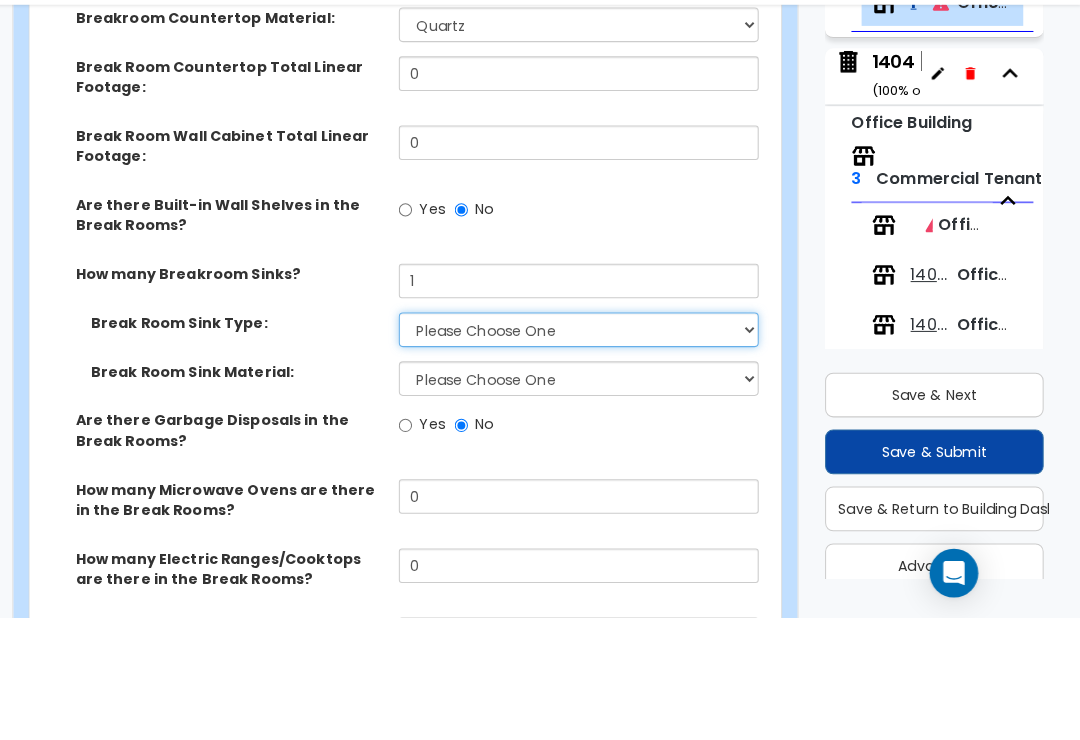 click on "Please Choose One Single Sink Double Sink" at bounding box center [586, 457] 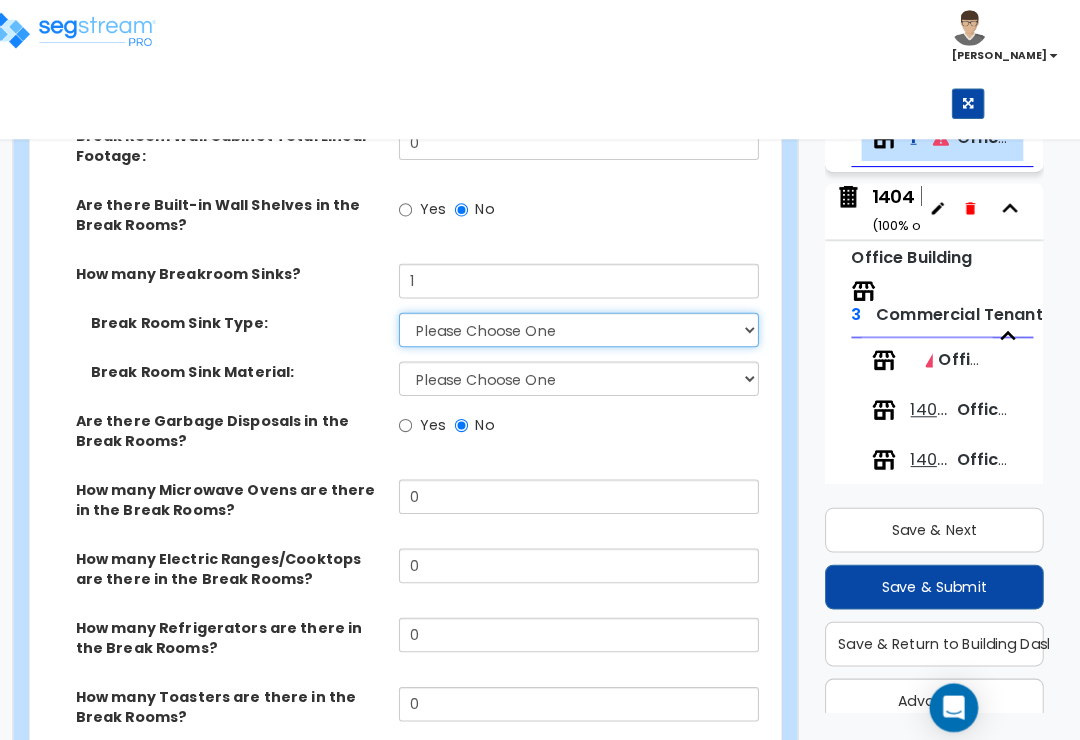 select on "2" 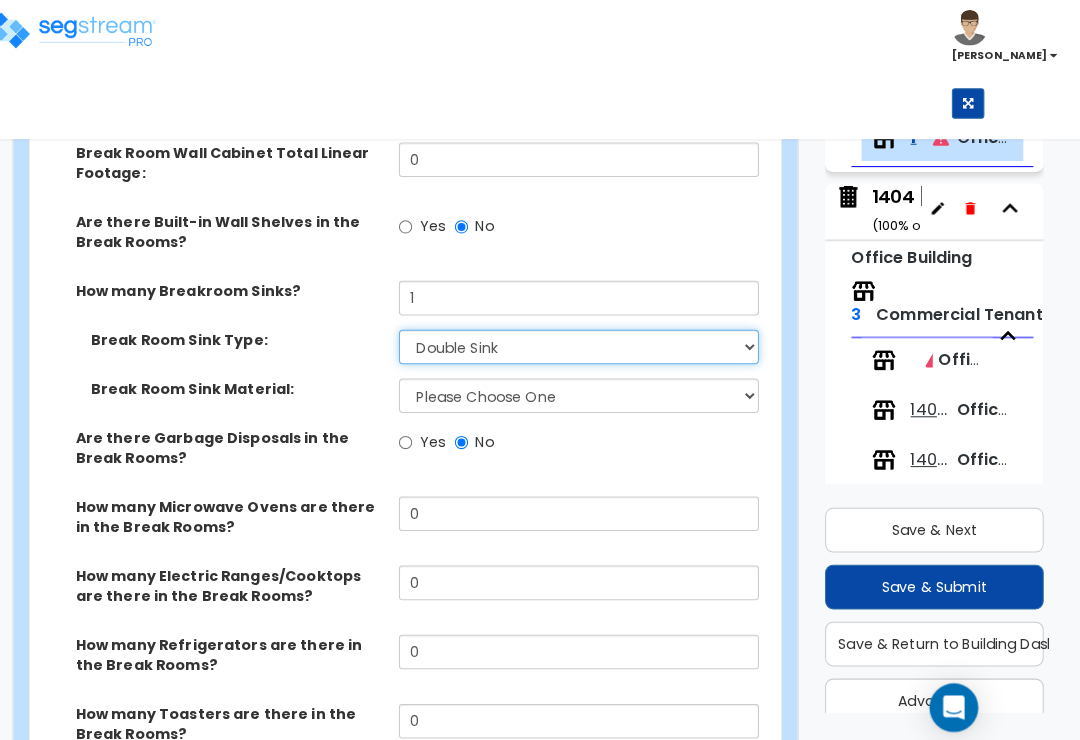 scroll, scrollTop: 3669, scrollLeft: 0, axis: vertical 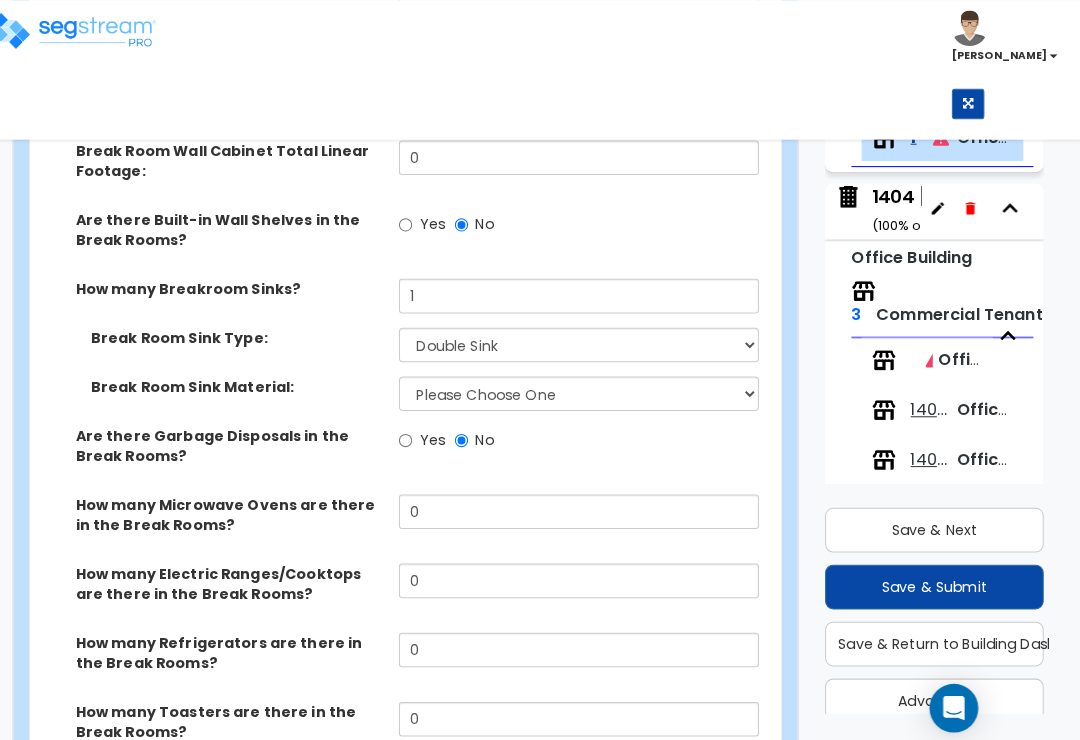 click on "0" at bounding box center (586, 775) 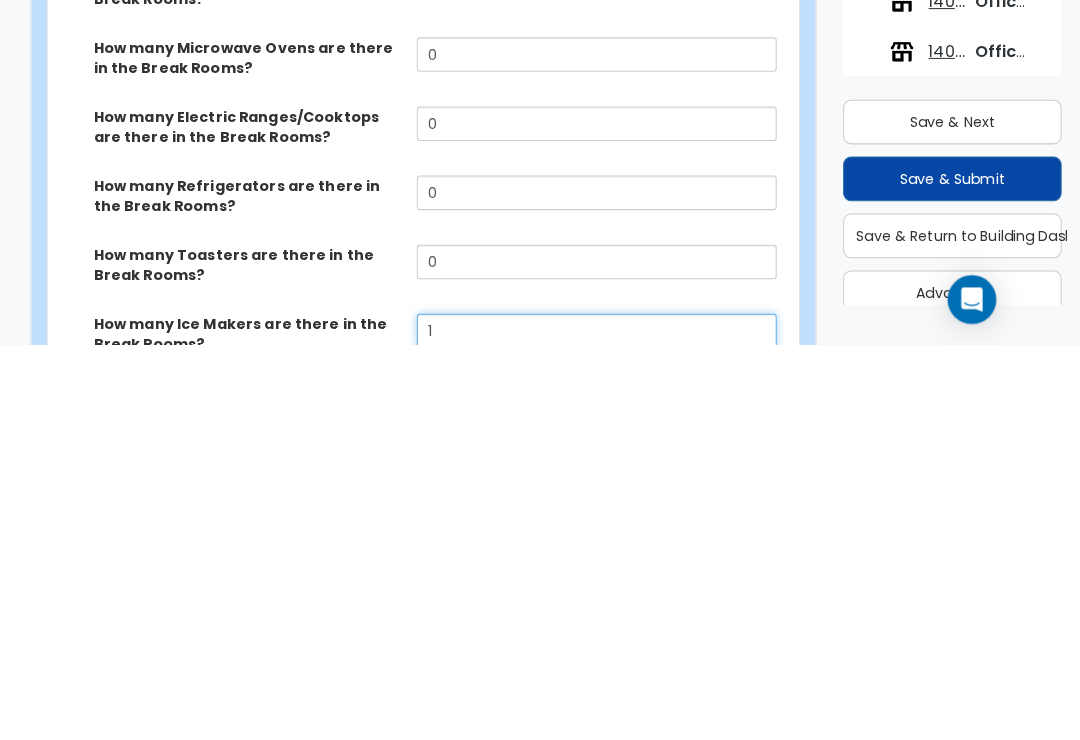 type on "1" 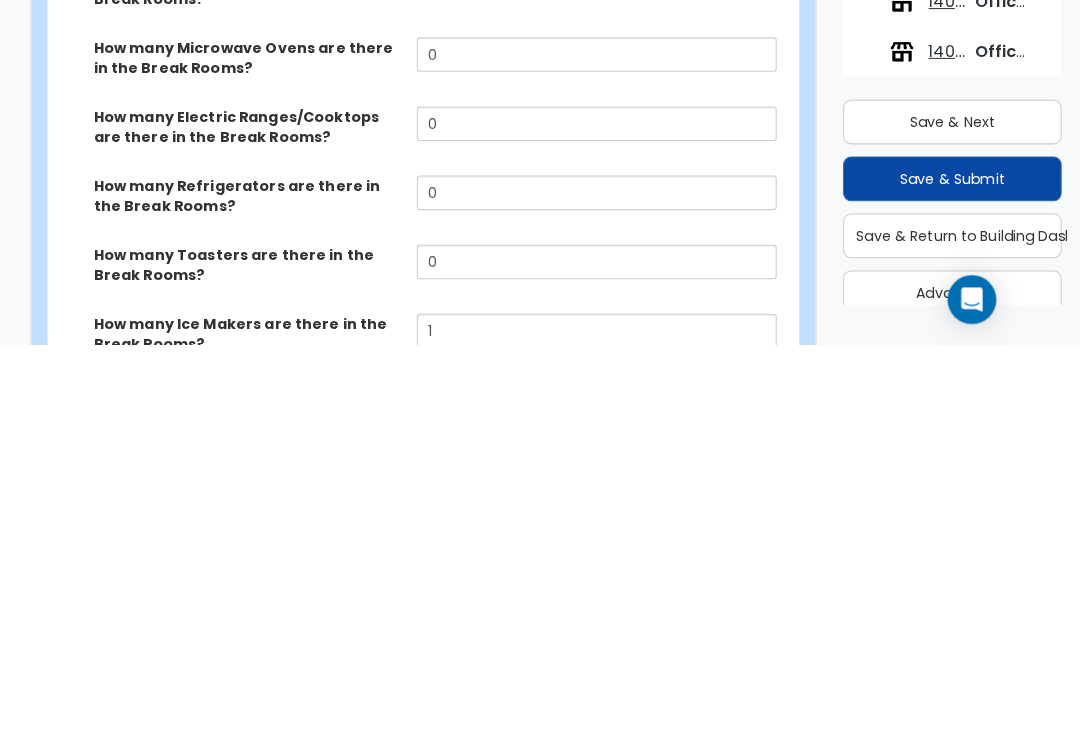 click on "Yes" at bounding box center (416, 861) 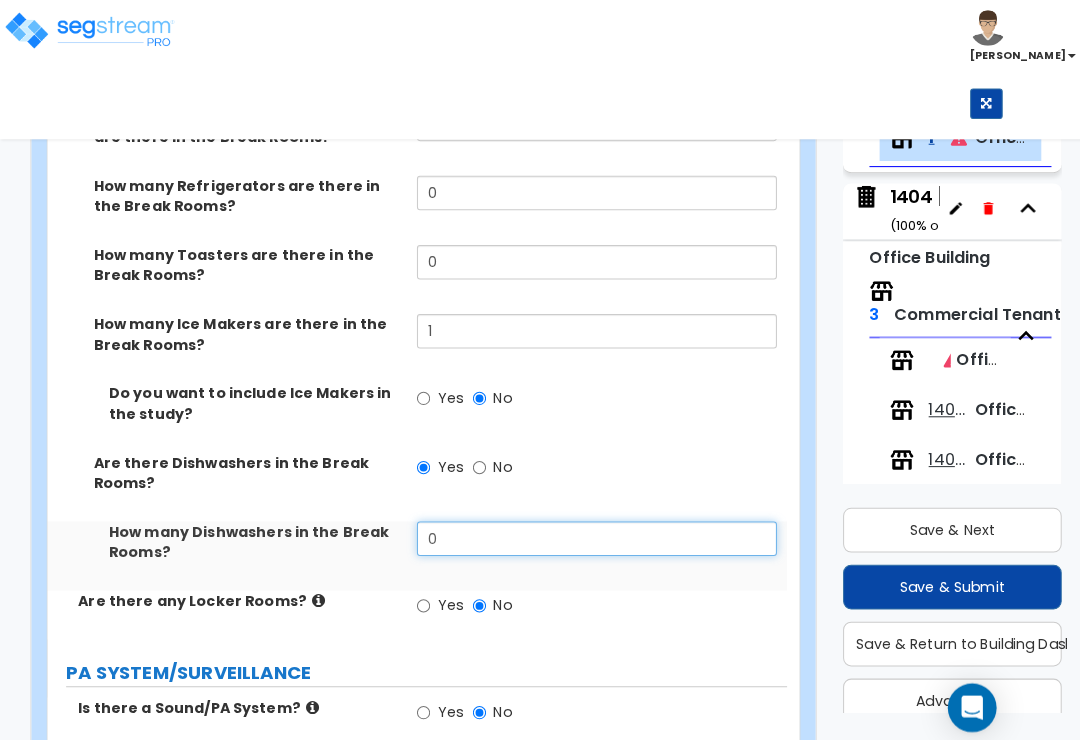 click on "0" at bounding box center [586, 530] 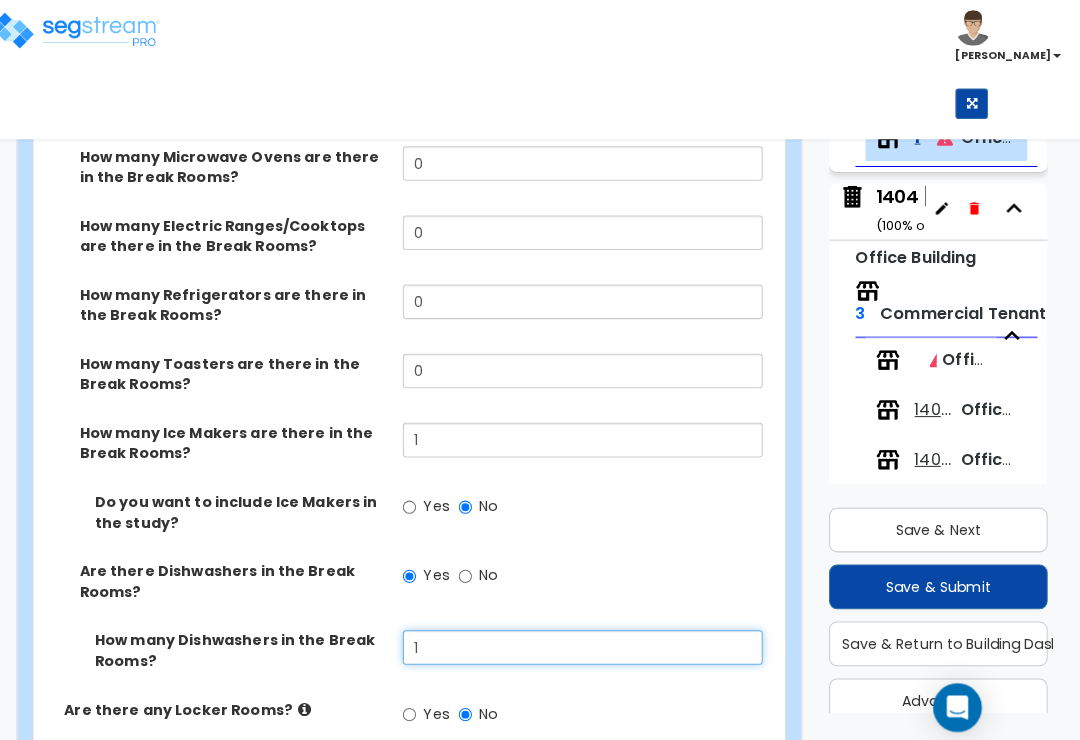 scroll, scrollTop: 3999, scrollLeft: 0, axis: vertical 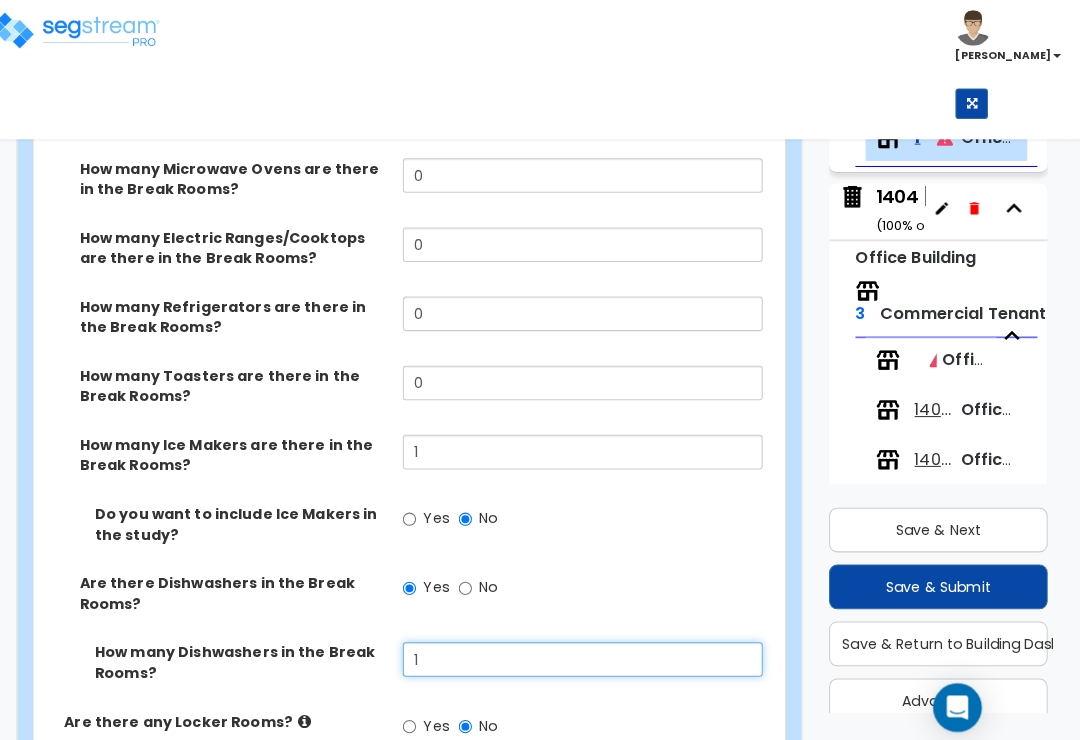 type on "1" 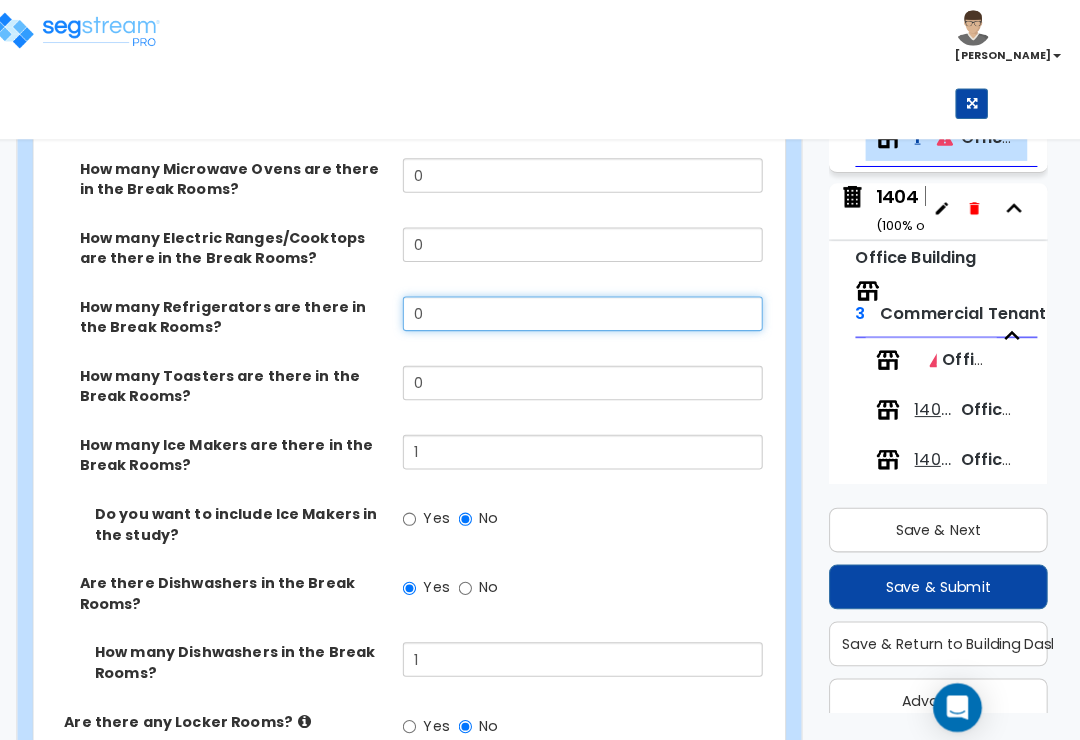 click on "0" at bounding box center (586, 309) 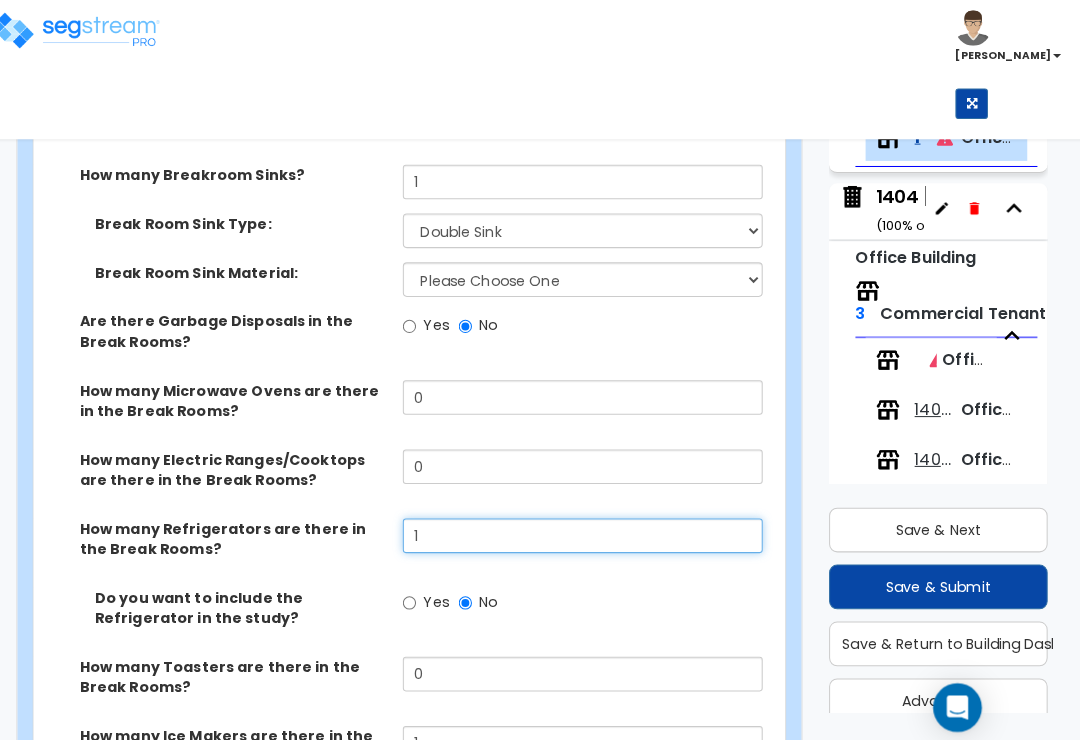 scroll, scrollTop: 3770, scrollLeft: 0, axis: vertical 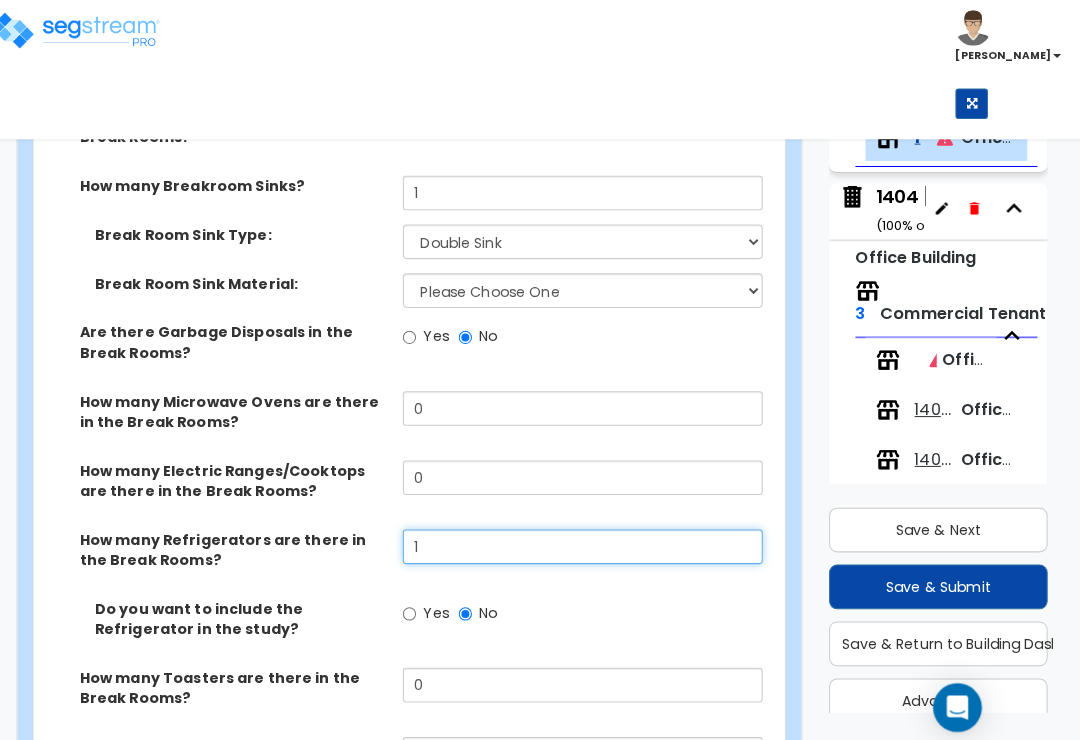 type on "1" 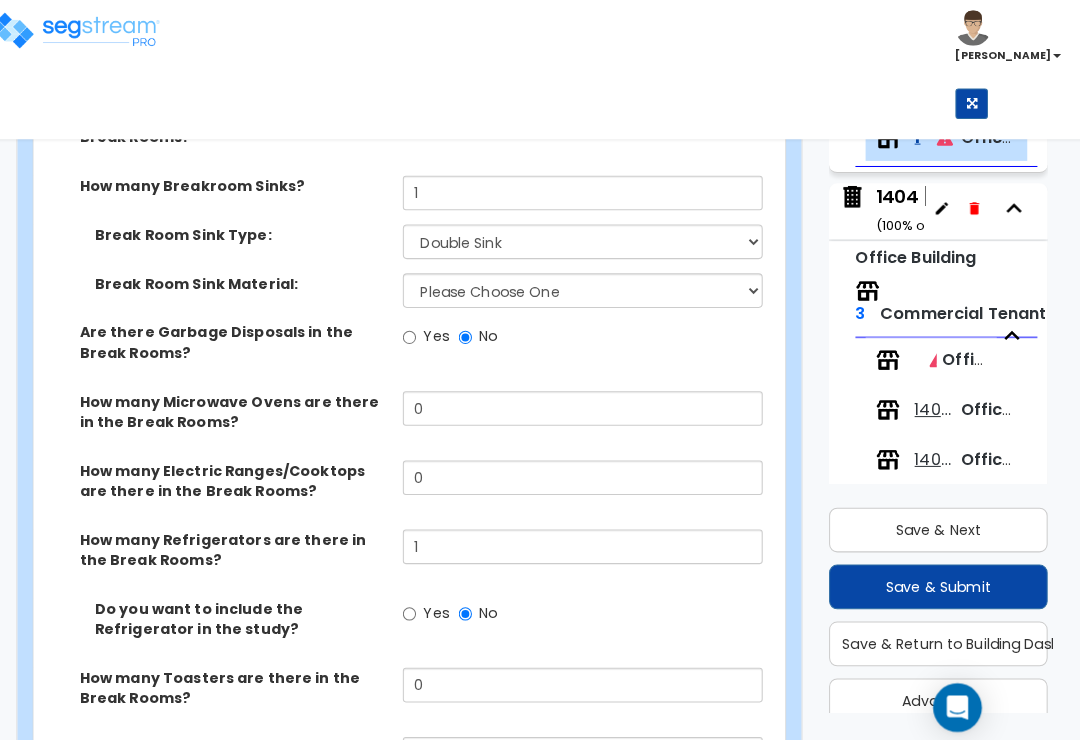 click on "Yes" at bounding box center (416, 332) 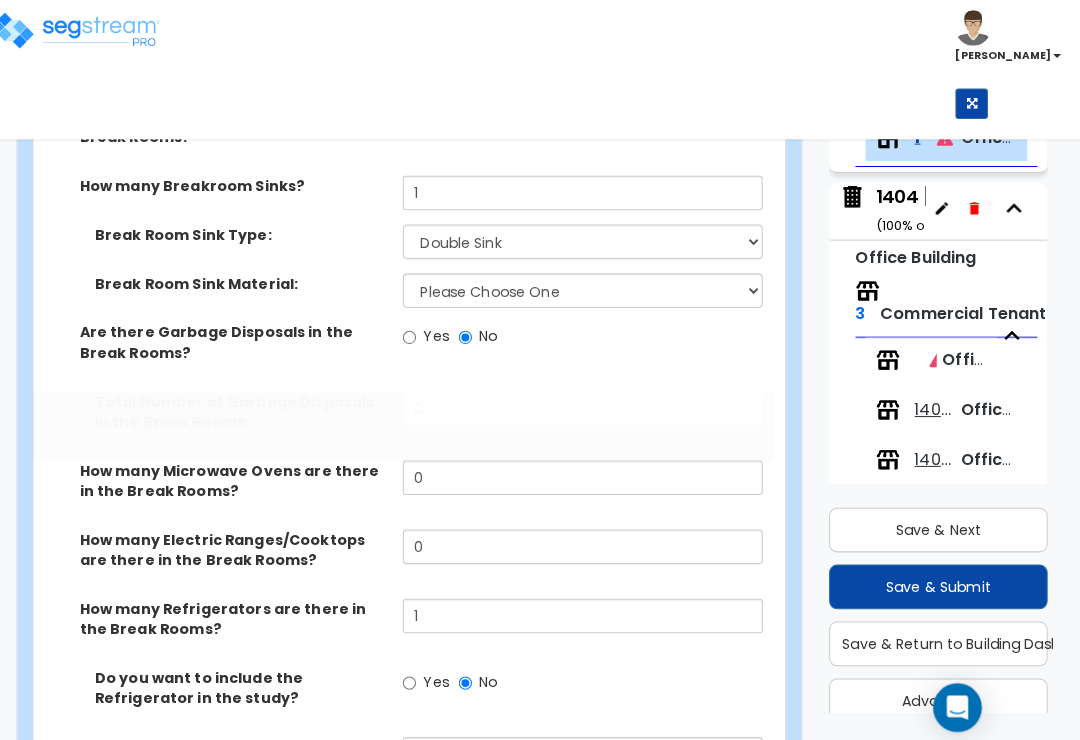 radio on "true" 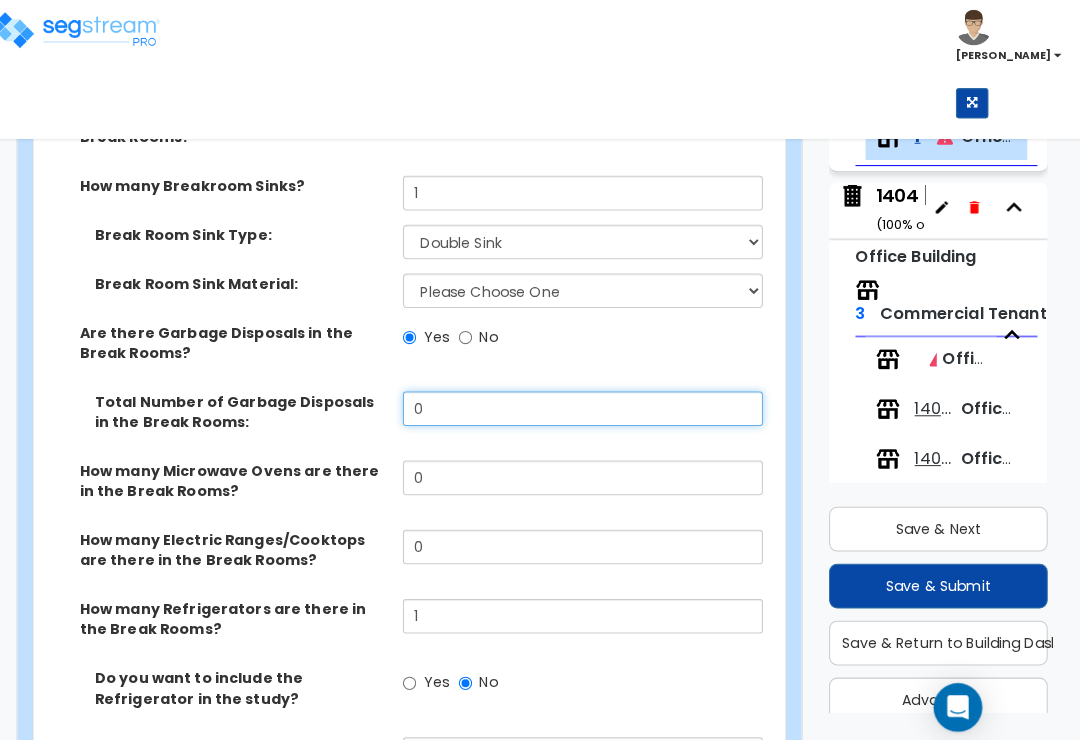 click on "0" at bounding box center [586, 402] 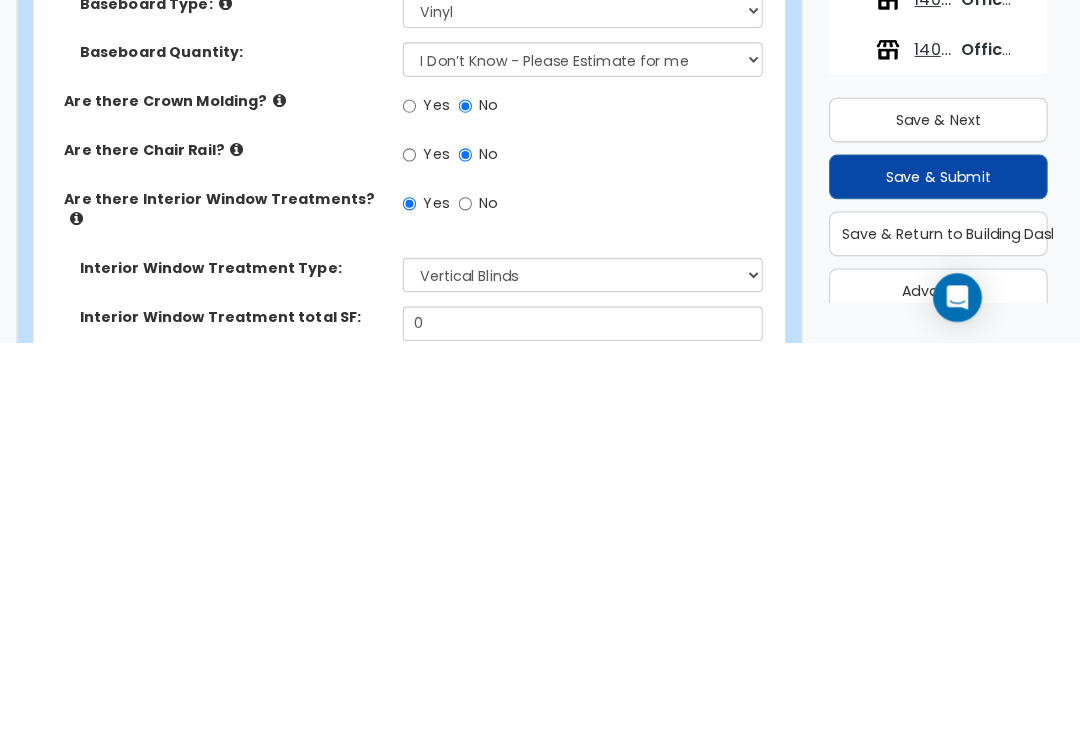 scroll, scrollTop: 1539, scrollLeft: 0, axis: vertical 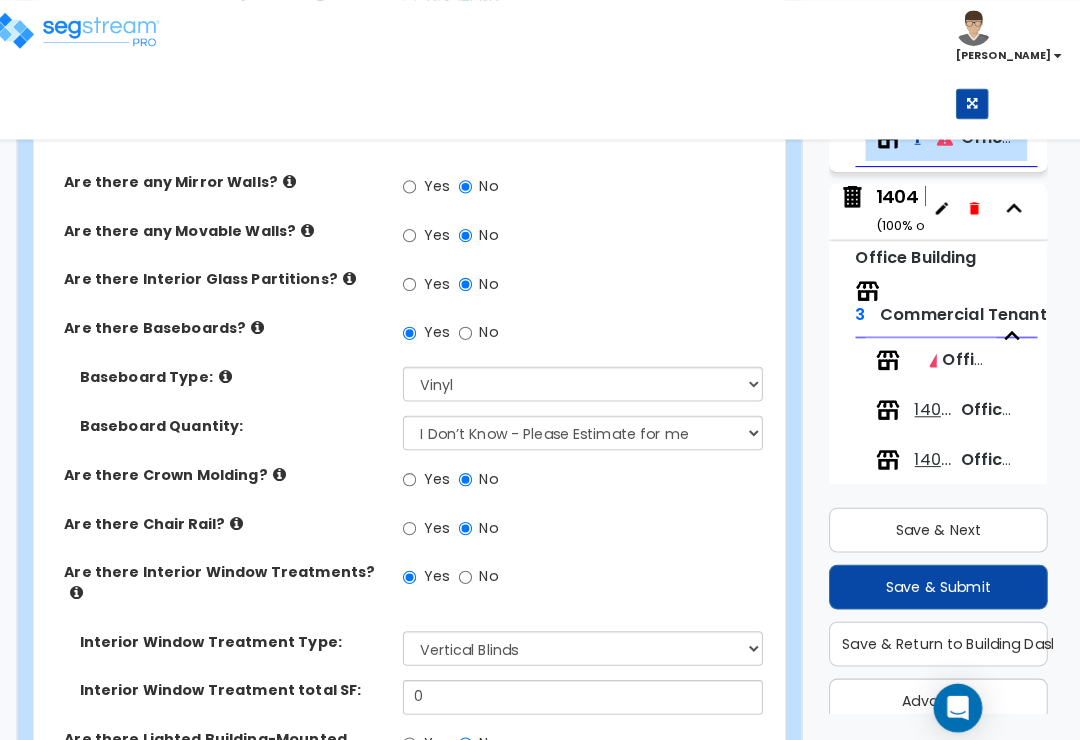 type on "1" 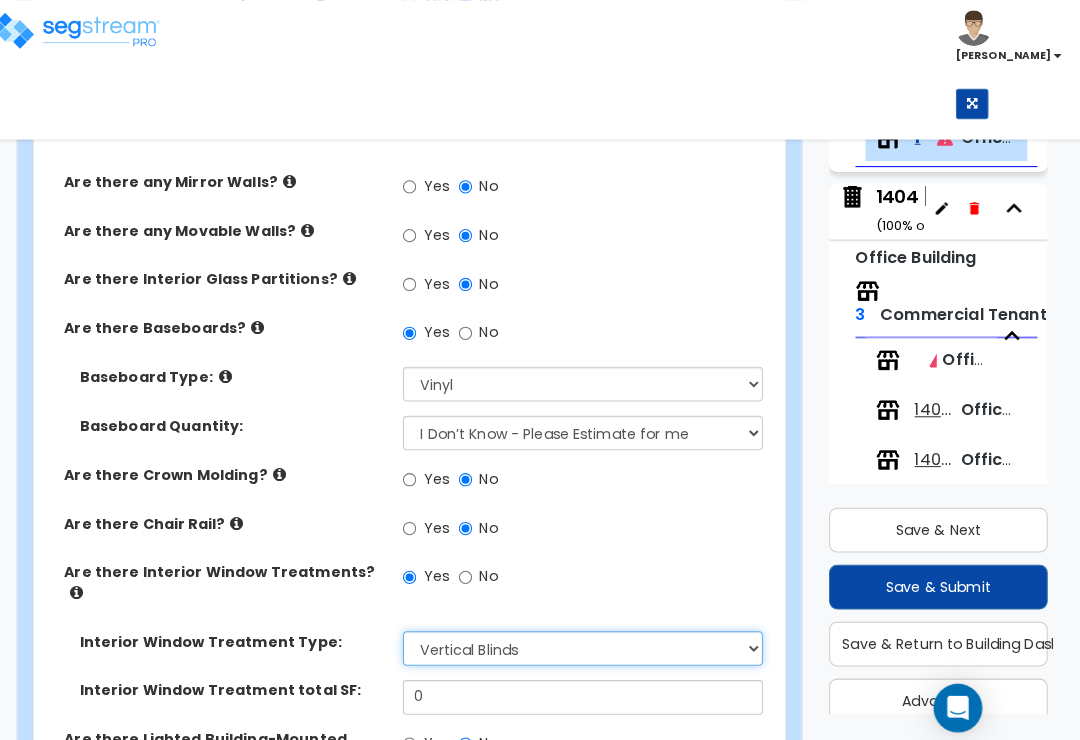 click on "Please Choose One Vertical Blinds Window Shades Venetian Blinds Wood Shutters" at bounding box center [586, 638] 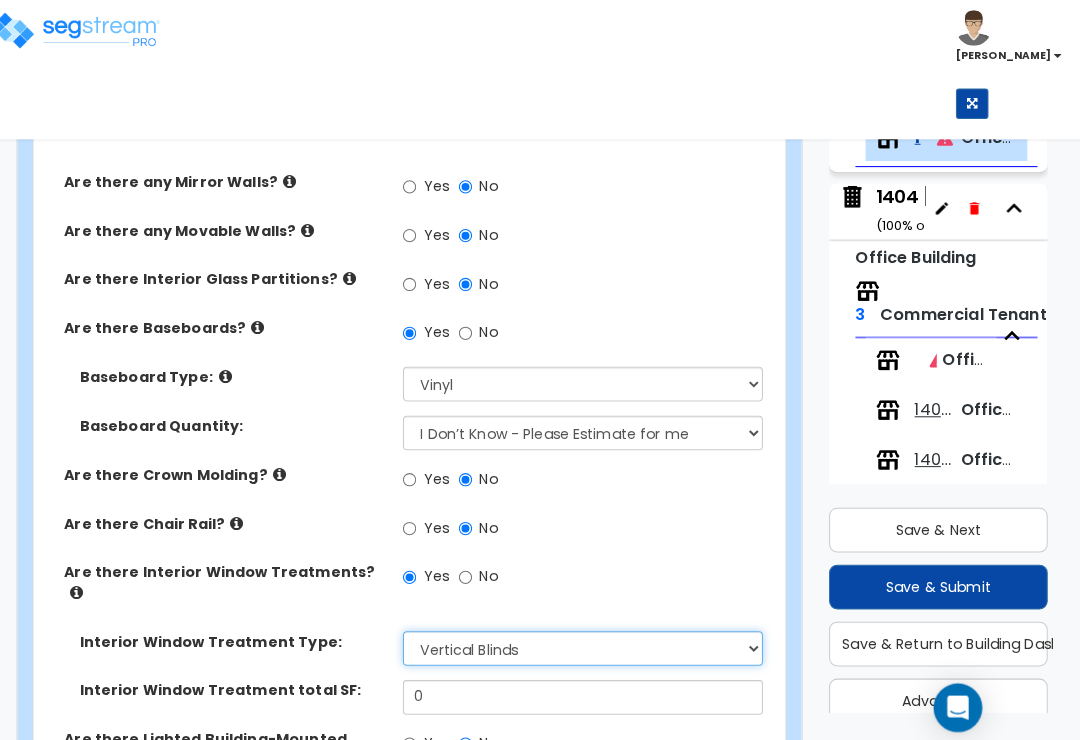 select on "2" 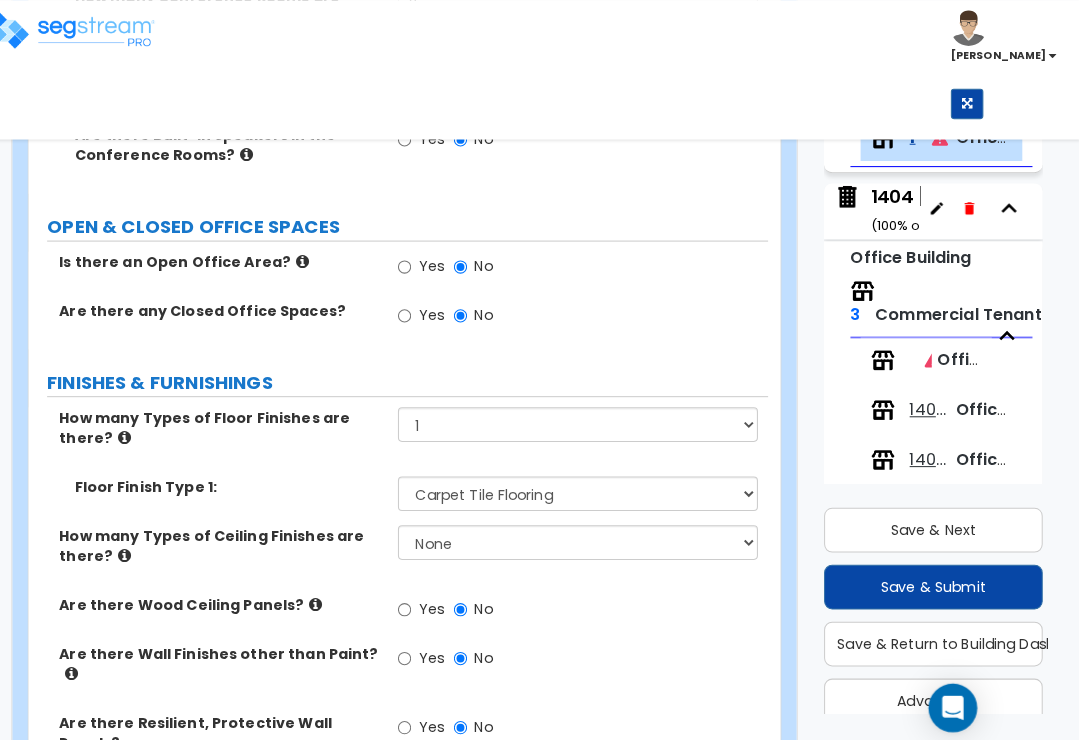 scroll, scrollTop: 977, scrollLeft: 0, axis: vertical 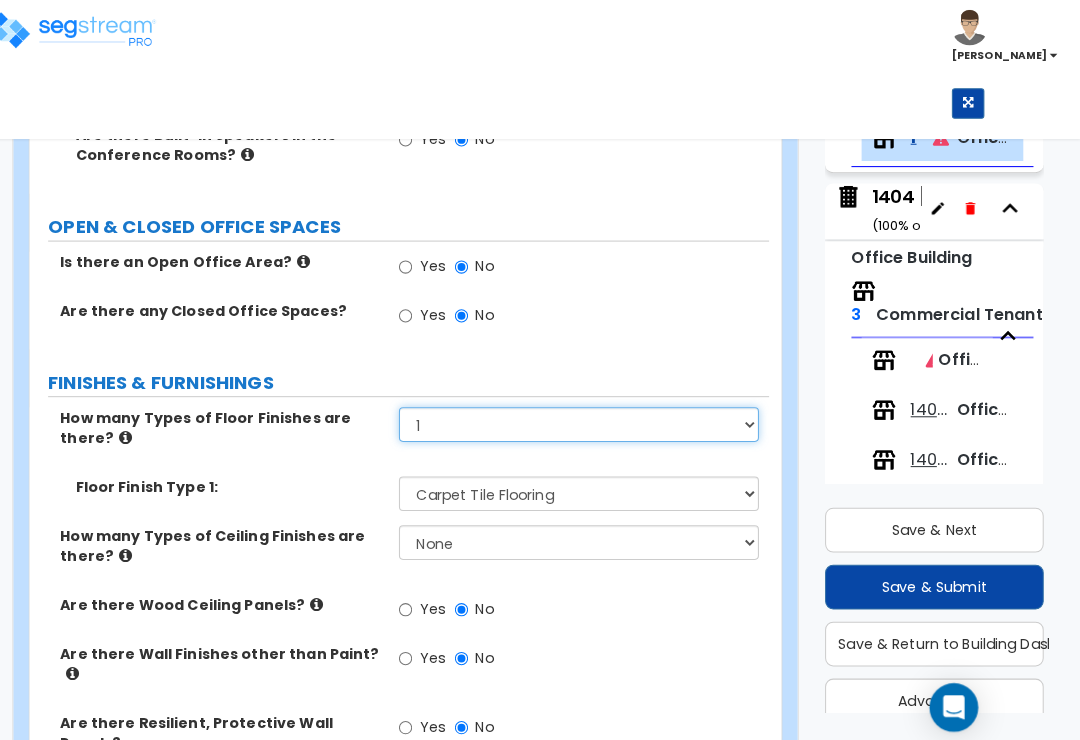click on "None 1 2 3 4" at bounding box center [586, 418] 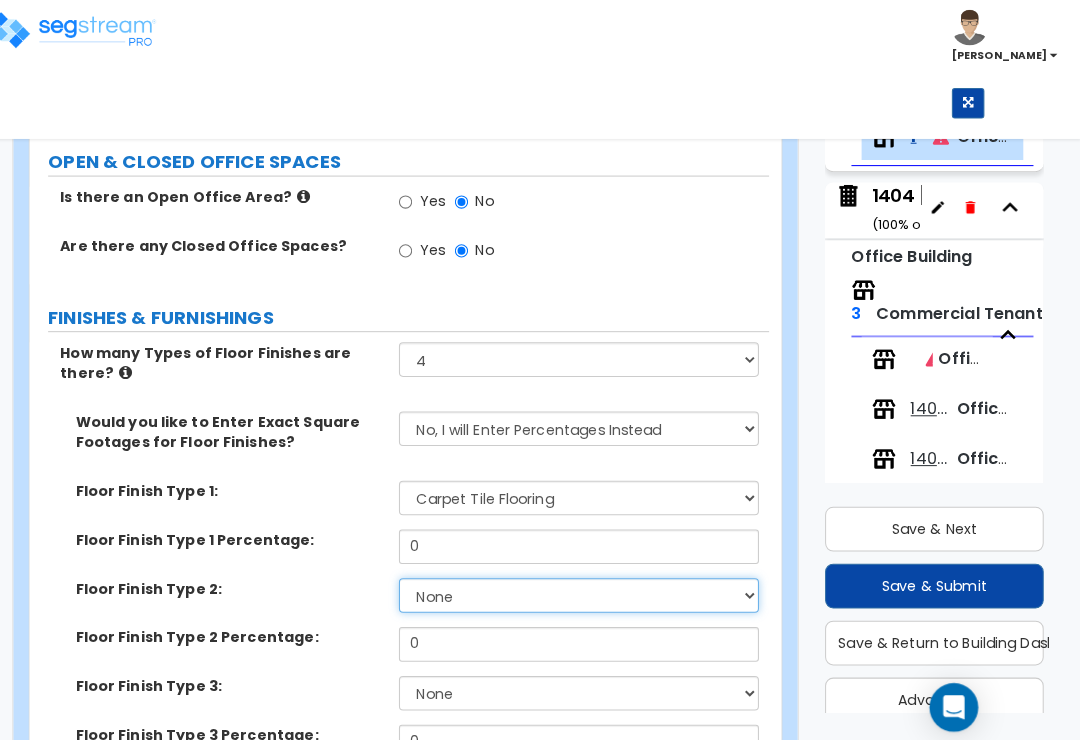 click on "None Tile Flooring Hardwood Flooring Resilient Laminate Flooring VCT Flooring Sheet Carpet Flooring Sheet Vinyl Flooring Carpet Tile Flooring Concrete Flooring" at bounding box center [586, 586] 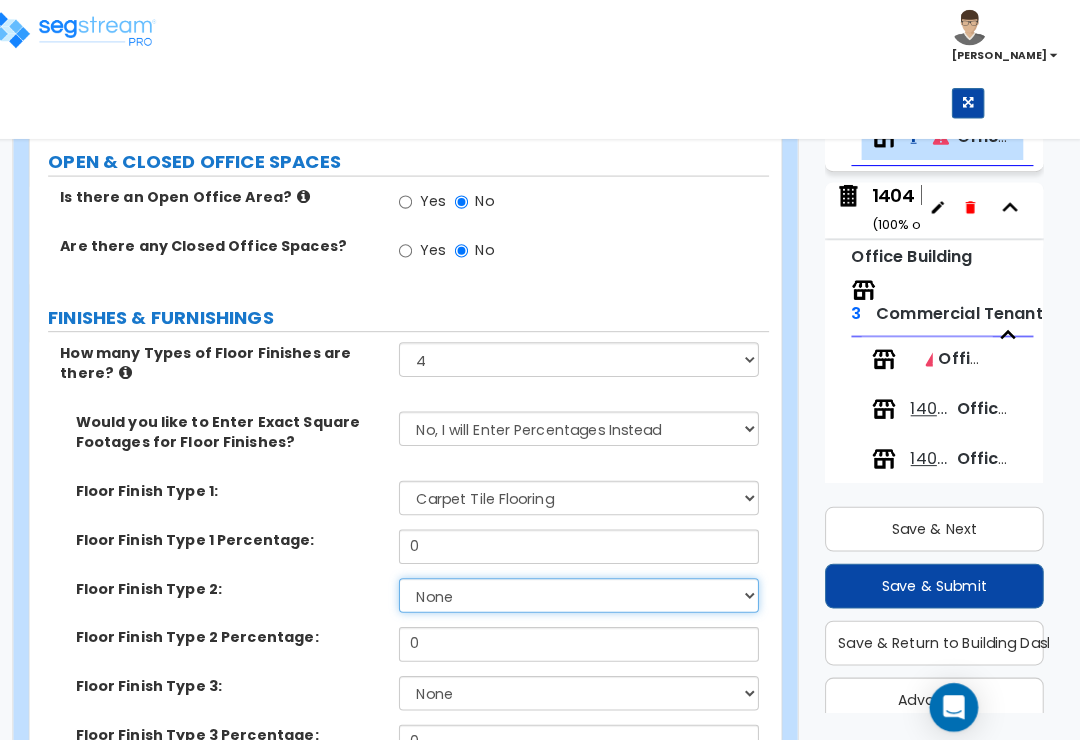 select on "3" 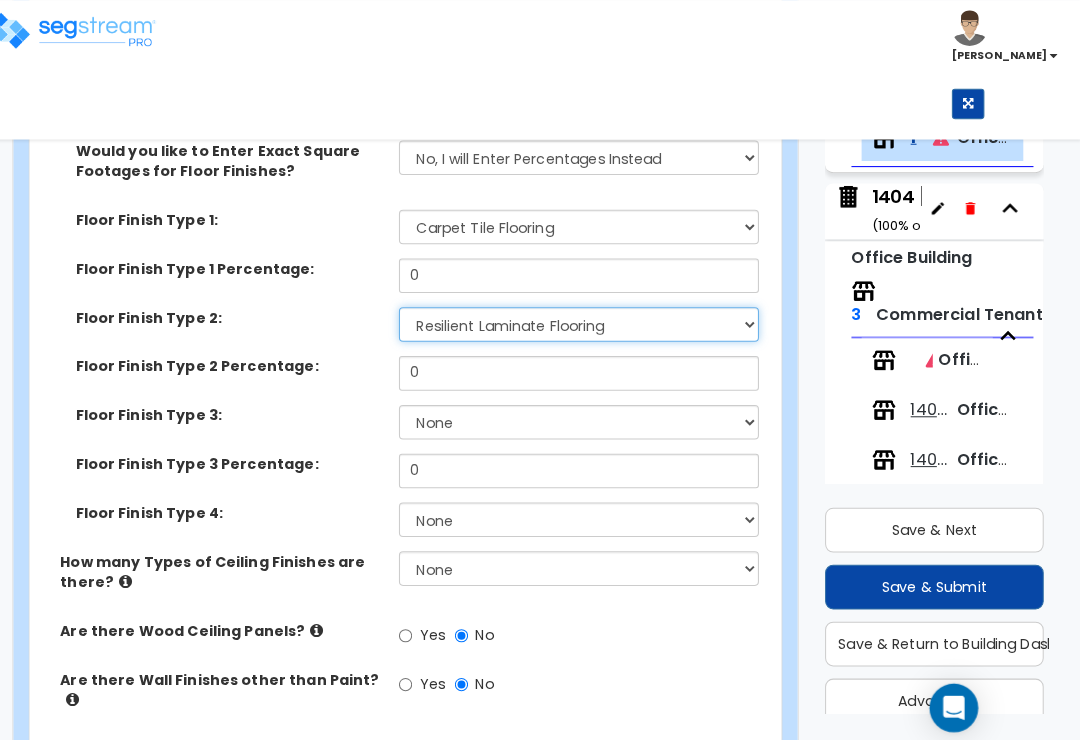 scroll, scrollTop: 1339, scrollLeft: 0, axis: vertical 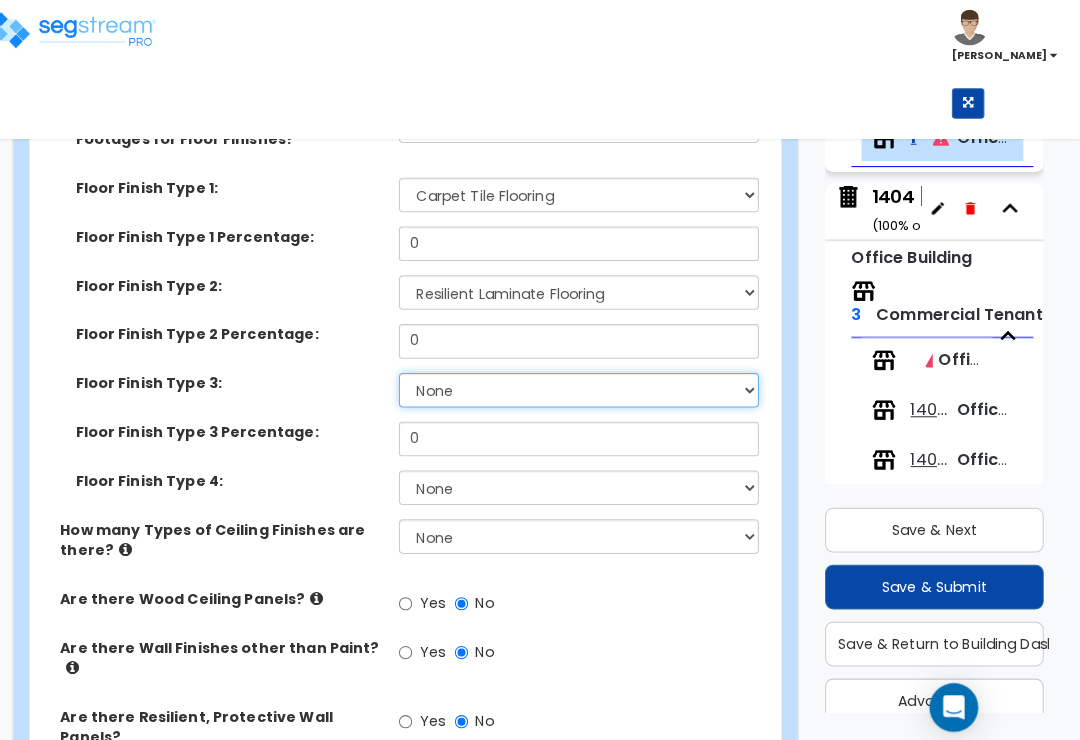click on "None Tile Flooring Hardwood Flooring Resilient Laminate Flooring VCT Flooring Sheet Carpet Flooring Sheet Vinyl Flooring Carpet Tile Flooring Concrete Flooring" at bounding box center [586, 384] 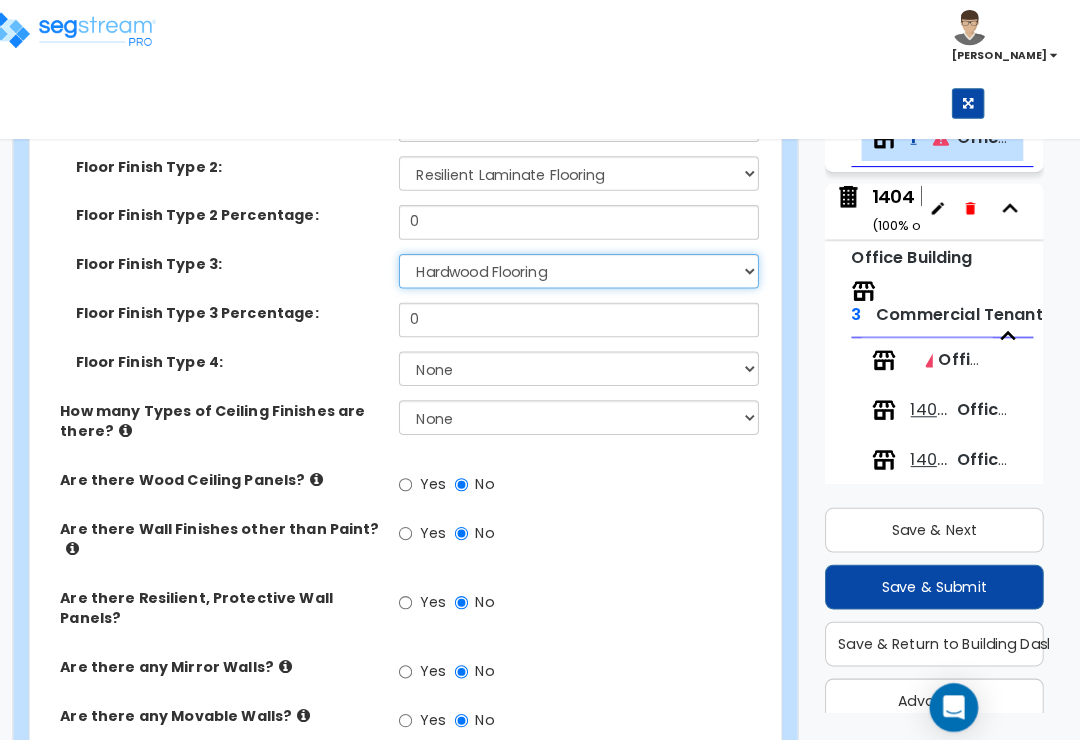scroll, scrollTop: 1457, scrollLeft: 0, axis: vertical 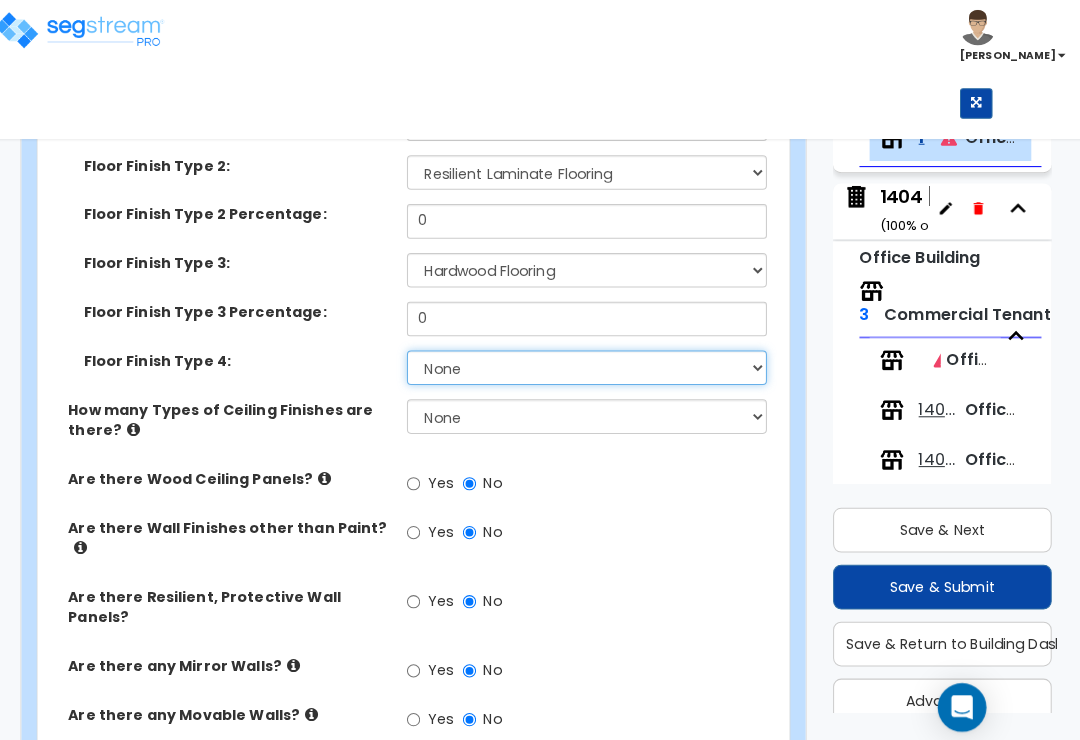 click on "None Tile Flooring Hardwood Flooring Resilient Laminate Flooring VCT Flooring Sheet Carpet Flooring Sheet Vinyl Flooring Carpet Tile Flooring Concrete Flooring" at bounding box center [586, 362] 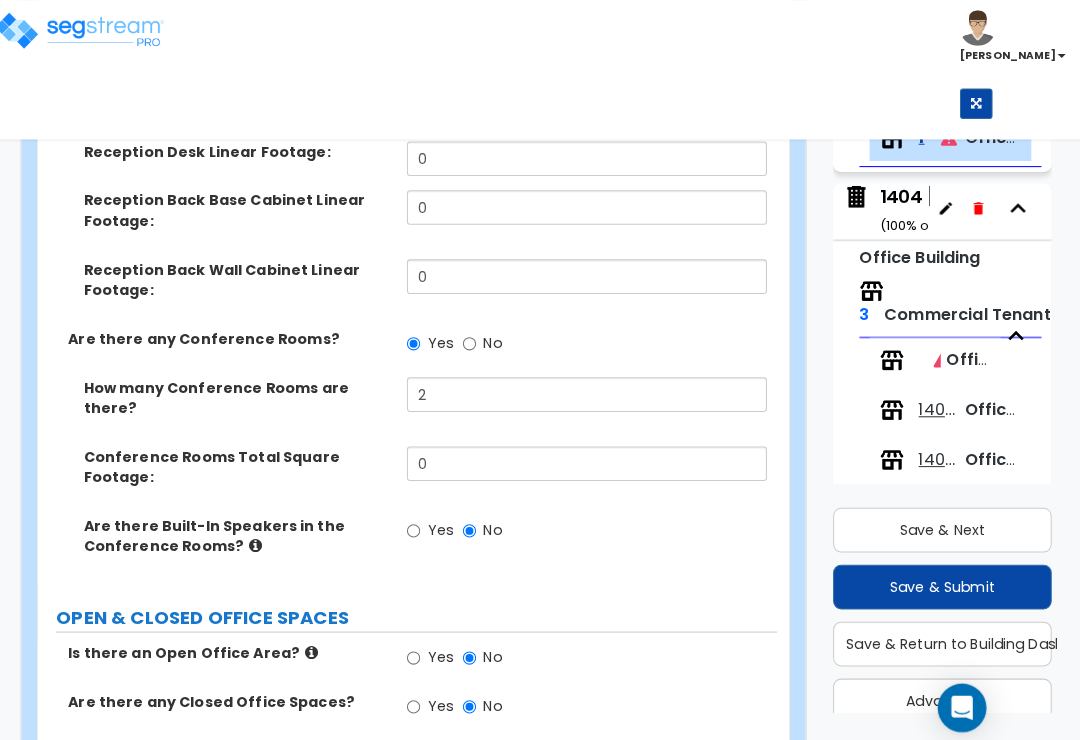 scroll, scrollTop: 592, scrollLeft: 0, axis: vertical 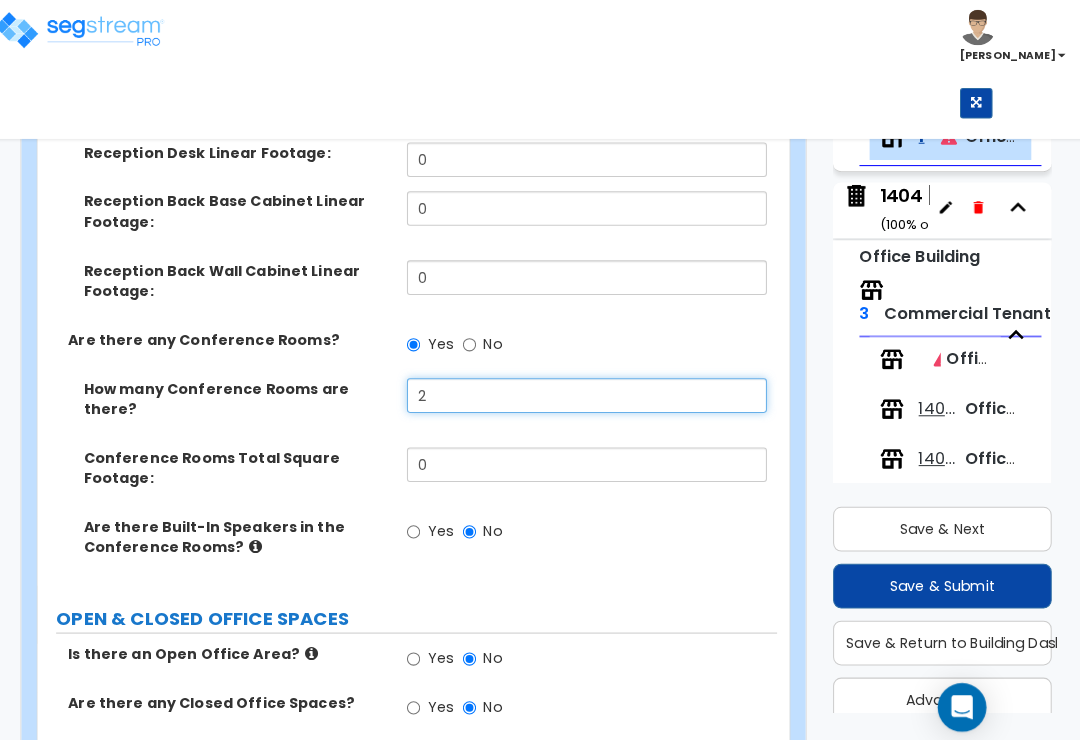 click on "2" at bounding box center [586, 389] 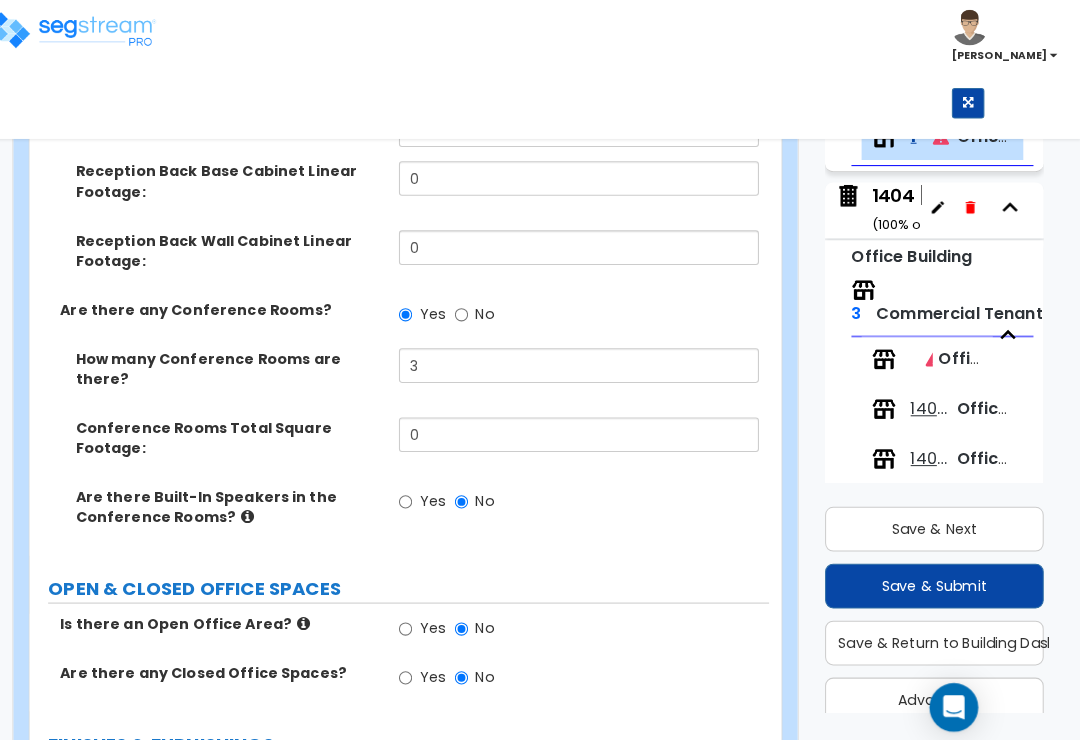 scroll, scrollTop: 622, scrollLeft: 0, axis: vertical 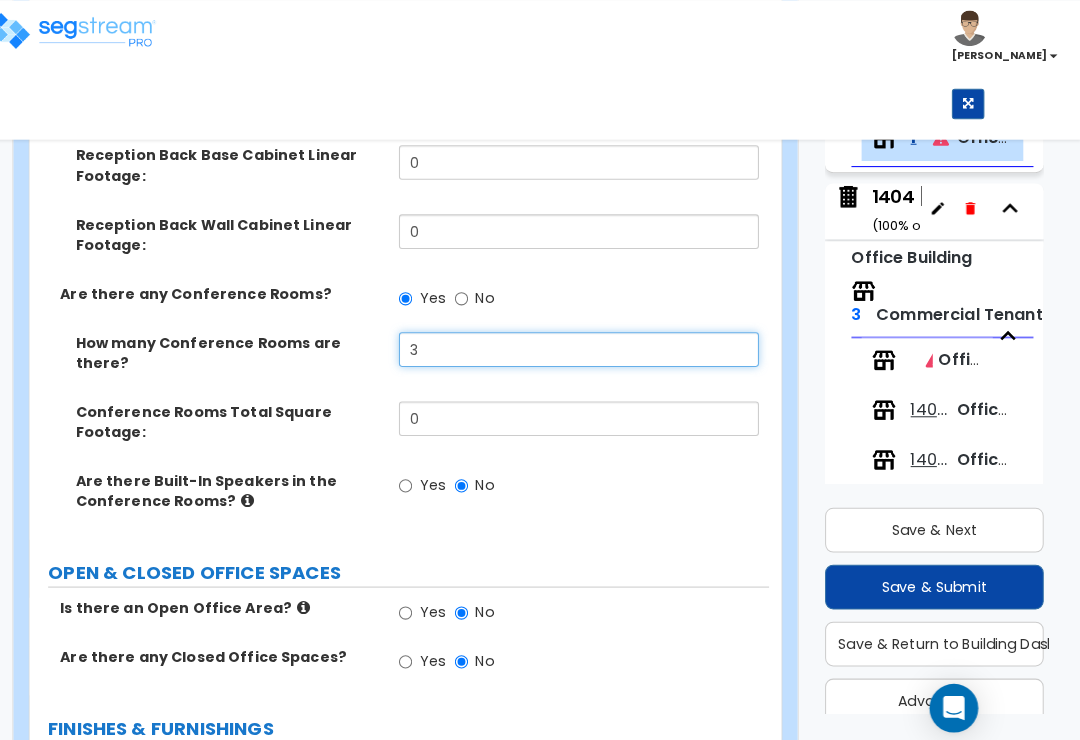 type on "3" 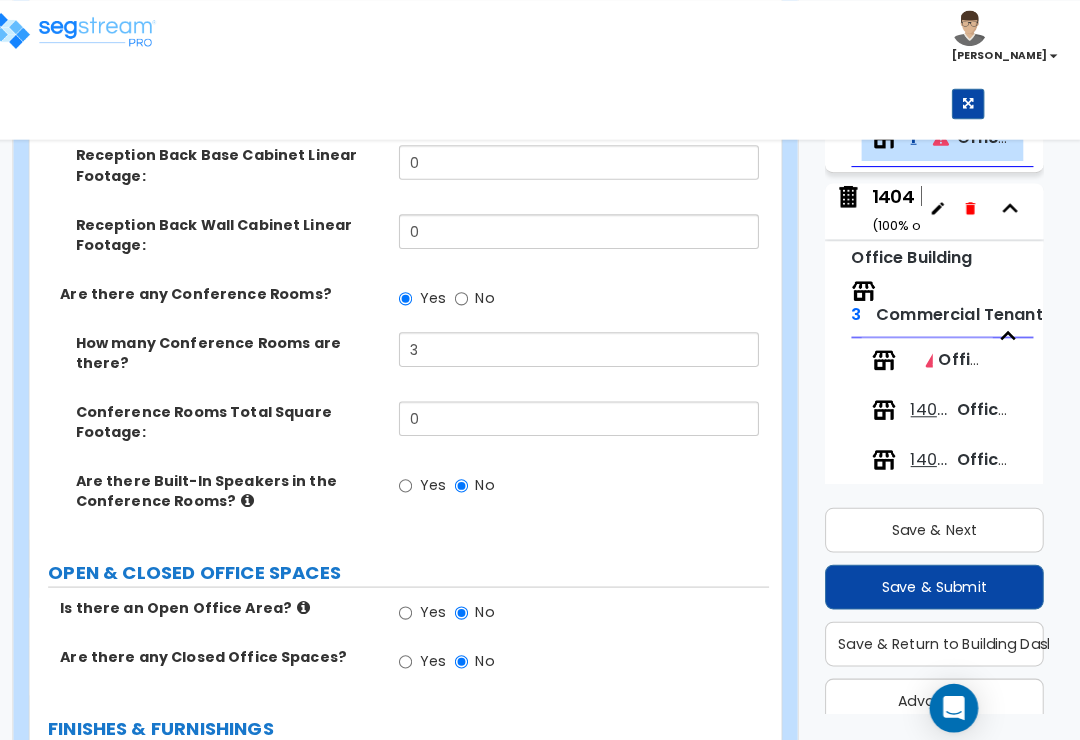 click on "Yes" at bounding box center (416, 602) 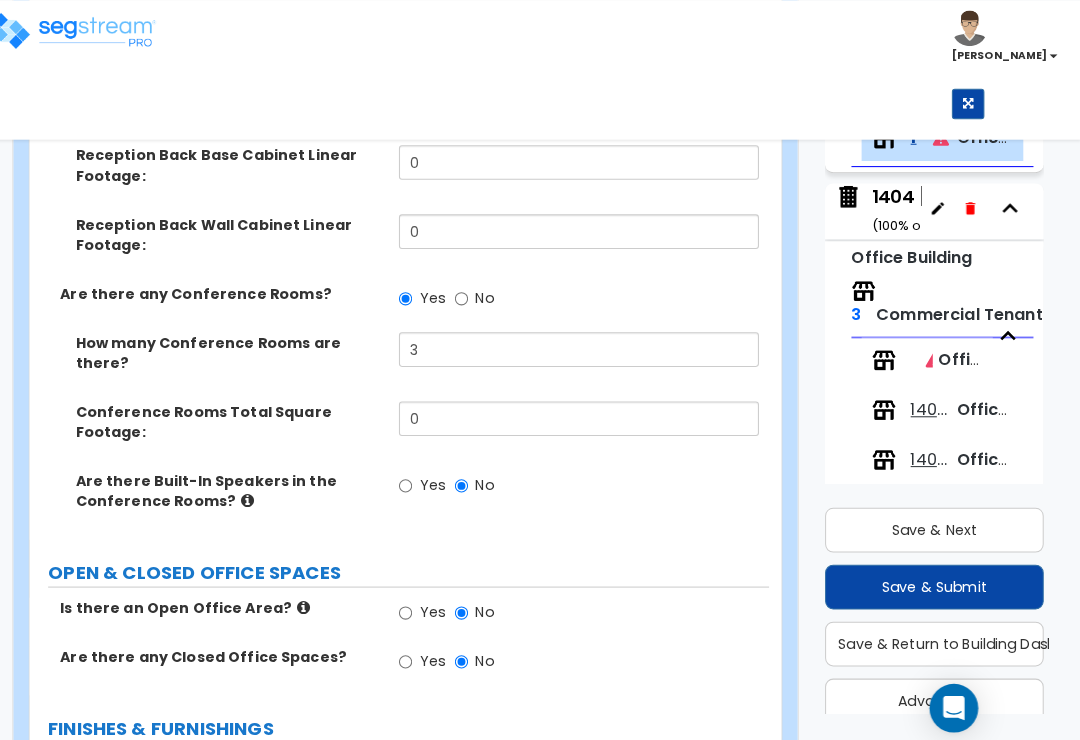 radio on "true" 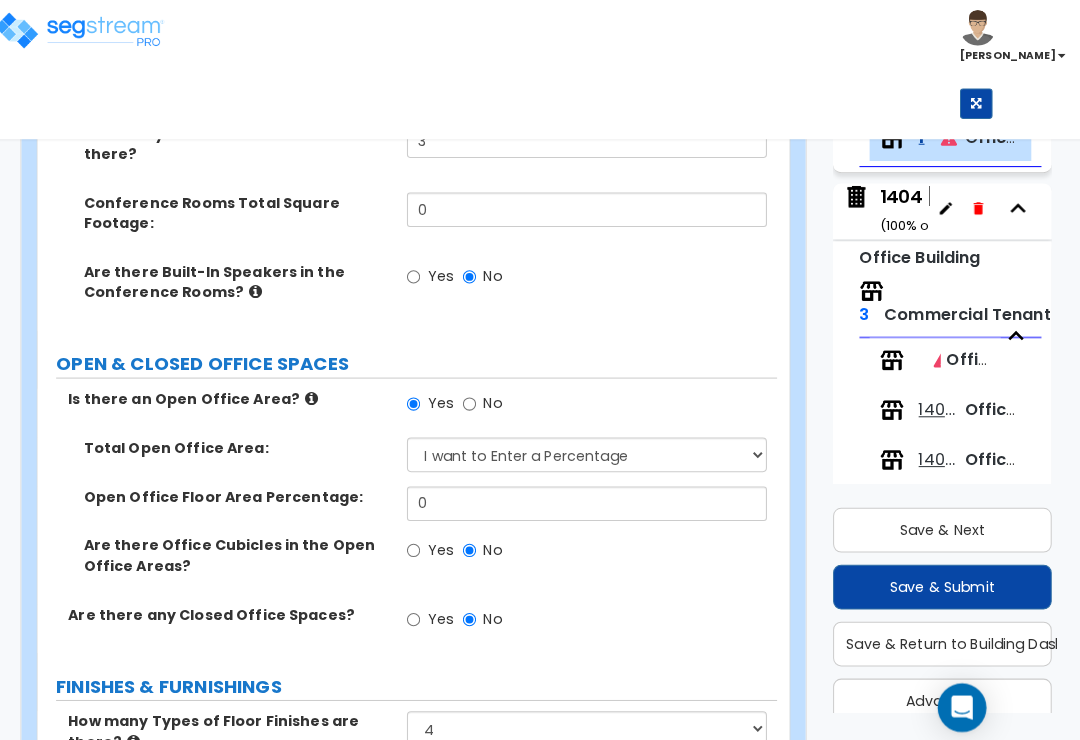 scroll, scrollTop: 845, scrollLeft: 0, axis: vertical 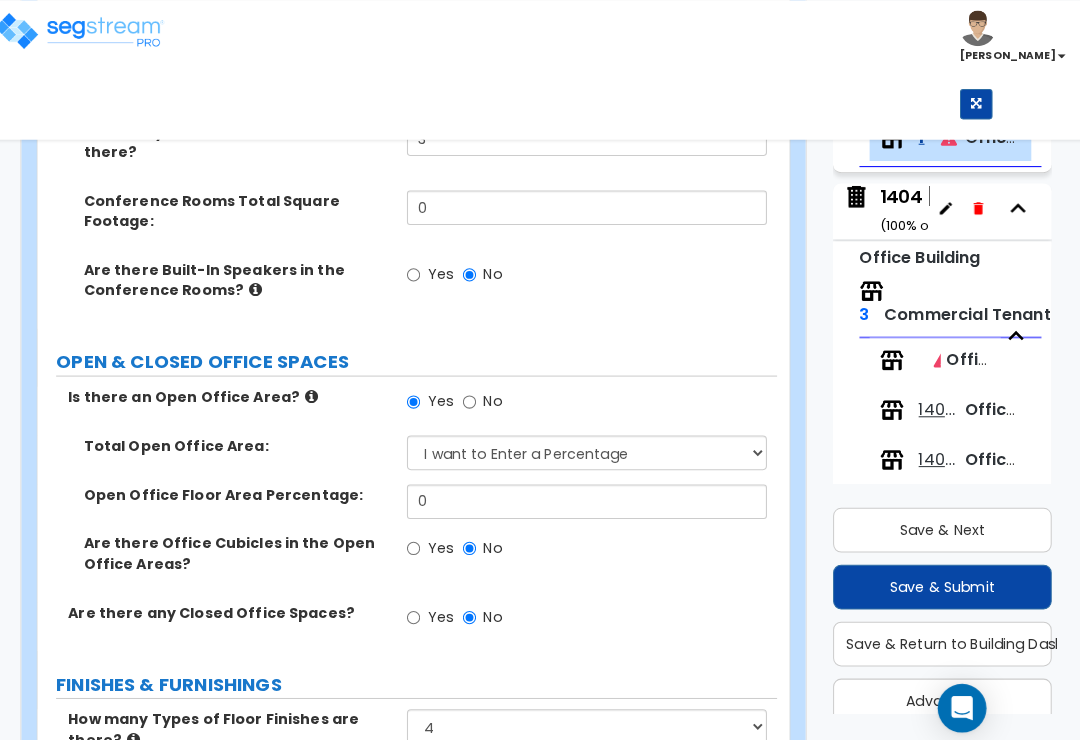 click on "Yes" at bounding box center (416, 539) 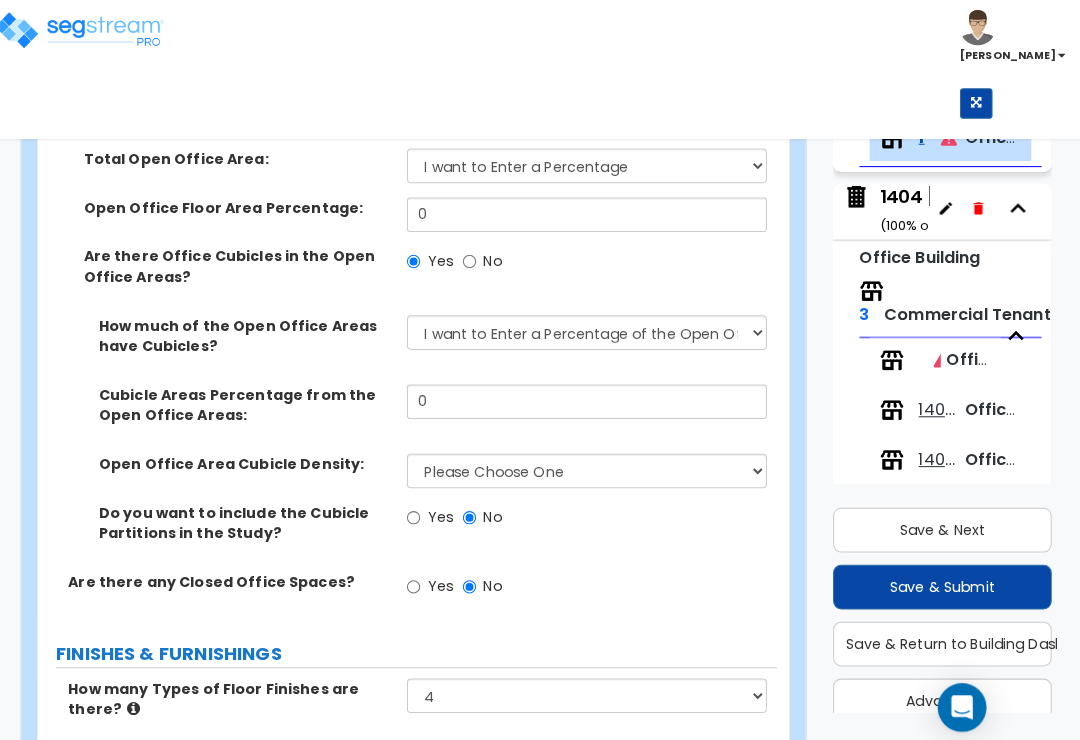 scroll, scrollTop: 1128, scrollLeft: 0, axis: vertical 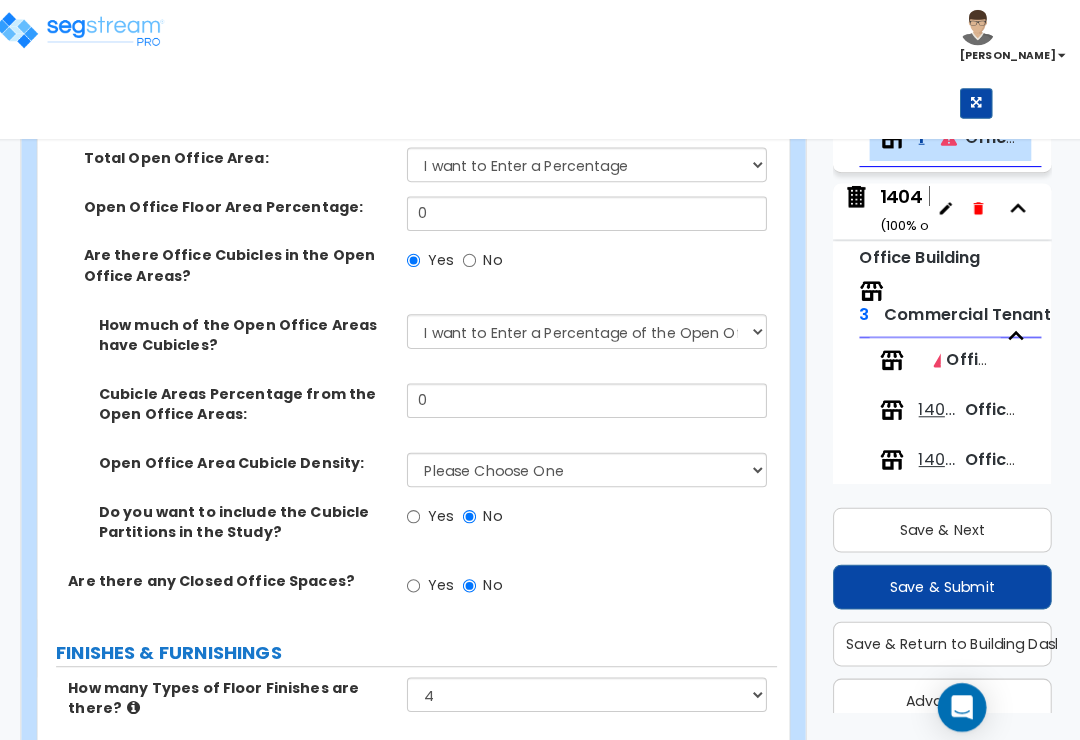 click on "Yes" at bounding box center (416, 576) 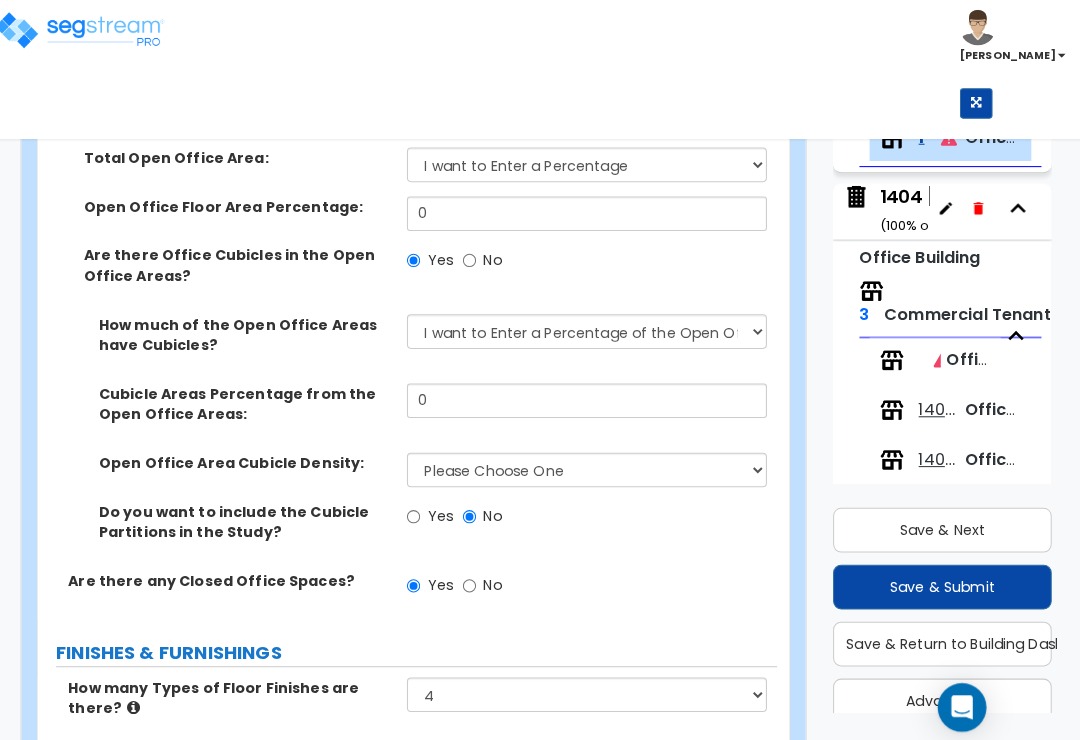 select on "1" 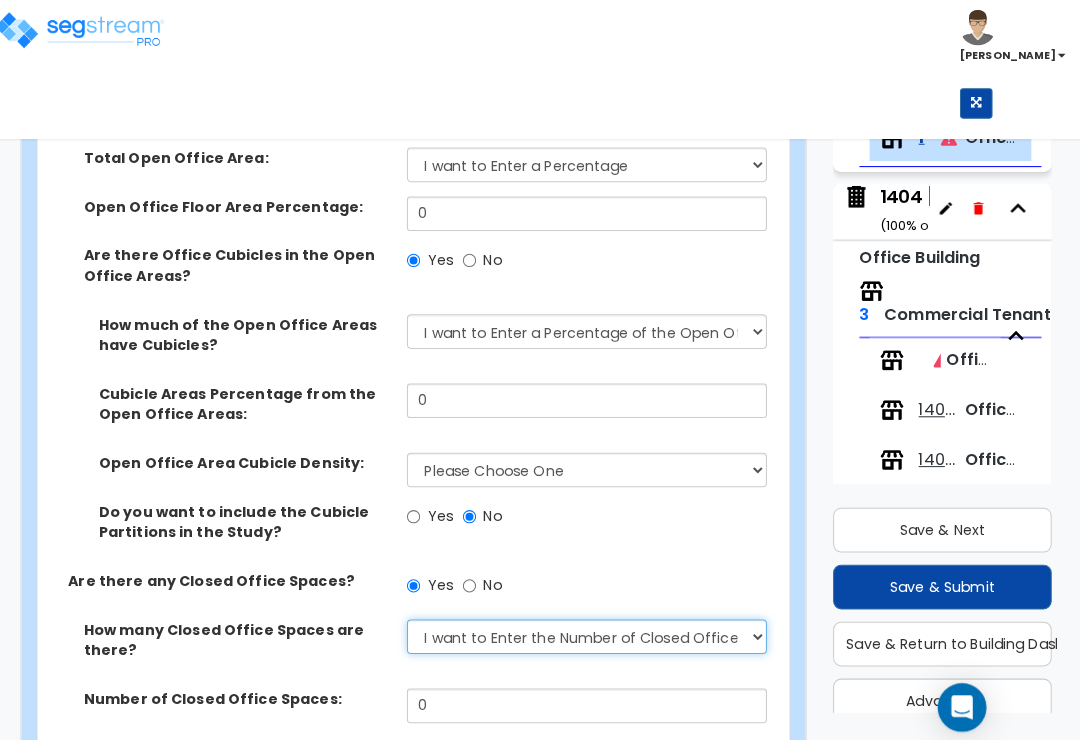 click on "I Don’t Know - Please Estimate for me I want to Enter the Number of Closed Office Spaces" at bounding box center [586, 626] 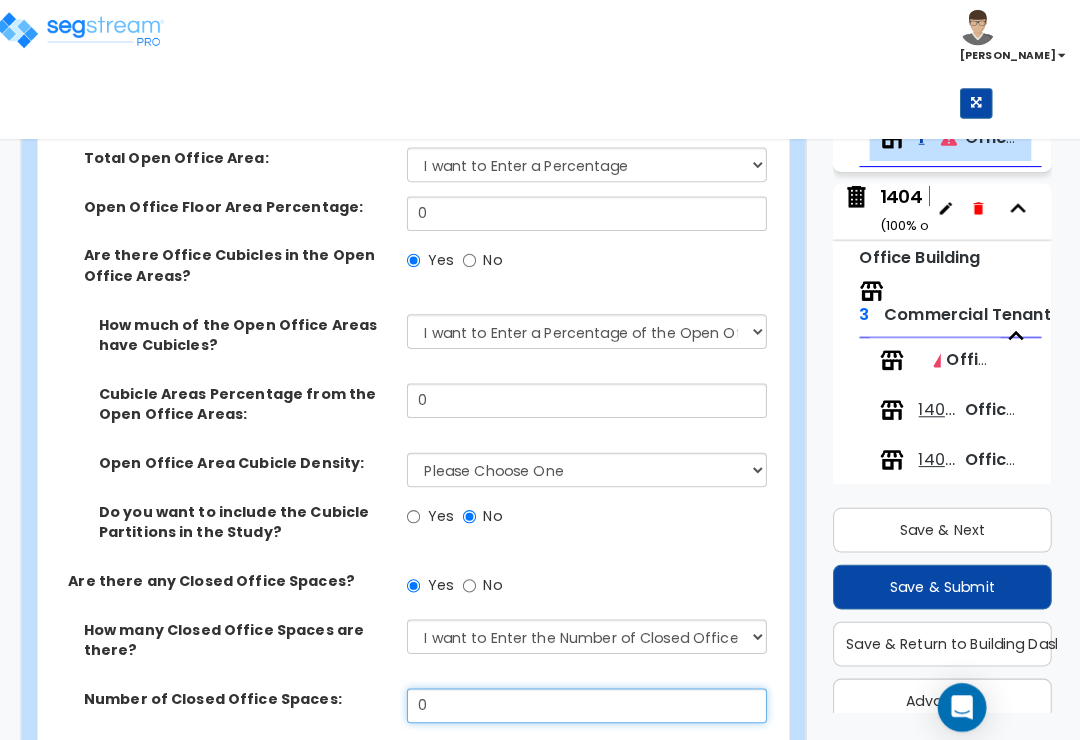 click on "0" at bounding box center (586, 694) 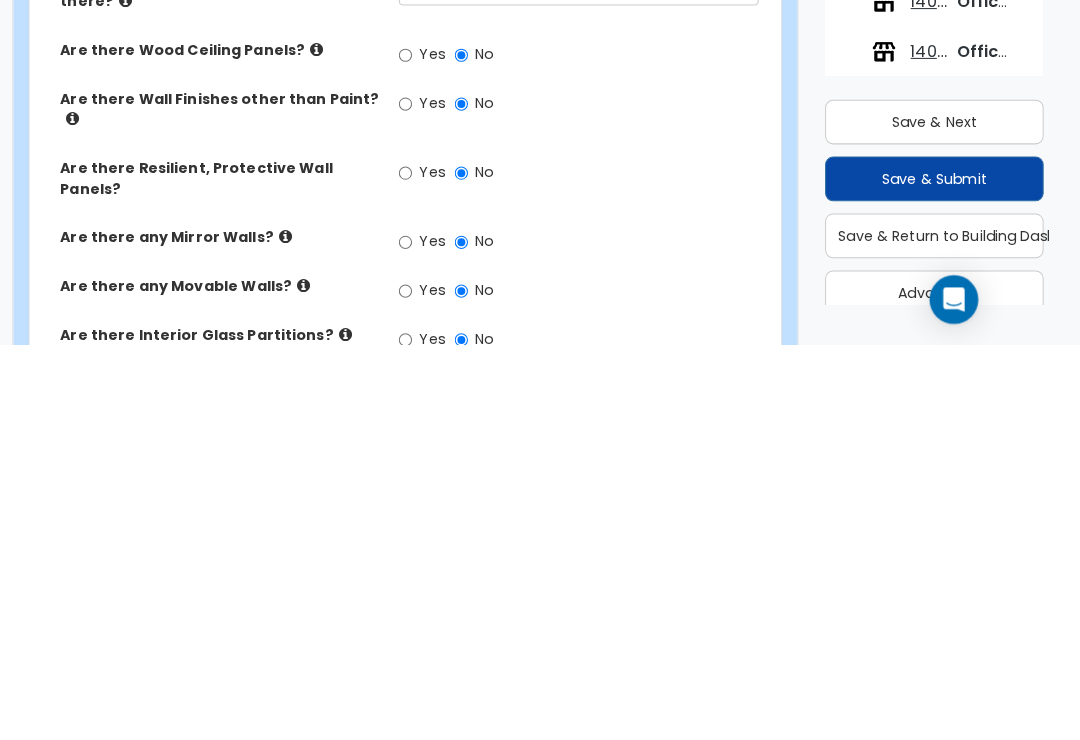 scroll, scrollTop: 2079, scrollLeft: 0, axis: vertical 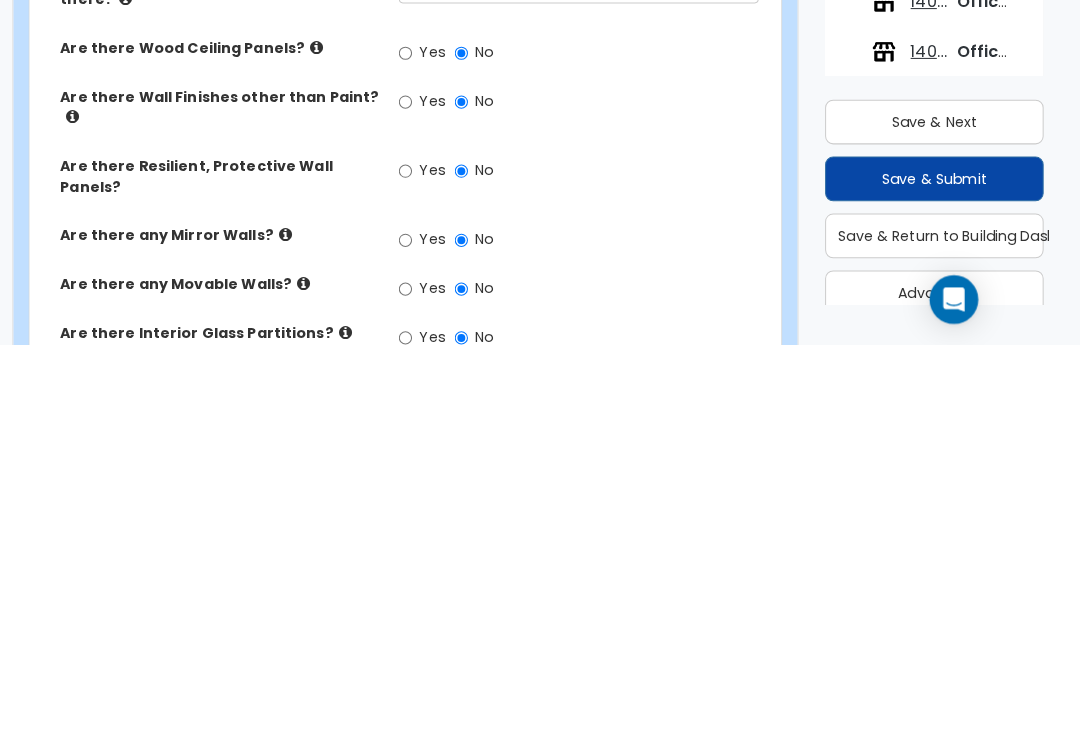 type on "12" 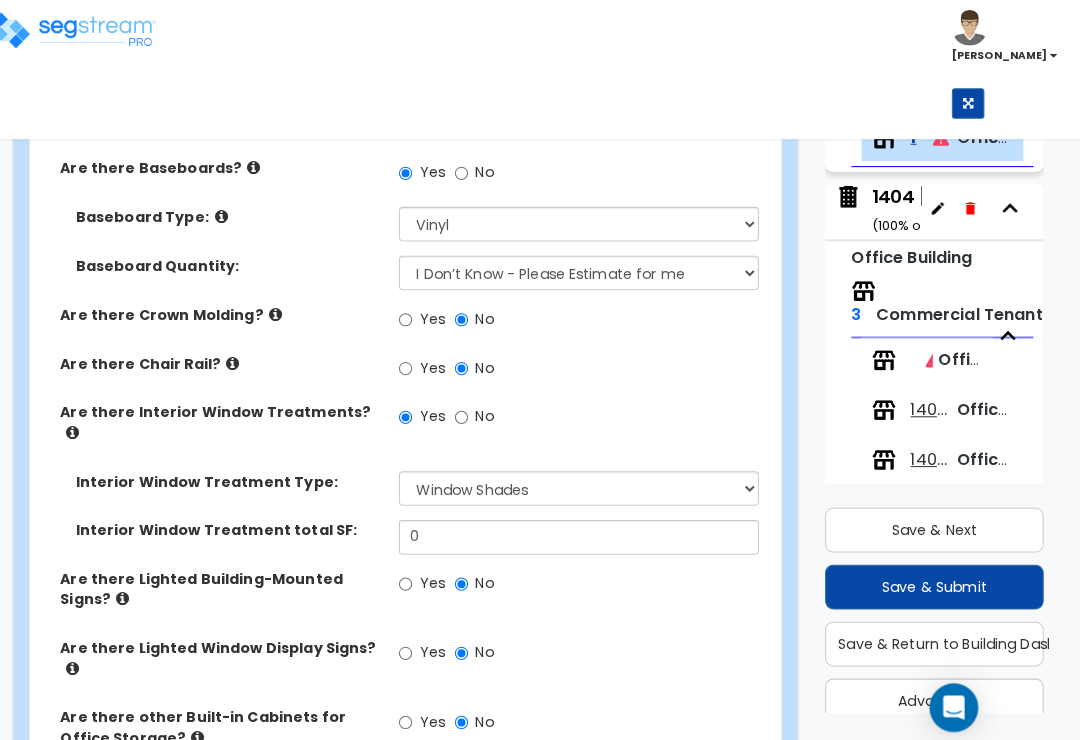 scroll, scrollTop: 2740, scrollLeft: 0, axis: vertical 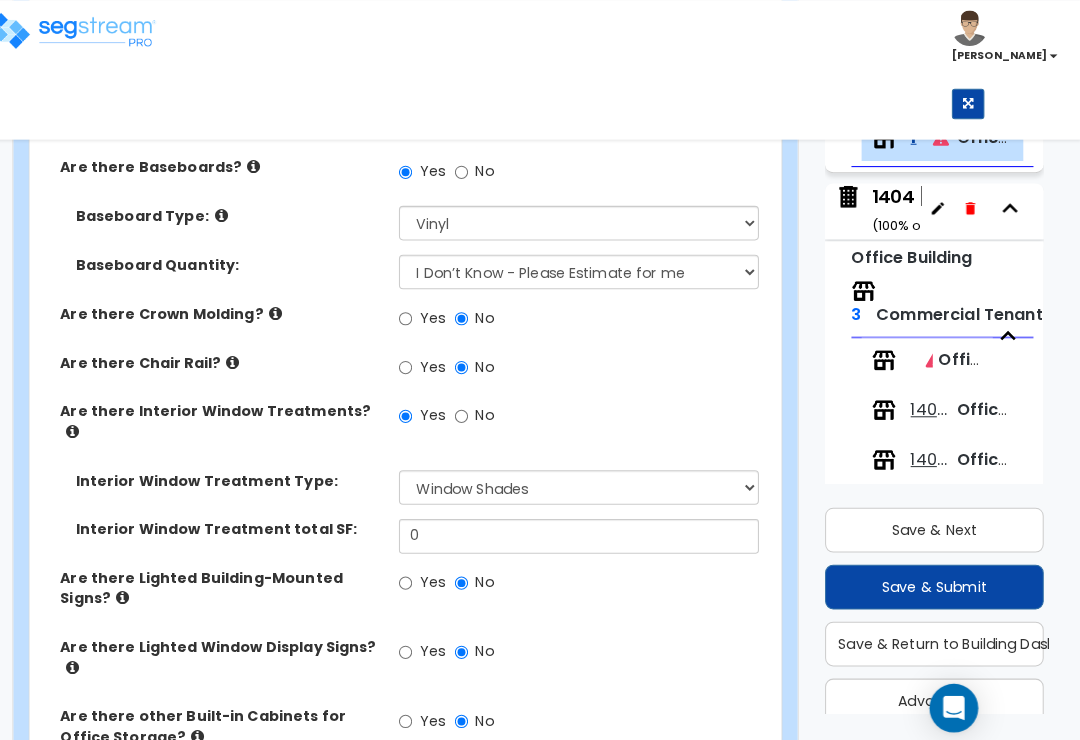click on "Are there Interior Window Treatments?" at bounding box center (236, 414) 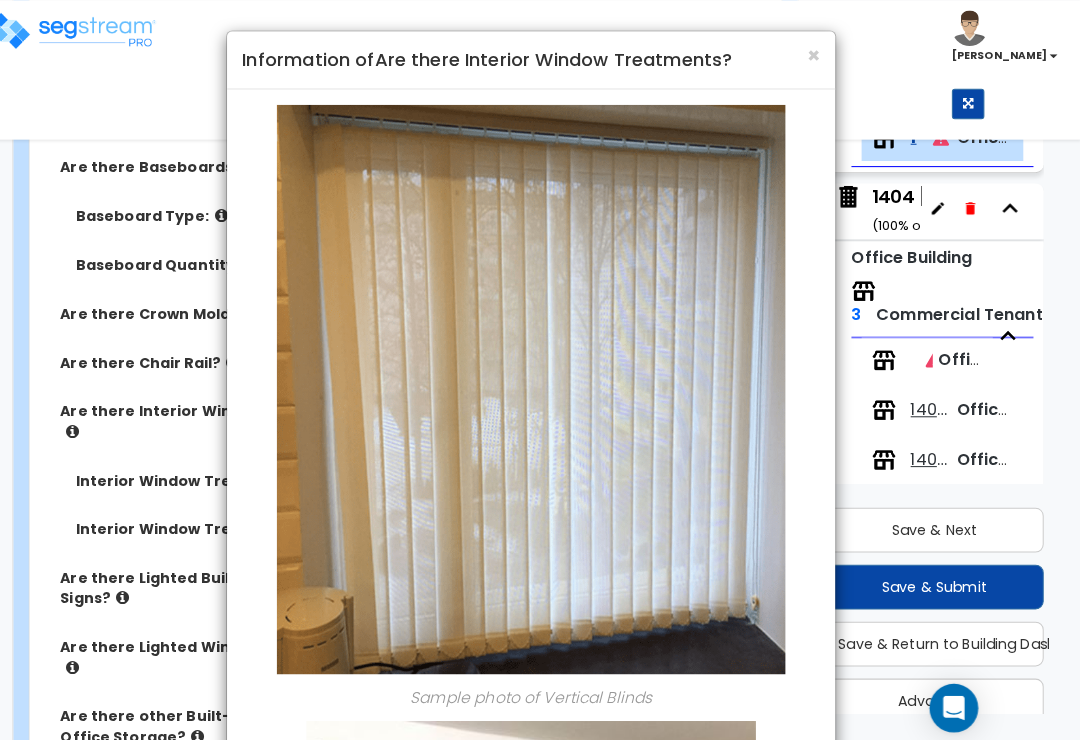 scroll, scrollTop: 2740, scrollLeft: 0, axis: vertical 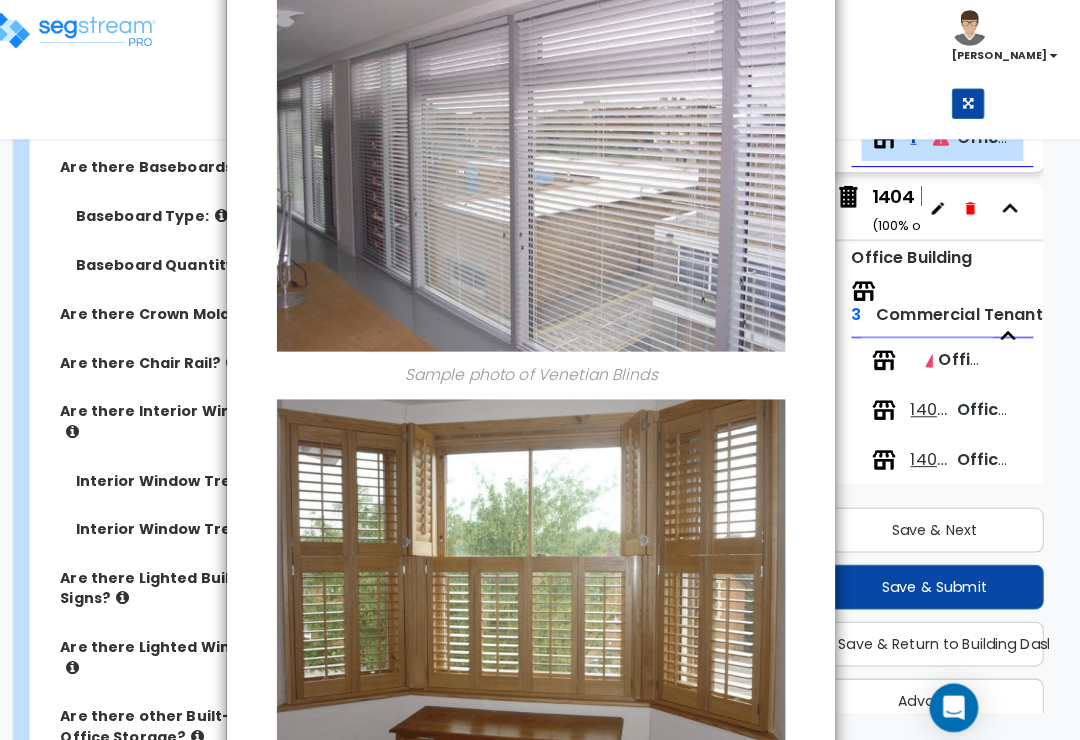 click on "× Information of  Are there Interior Window Treatments?
Sample photo of Vertical Blinds
Sample photo of a Window Shade
Sample photo of Venetian Blinds
Sample photo of Wood Shutters Close" at bounding box center [540, 370] 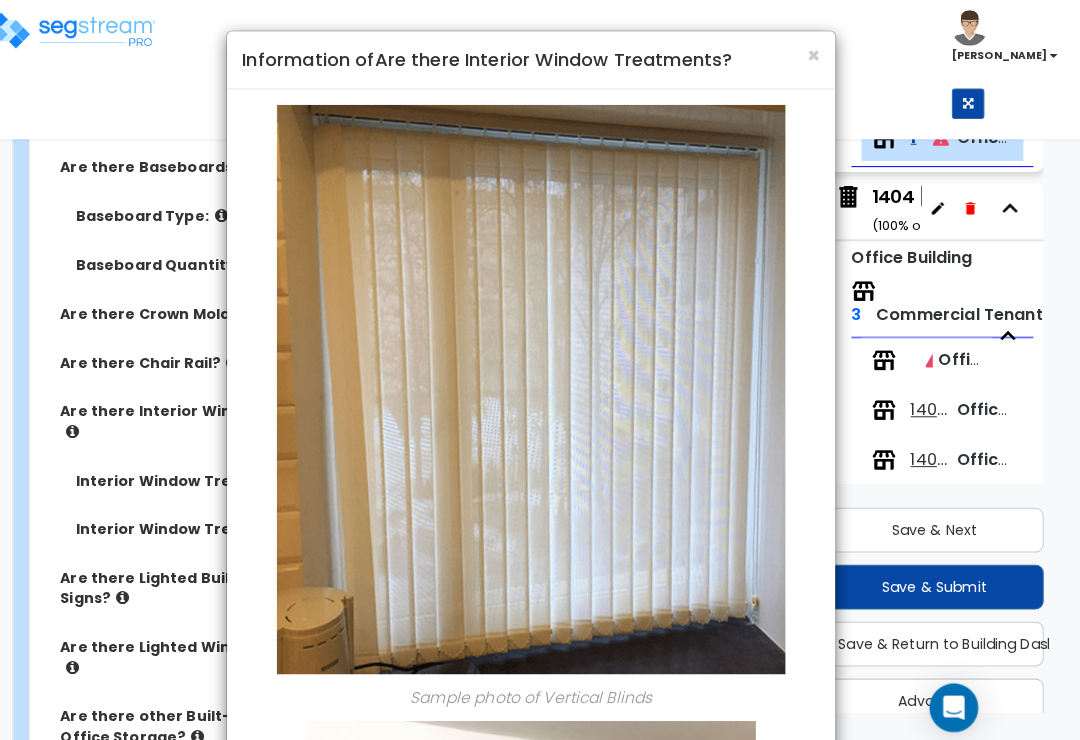scroll, scrollTop: 0, scrollLeft: 0, axis: both 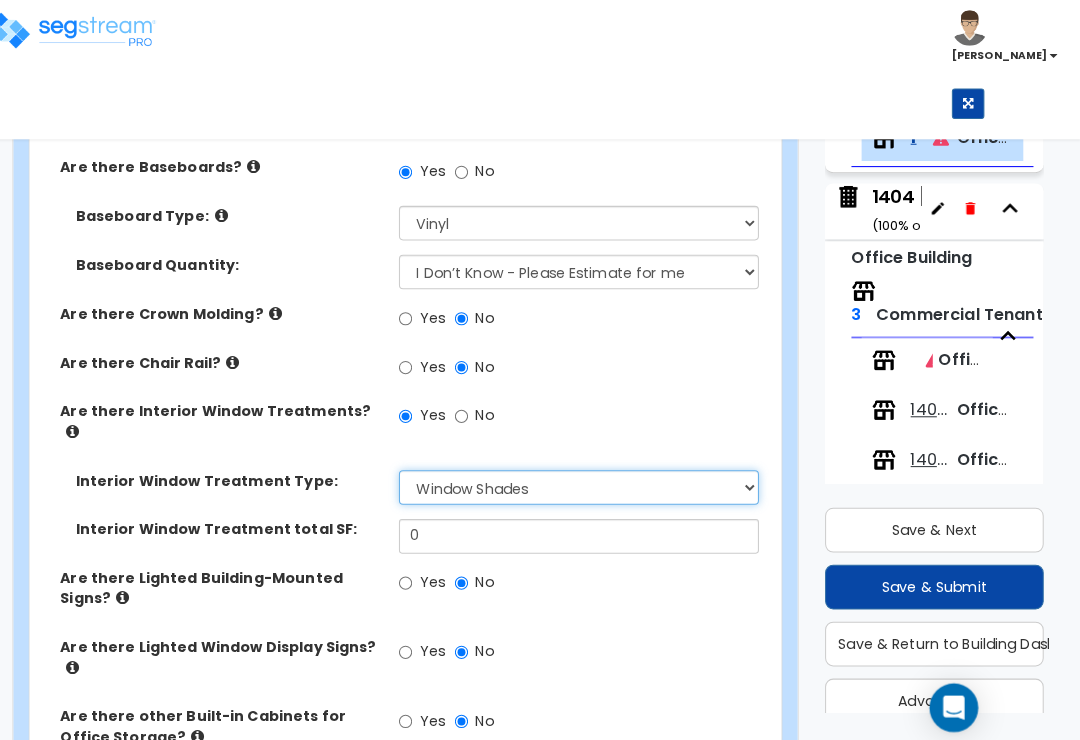 click on "Please Choose One Vertical Blinds Window Shades Venetian Blinds Wood Shutters" at bounding box center (586, 479) 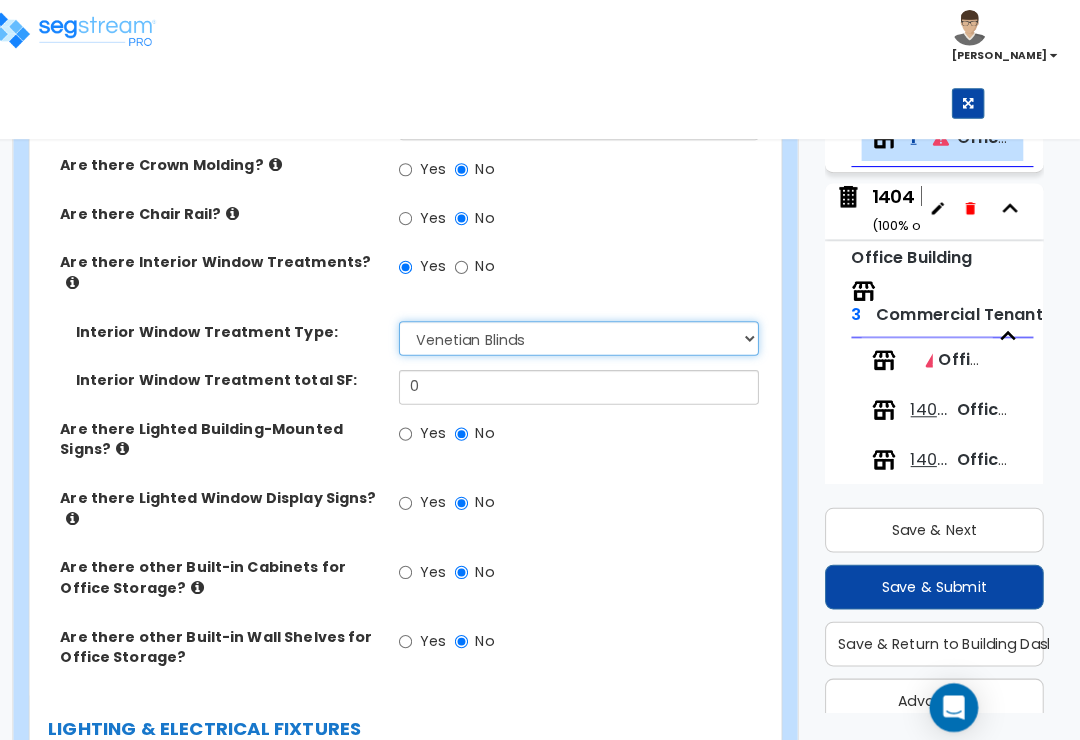 scroll, scrollTop: 2887, scrollLeft: 0, axis: vertical 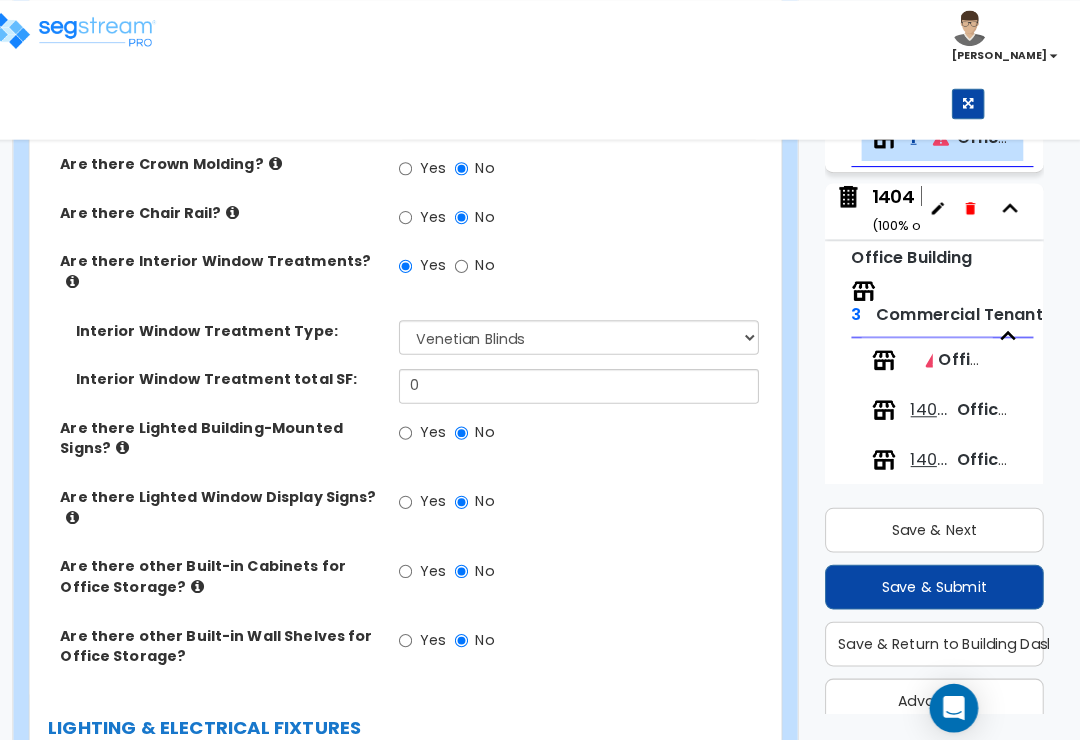 click at bounding box center [212, 576] 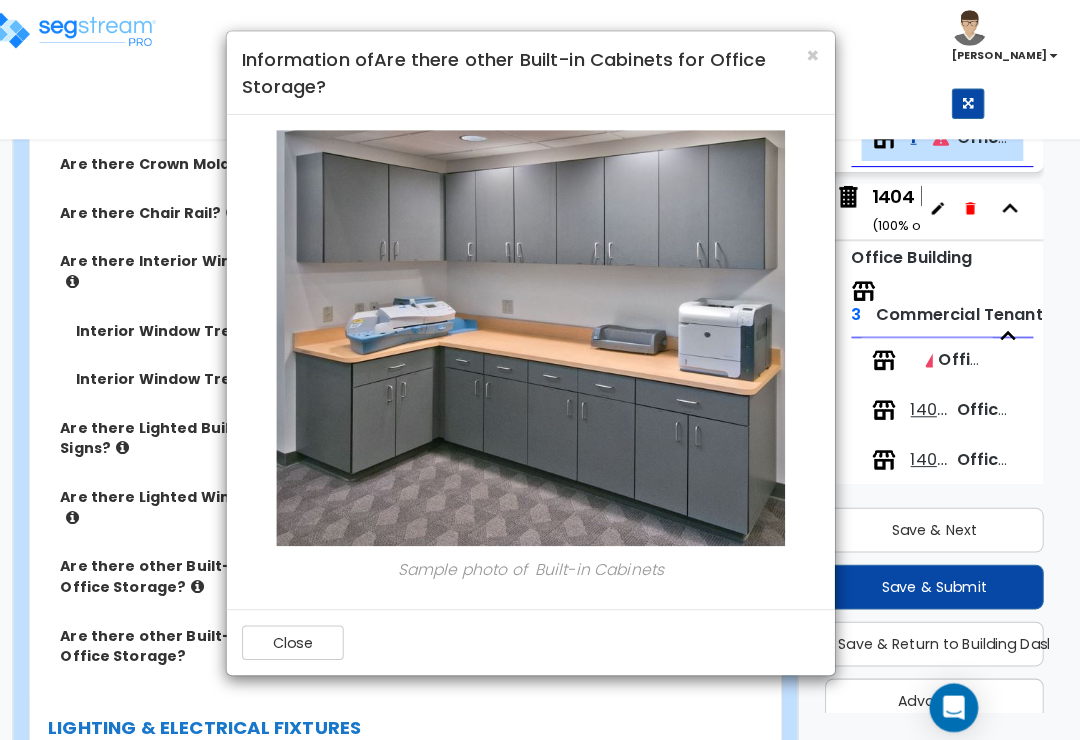click on "× Information of  Are there other Built-in Cabinets for Office Storage?
Sample photo of  Built-in Cabinets Close" at bounding box center (540, 370) 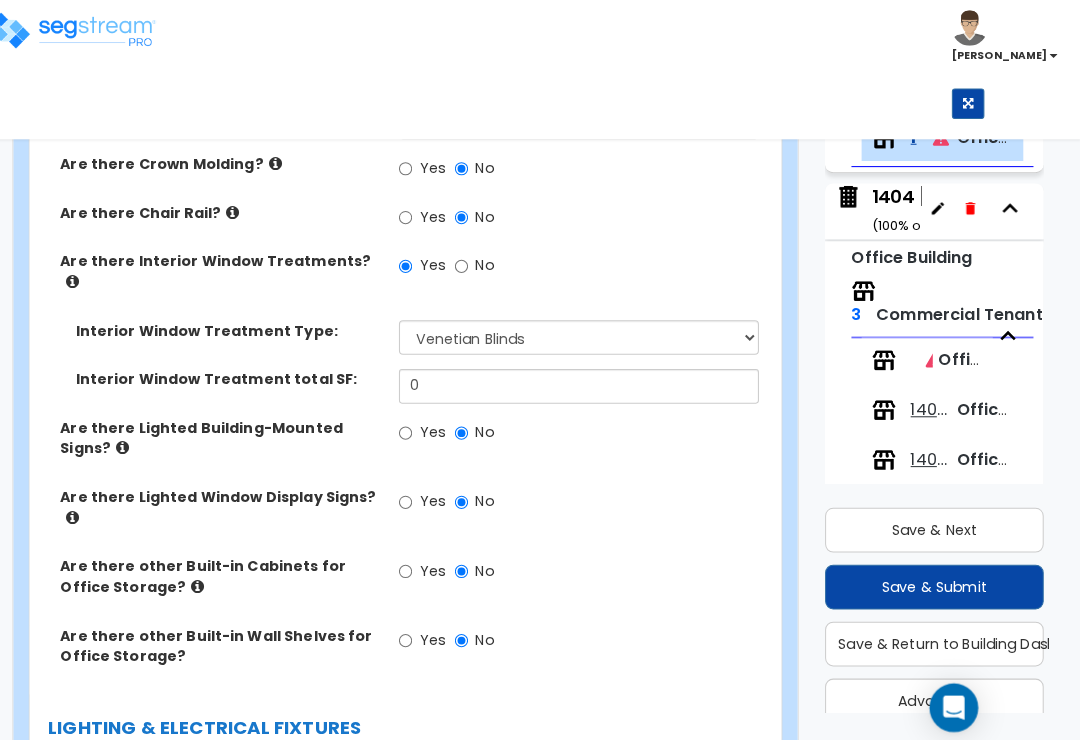 click on "Yes" at bounding box center (416, 562) 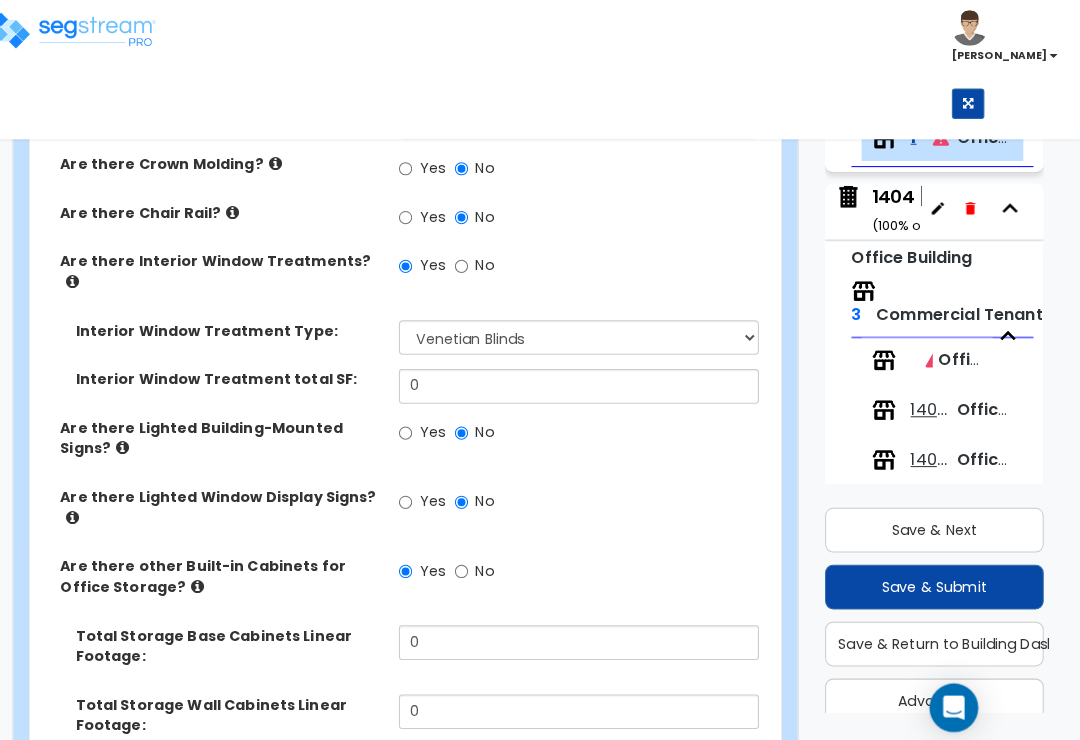 click on "No" at bounding box center (471, 562) 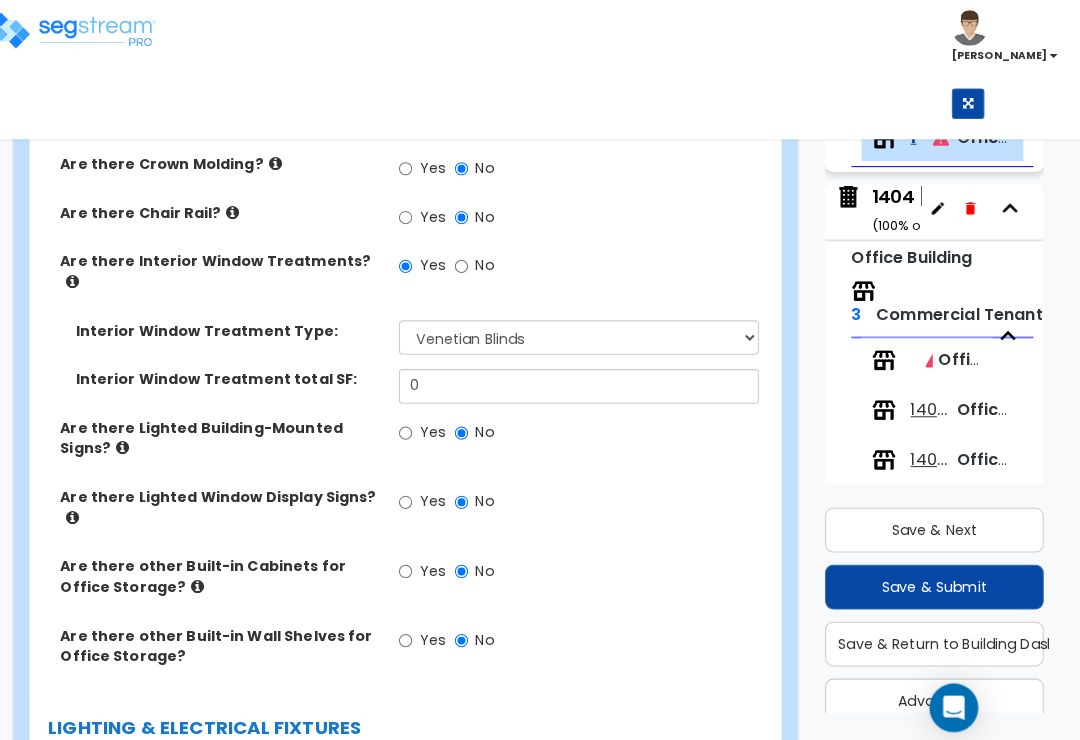 click on "Yes" at bounding box center (416, 562) 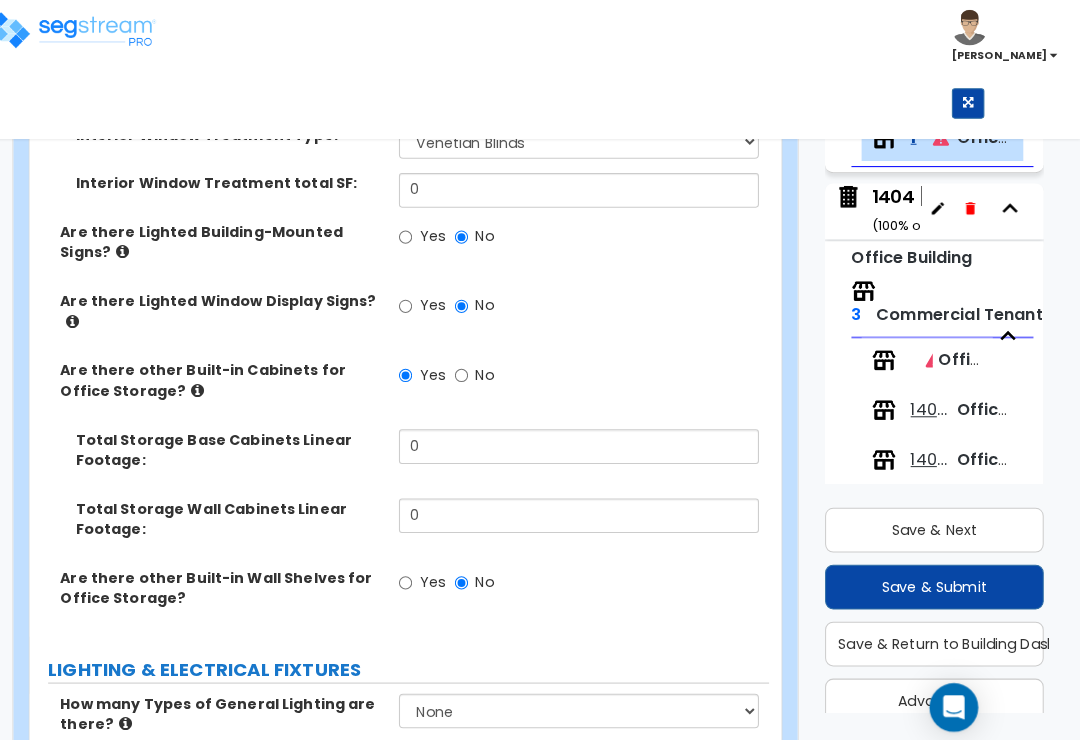 scroll, scrollTop: 3076, scrollLeft: 0, axis: vertical 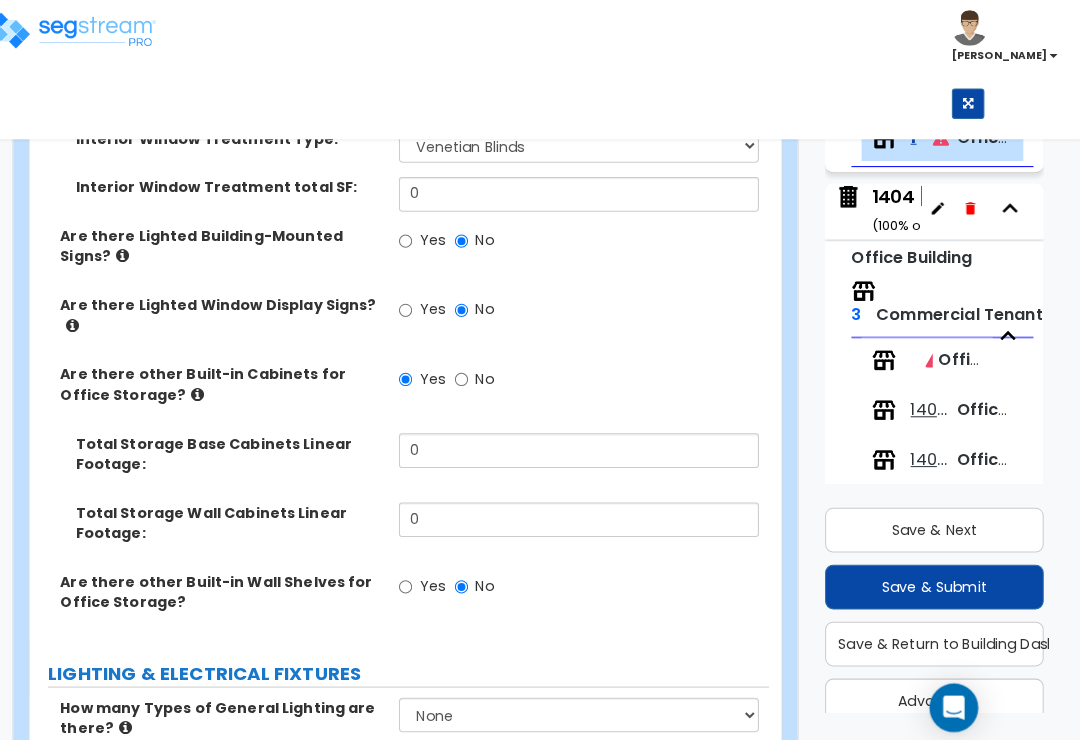 click on "Save & Next" at bounding box center [936, 521] 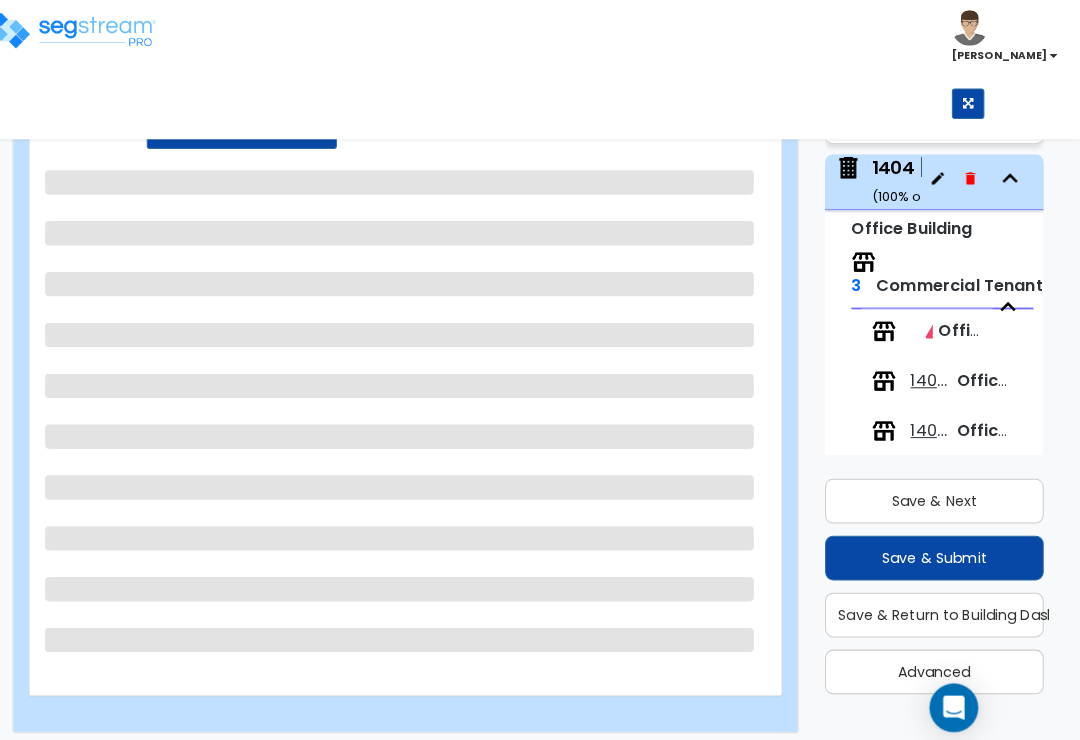 scroll, scrollTop: 87, scrollLeft: 0, axis: vertical 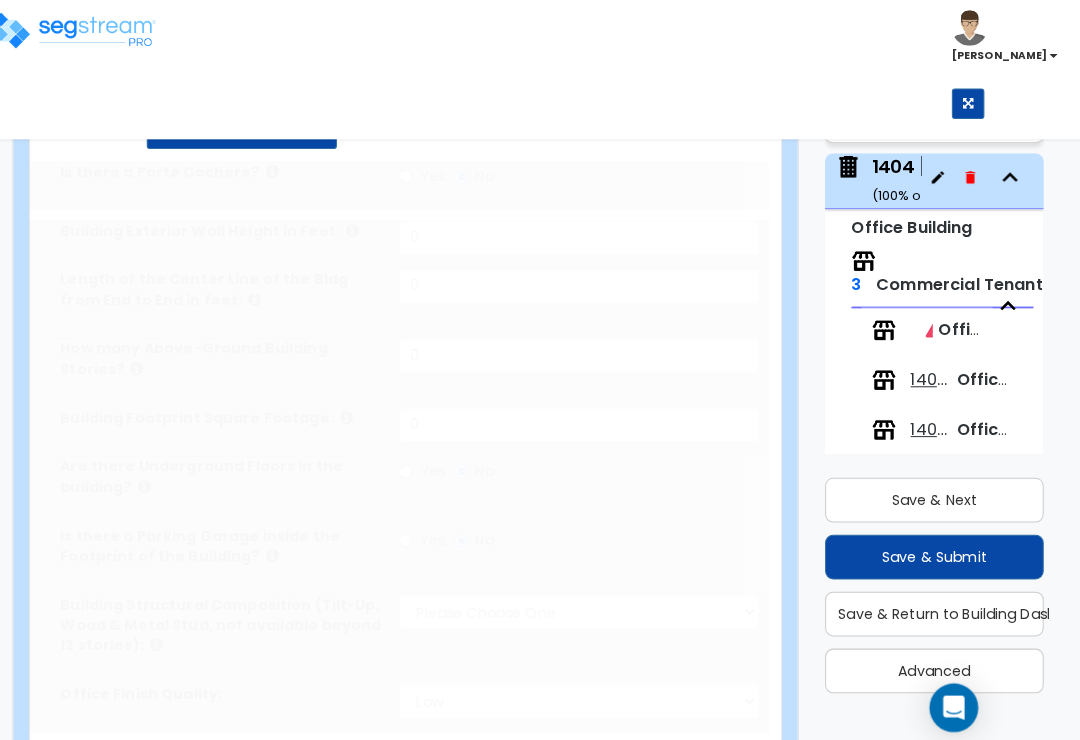 type on "1" 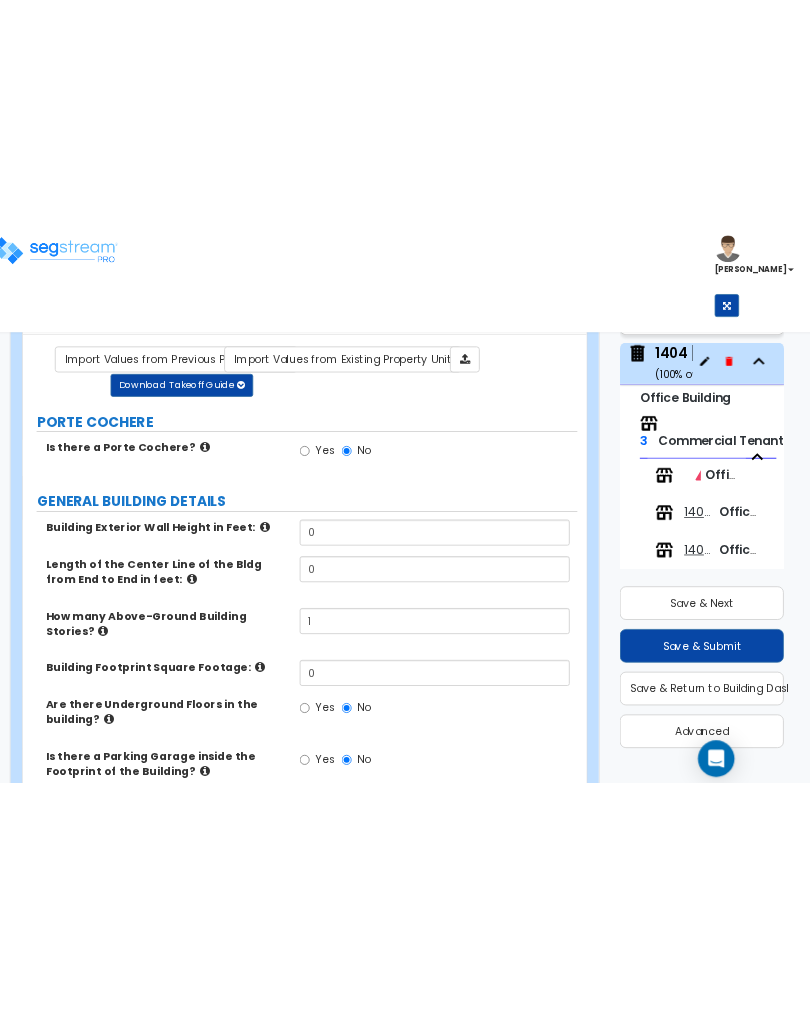 scroll, scrollTop: 0, scrollLeft: 0, axis: both 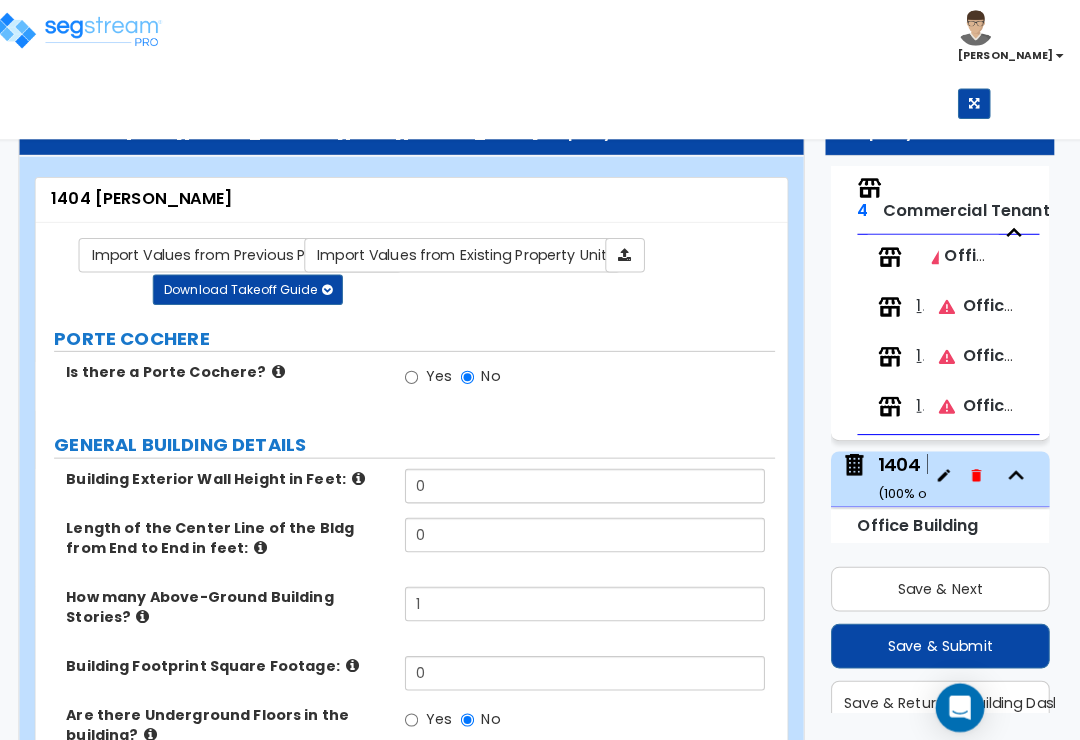 click on "Office Tenant" at bounding box center [1014, 300] 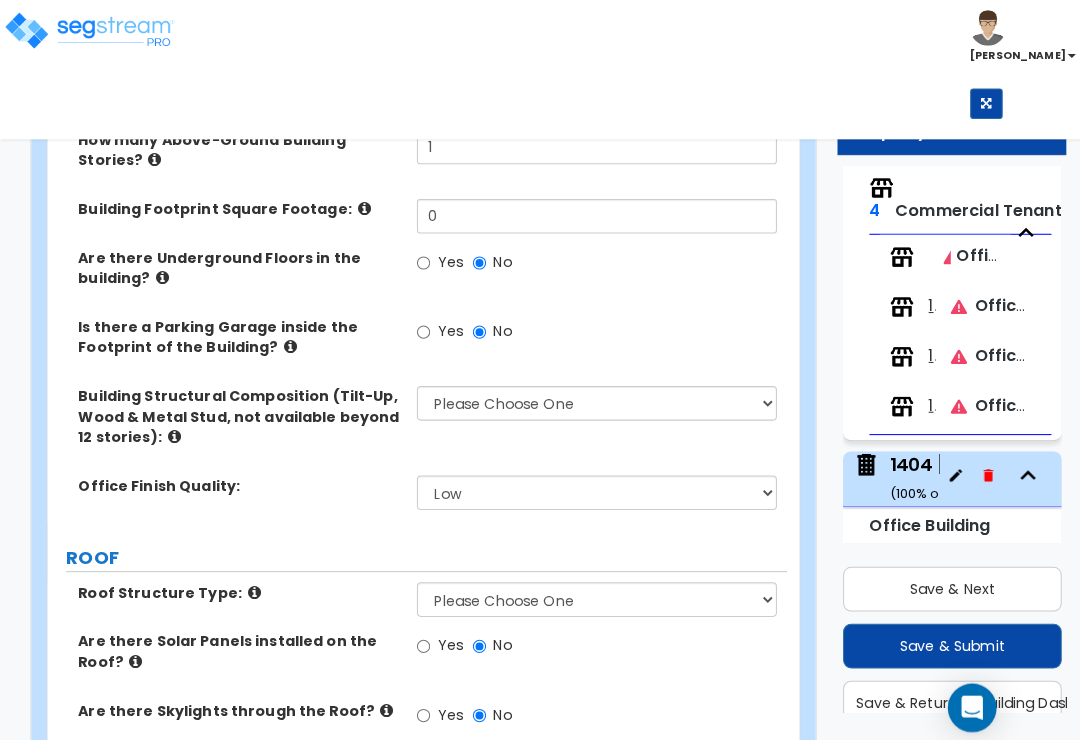 scroll, scrollTop: 449, scrollLeft: 0, axis: vertical 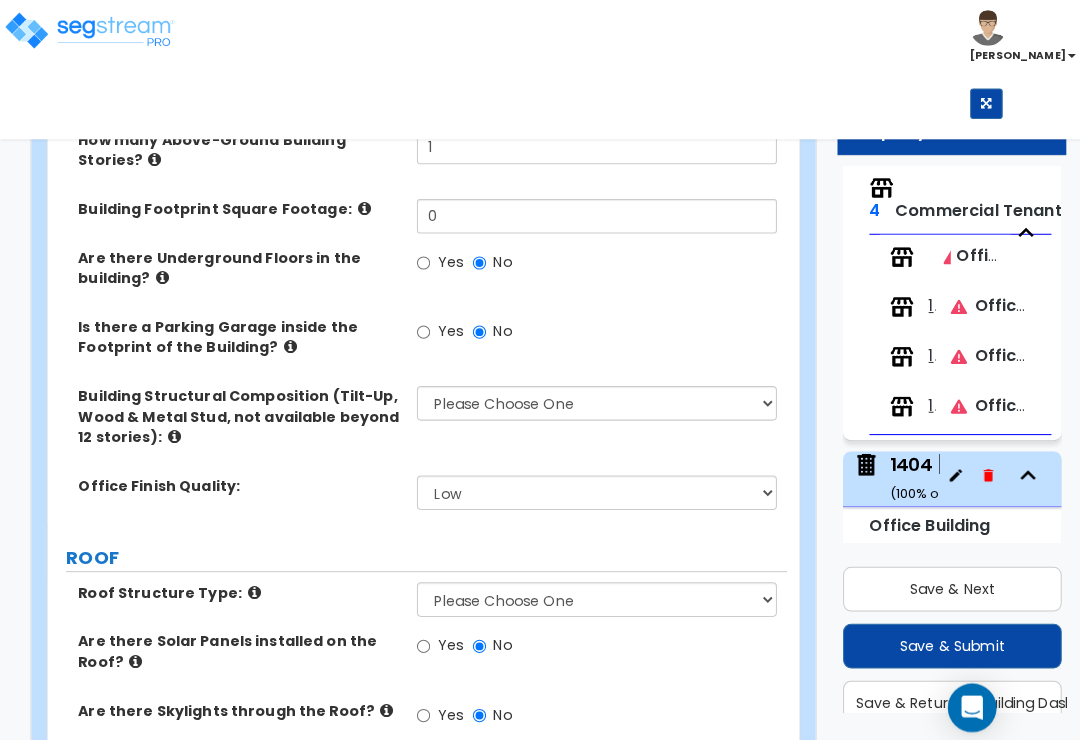 click on "Office Tenant" at bounding box center (1014, 300) 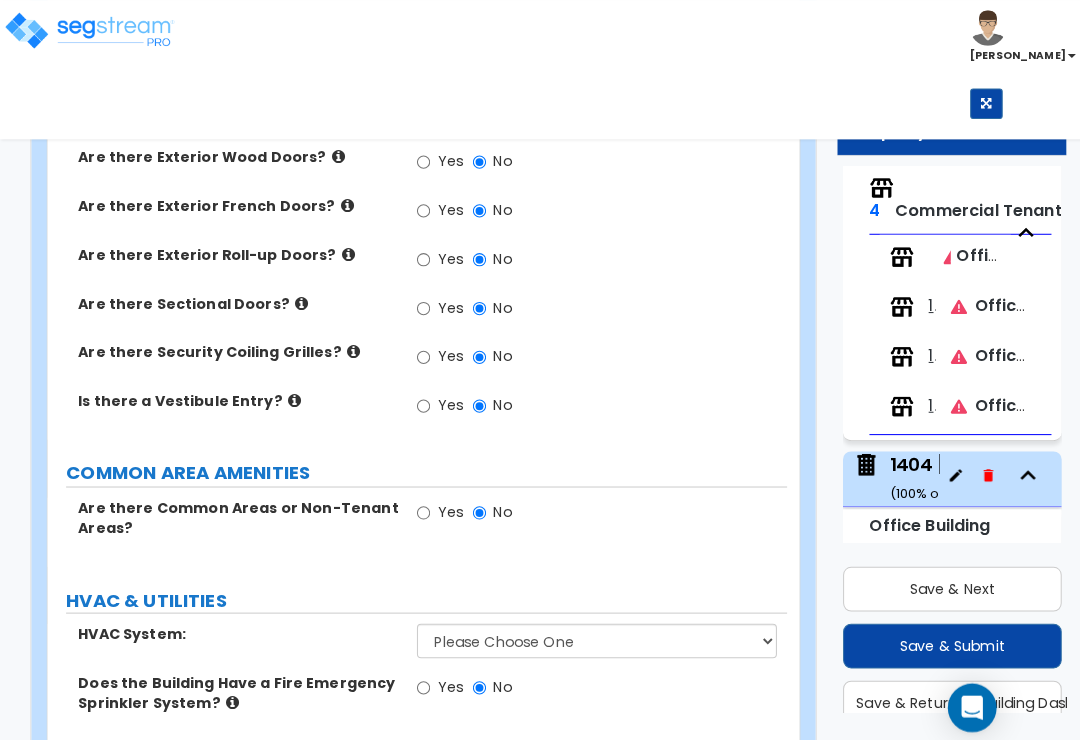 scroll, scrollTop: 1915, scrollLeft: 0, axis: vertical 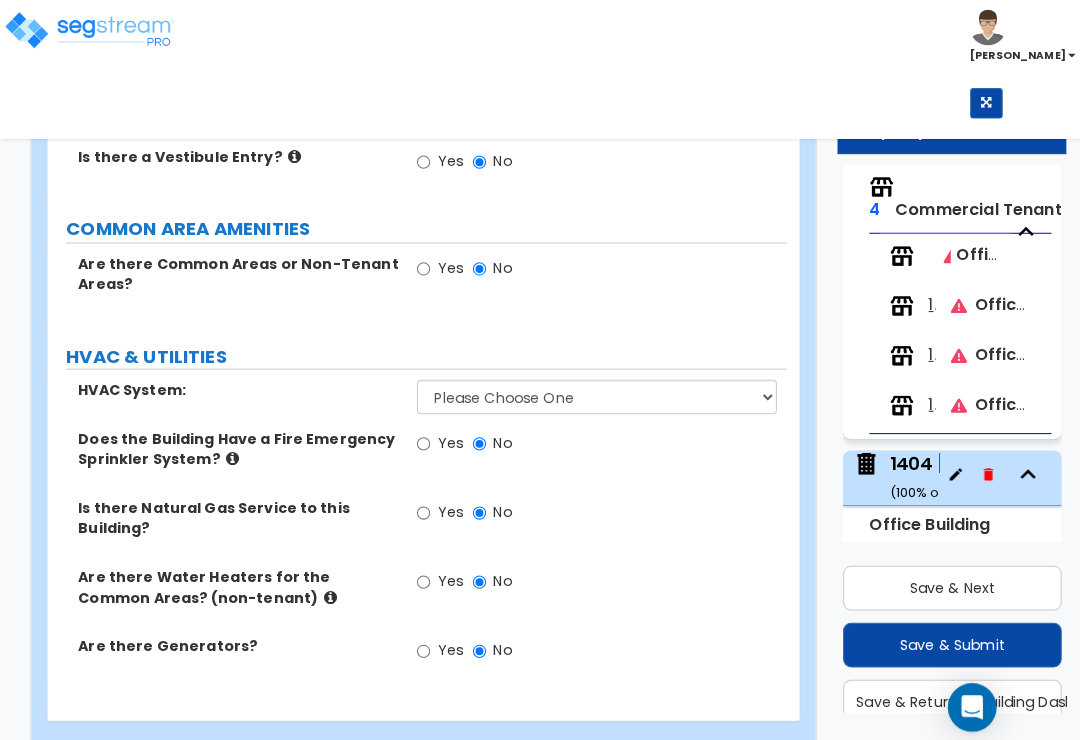 click on "Office Tenant" at bounding box center [1014, 300] 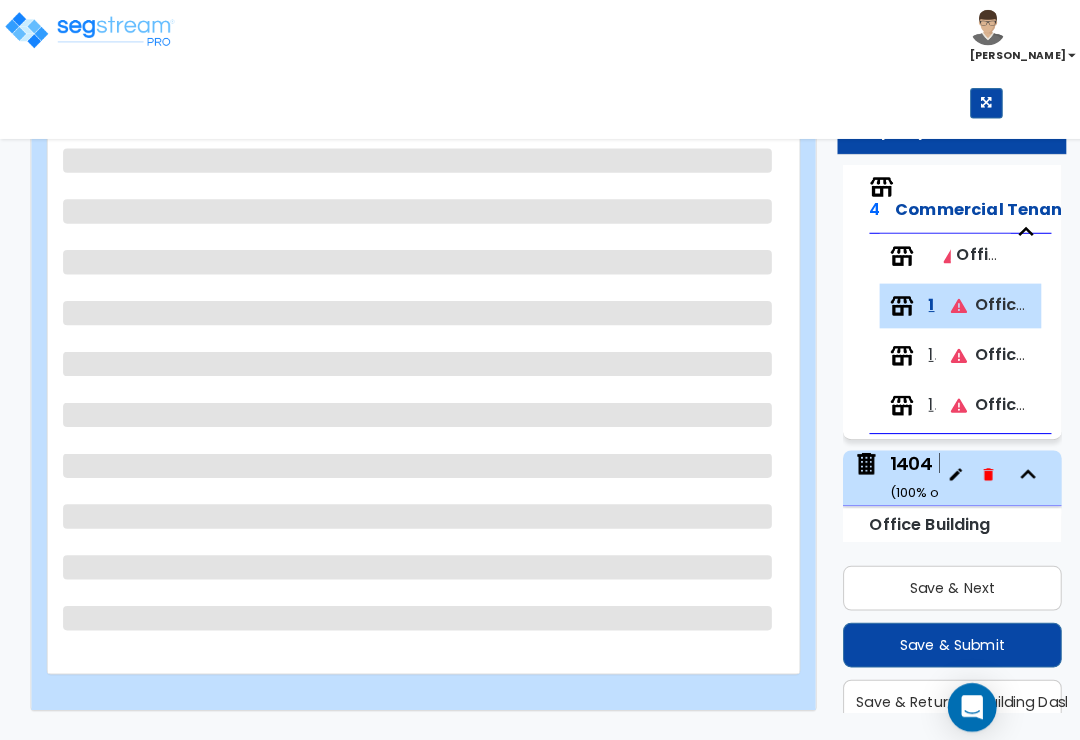 scroll, scrollTop: 281, scrollLeft: 0, axis: vertical 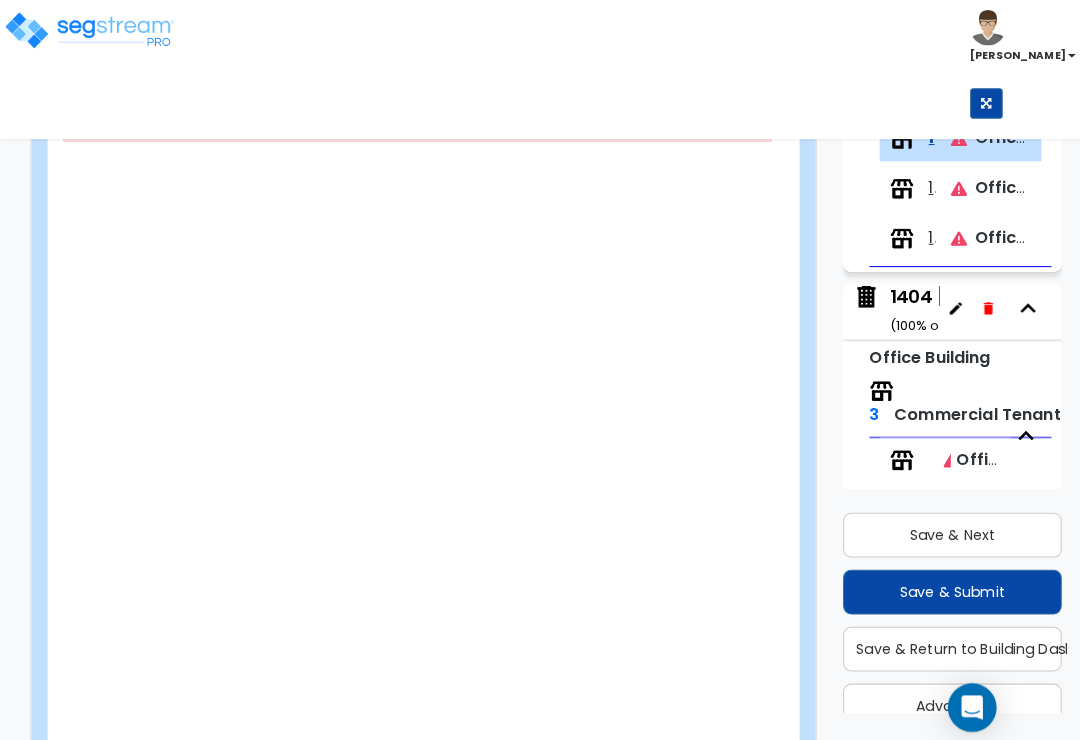 radio on "true" 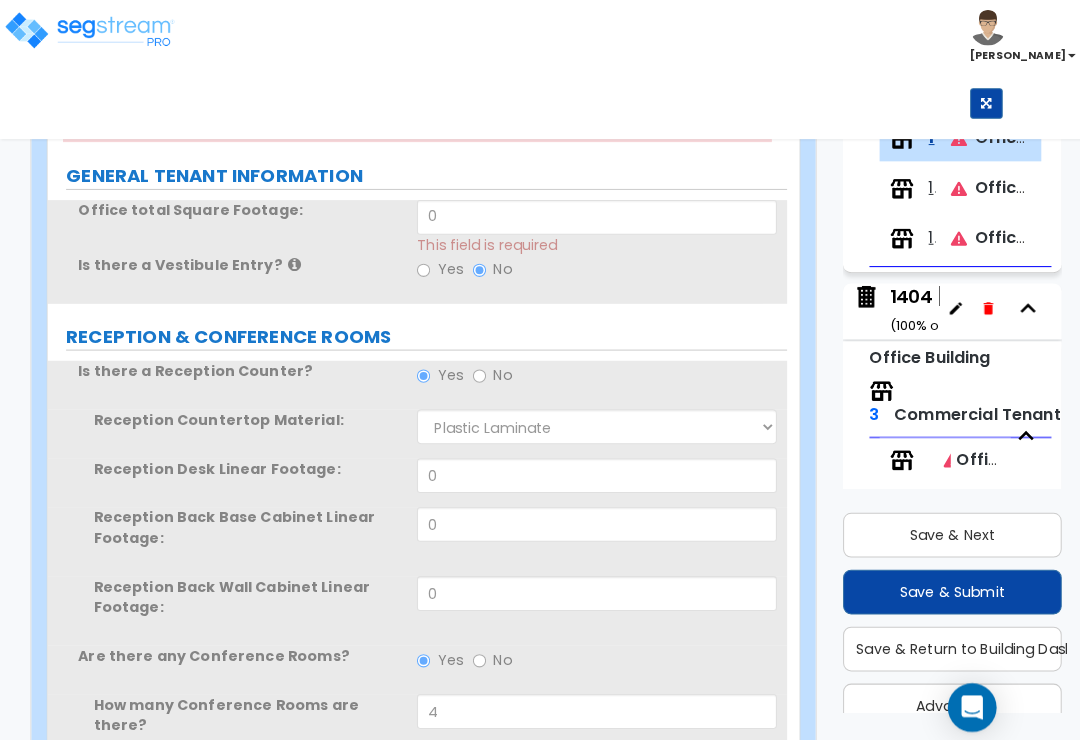 scroll, scrollTop: 0, scrollLeft: 0, axis: both 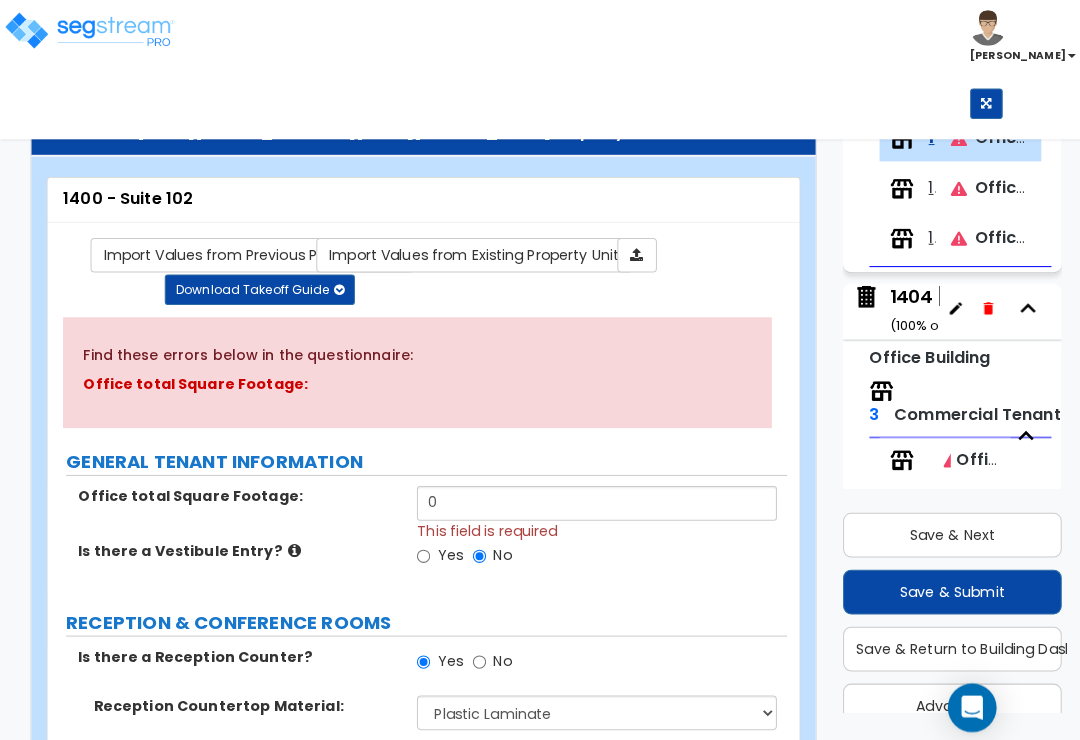click on "1400 - Suite 105" at bounding box center (916, 184) 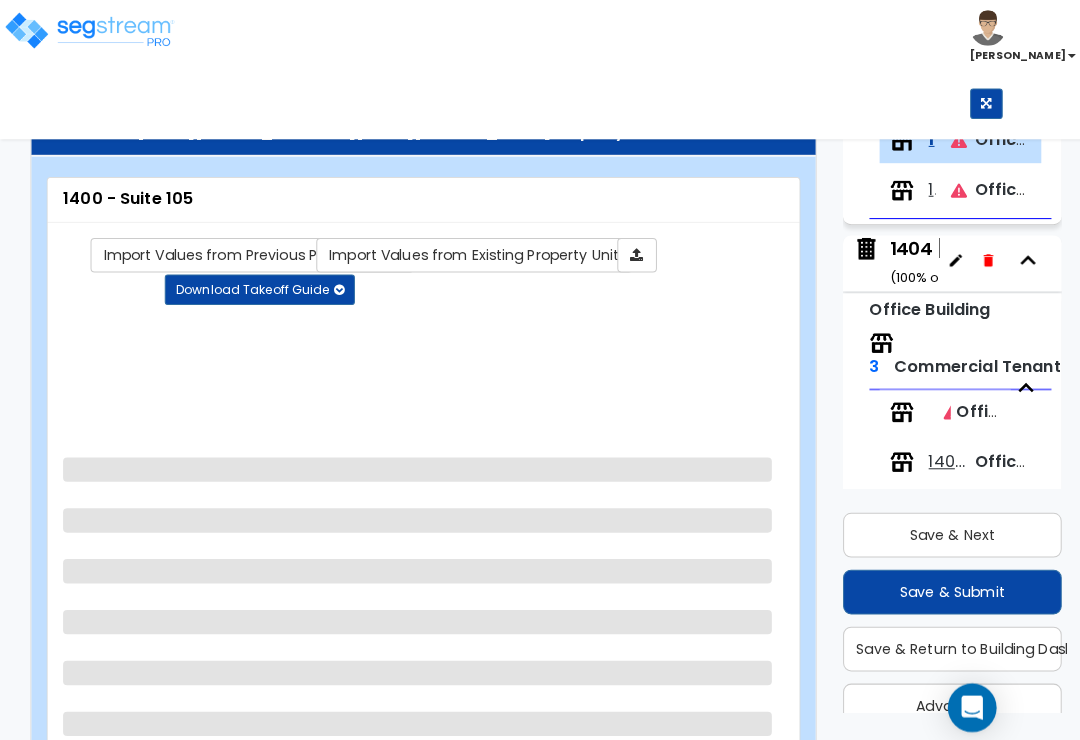 scroll, scrollTop: 376, scrollLeft: 0, axis: vertical 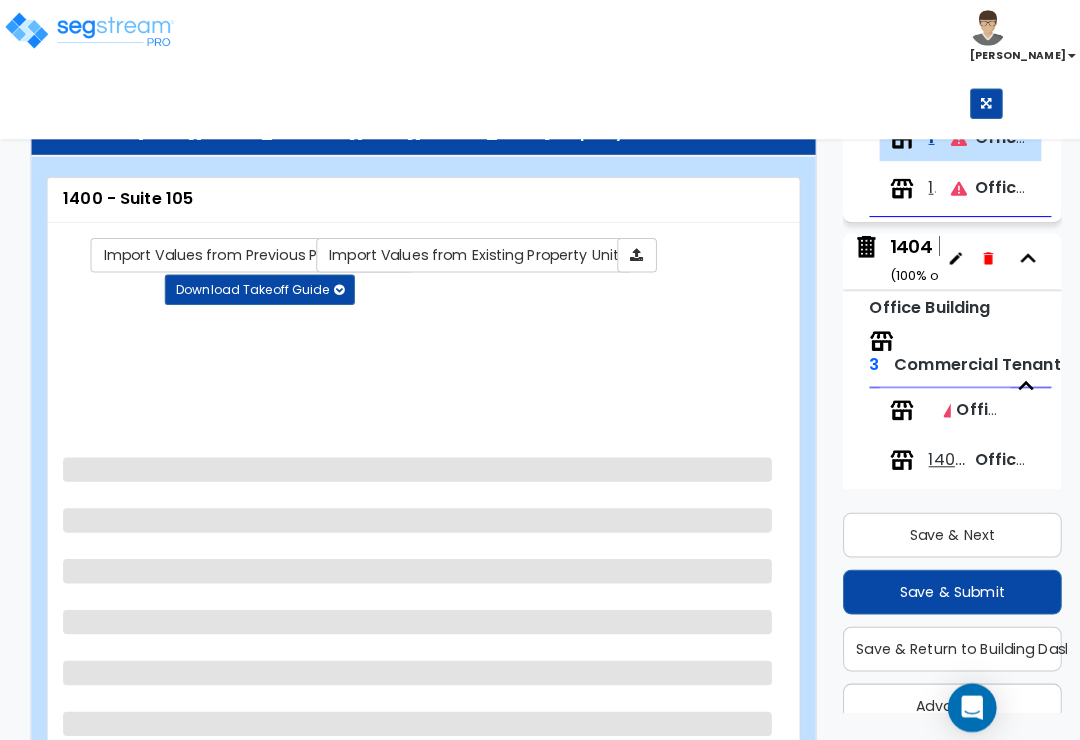 select on "2" 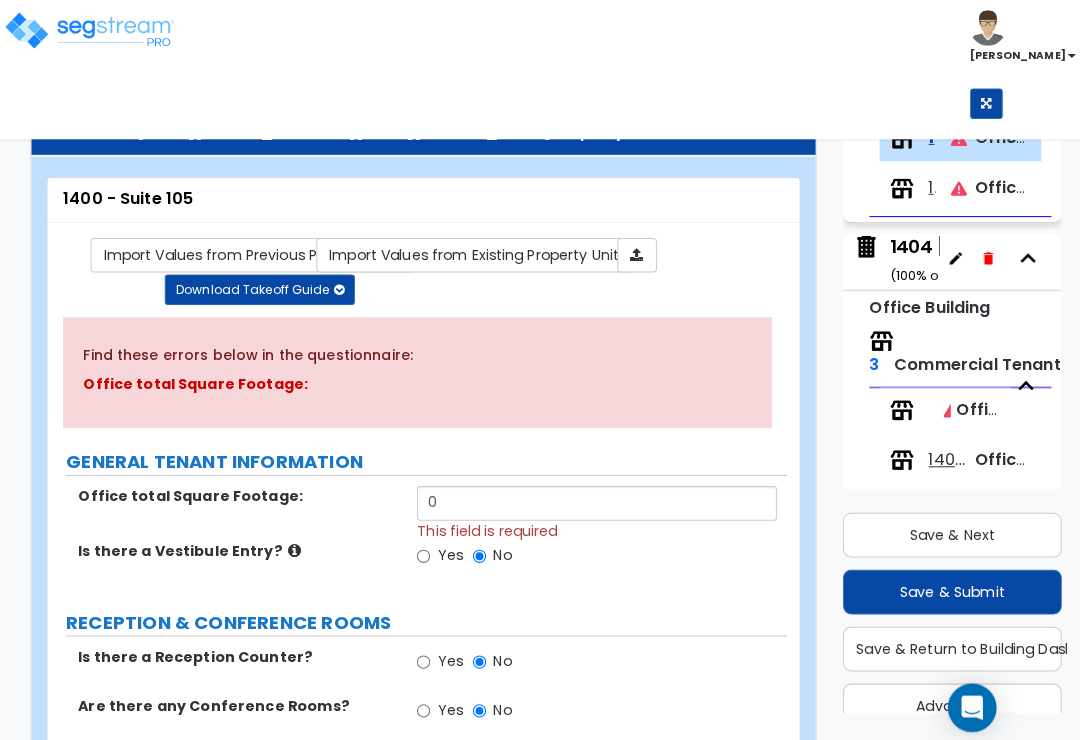 click on "1404 - Suite 200" at bounding box center [932, 452] 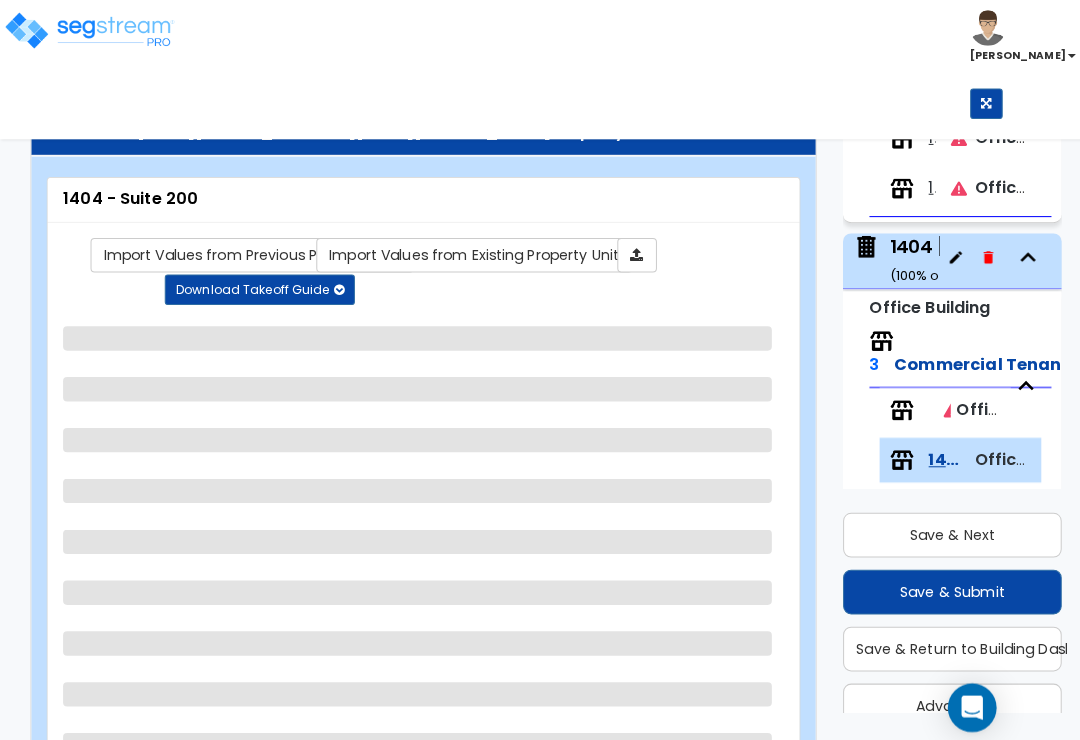 scroll, scrollTop: 92, scrollLeft: 0, axis: vertical 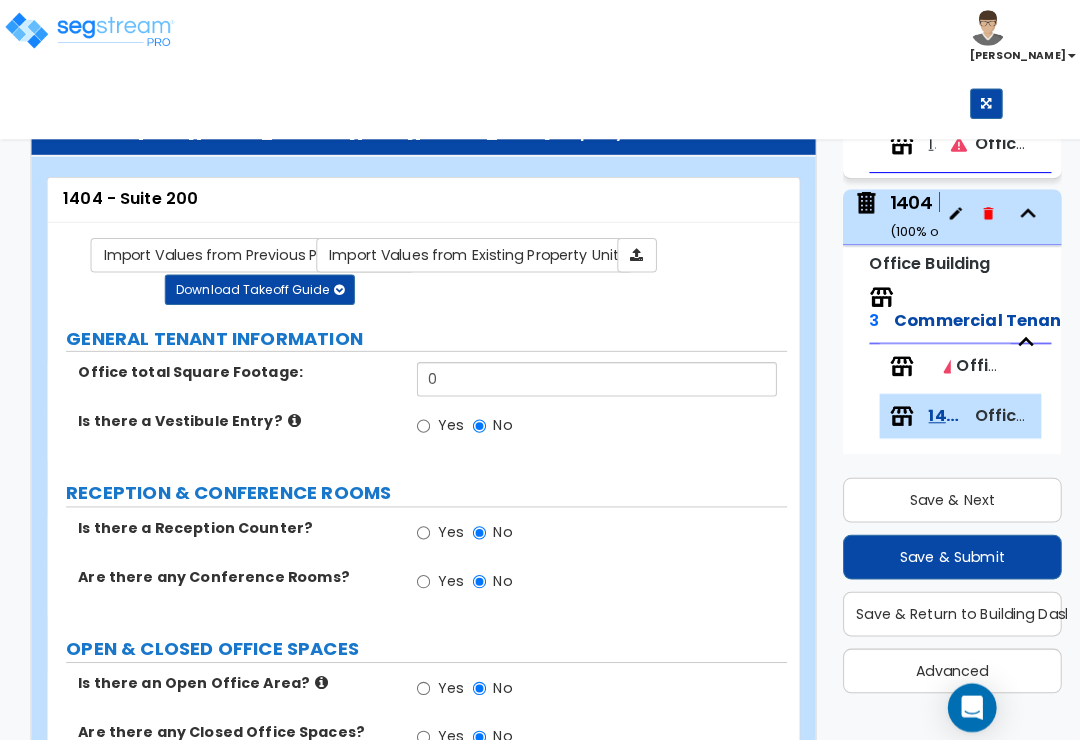 click 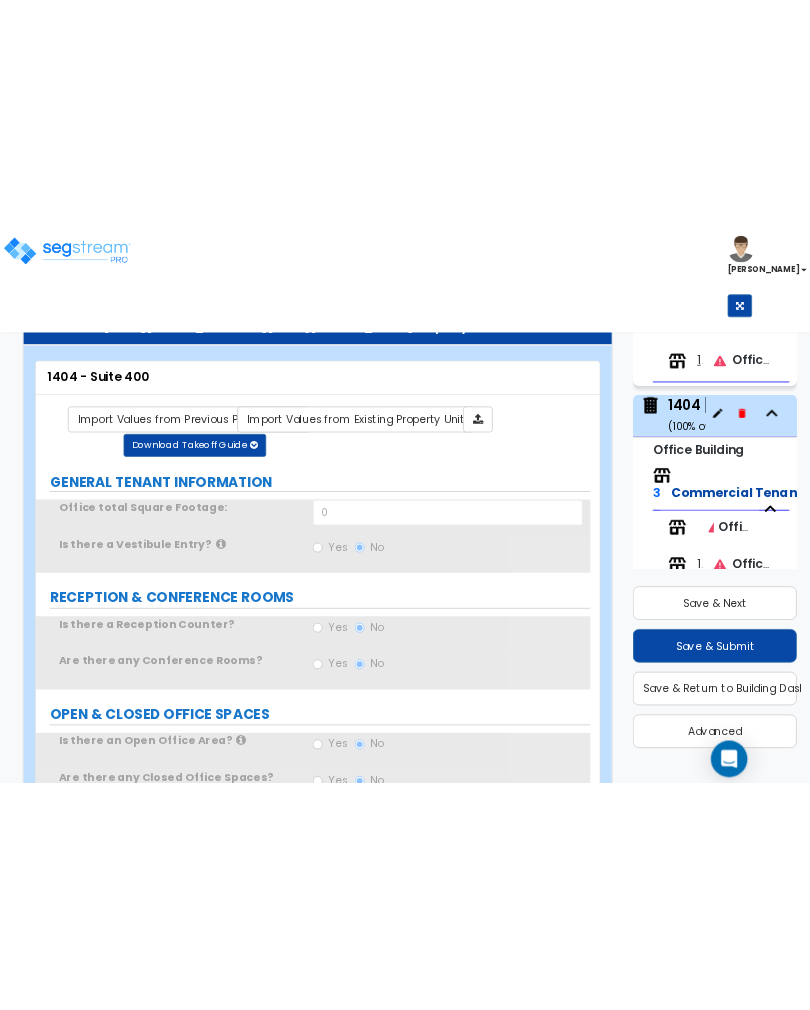 scroll, scrollTop: 420, scrollLeft: 0, axis: vertical 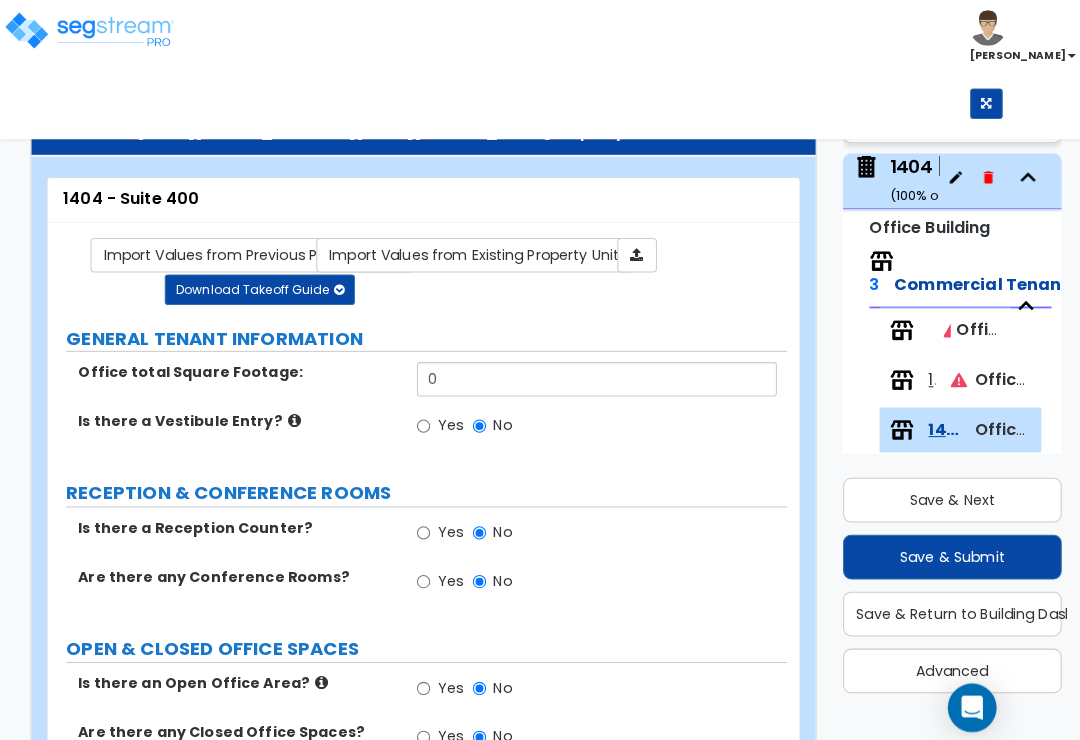 click at bounding box center [887, 325] 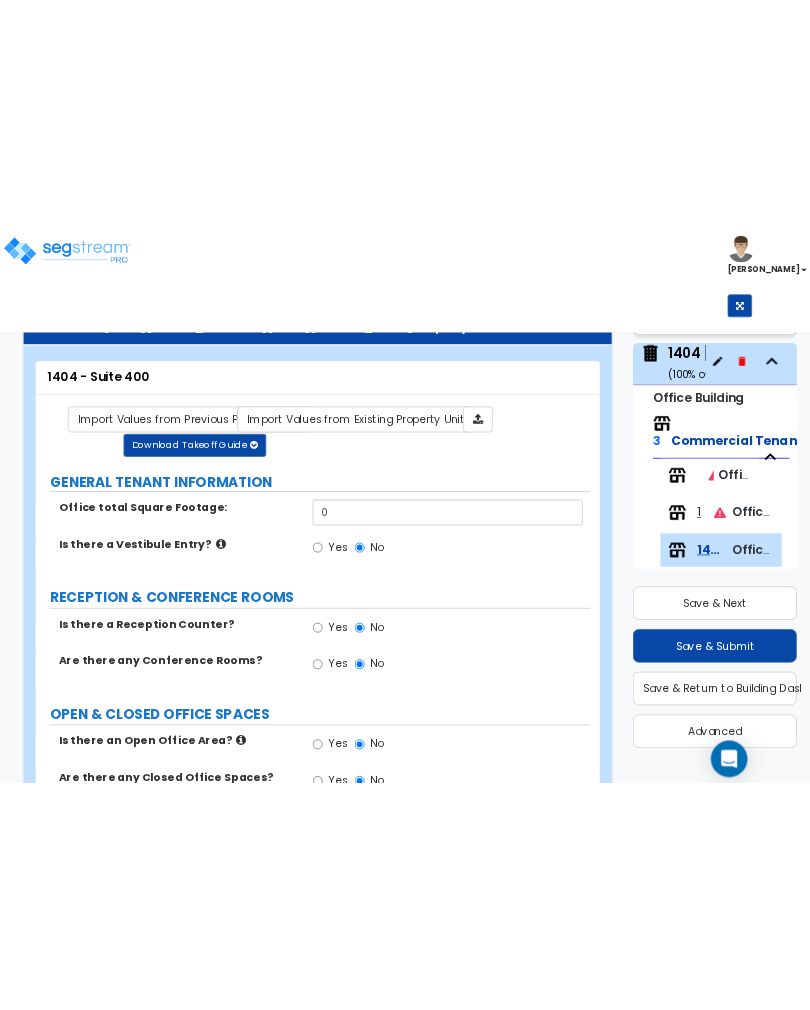 scroll, scrollTop: 214, scrollLeft: 0, axis: vertical 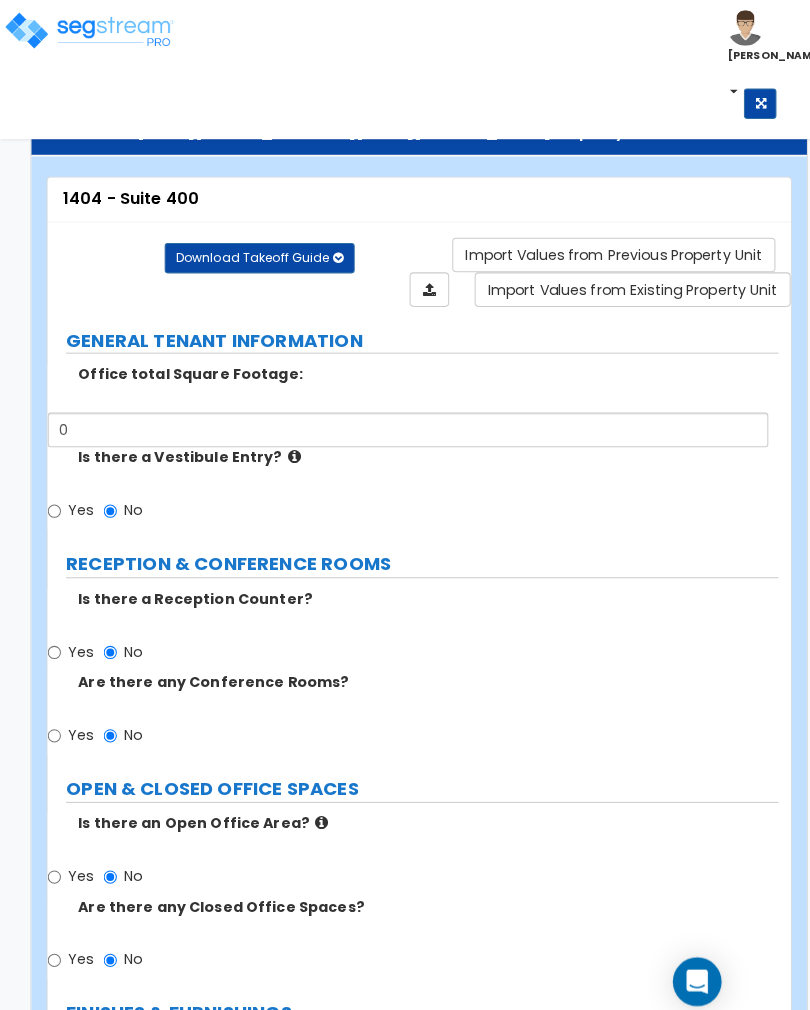 click on "Import Values from Previous Property Unit Import Values from Existing Property Unit Download Takeoff Guide Download for selected property unit Download for the complete property (.xlsx) Download for the complete property (.zip) Download blank takeoff guide (.xlsx) GENERAL TENANT INFORMATION Office total Square Footage: 0 Is there a Vestibule Entry? Yes No RECEPTION & CONFERENCE ROOMS Is there a Reception Counter? Yes No Are there any Conference Rooms? Yes No OPEN & CLOSED OFFICE SPACES Is there an Open Office Area? Yes No Are there any Closed Office Spaces? Yes No FINISHES & FURNISHINGS How many Types of Floor Finishes are there? None 1 2 3 4 How many Types of Ceiling Finishes are there? None 1 2 3 Are there Wood Ceiling Panels? Yes No Are there Wall Finishes other than Paint? Yes No Are there Resilient, Protective Wall Panels? Yes No Are there any Mirror Walls? Yes No Are there any Movable Walls? Yes No Are there Interior Glass Partitions? Yes No Are there Baseboards? Yes No Are there Crown Molding? Yes No 1" at bounding box center [412, 2050] 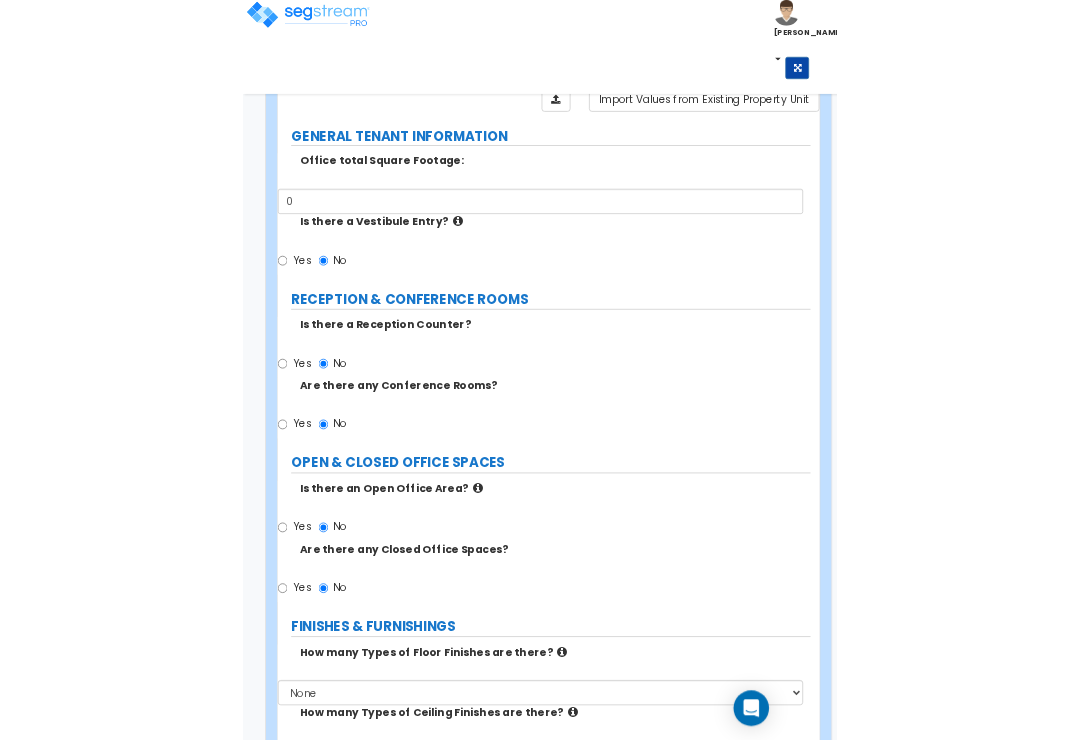 scroll, scrollTop: 0, scrollLeft: 0, axis: both 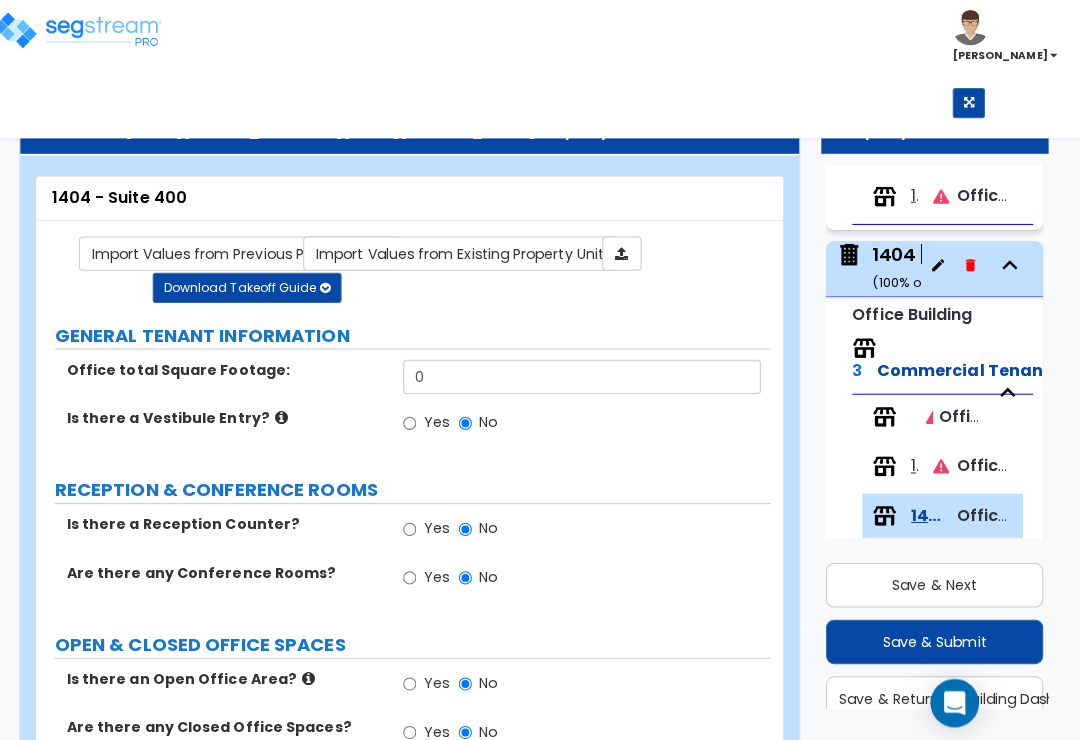 click at bounding box center (887, 461) 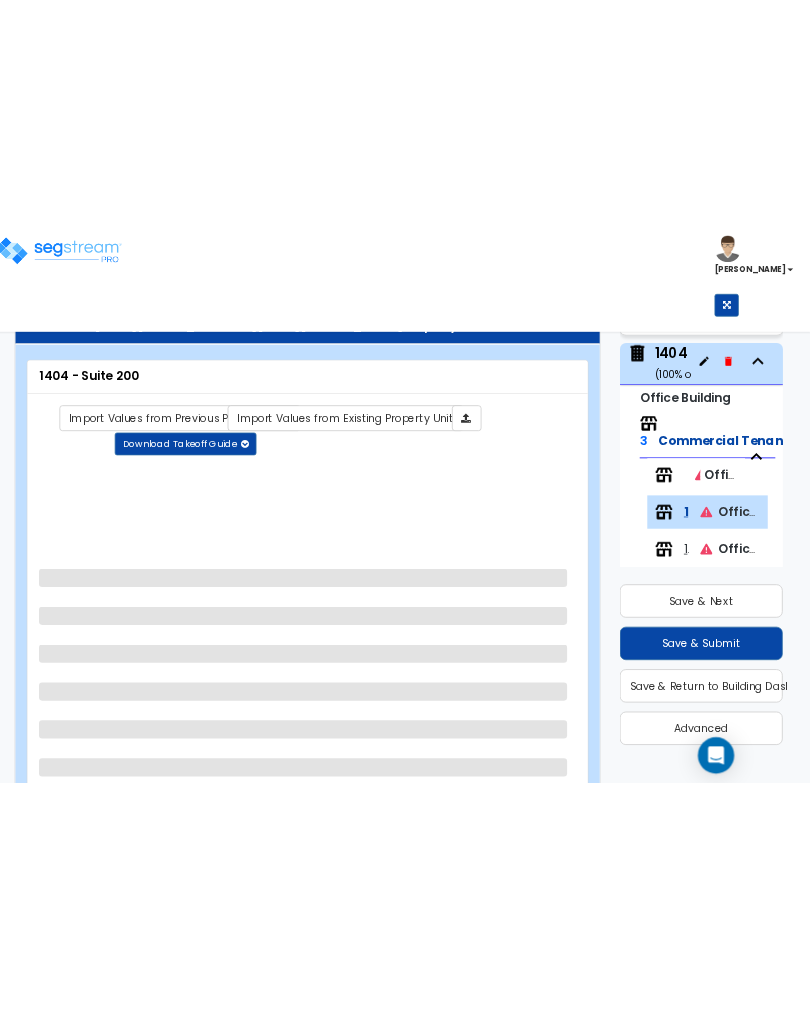 scroll, scrollTop: 102, scrollLeft: 0, axis: vertical 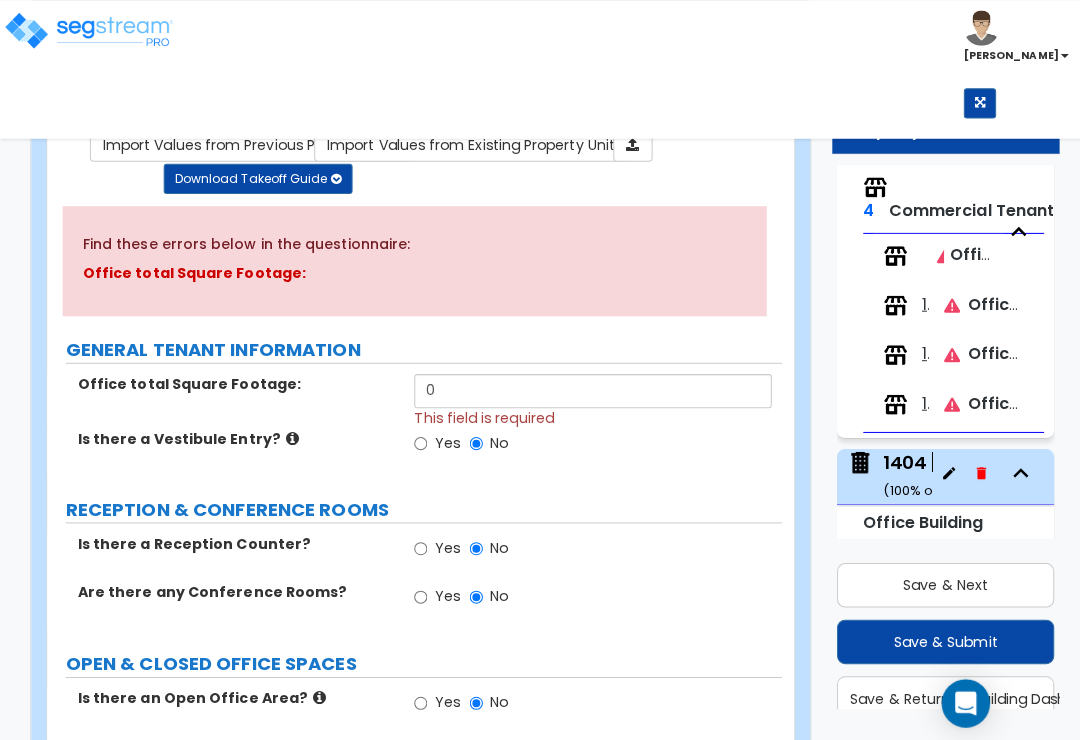 click on "Yes" at bounding box center [416, 543] 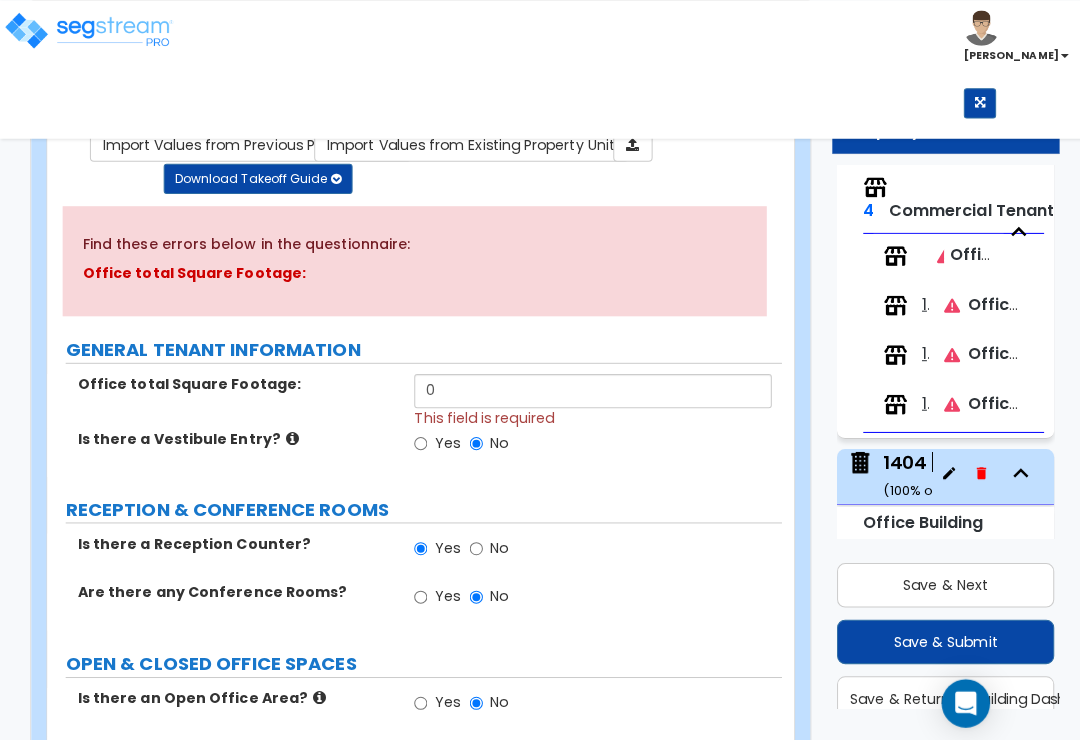 scroll, scrollTop: 108, scrollLeft: 0, axis: vertical 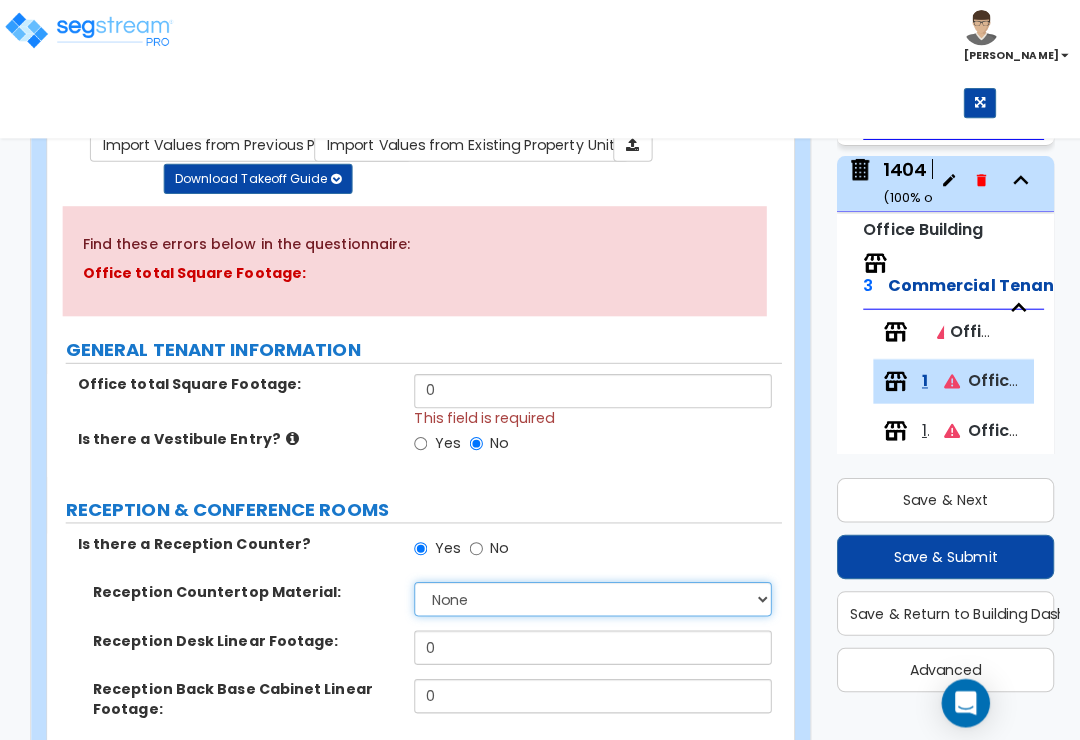 click on "None Plastic Laminate Solid Surface Stone Quartz Marble Tile Wood Stainless Steel" at bounding box center [586, 593] 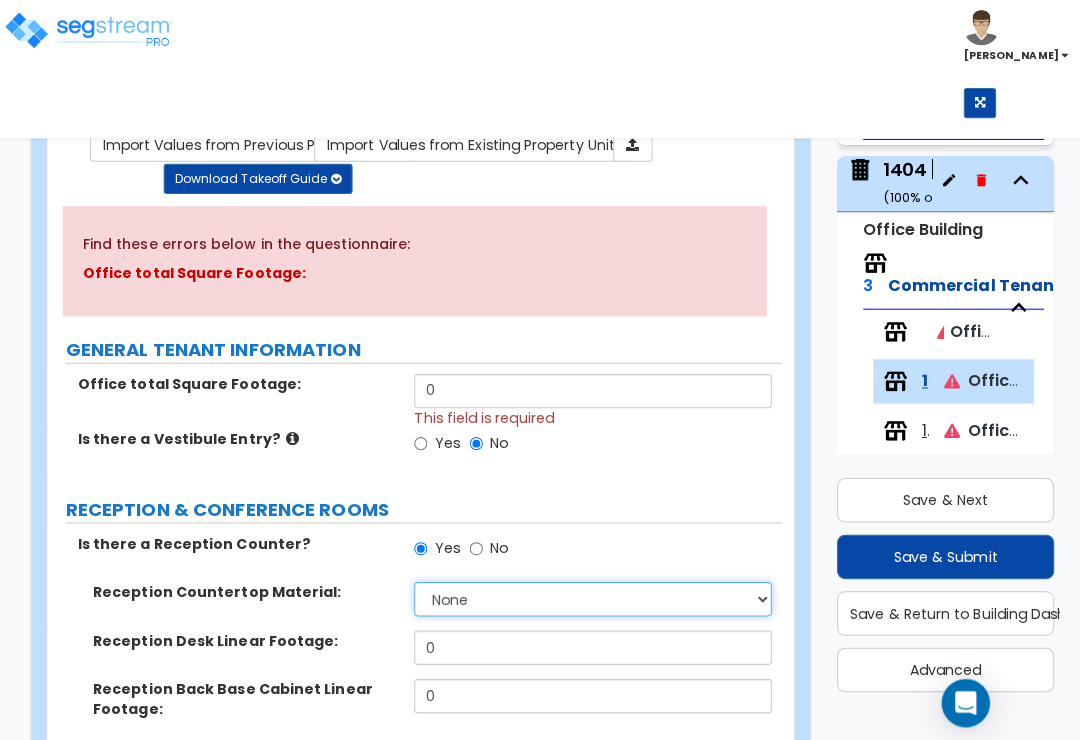 select on "1" 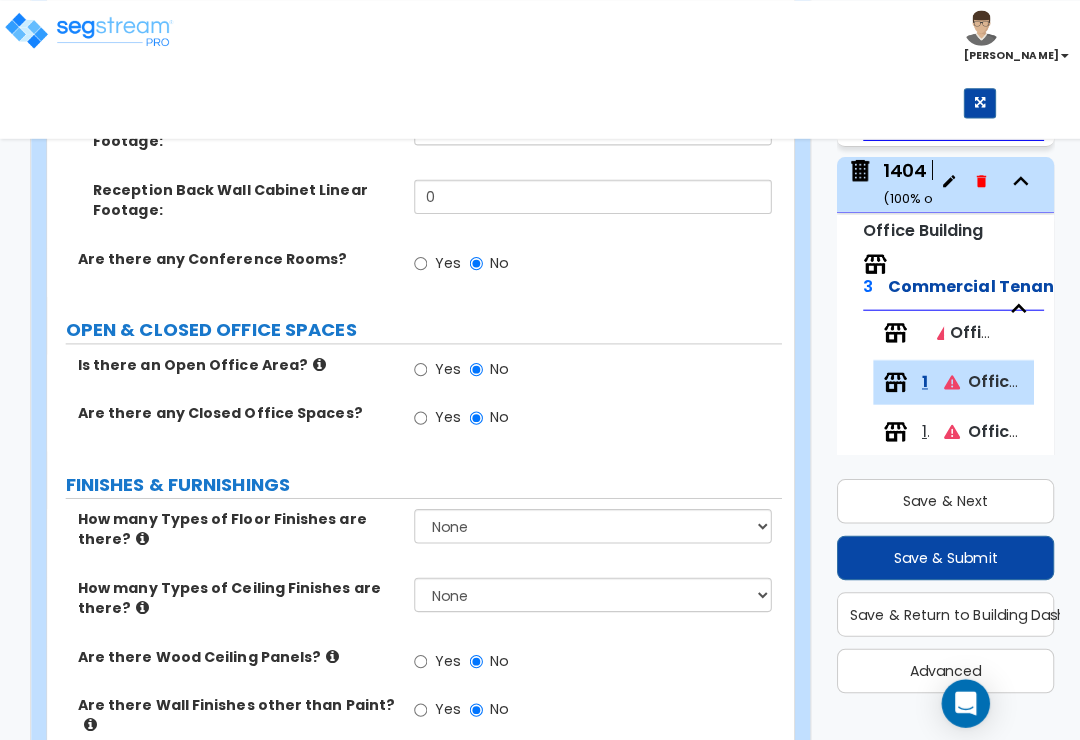 scroll, scrollTop: 670, scrollLeft: 0, axis: vertical 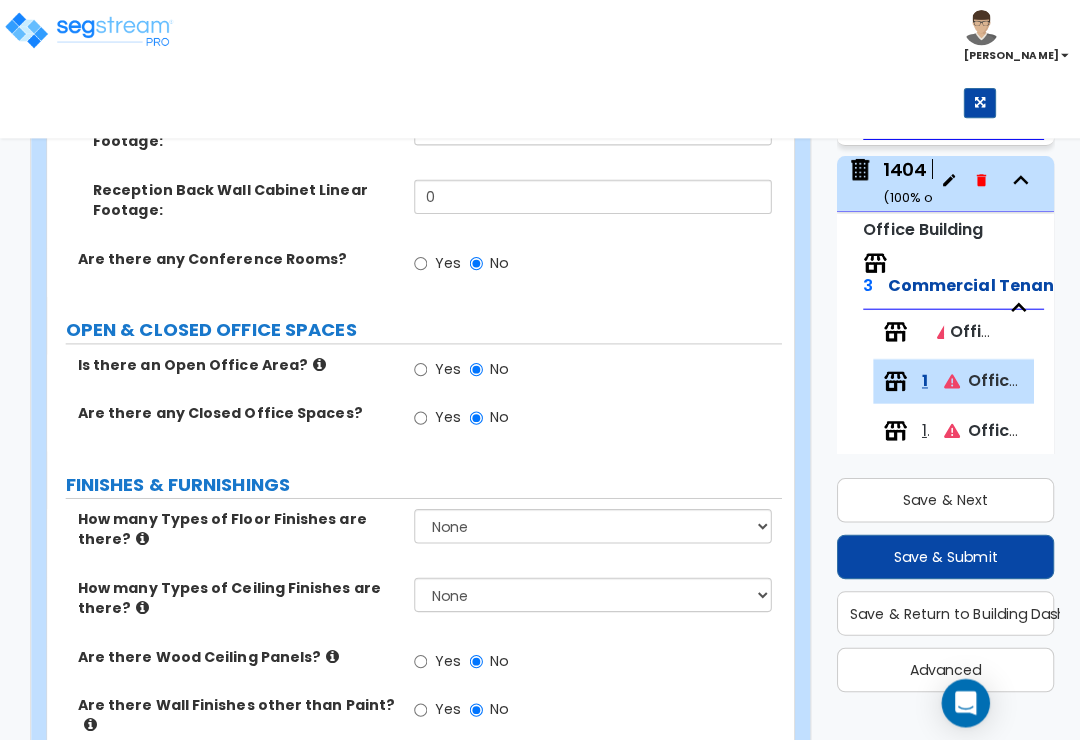 click on "Yes" at bounding box center [442, 365] 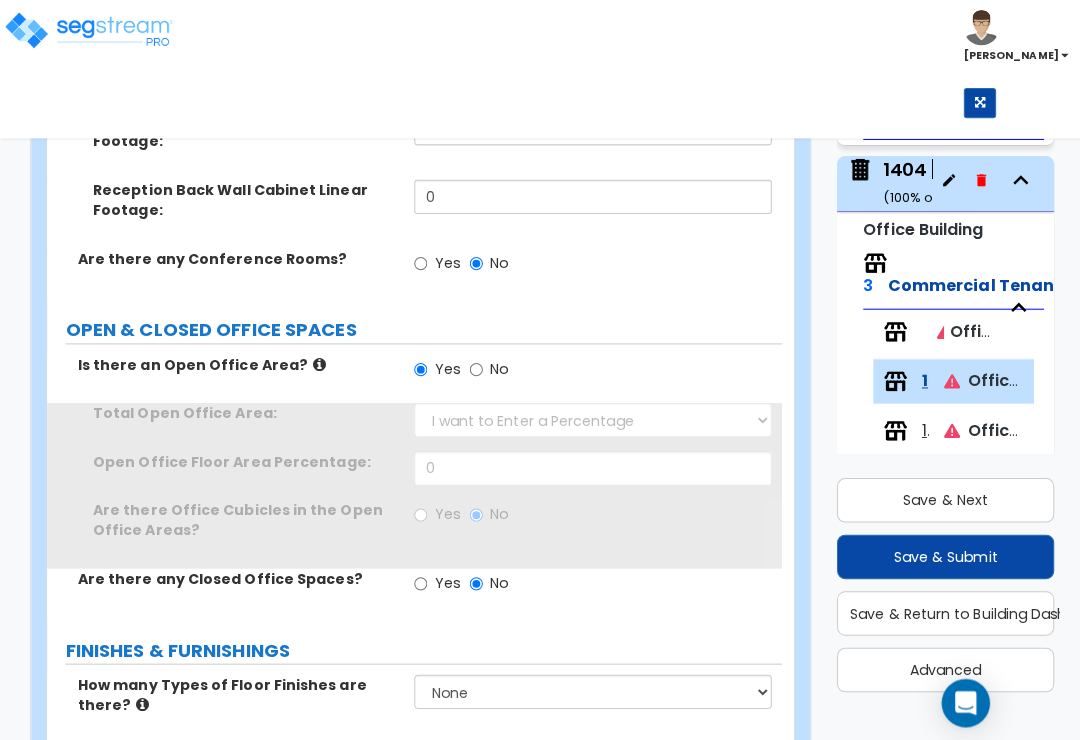 click on "Yes" at bounding box center (432, 368) 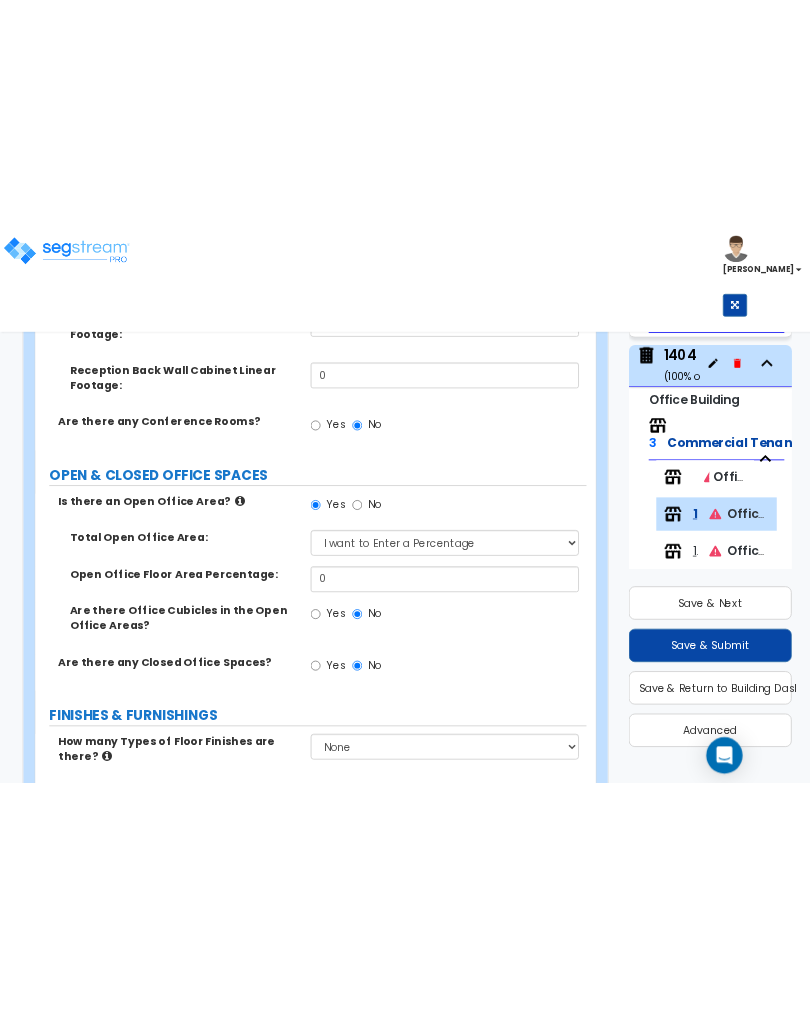 scroll, scrollTop: 808, scrollLeft: 0, axis: vertical 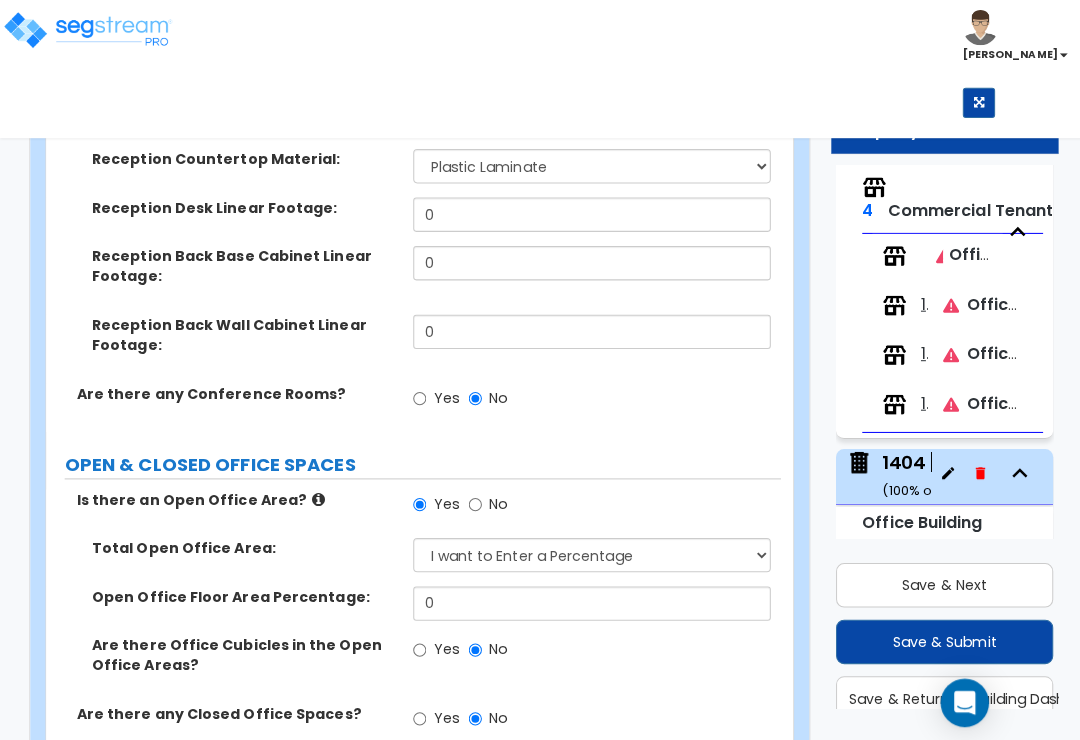 click on "Yes" at bounding box center [416, 395] 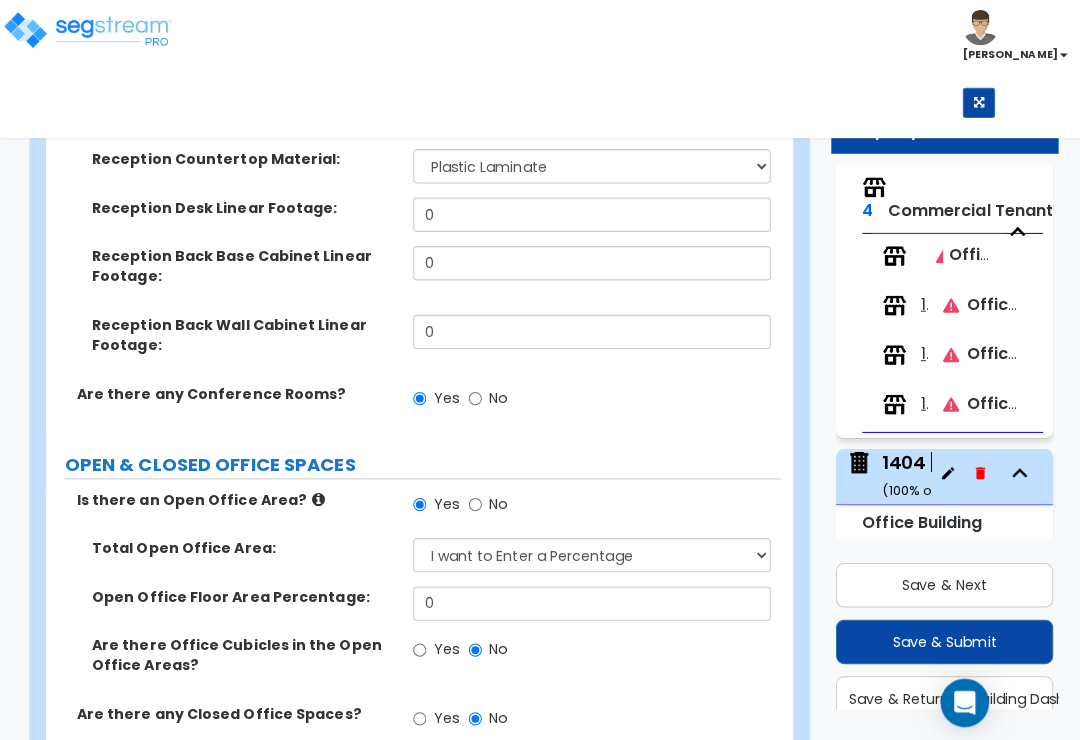scroll, scrollTop: 537, scrollLeft: 0, axis: vertical 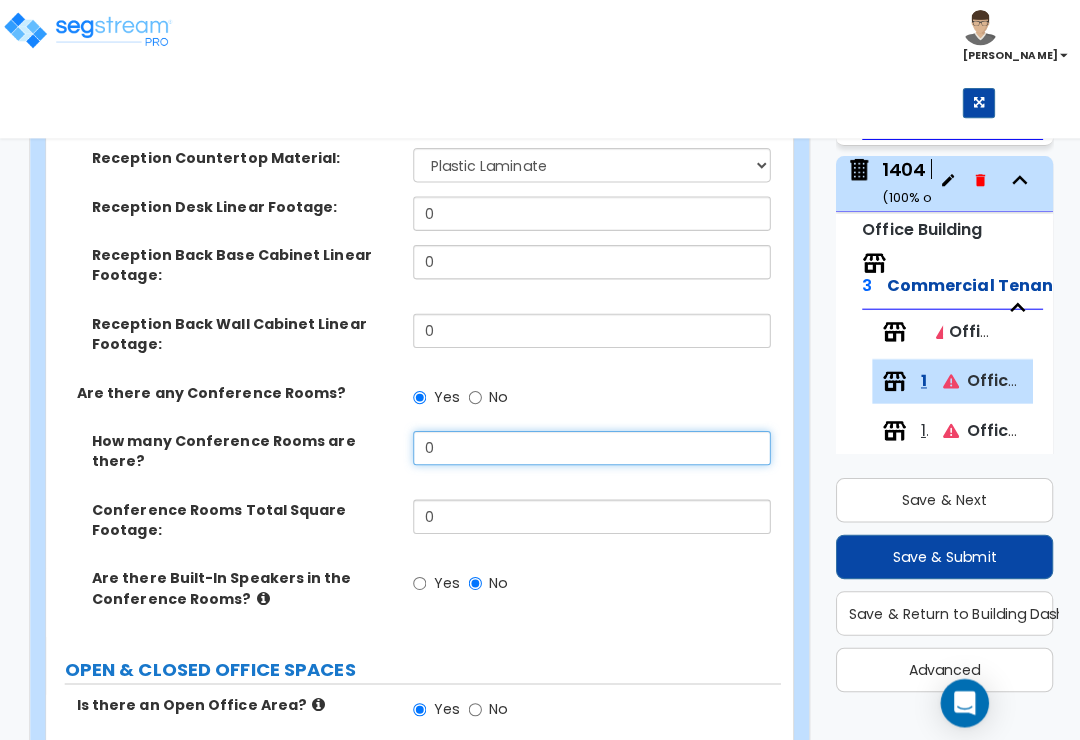 click on "0" at bounding box center [586, 444] 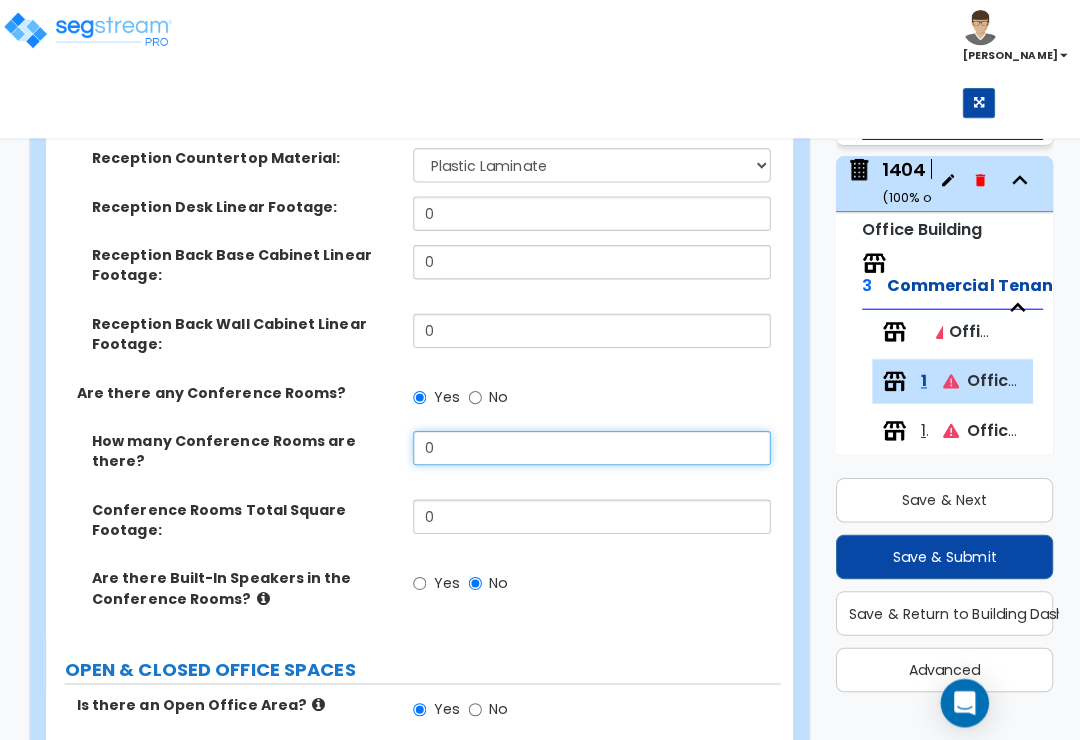 scroll, scrollTop: 536, scrollLeft: 0, axis: vertical 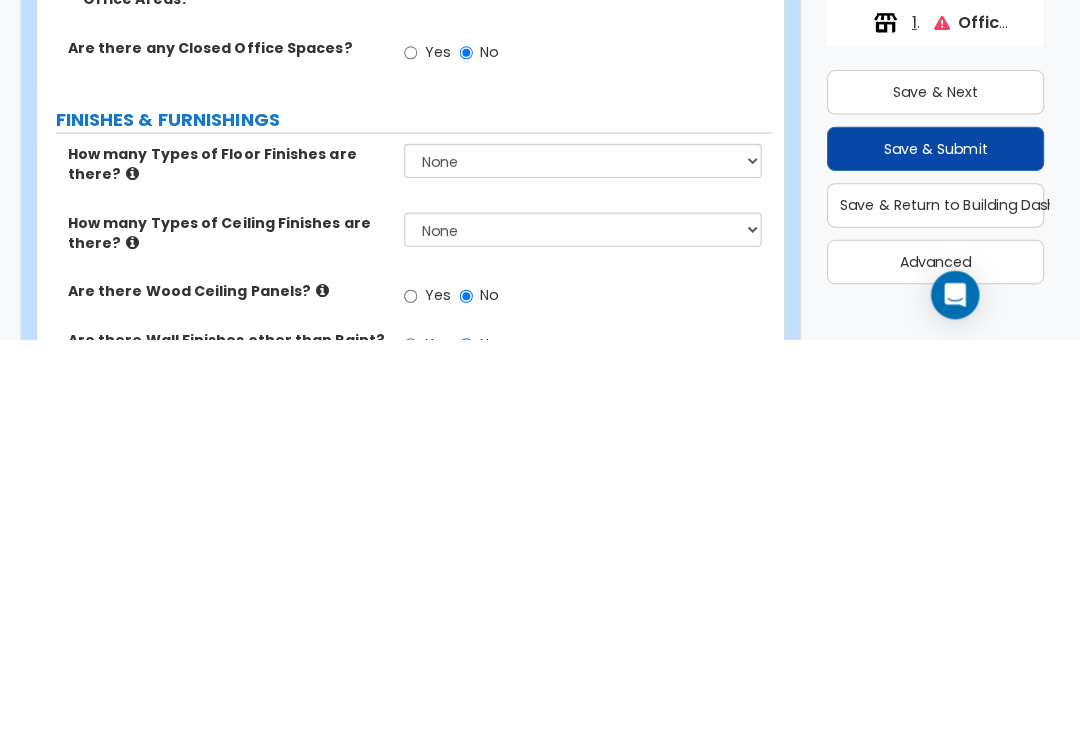 type on "1" 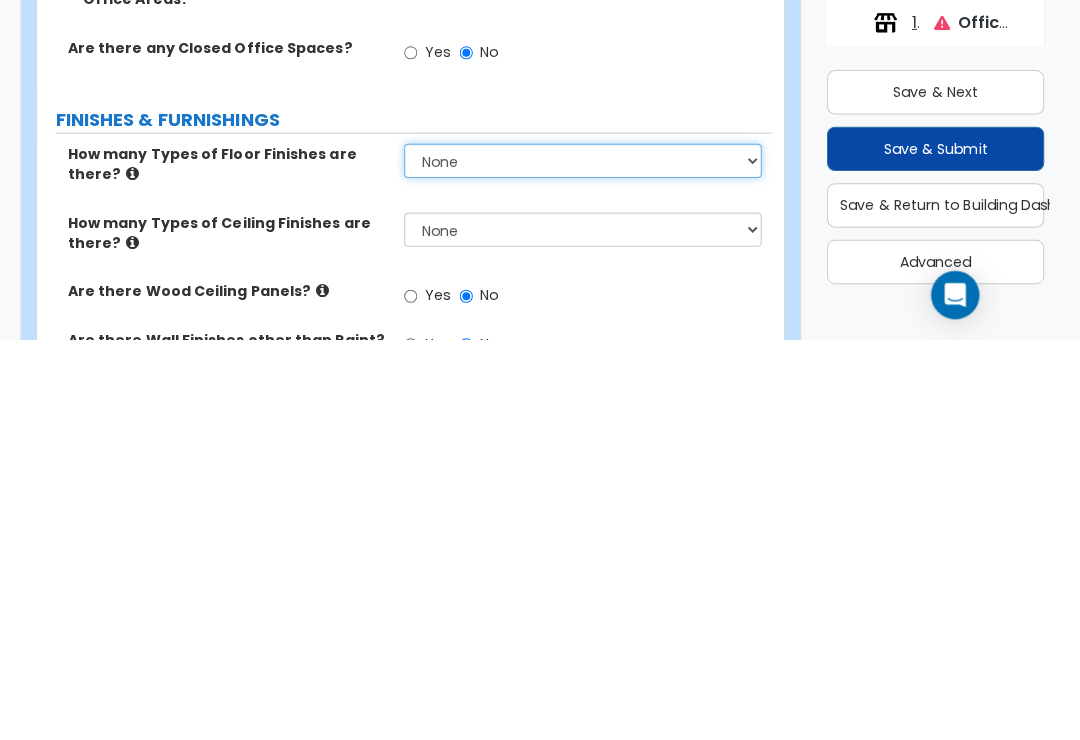 click on "None 1 2 3 4" at bounding box center [586, 563] 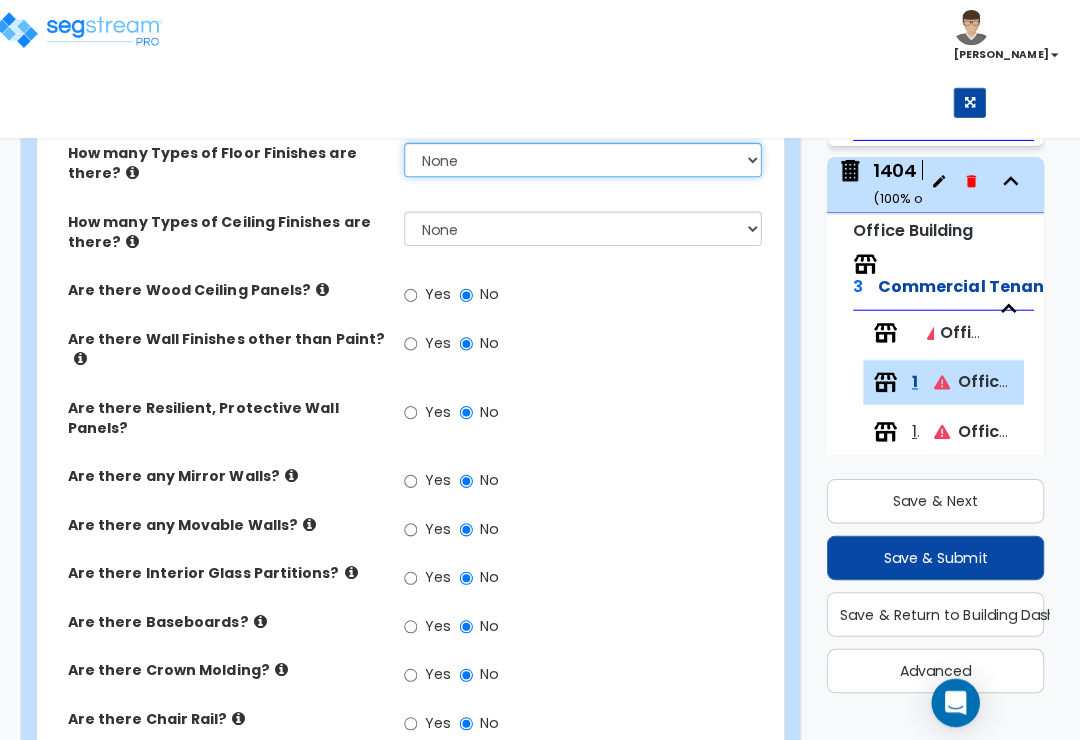 select on "3" 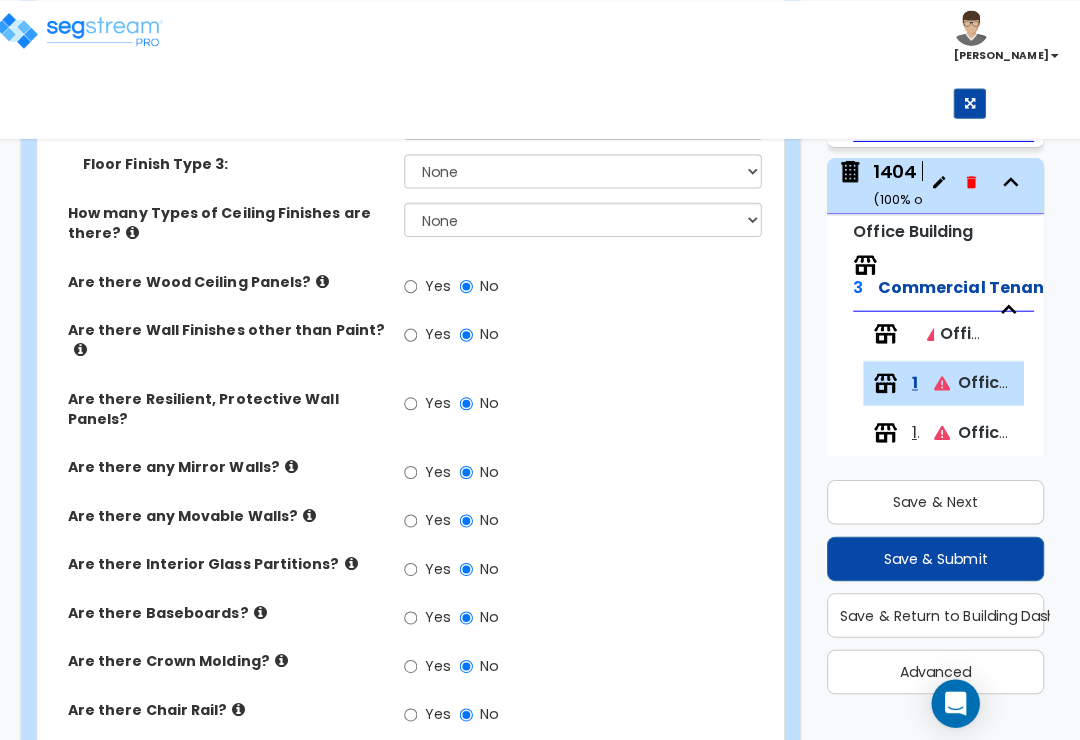 scroll, scrollTop: 1718, scrollLeft: 0, axis: vertical 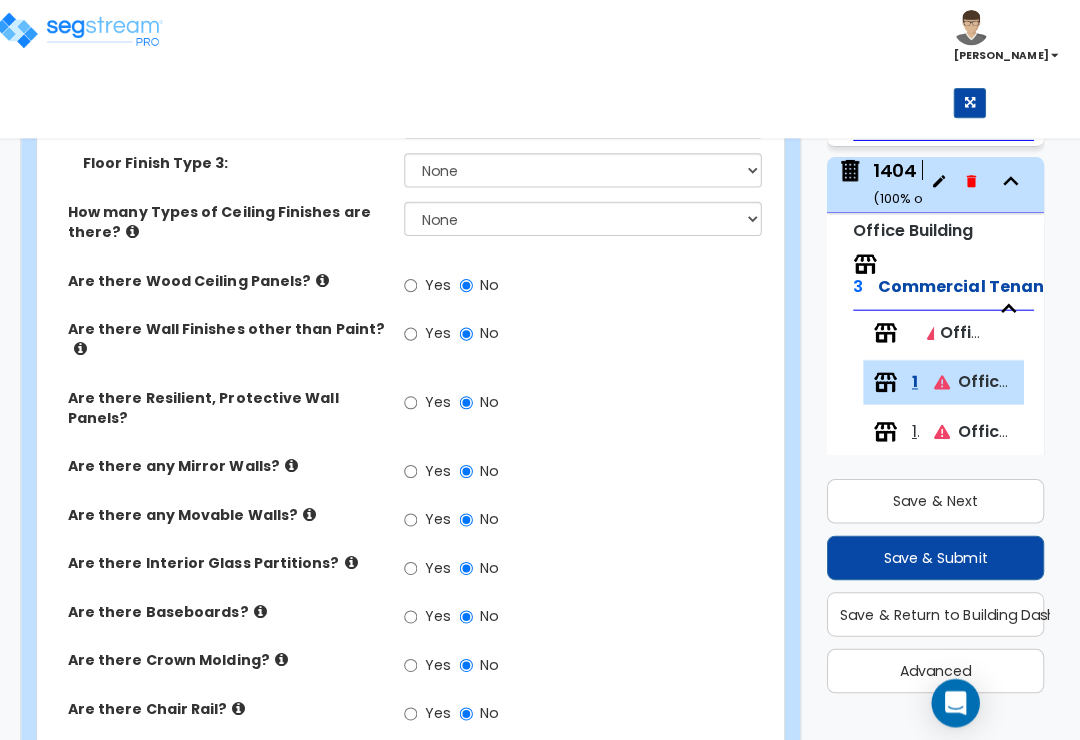 click on "Yes" at bounding box center [416, 611] 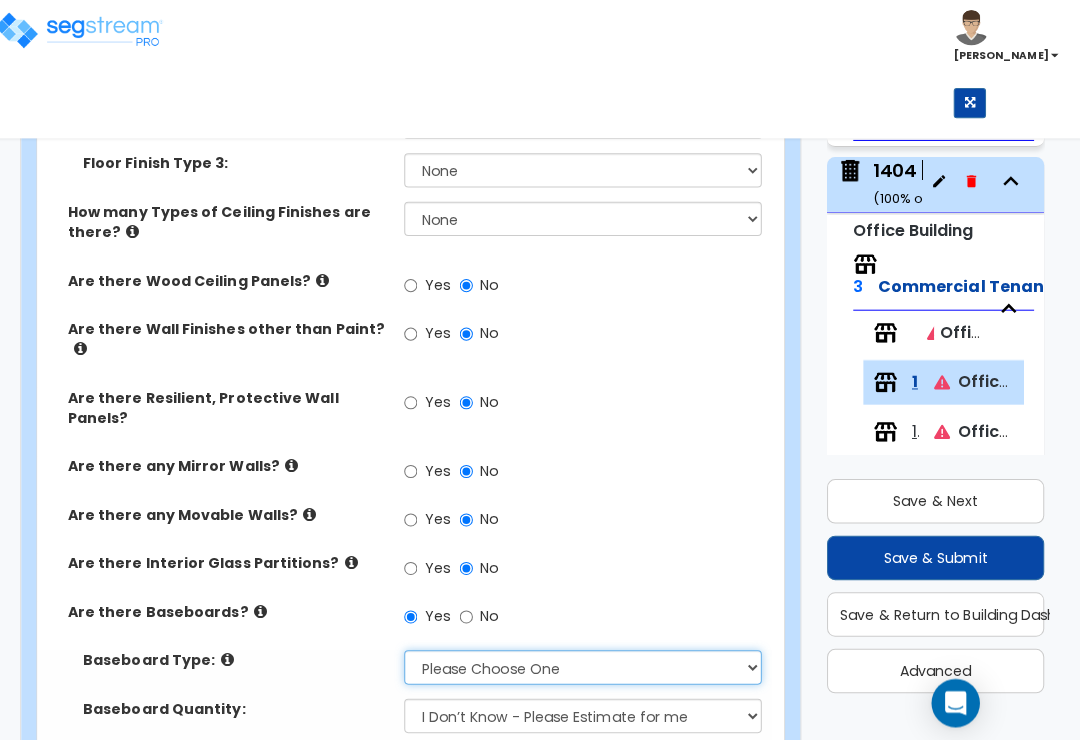 click on "Please Choose One Wood Vinyl Carpet Tile" at bounding box center [586, 661] 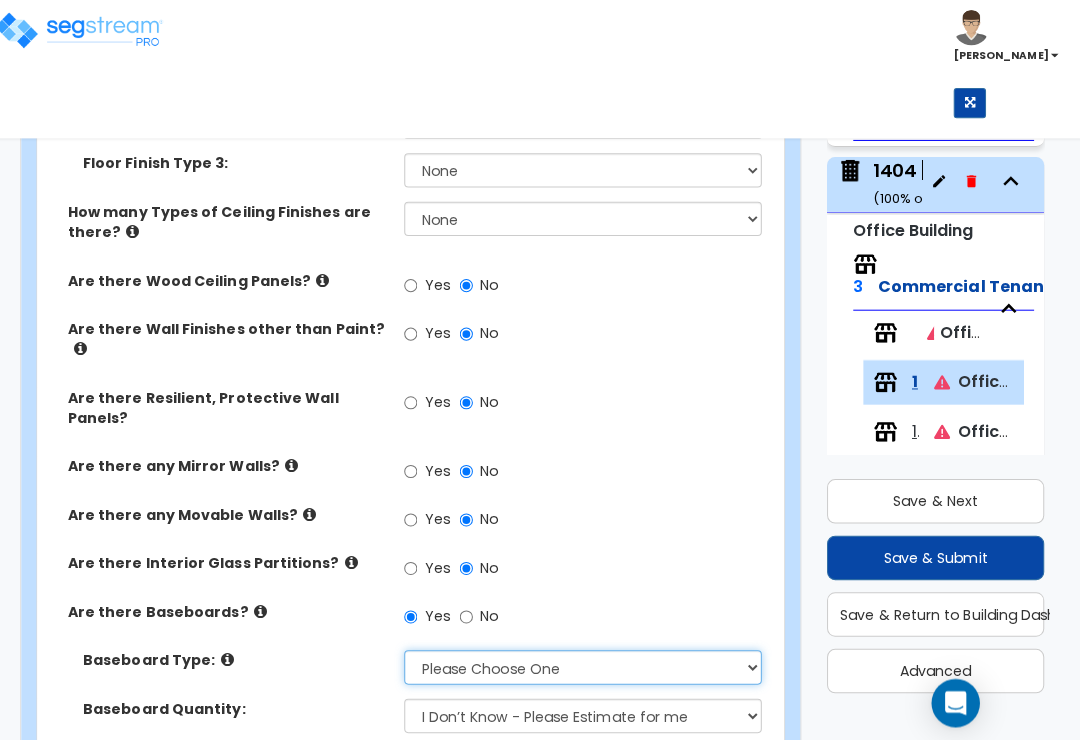 select on "2" 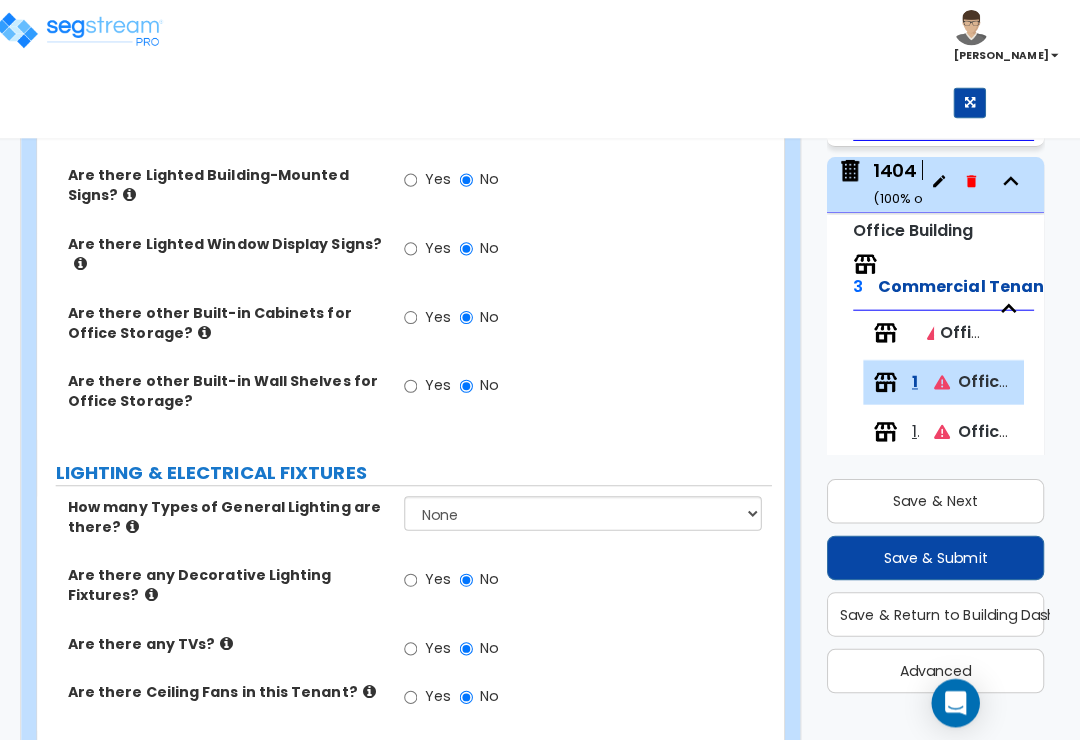 scroll, scrollTop: 2460, scrollLeft: 0, axis: vertical 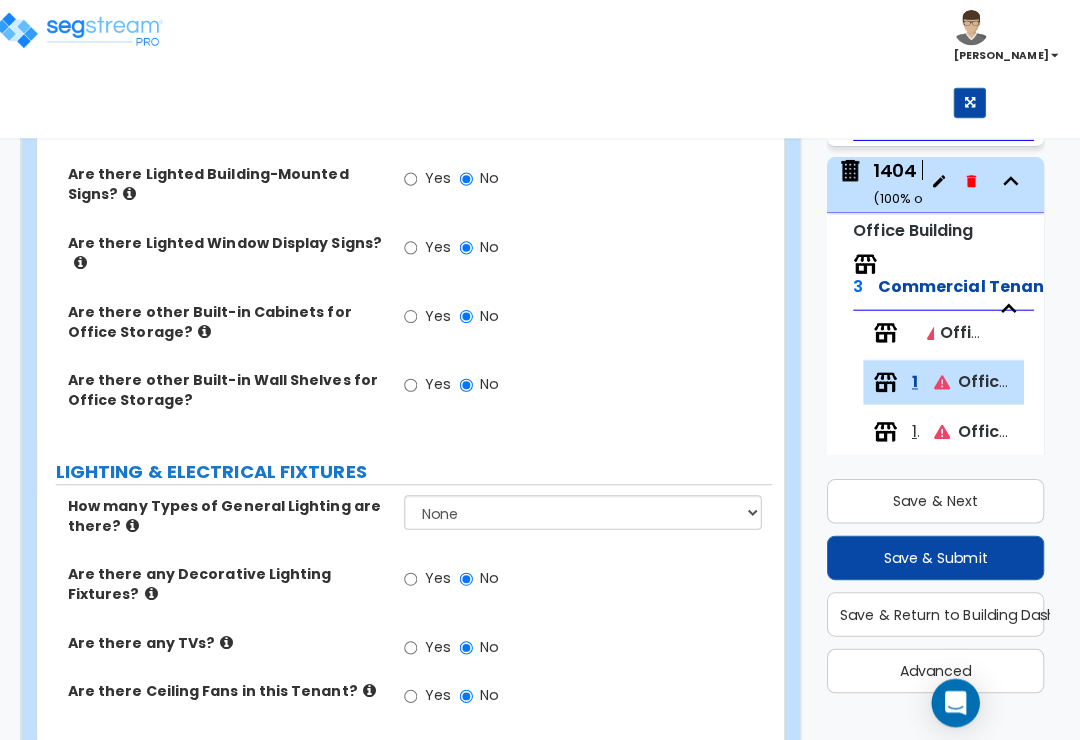 click on "Yes" at bounding box center (432, 796) 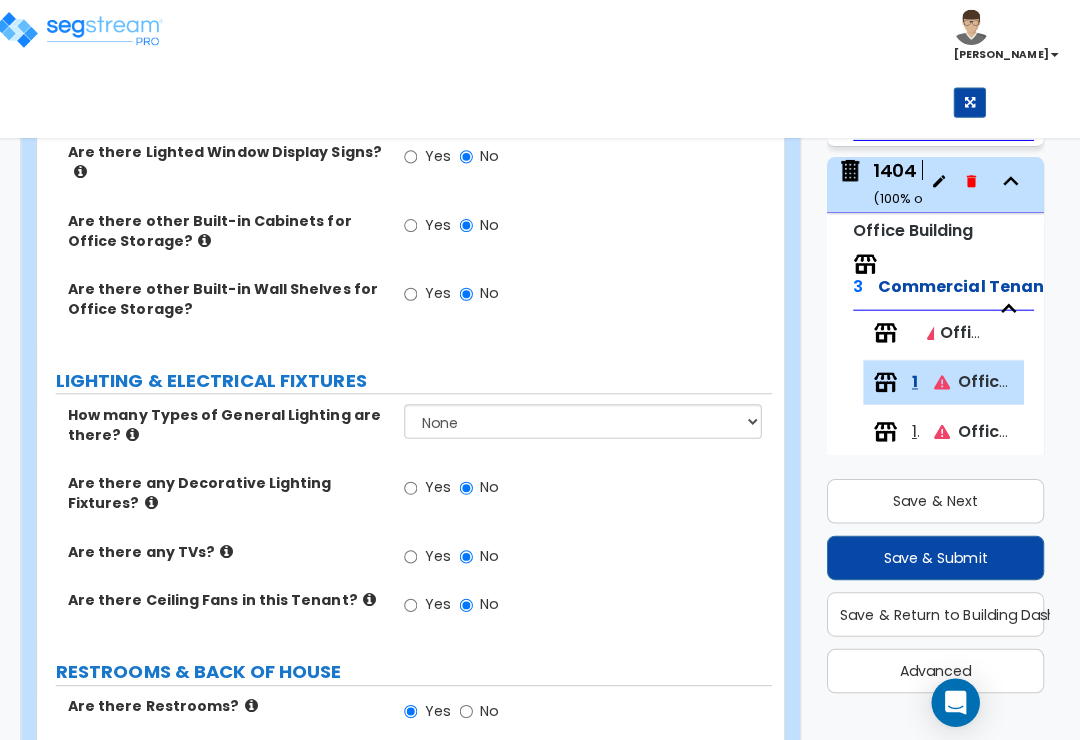 scroll, scrollTop: 2549, scrollLeft: 0, axis: vertical 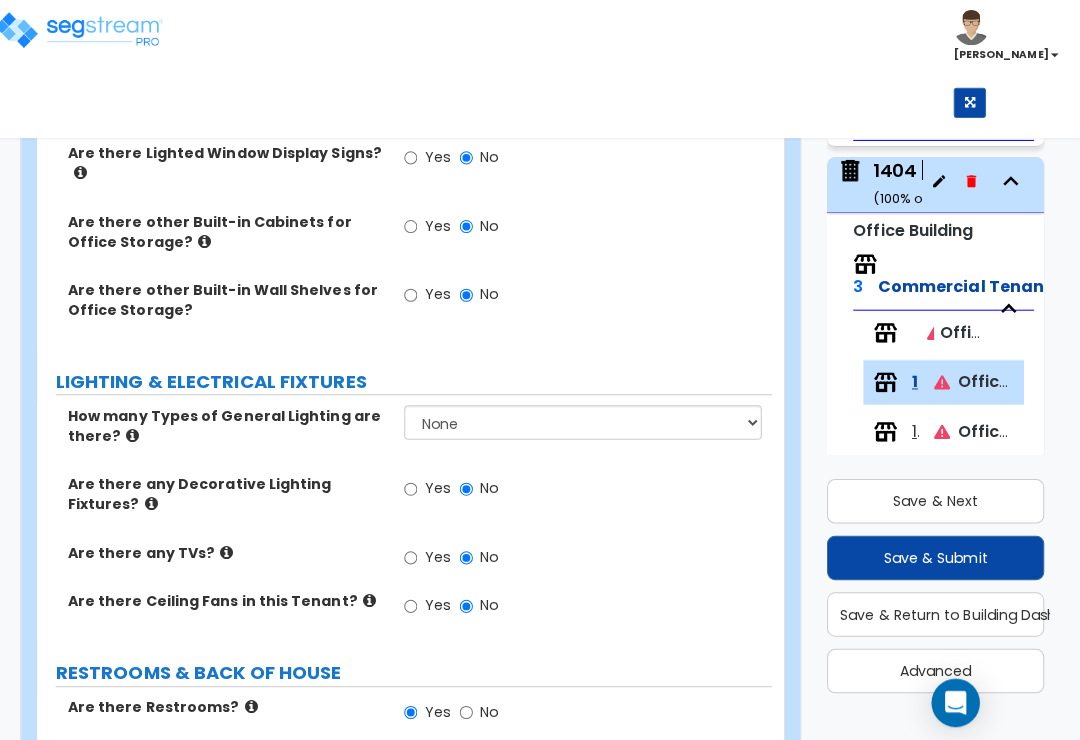 click on "Yes" at bounding box center [416, 753] 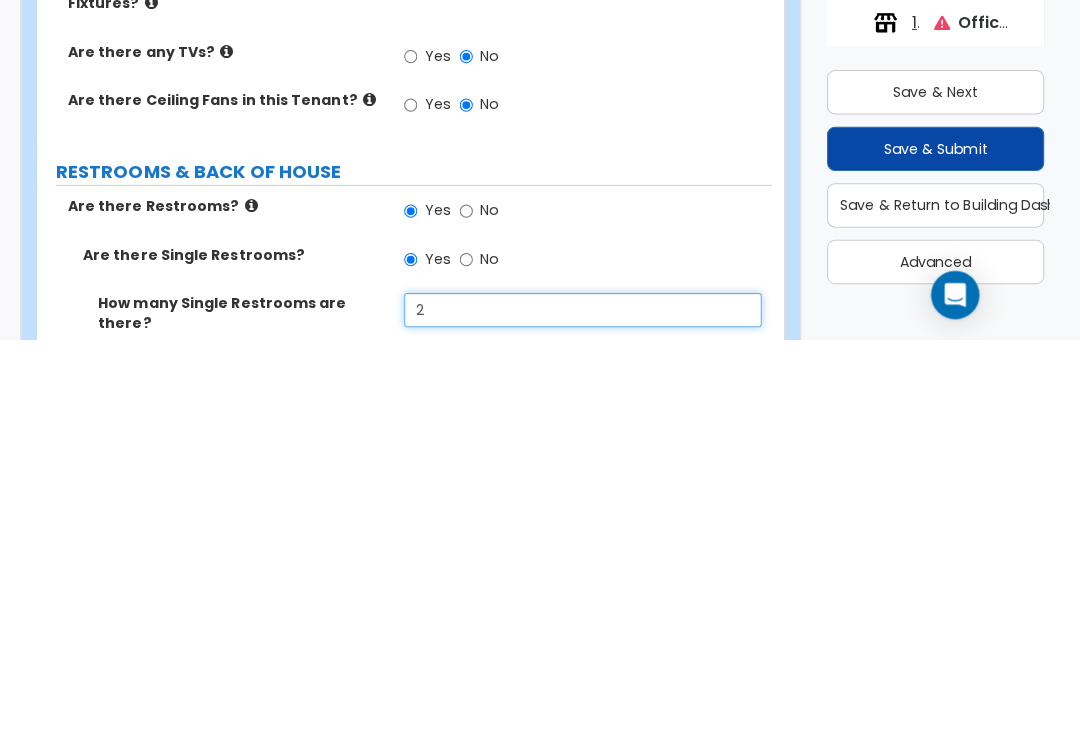 type on "2" 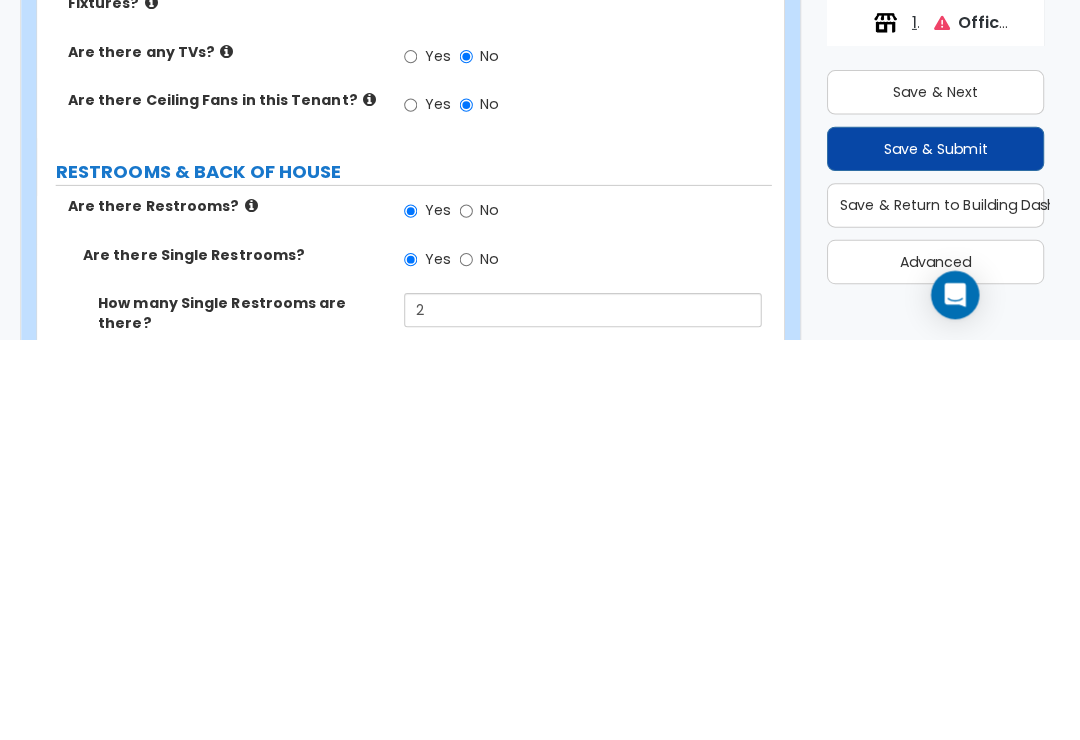 click on "Please Choose One Wall-mounted Vanity-mounted" at bounding box center (586, 779) 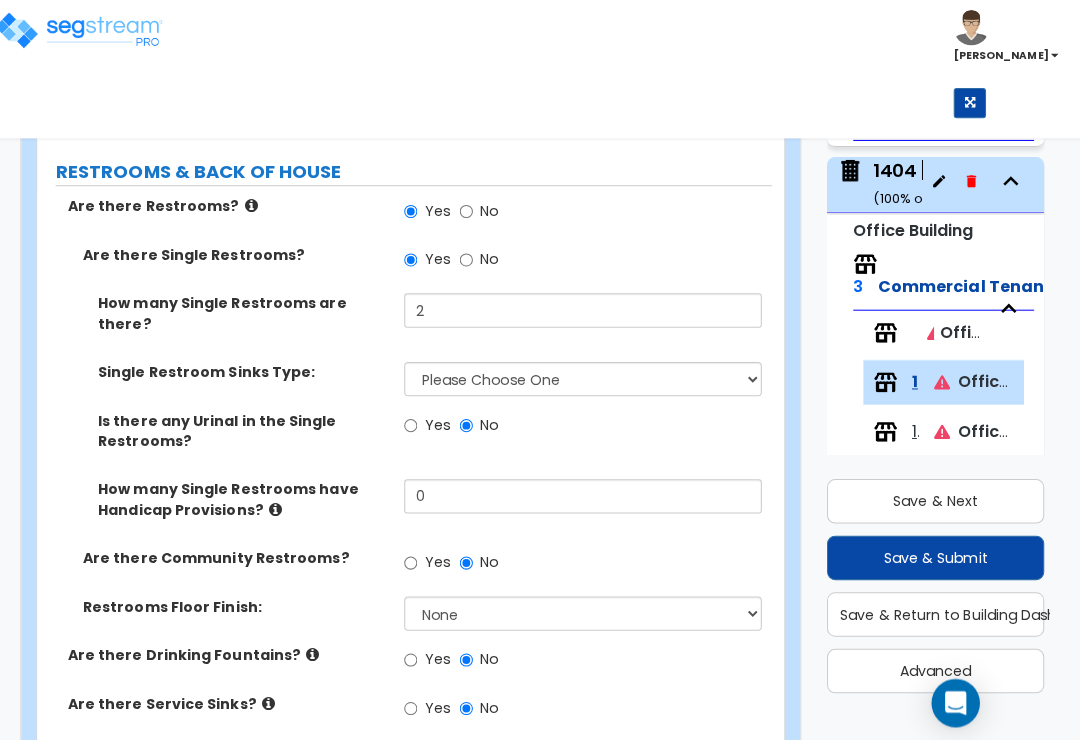 click on "Yes" at bounding box center [416, 749] 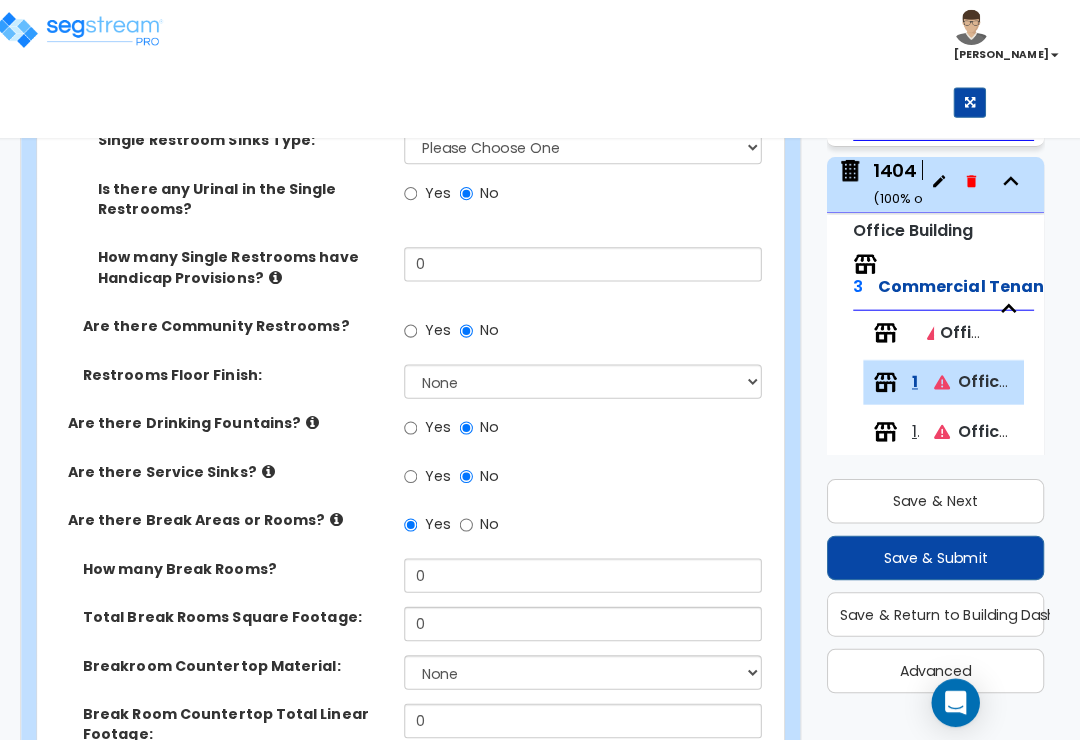 scroll, scrollTop: 3278, scrollLeft: 0, axis: vertical 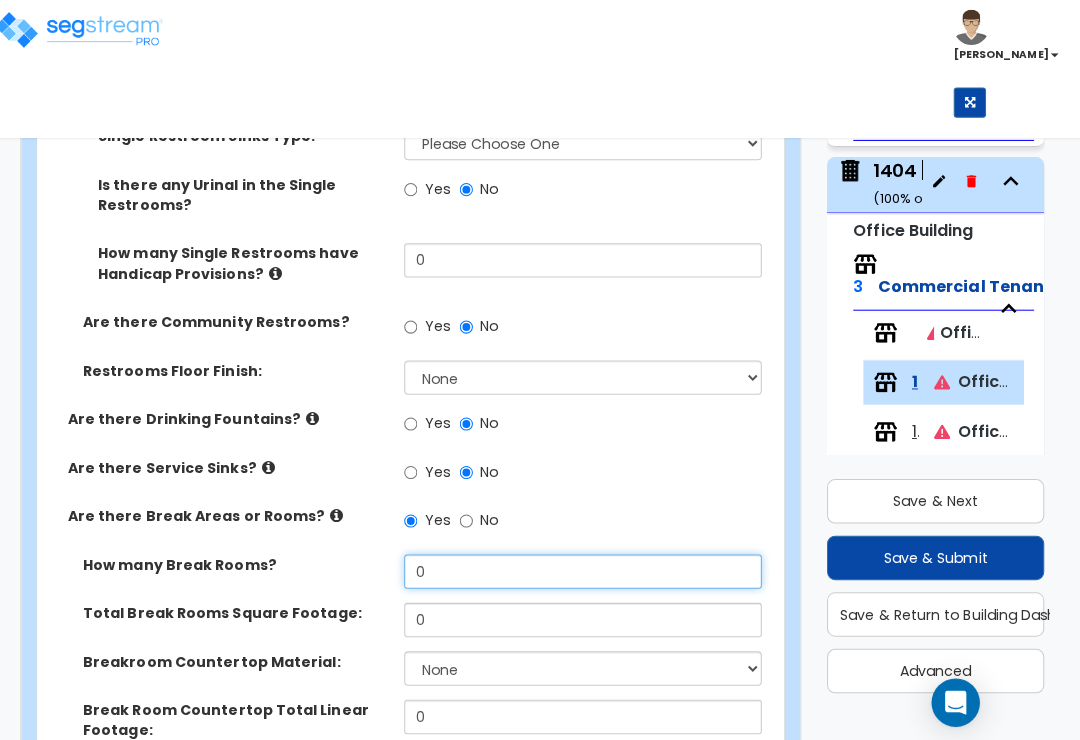 click on "0" at bounding box center [586, 566] 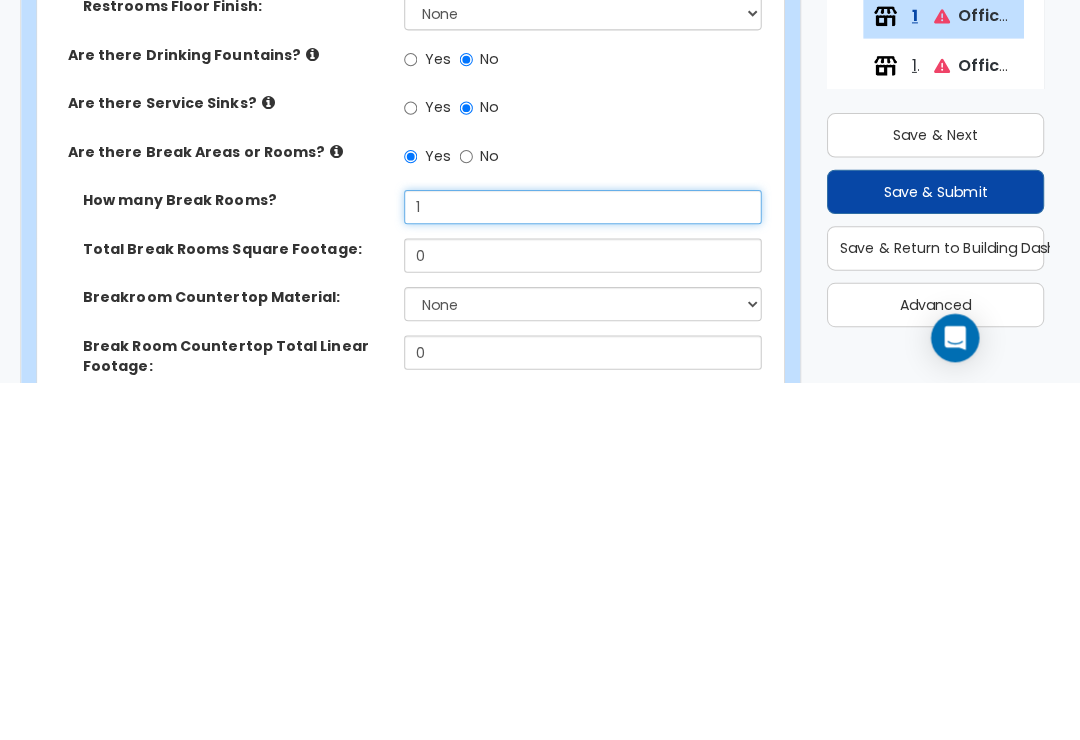 type on "1" 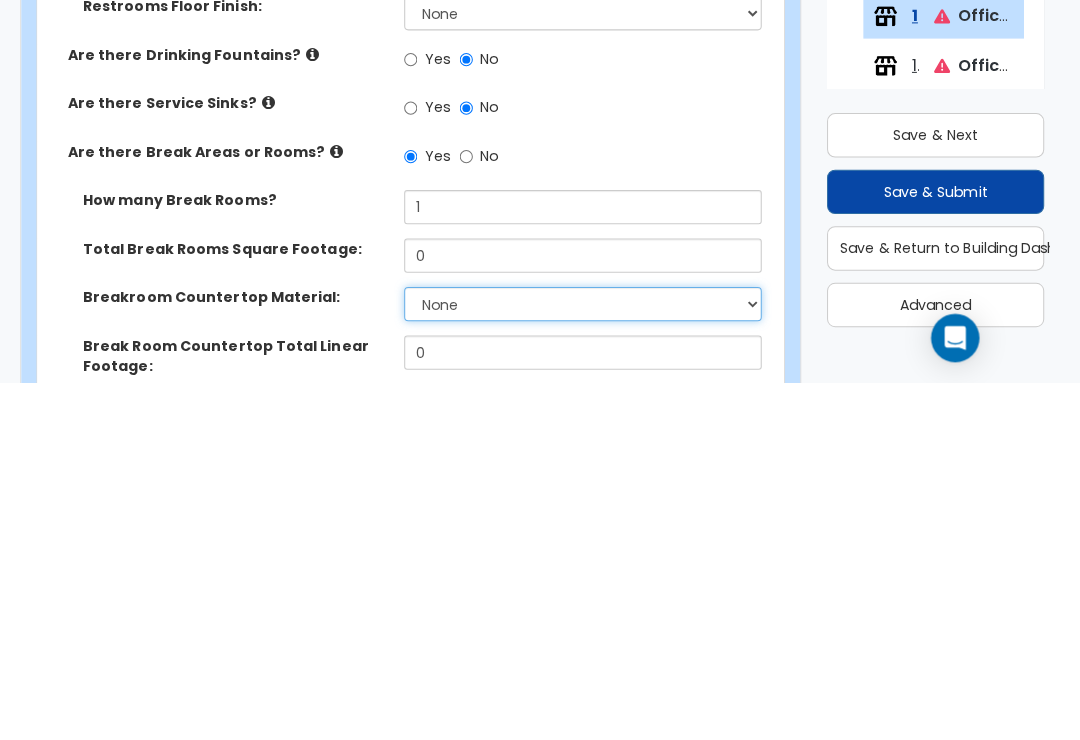 click on "None Plastic Laminate Solid Surface Stone Quartz Marble Tile Wood Stainless Steel" at bounding box center [586, 662] 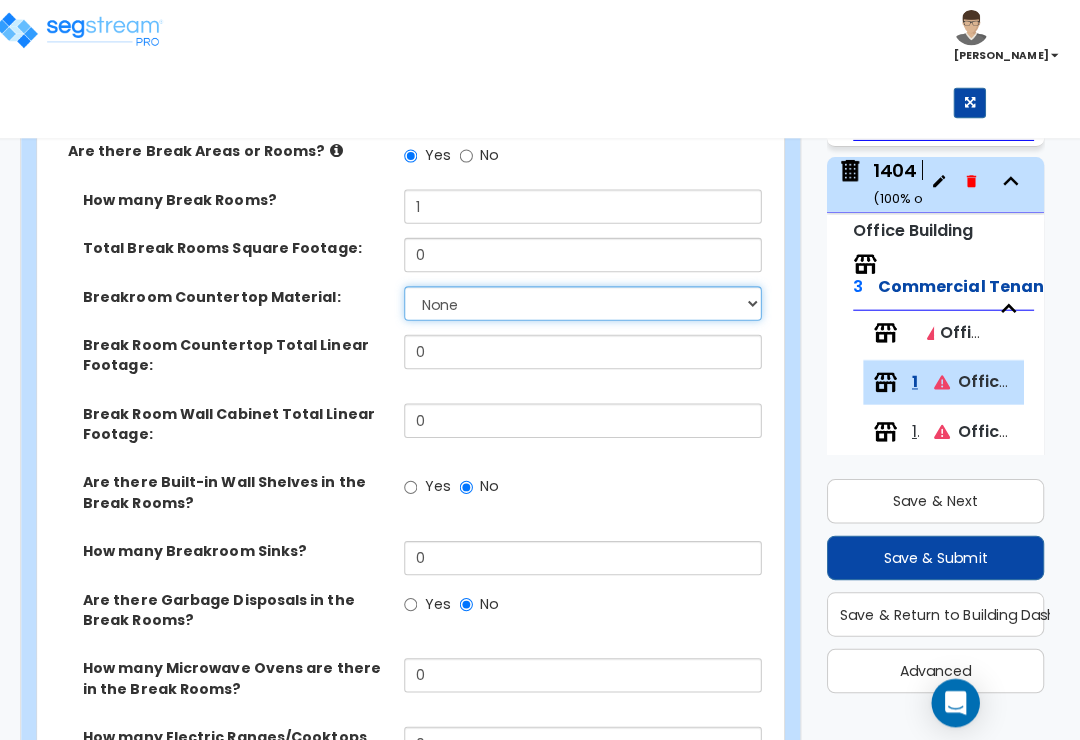 select on "4" 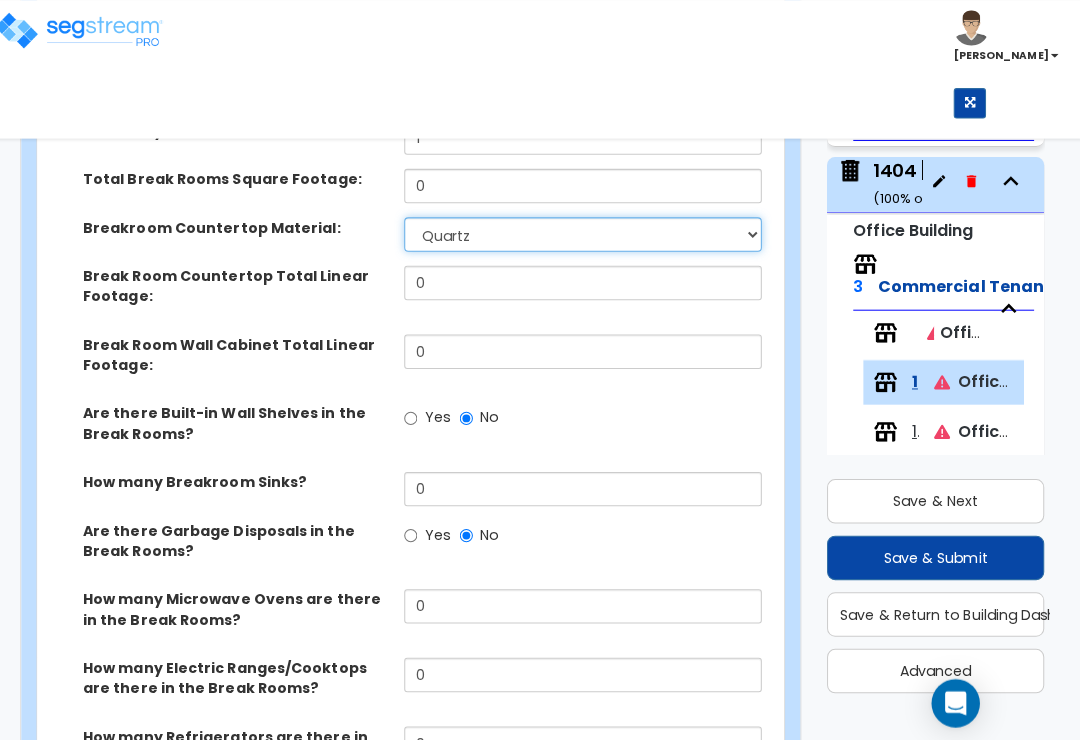 scroll, scrollTop: 3708, scrollLeft: 0, axis: vertical 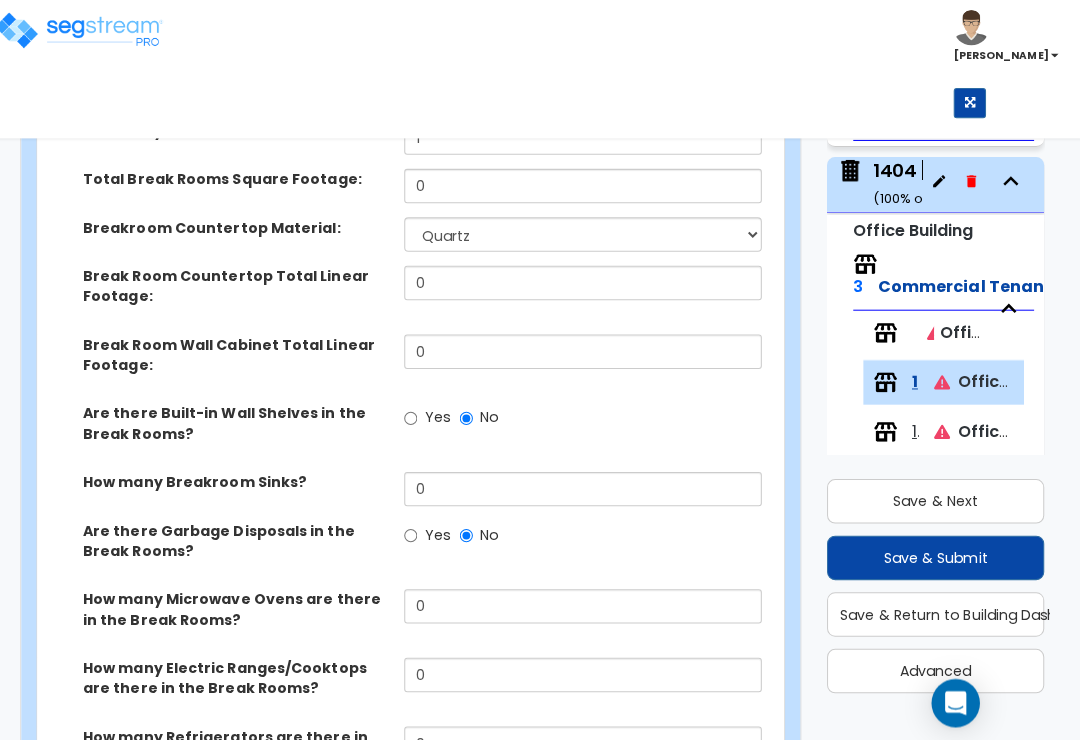 click on "Yes" at bounding box center [416, 530] 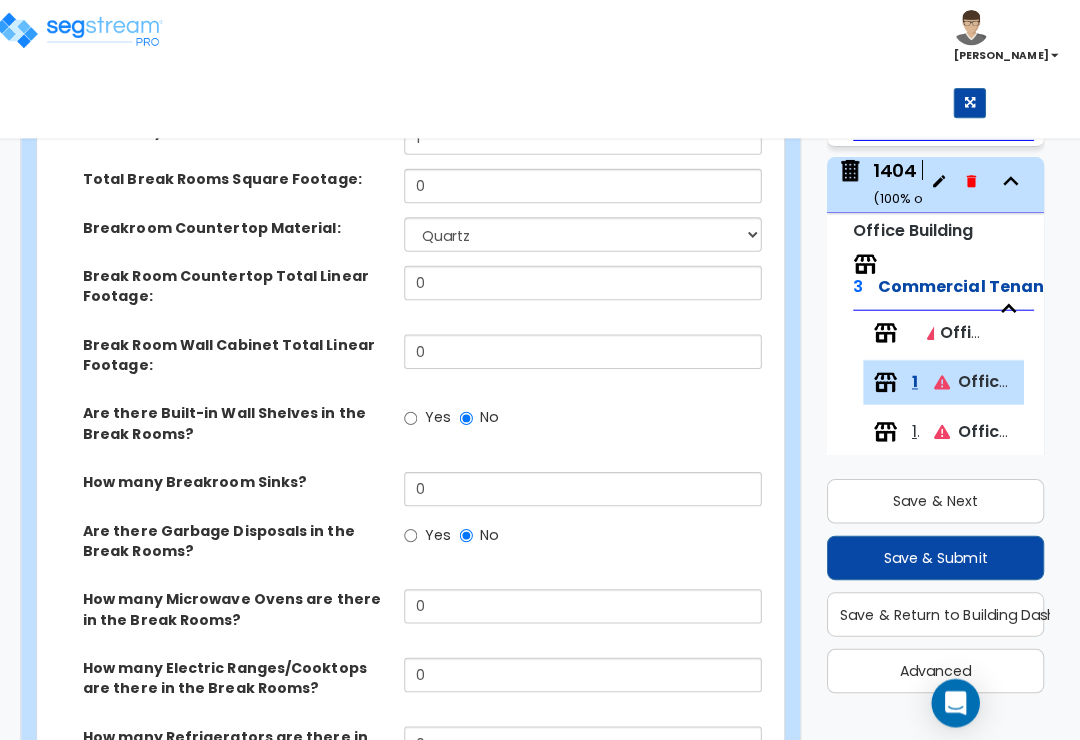 radio on "true" 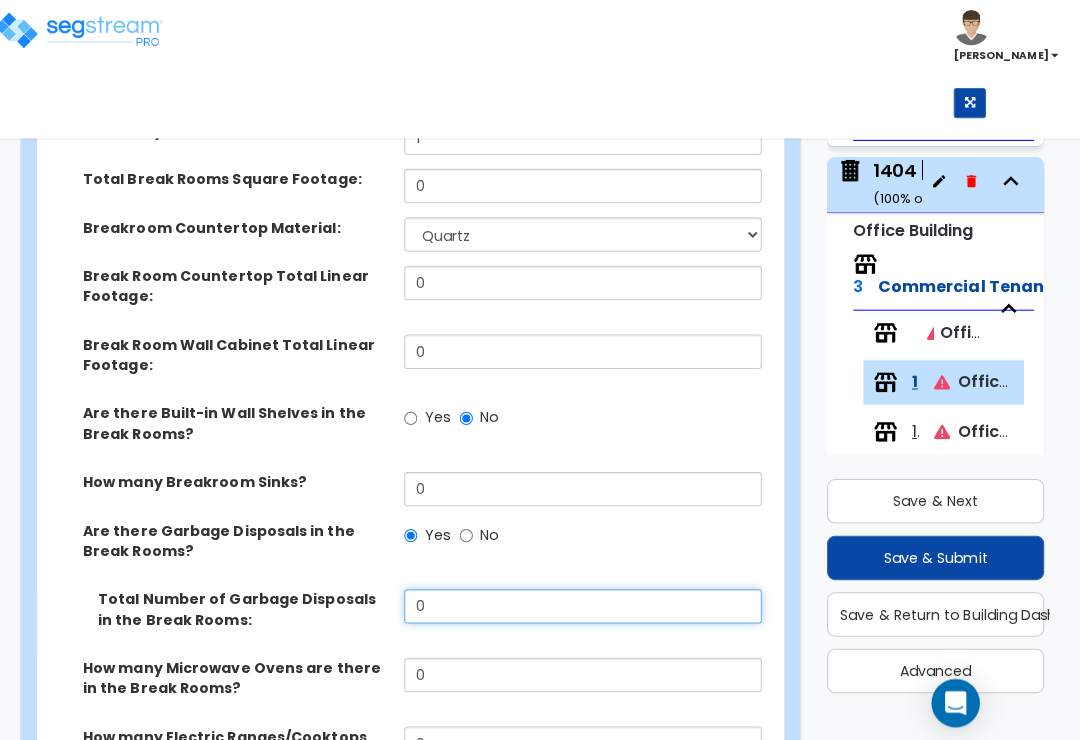 click on "0" at bounding box center (586, 600) 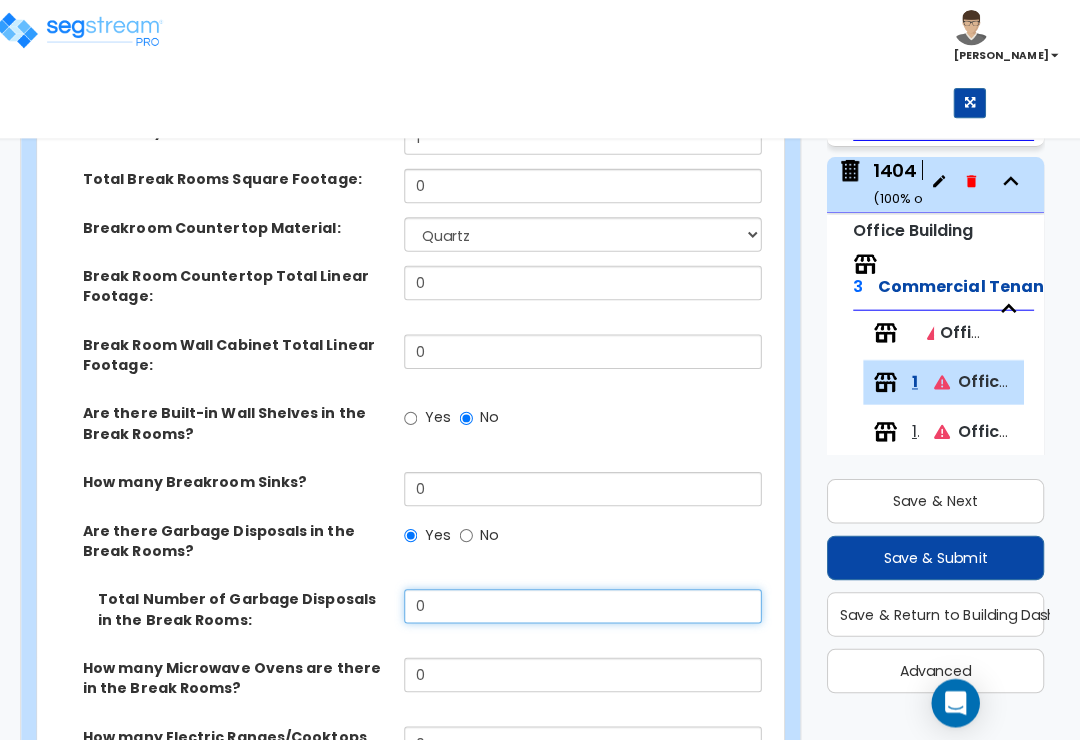 scroll, scrollTop: 3708, scrollLeft: 0, axis: vertical 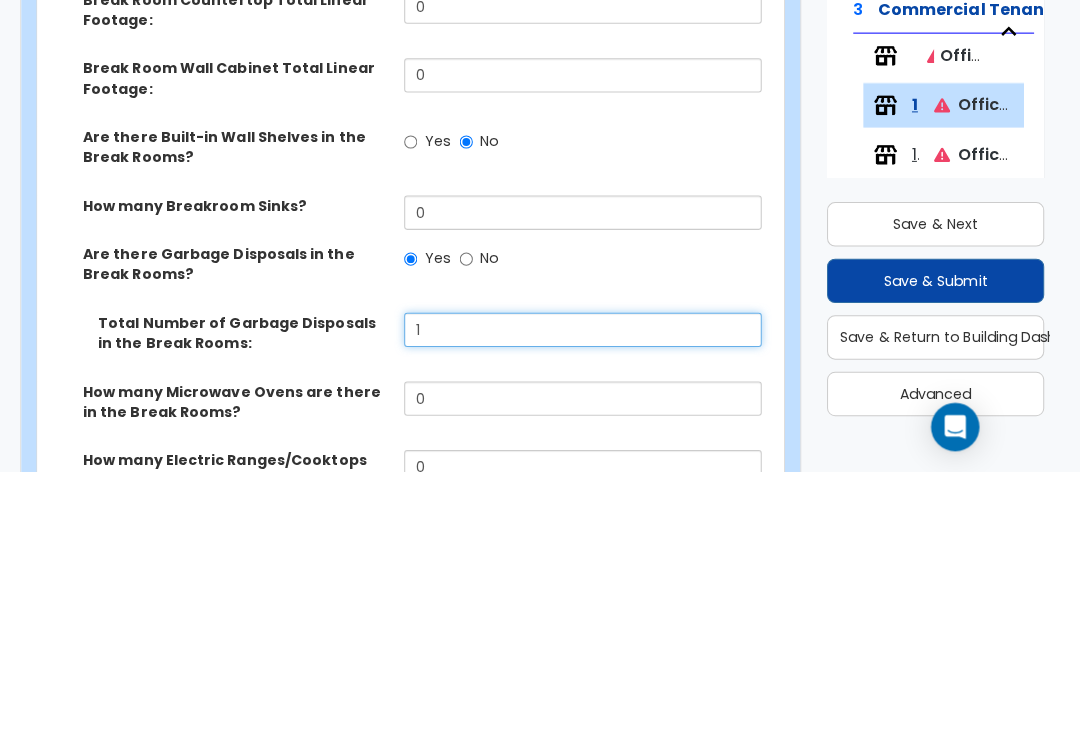 type on "1" 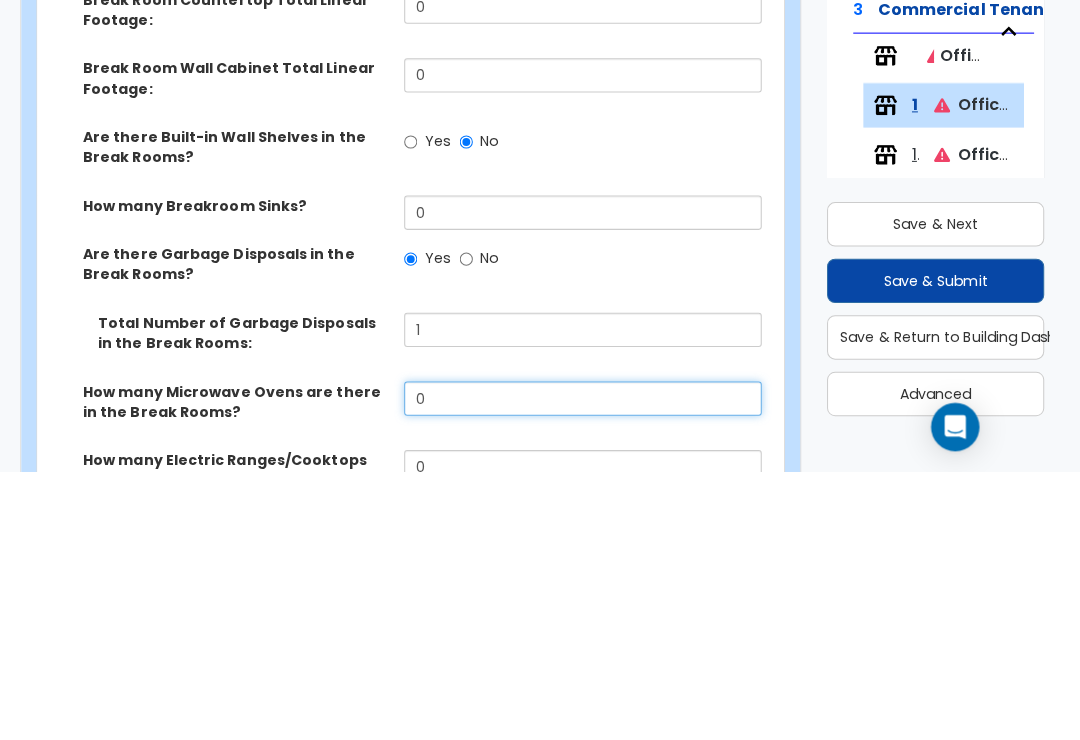 click on "0" at bounding box center [586, 668] 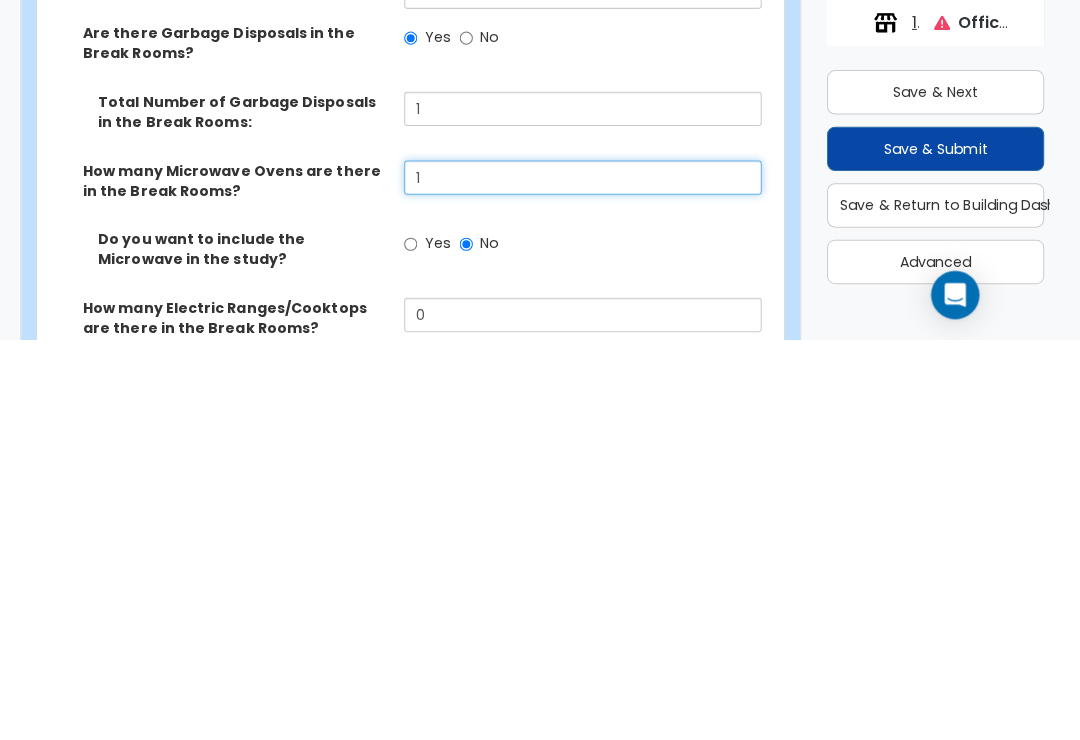 scroll, scrollTop: 3797, scrollLeft: 0, axis: vertical 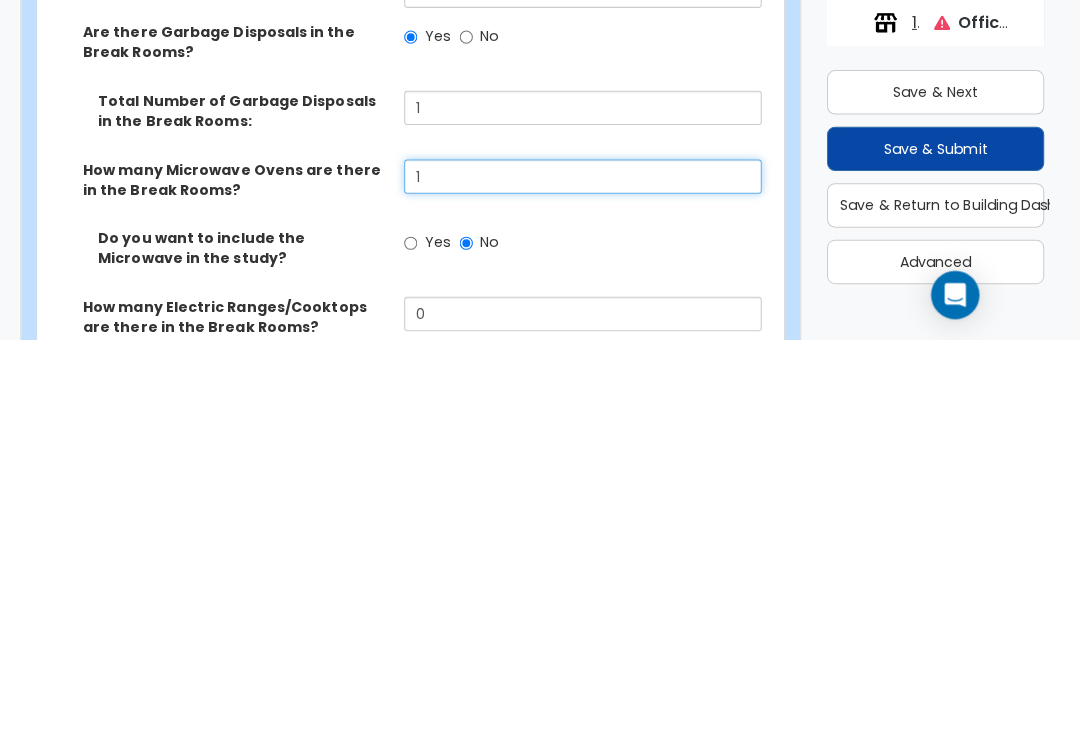 type on "1" 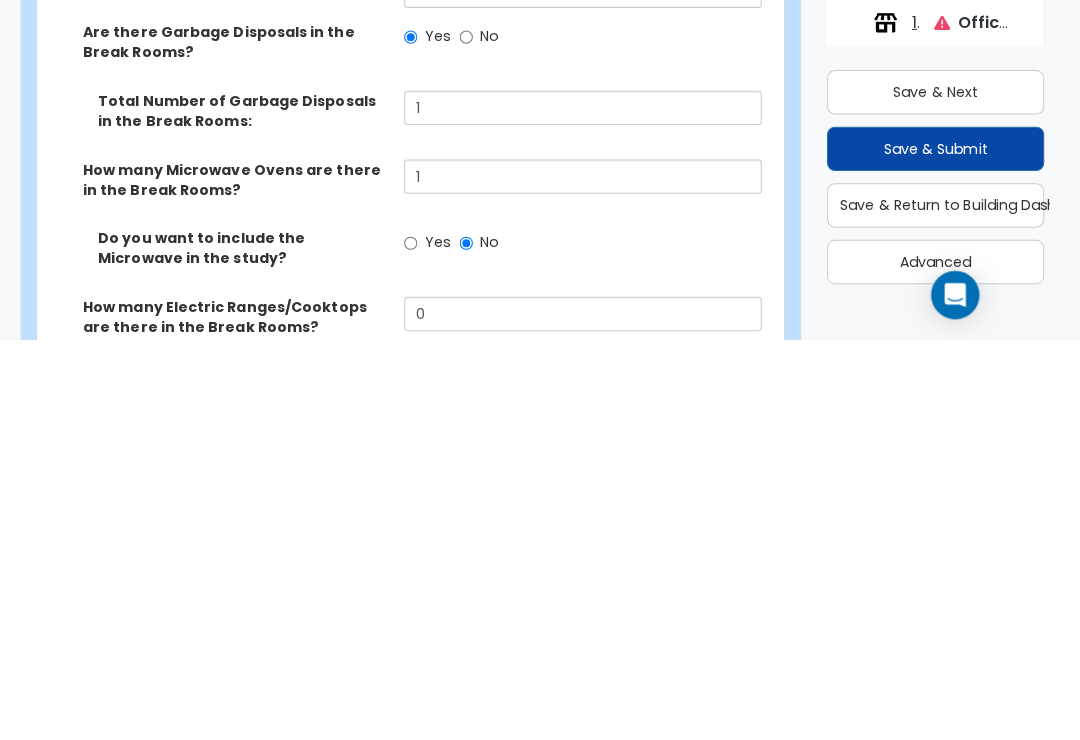 click on "0" at bounding box center (586, 783) 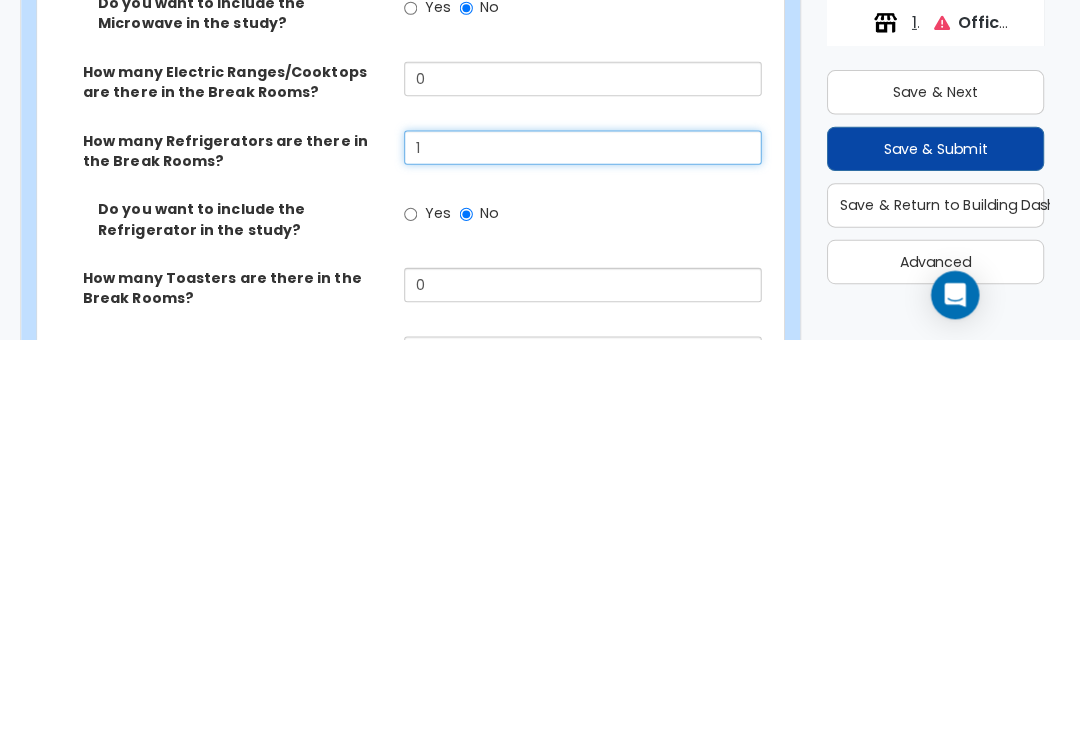 scroll, scrollTop: 4037, scrollLeft: 0, axis: vertical 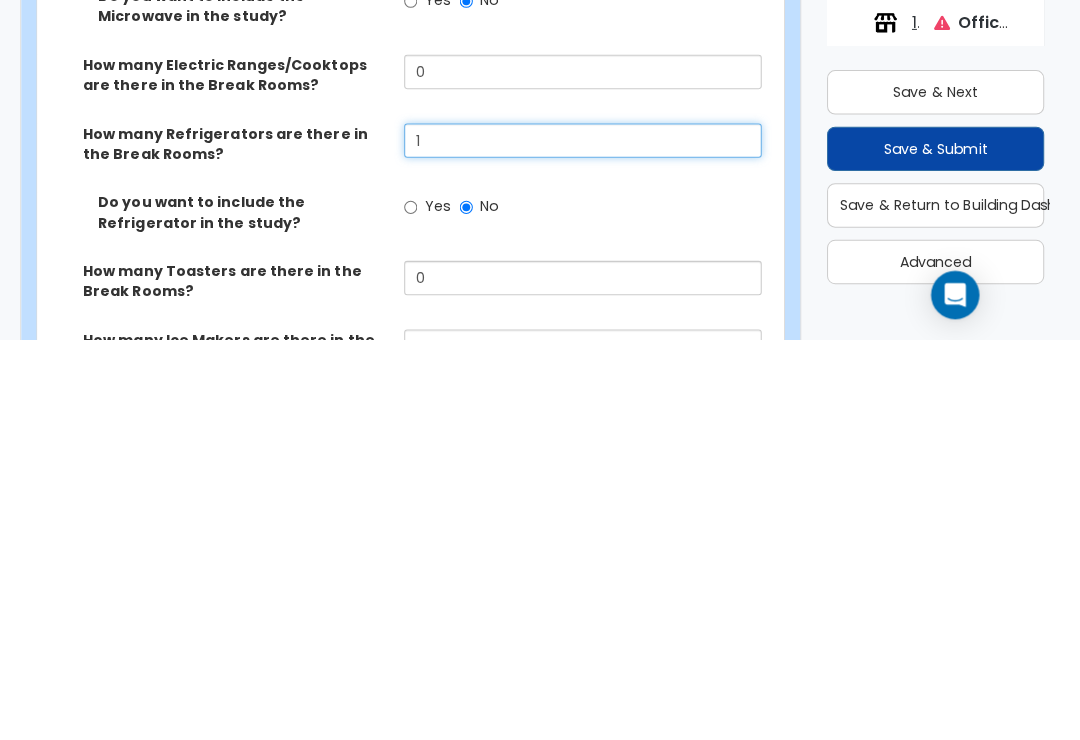 type on "1" 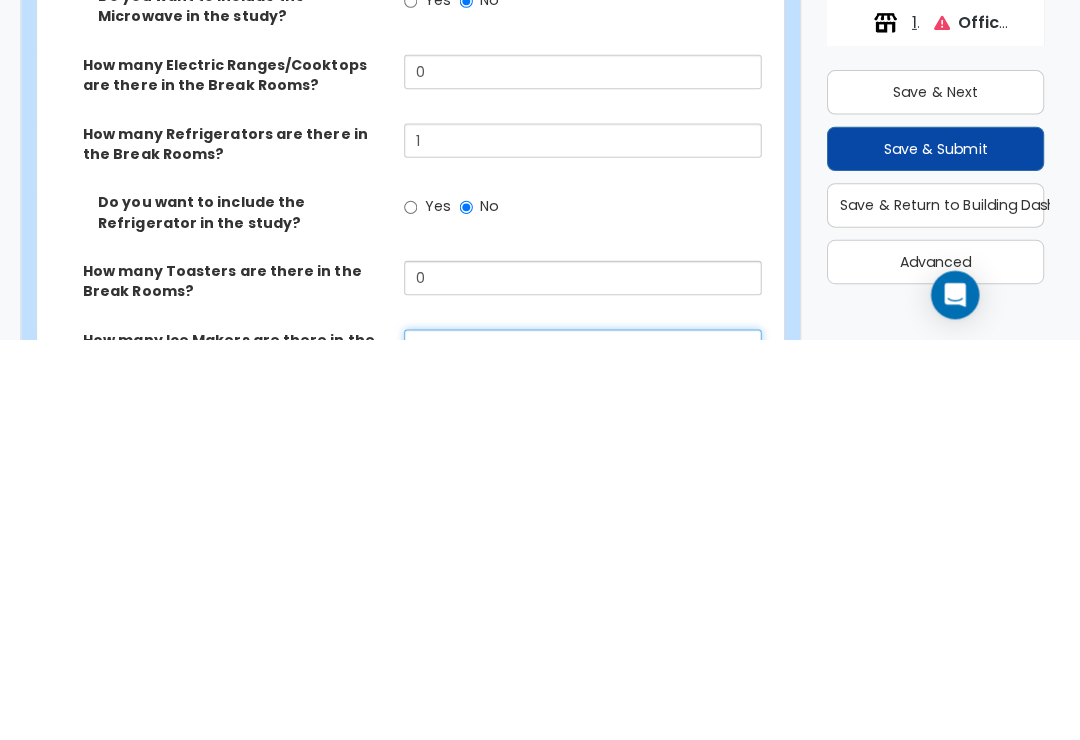 click on "0" at bounding box center [586, 747] 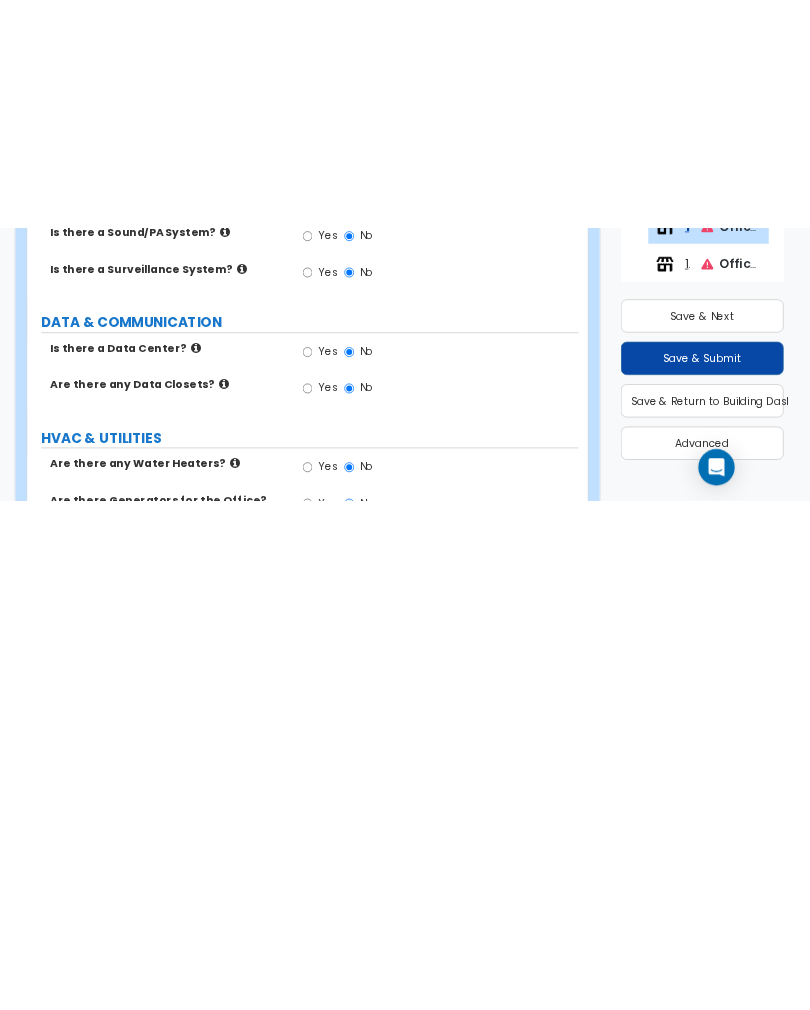 scroll, scrollTop: 5080, scrollLeft: 8, axis: both 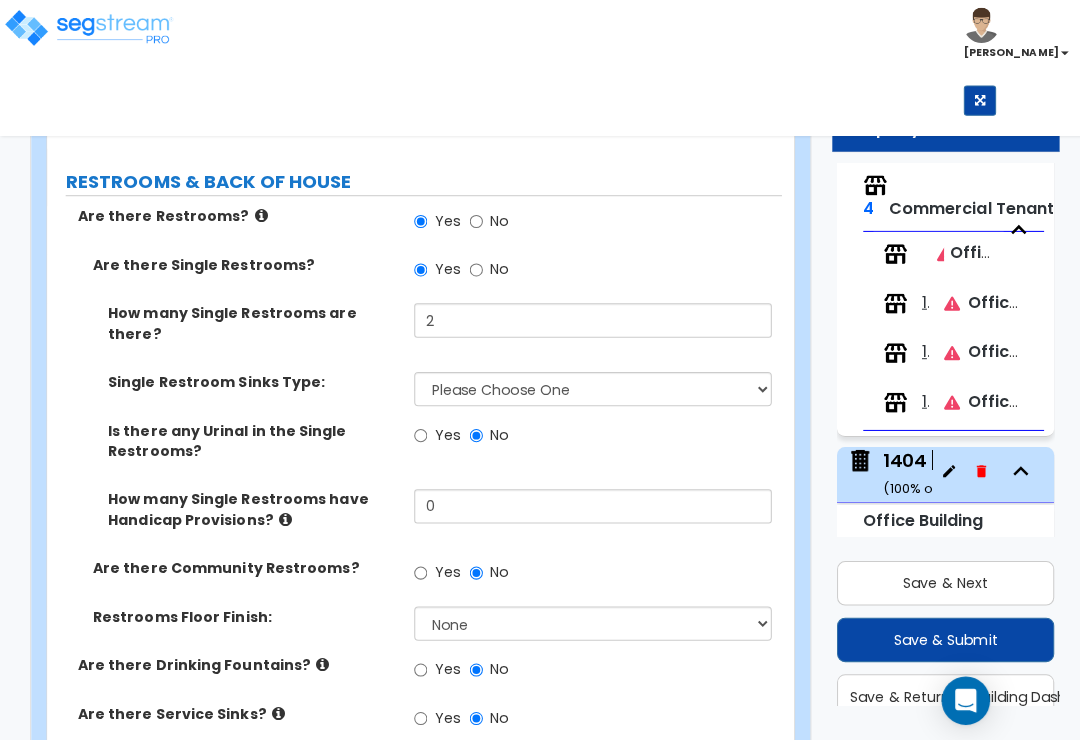 type on "1" 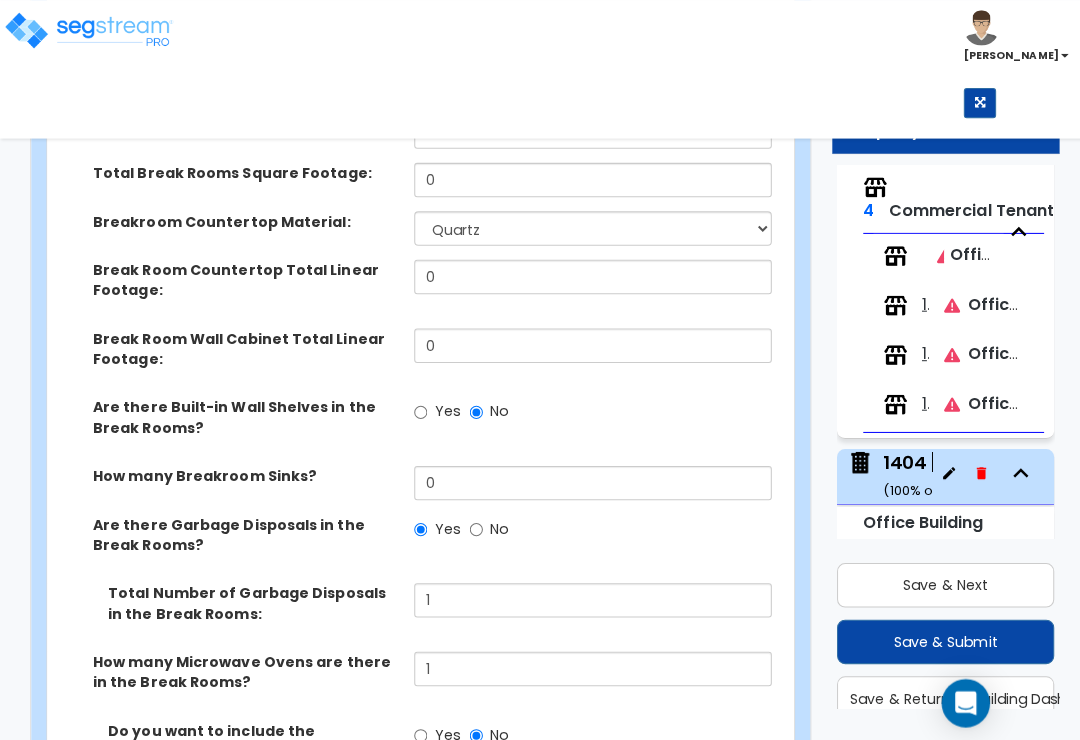 scroll, scrollTop: 3709, scrollLeft: 0, axis: vertical 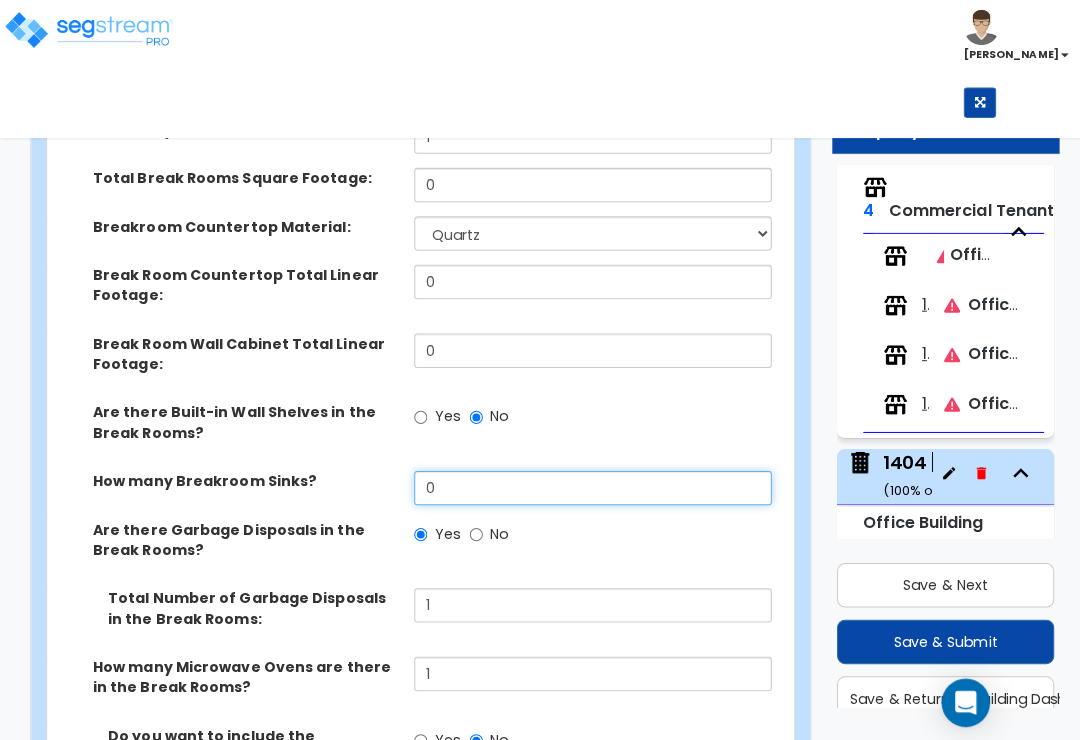 click on "0" at bounding box center (586, 483) 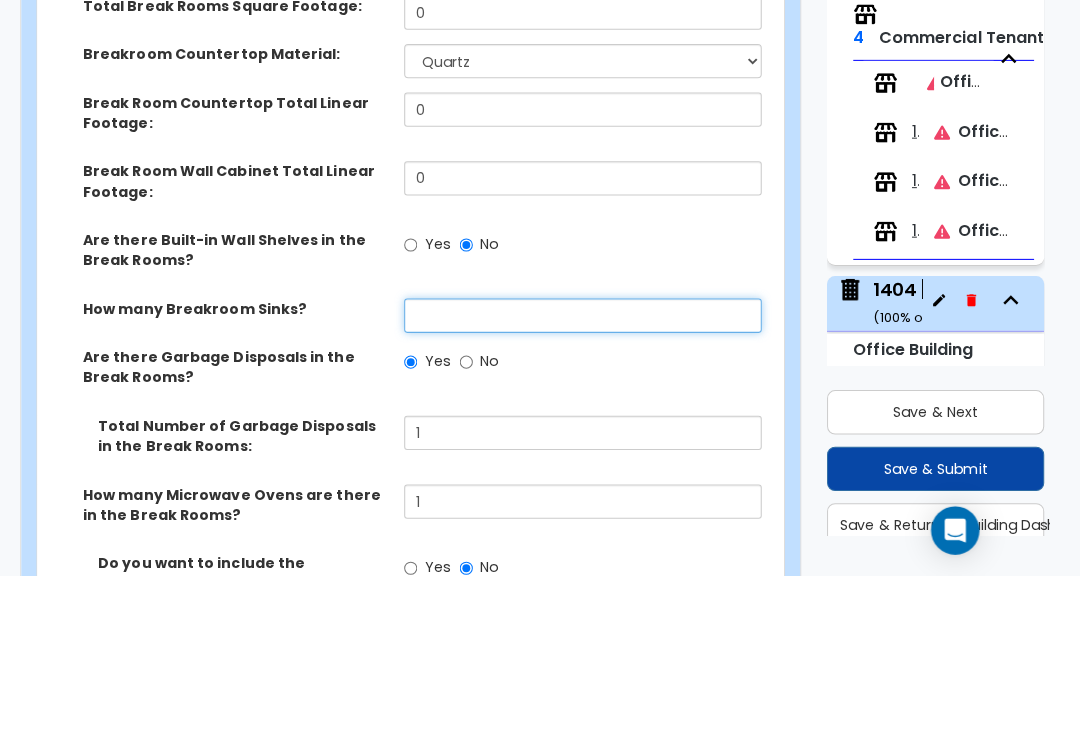 scroll, scrollTop: 67, scrollLeft: 0, axis: vertical 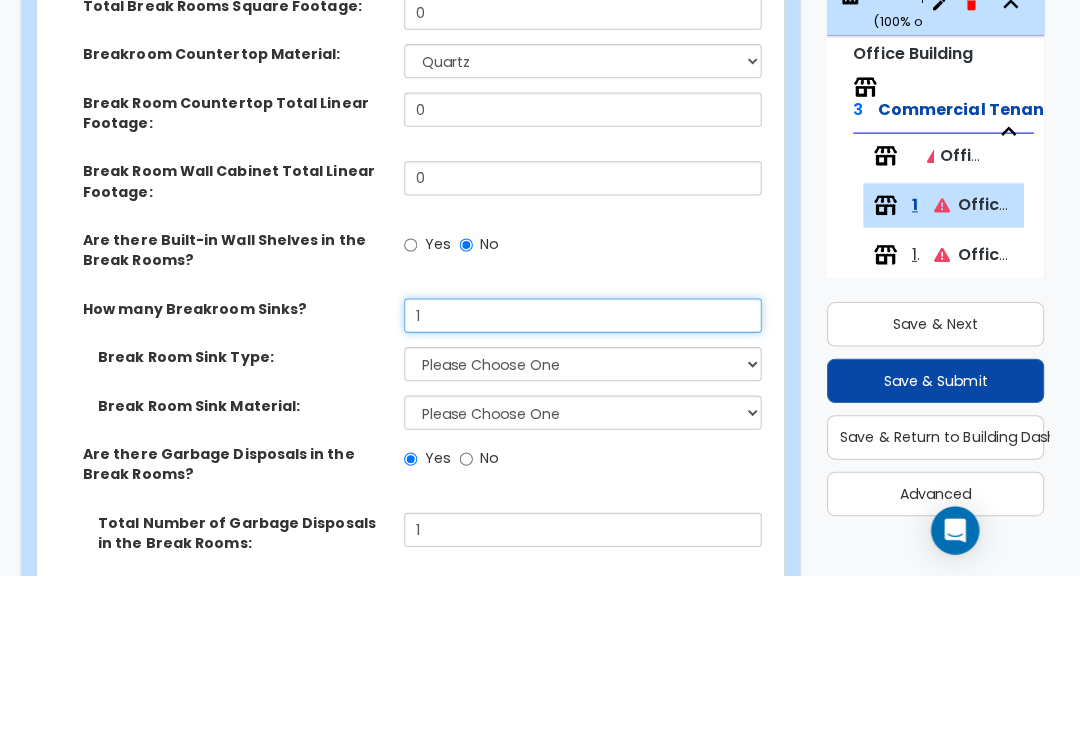 type on "1" 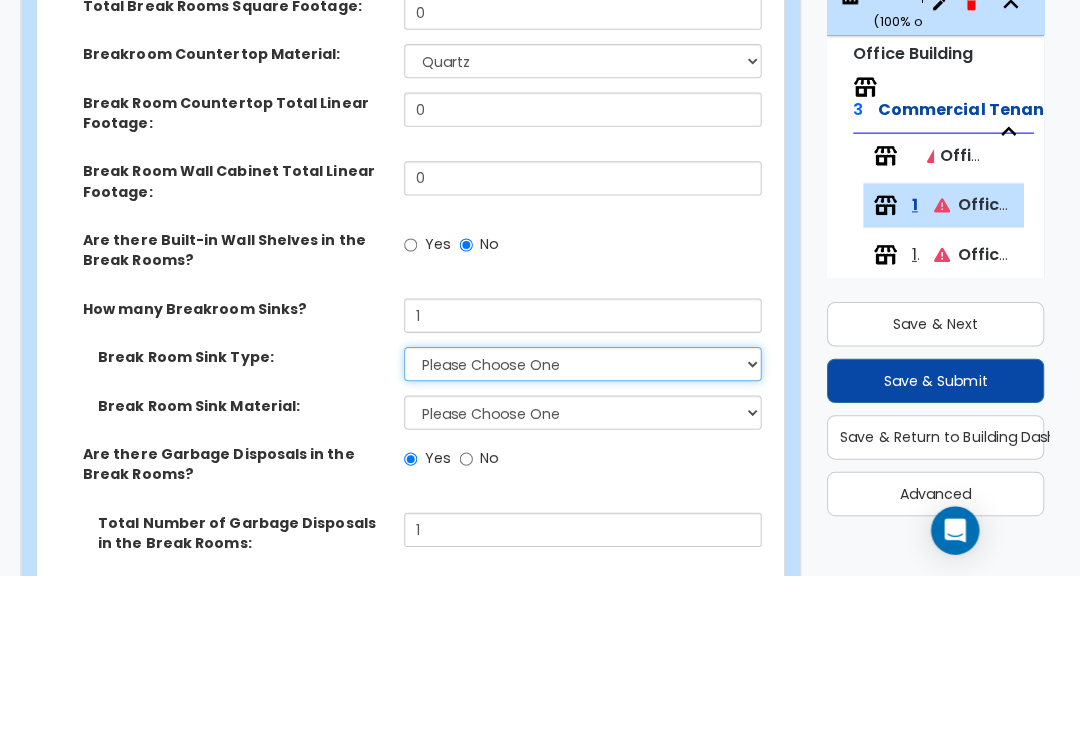 click on "Please Choose One Single Sink Double Sink" at bounding box center (586, 531) 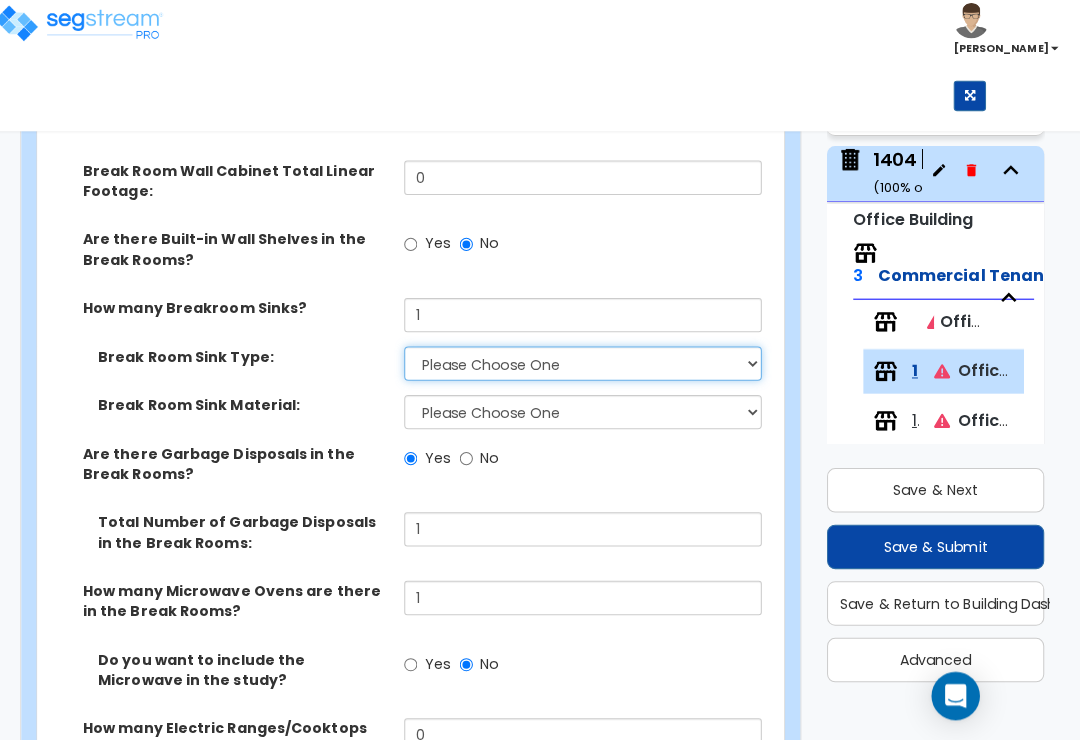 select on "1" 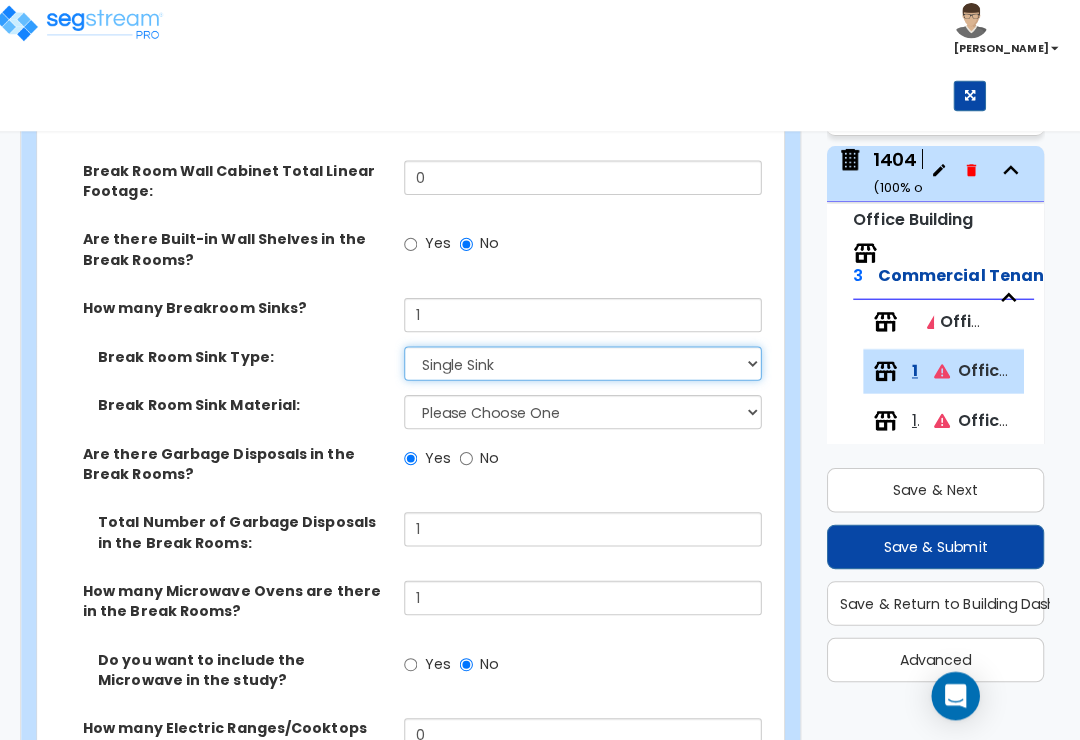 scroll, scrollTop: 4025, scrollLeft: 0, axis: vertical 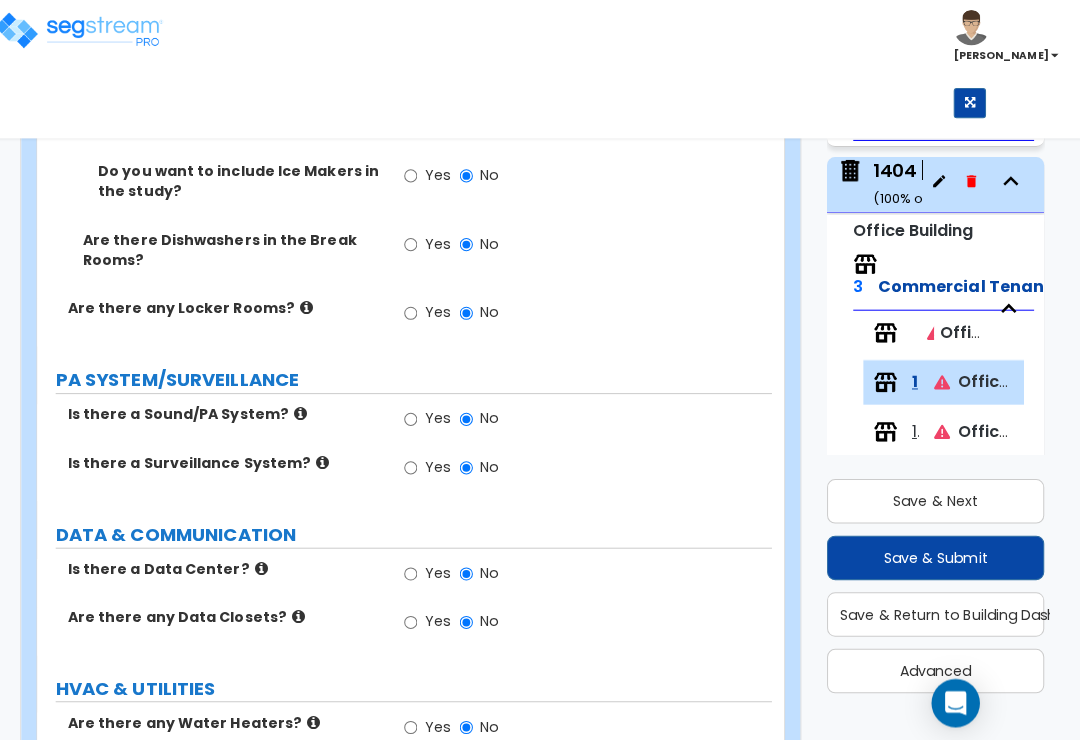 click on "Yes" at bounding box center (432, 465) 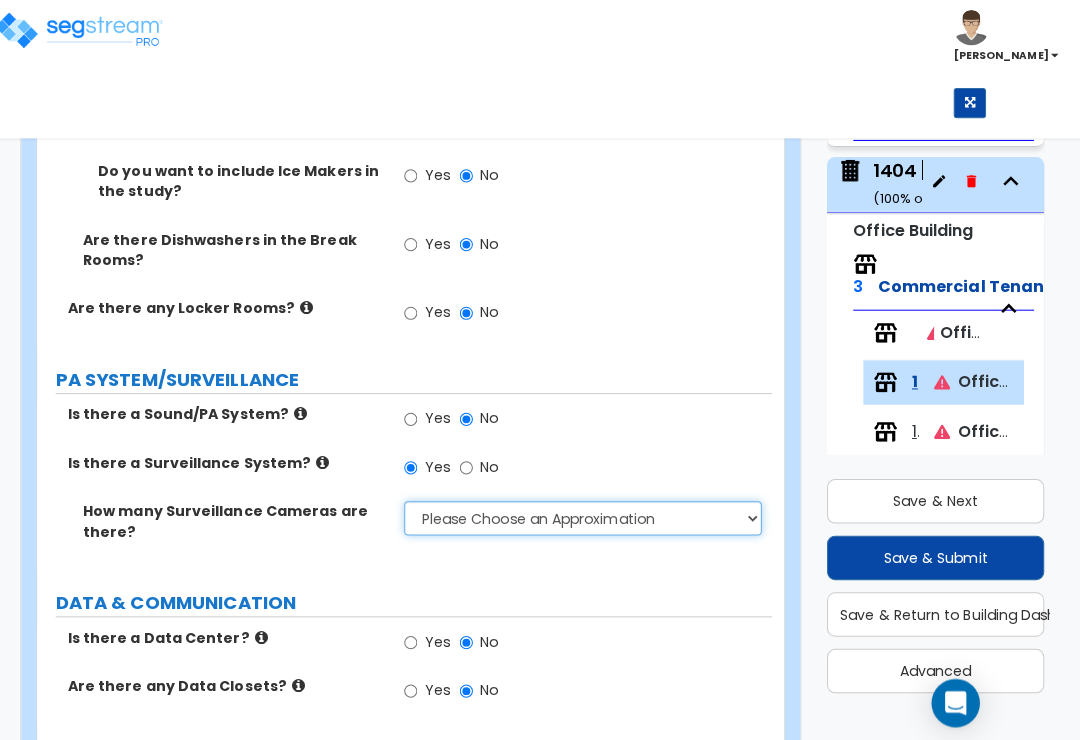 click on "Please Choose an Approximation Barely Noticed Any Noticed a Couple Frequently Seen Enter a Quantity" at bounding box center [586, 513] 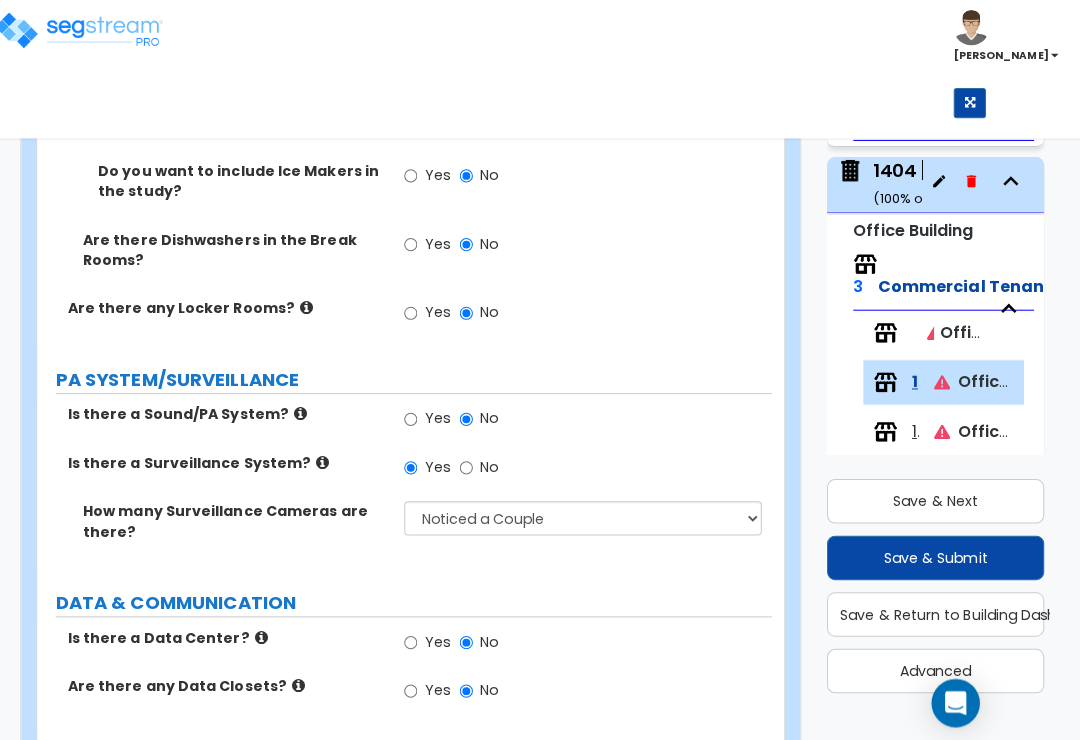 click on "Save & Next" at bounding box center (936, 496) 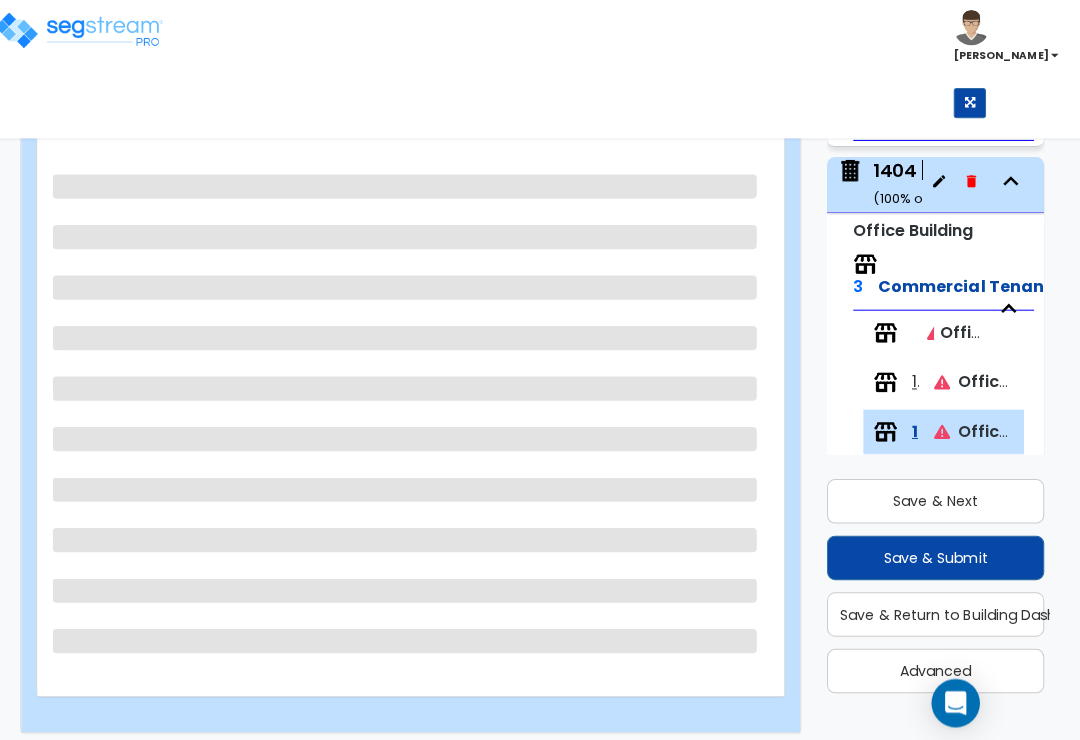 scroll, scrollTop: 276, scrollLeft: 0, axis: vertical 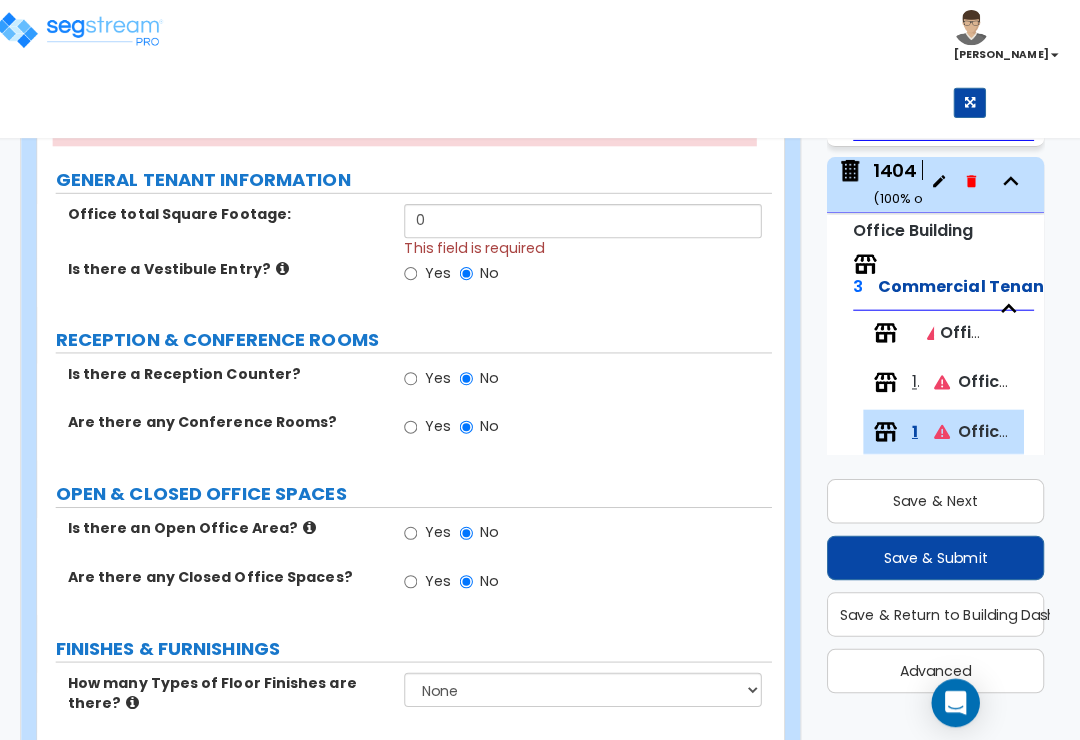 click on "1404 - Suite 400" at bounding box center [916, 427] 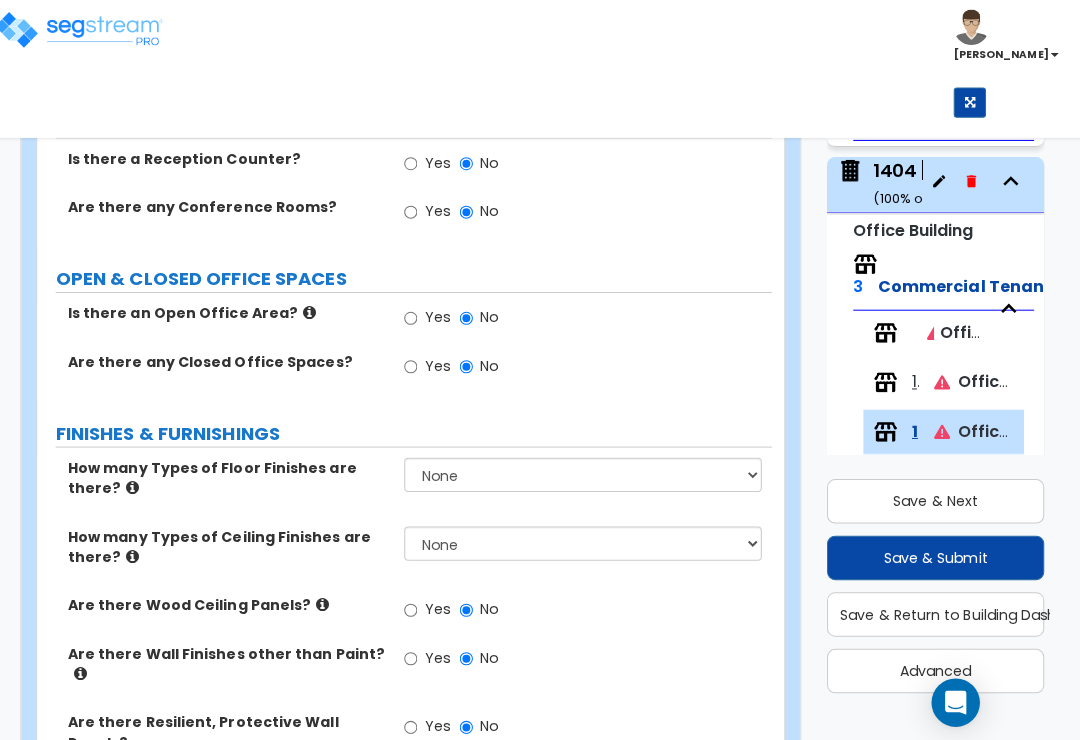 scroll, scrollTop: 490, scrollLeft: 0, axis: vertical 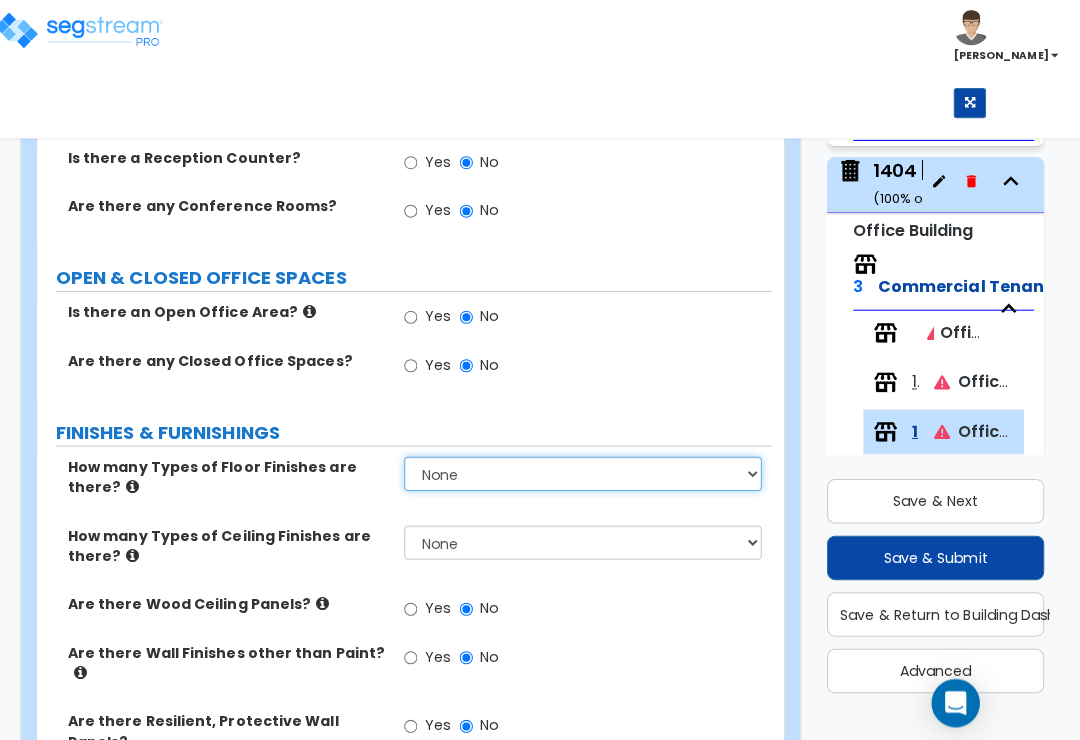 click on "None 1 2 3 4" at bounding box center [586, 469] 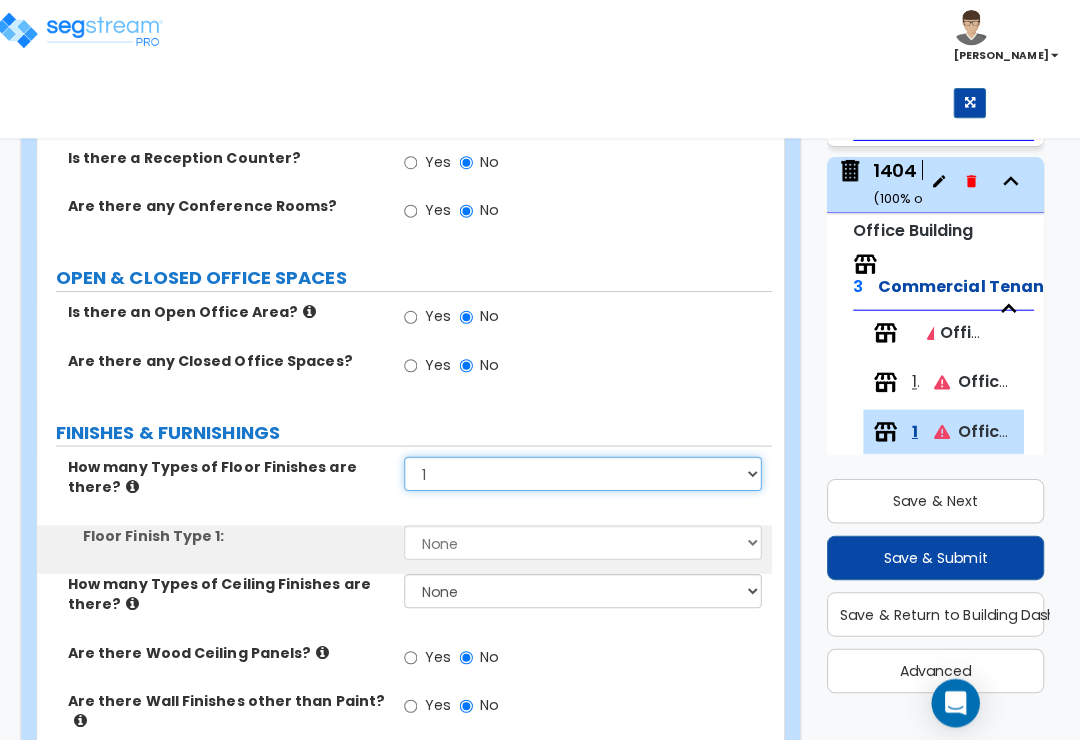click on "None 1 2 3 4" at bounding box center [586, 469] 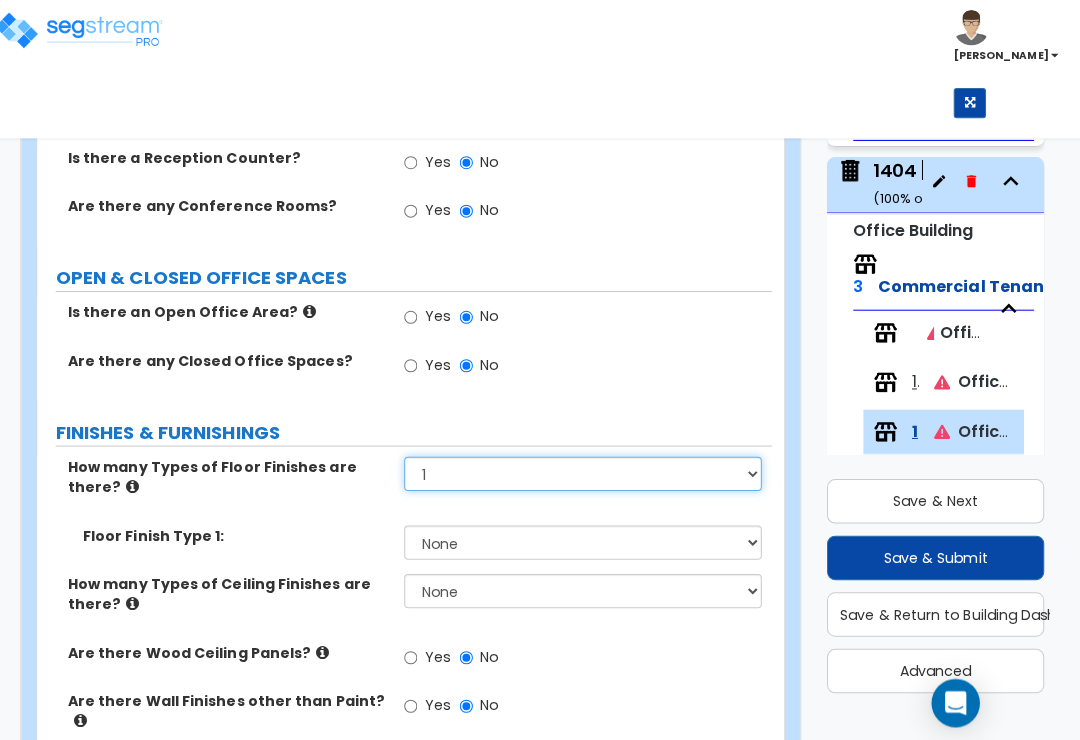select on "2" 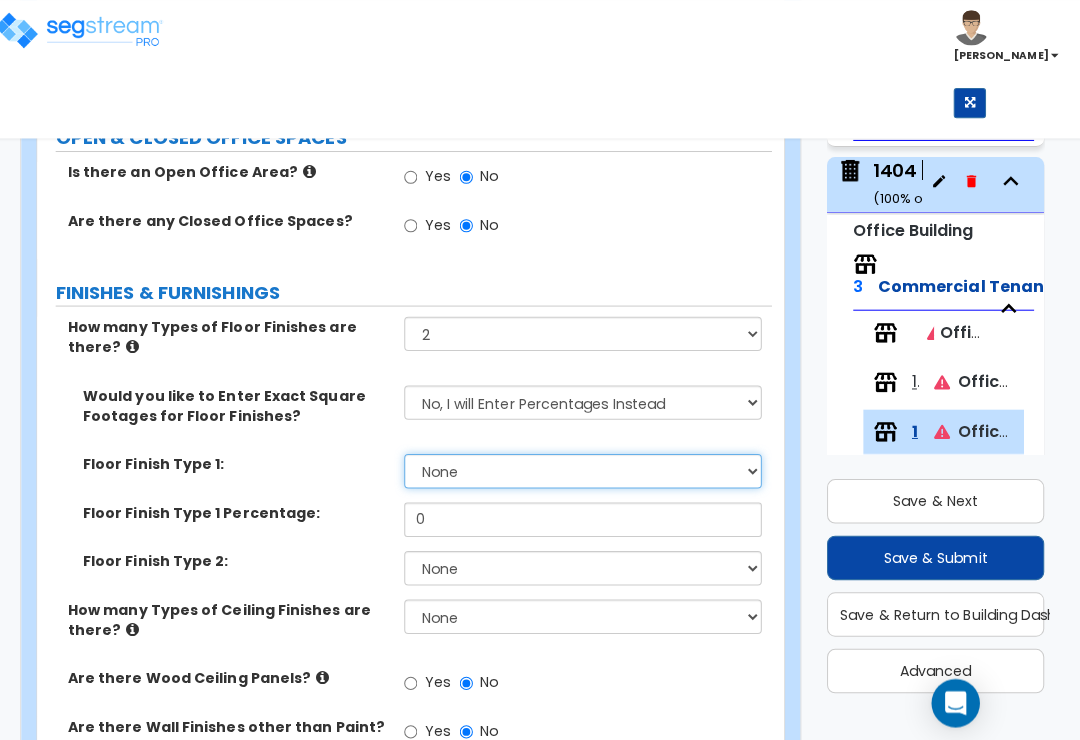 click on "None Tile Flooring Hardwood Flooring Resilient Laminate Flooring VCT Flooring Sheet Carpet Flooring Sheet Vinyl Flooring Carpet Tile Flooring Concrete Flooring" at bounding box center (586, 466) 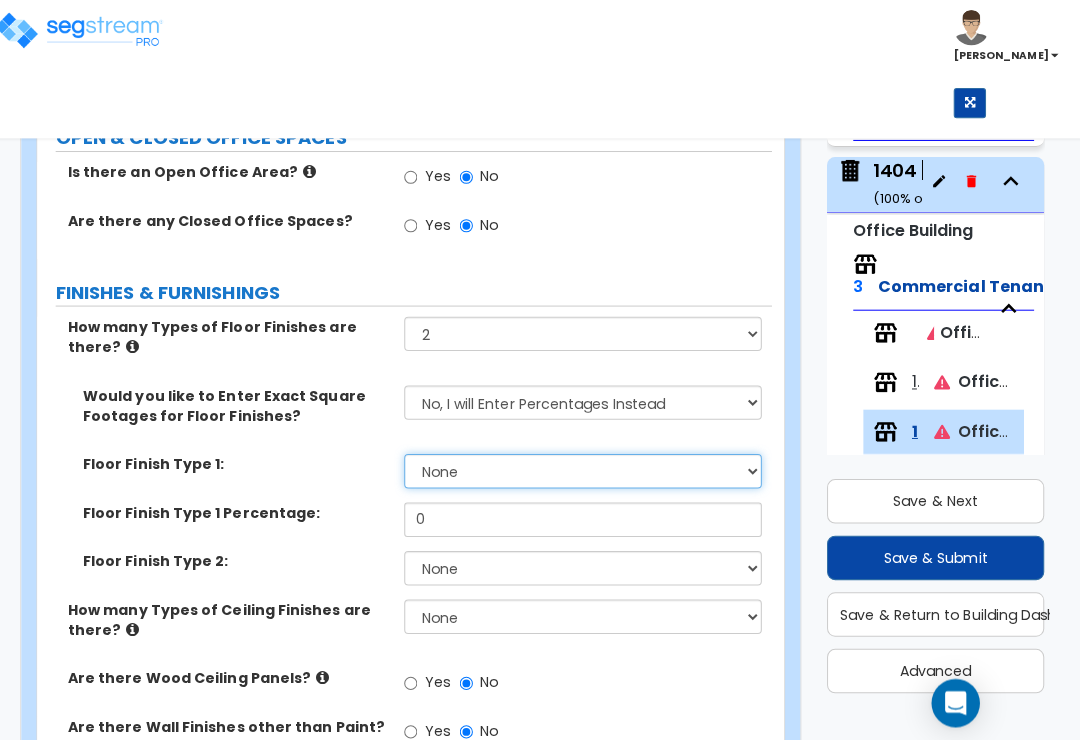 select on "8" 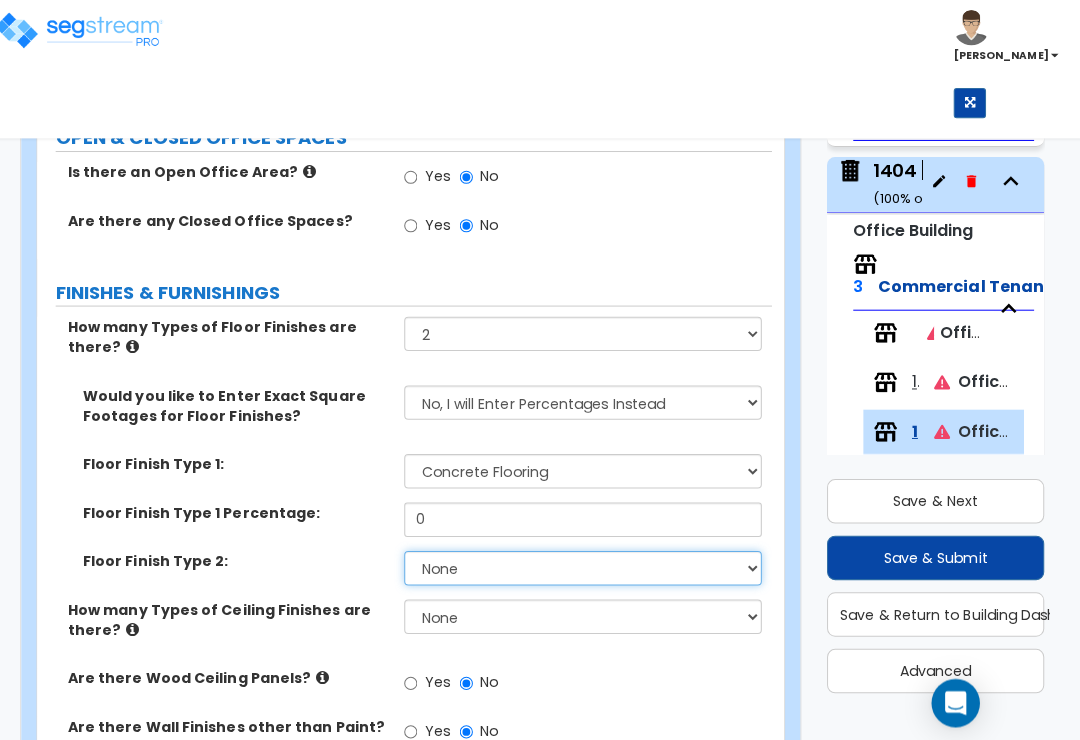 click on "None Tile Flooring Hardwood Flooring Resilient Laminate Flooring VCT Flooring Sheet Carpet Flooring Sheet Vinyl Flooring Carpet Tile Flooring Concrete Flooring" at bounding box center [586, 562] 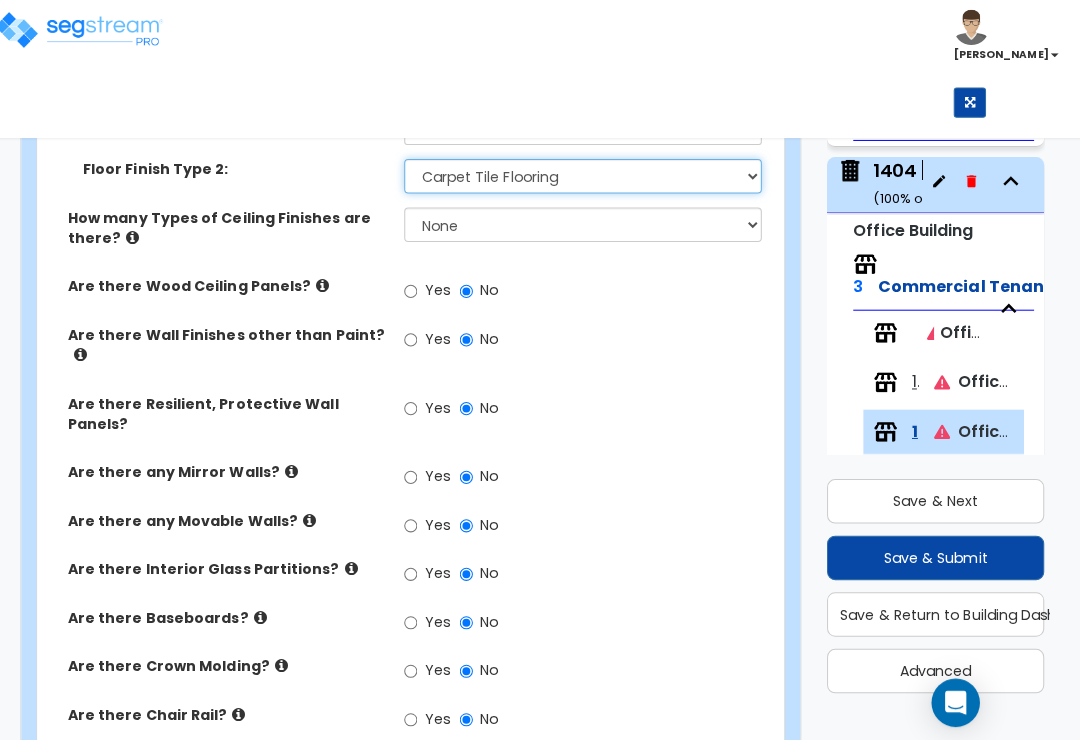 scroll, scrollTop: 1017, scrollLeft: 0, axis: vertical 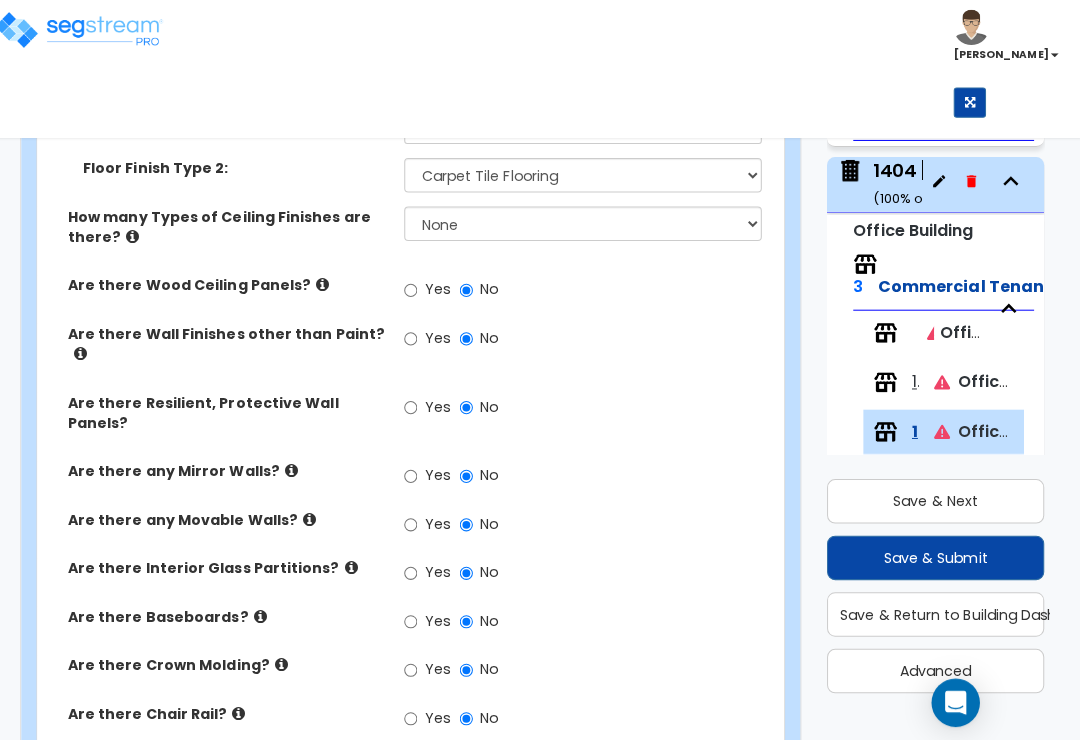 click on "Yes" at bounding box center (416, 616) 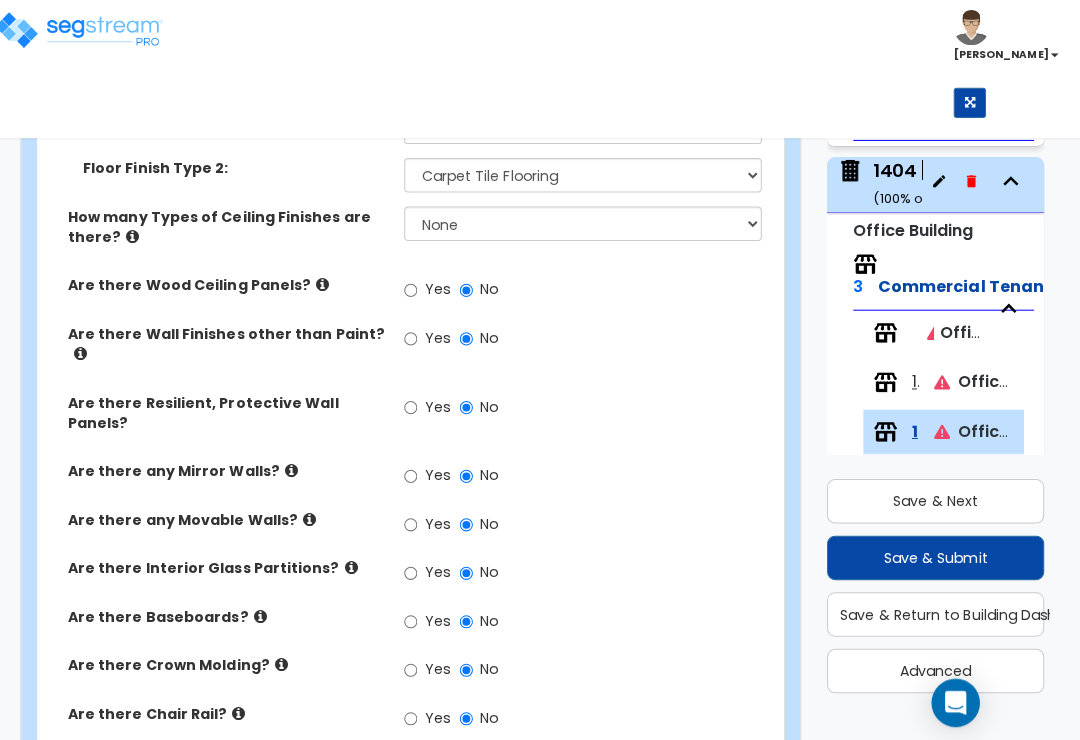 radio on "true" 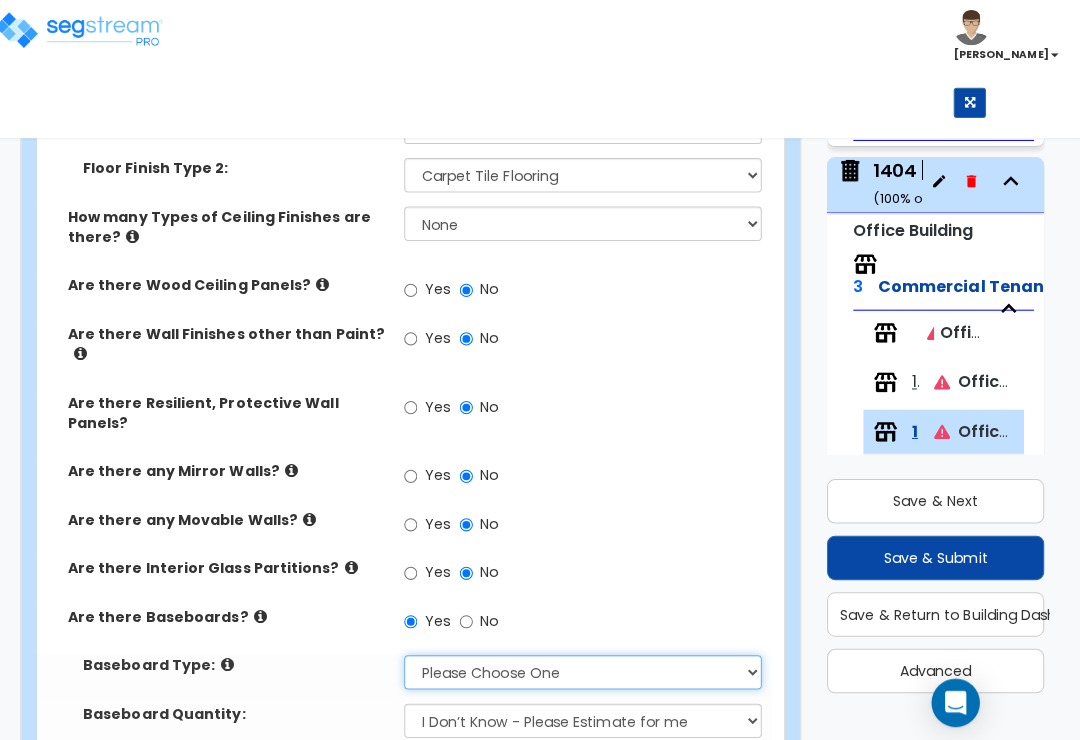 click on "Please Choose One Wood Vinyl Carpet Tile" at bounding box center [586, 666] 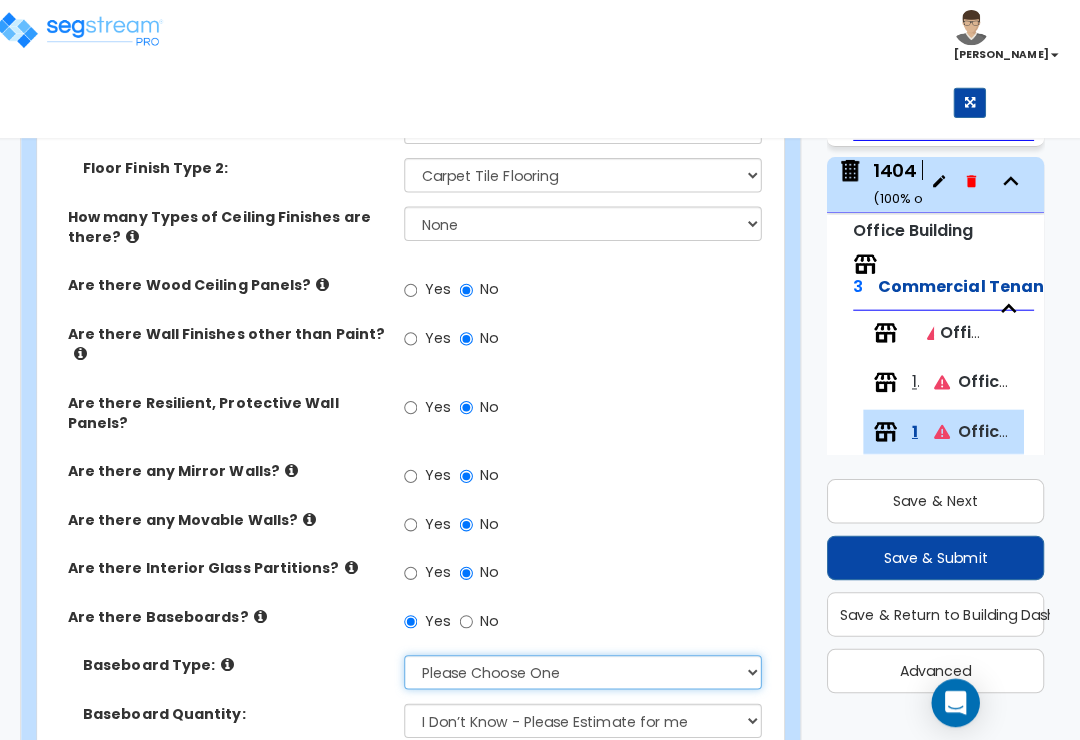 select on "2" 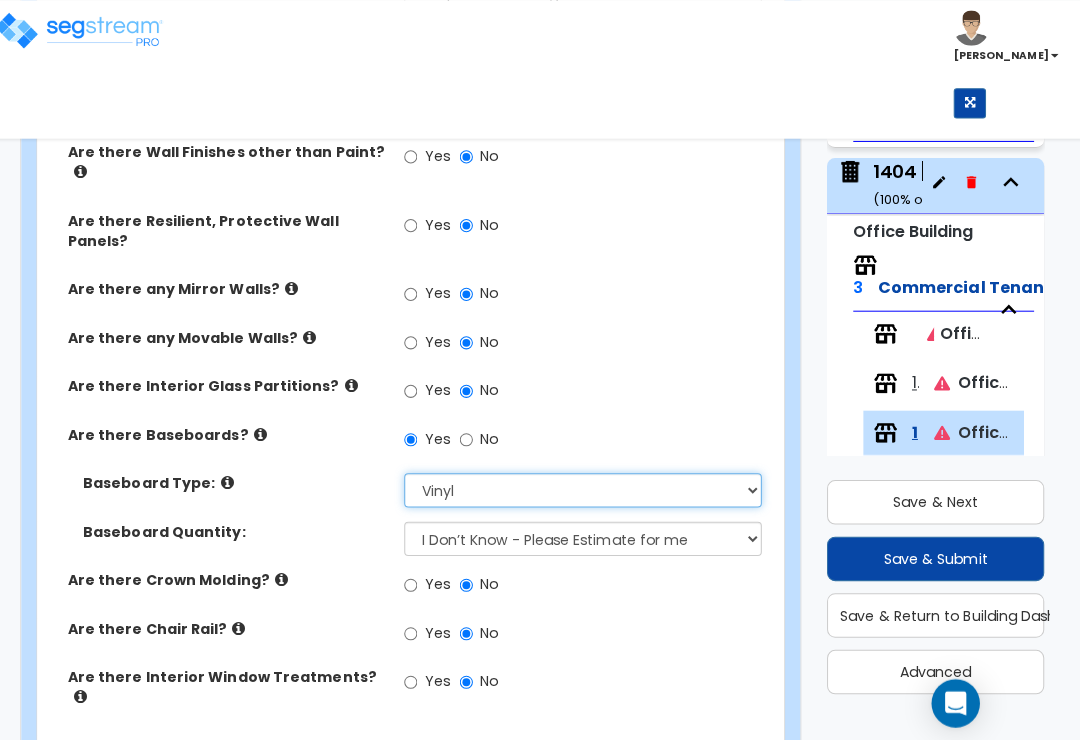 scroll, scrollTop: 1203, scrollLeft: 0, axis: vertical 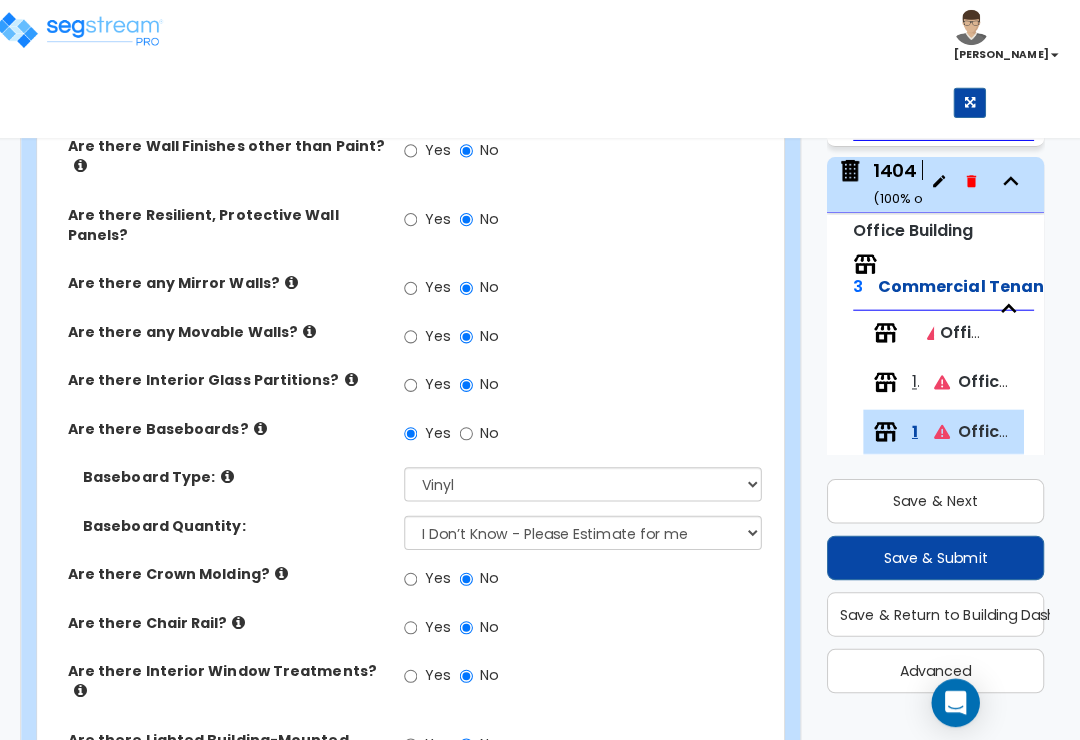 click on "Yes" at bounding box center (432, 672) 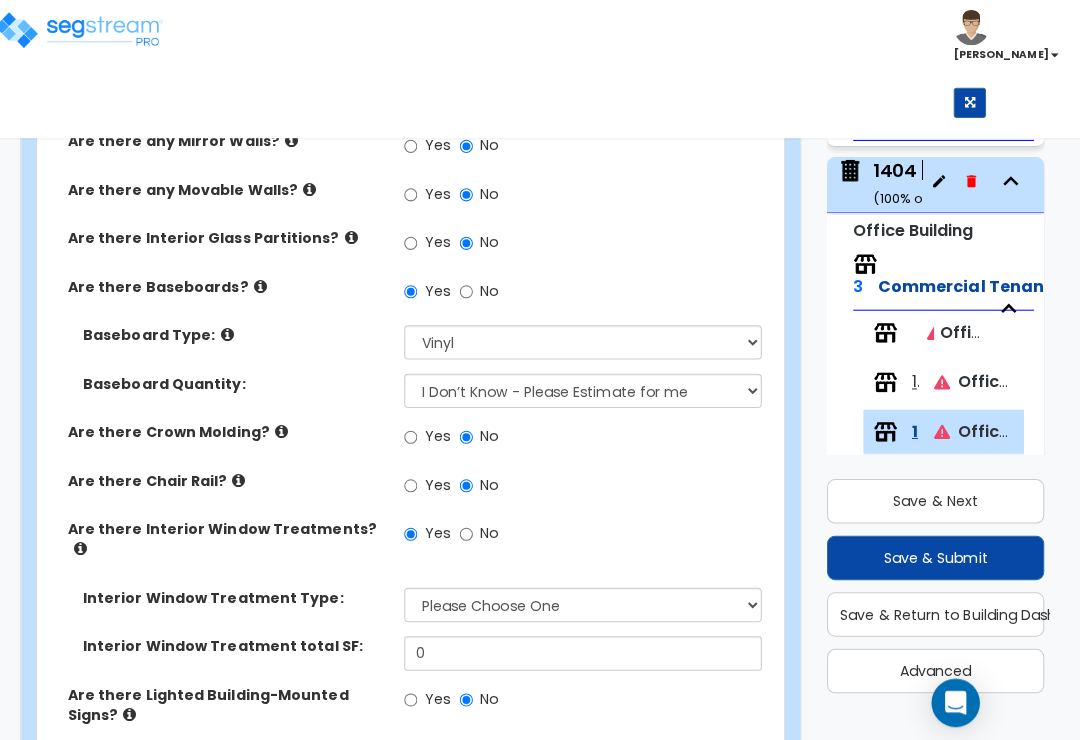 scroll, scrollTop: 1365, scrollLeft: 0, axis: vertical 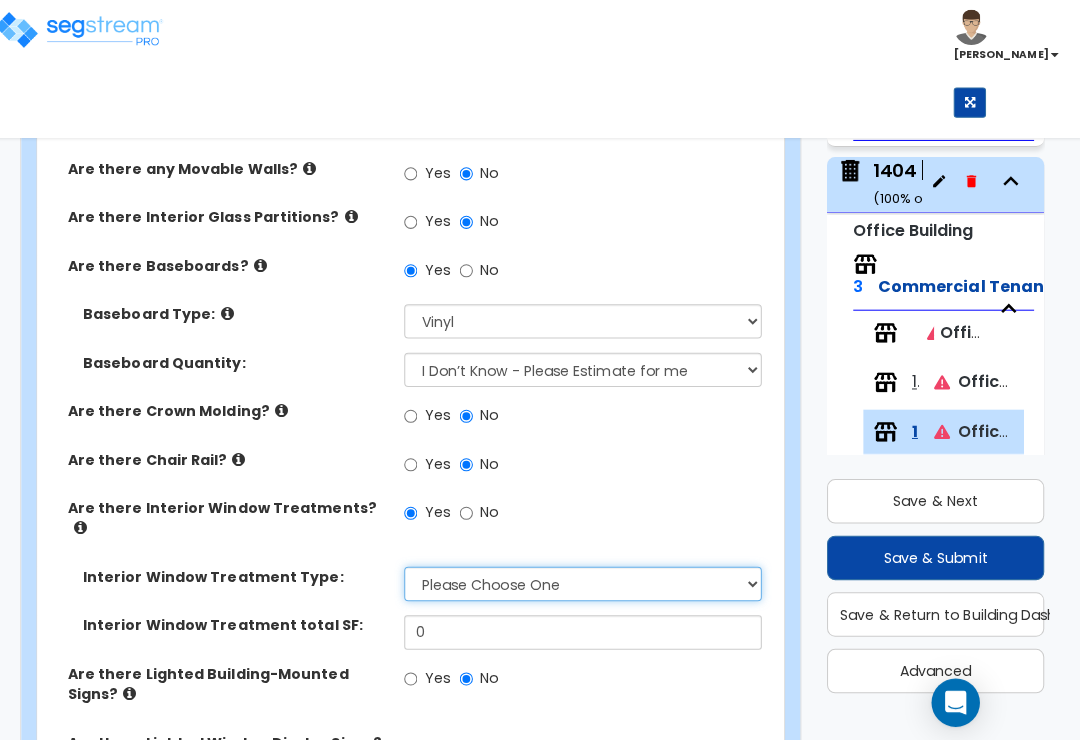 click on "Please Choose One Vertical Blinds Window Shades Venetian Blinds Wood Shutters" at bounding box center [586, 578] 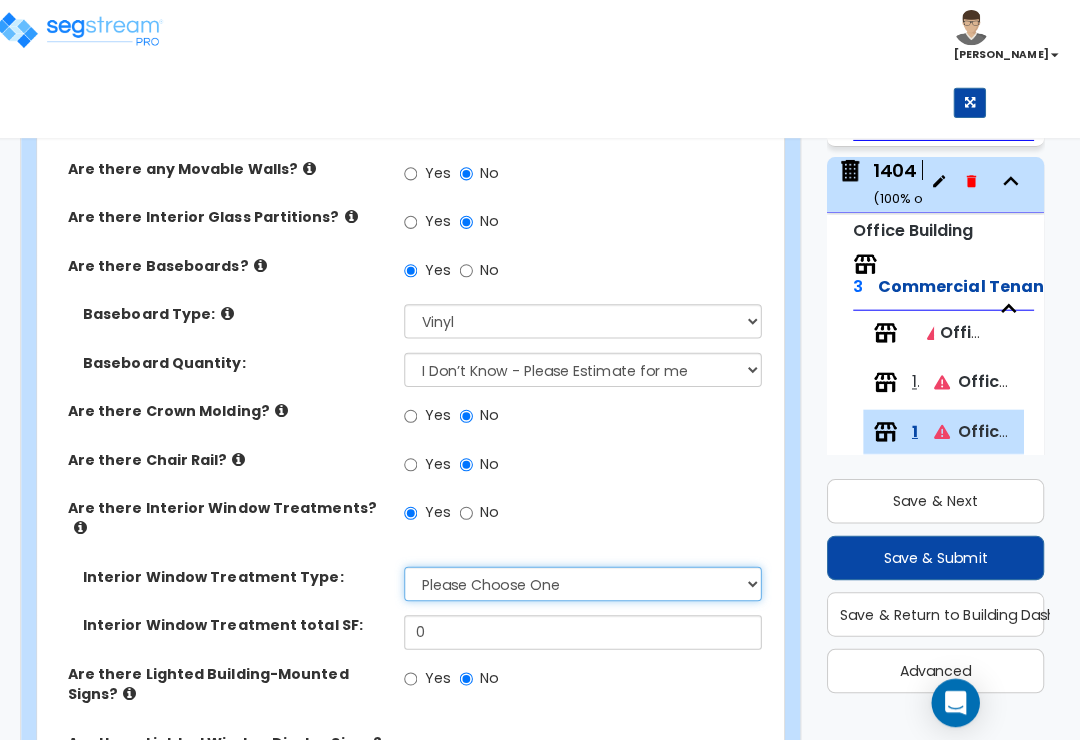 select on "3" 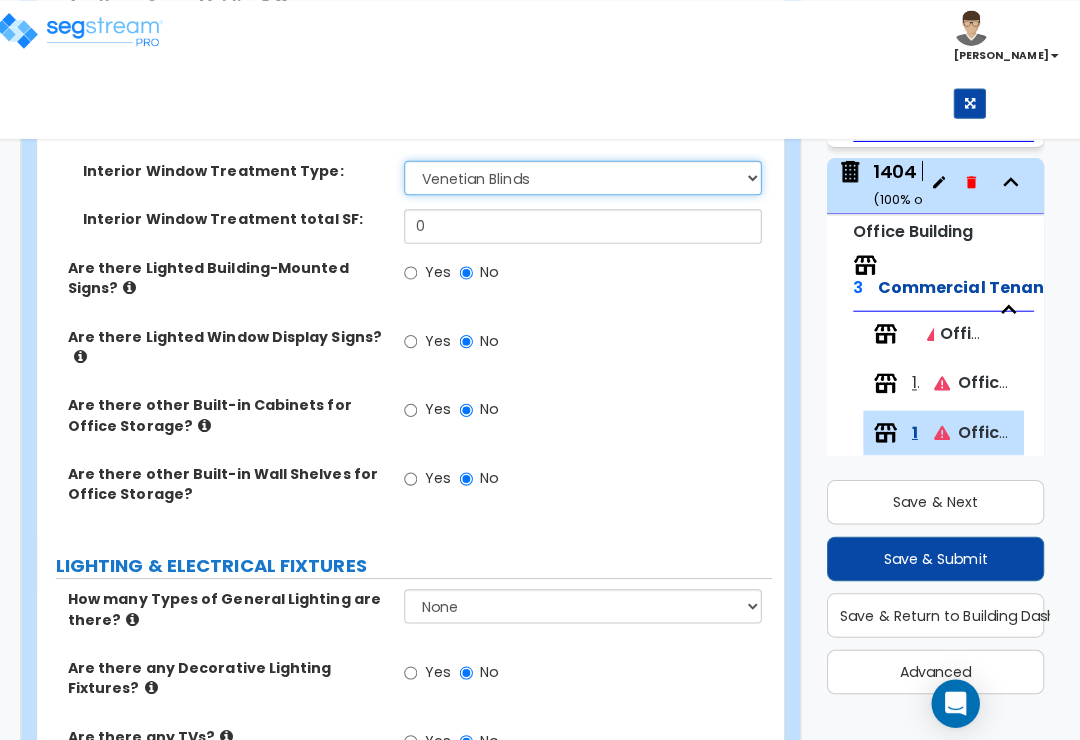scroll, scrollTop: 1769, scrollLeft: 0, axis: vertical 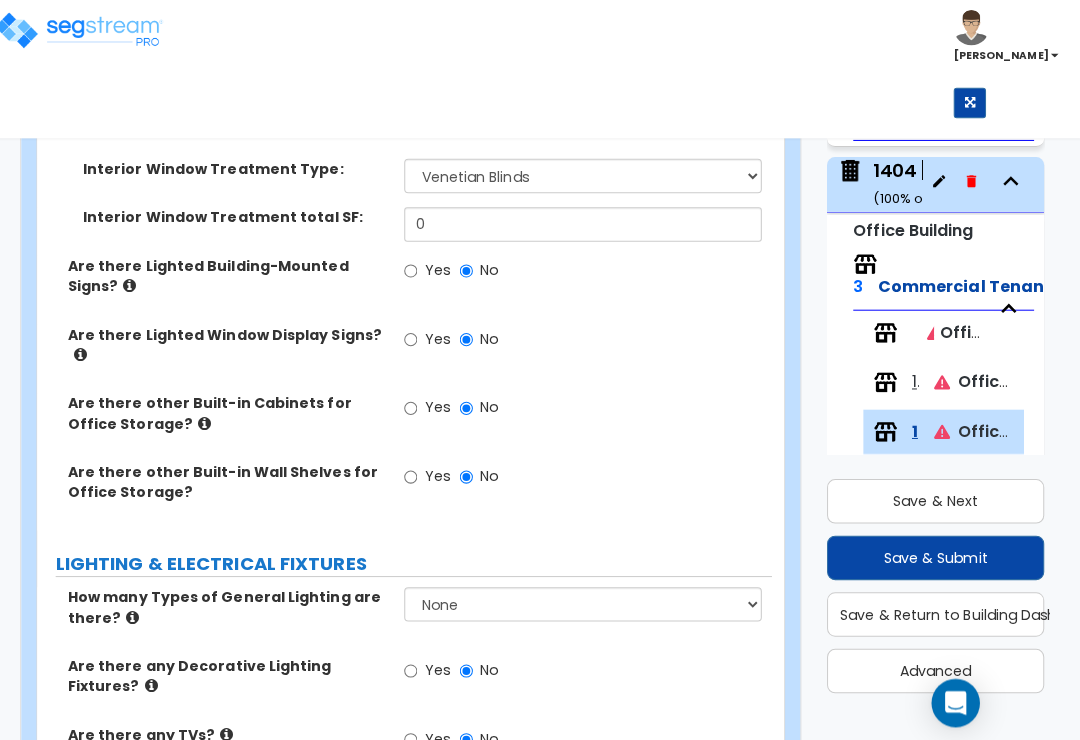 click on "Yes" at bounding box center (442, 663) 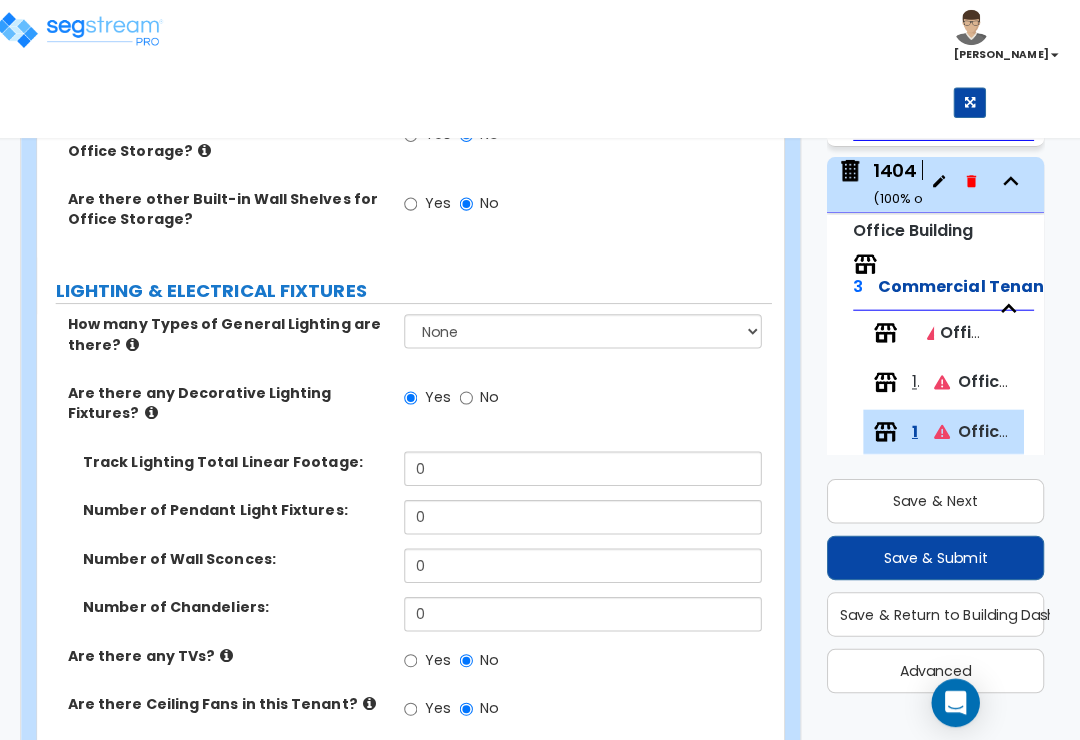 scroll, scrollTop: 2048, scrollLeft: 0, axis: vertical 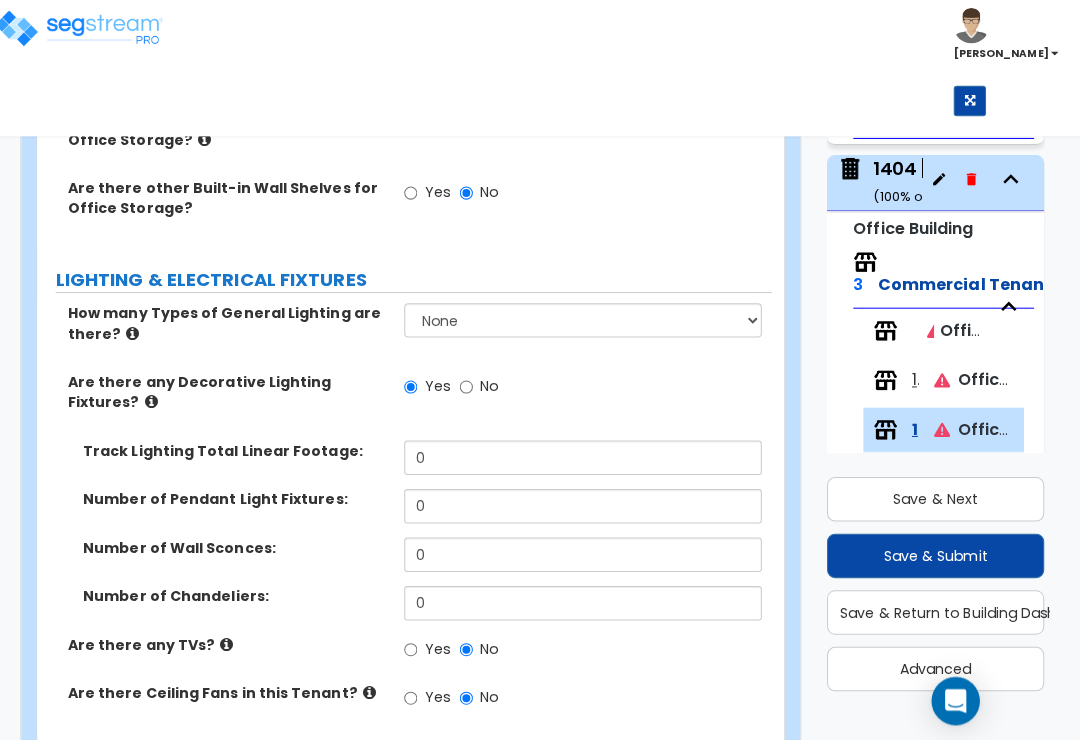 click on "Yes" at bounding box center (416, 798) 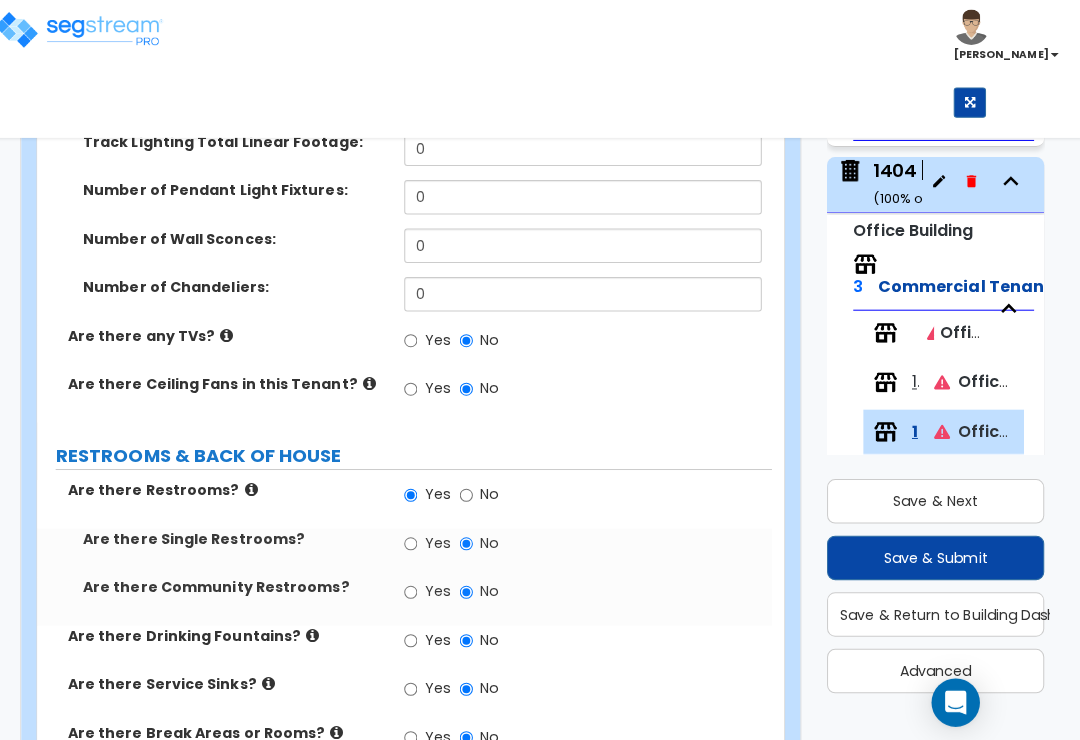 scroll, scrollTop: 2356, scrollLeft: 0, axis: vertical 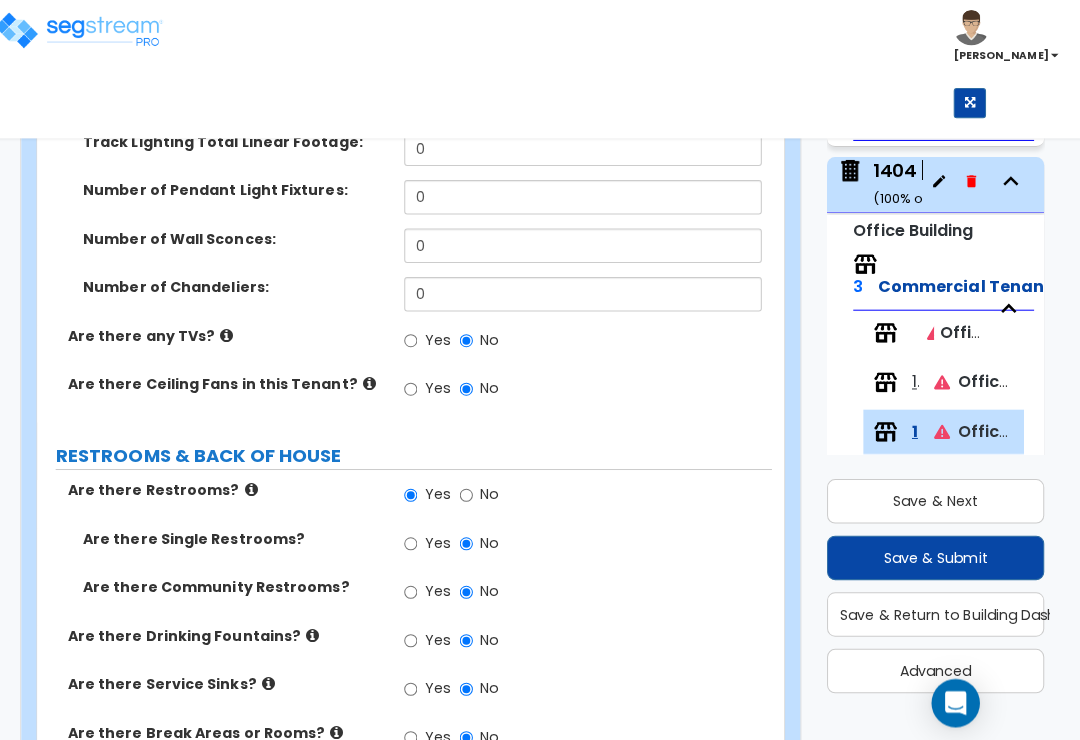 click on "Yes" at bounding box center (416, 538) 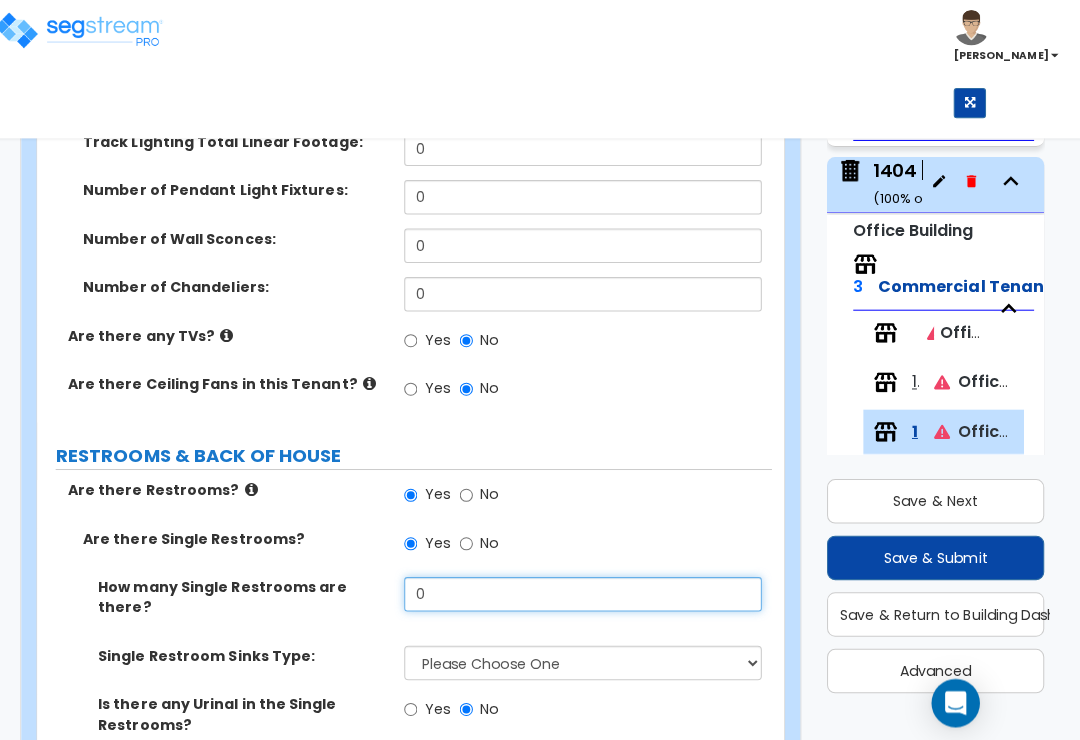 click on "0" at bounding box center (586, 588) 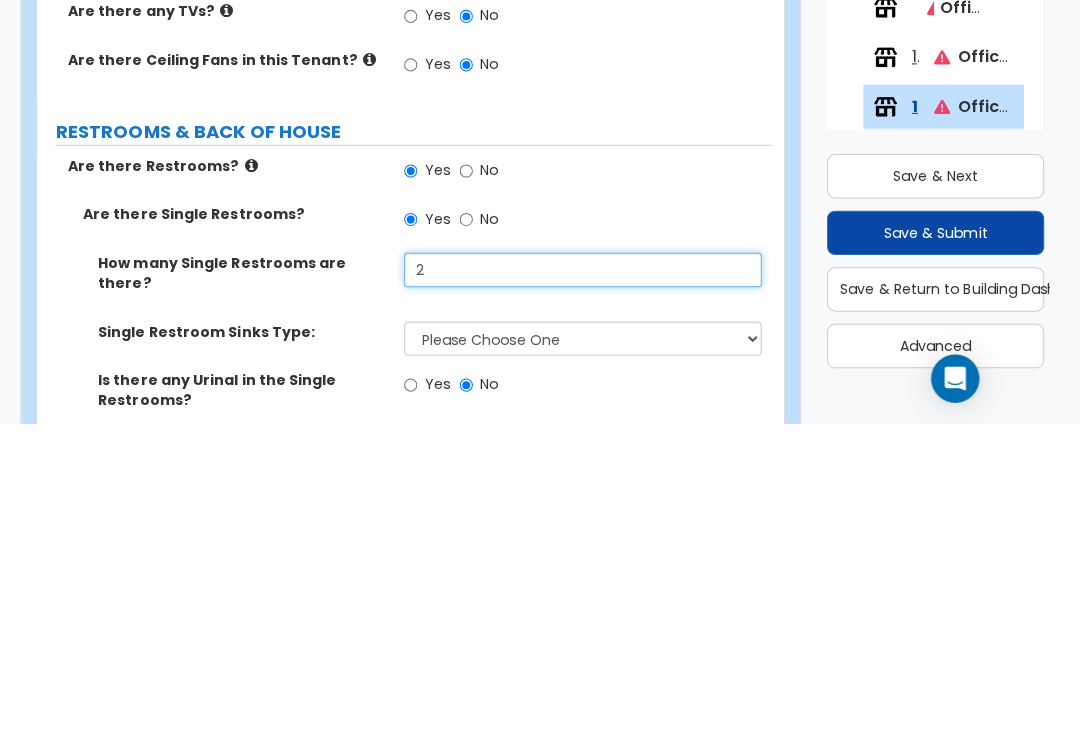 type on "2" 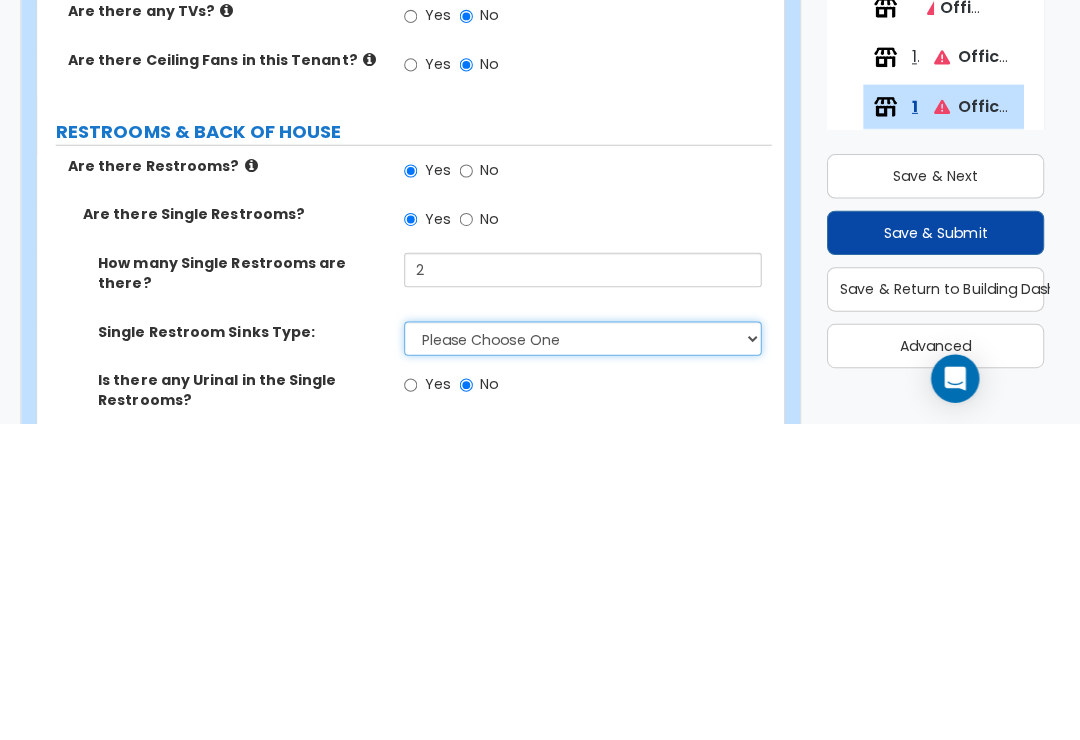 click on "Please Choose One Wall-mounted Vanity-mounted" at bounding box center (586, 656) 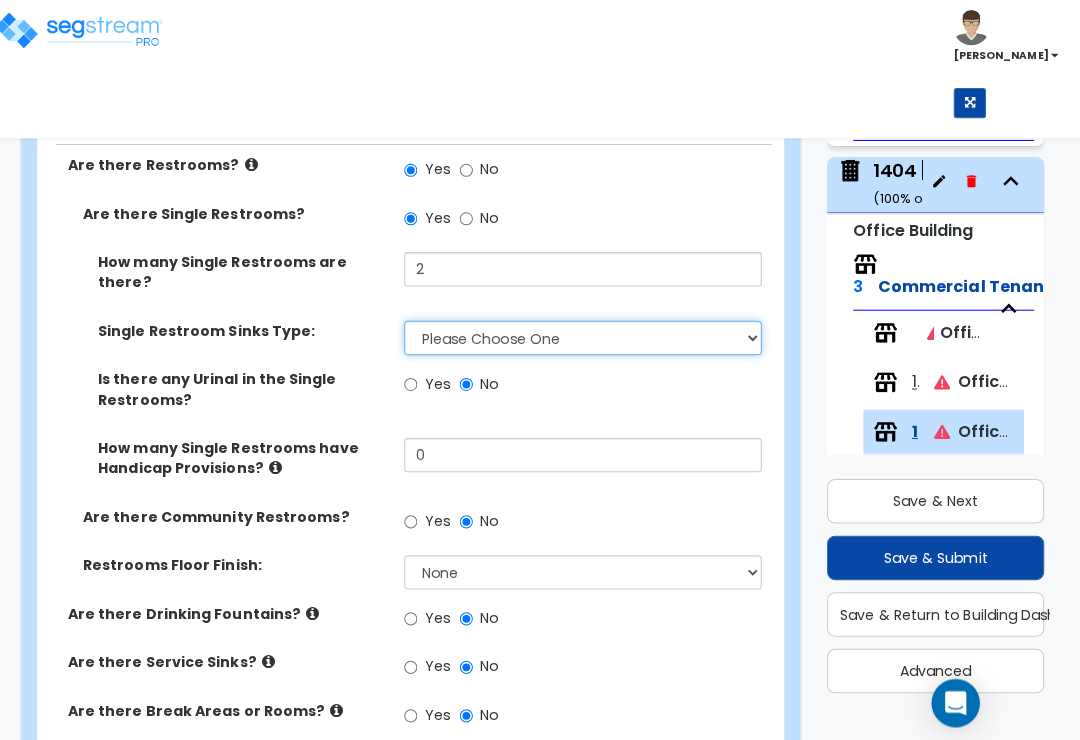 select on "1" 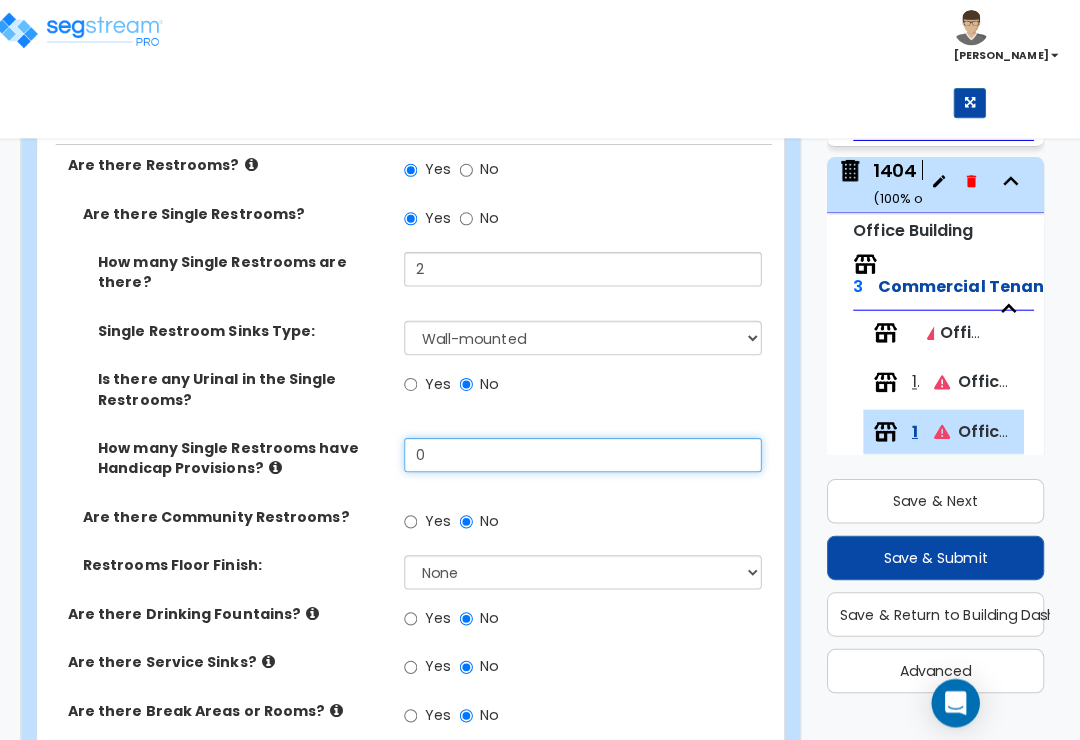 click on "0" at bounding box center (586, 451) 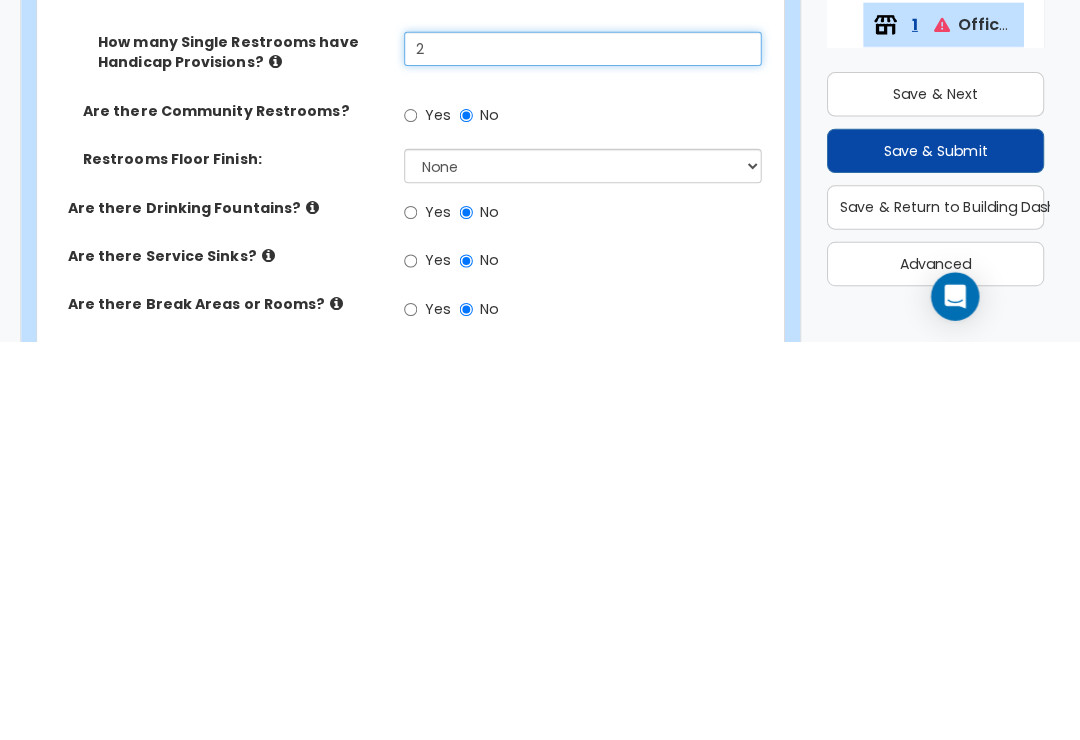 type on "2" 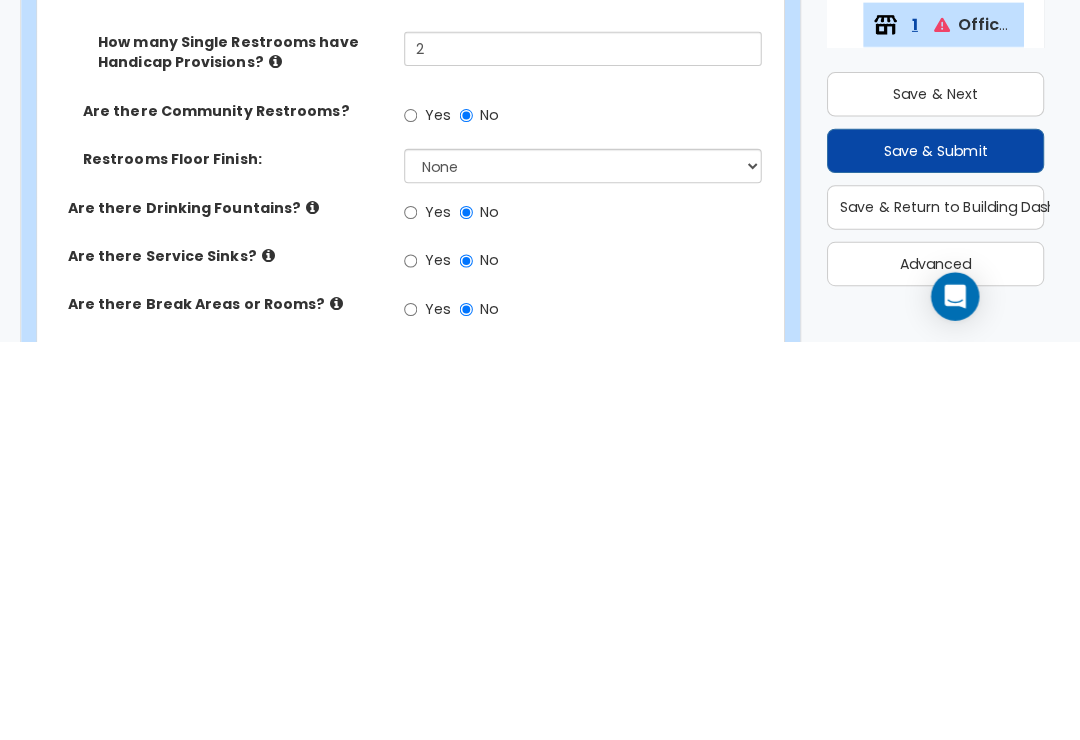 click on "Yes" at bounding box center (416, 709) 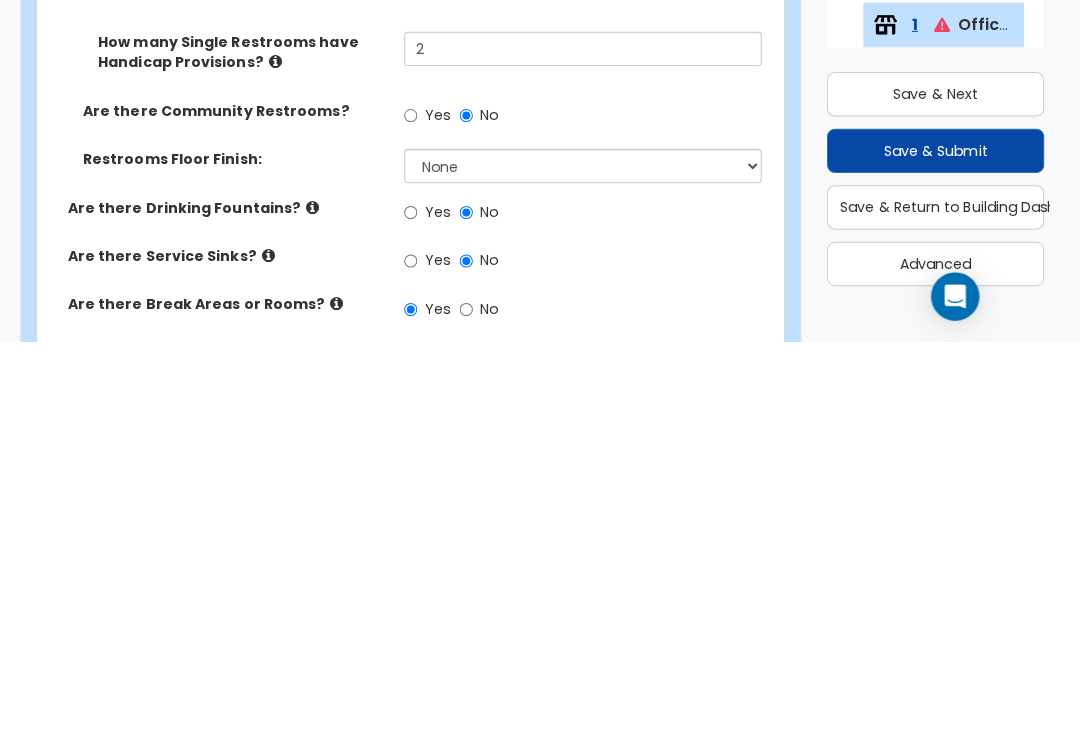 scroll, scrollTop: 3079, scrollLeft: 0, axis: vertical 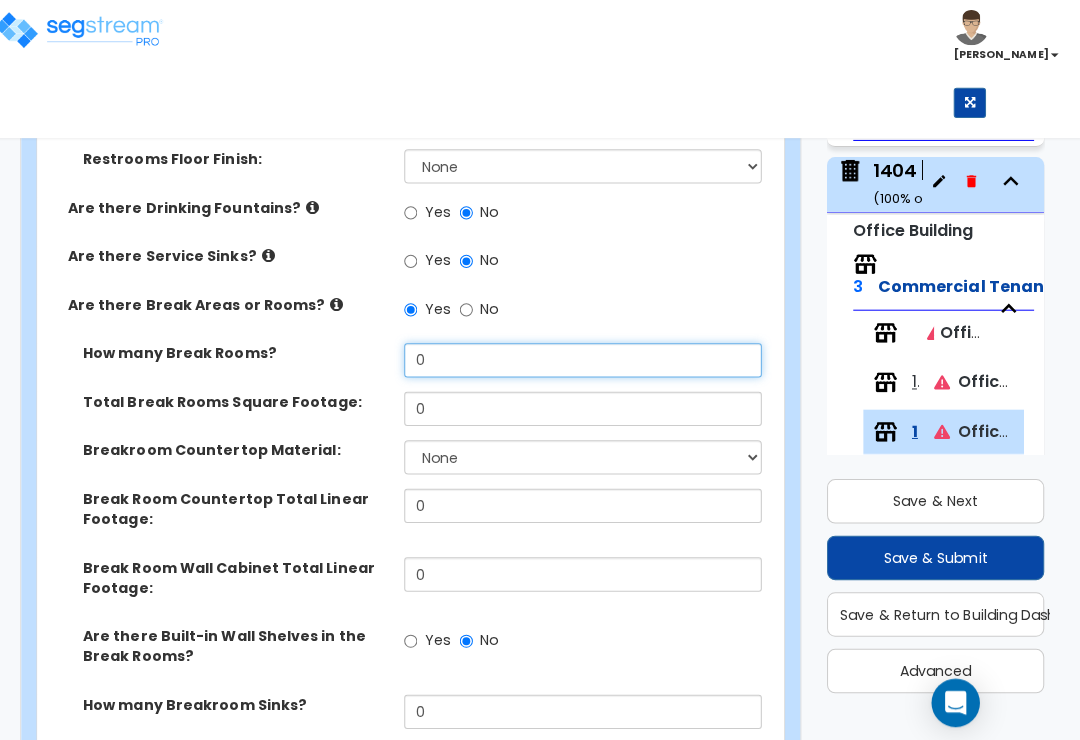 click on "0" at bounding box center (586, 357) 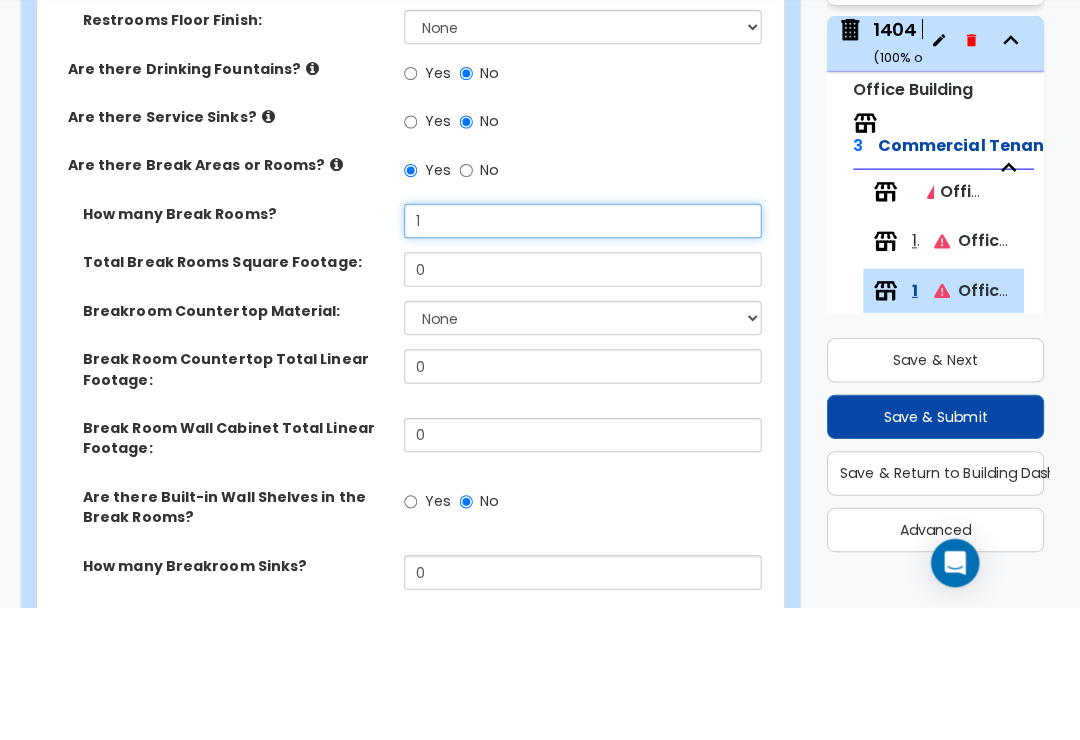 type on "1" 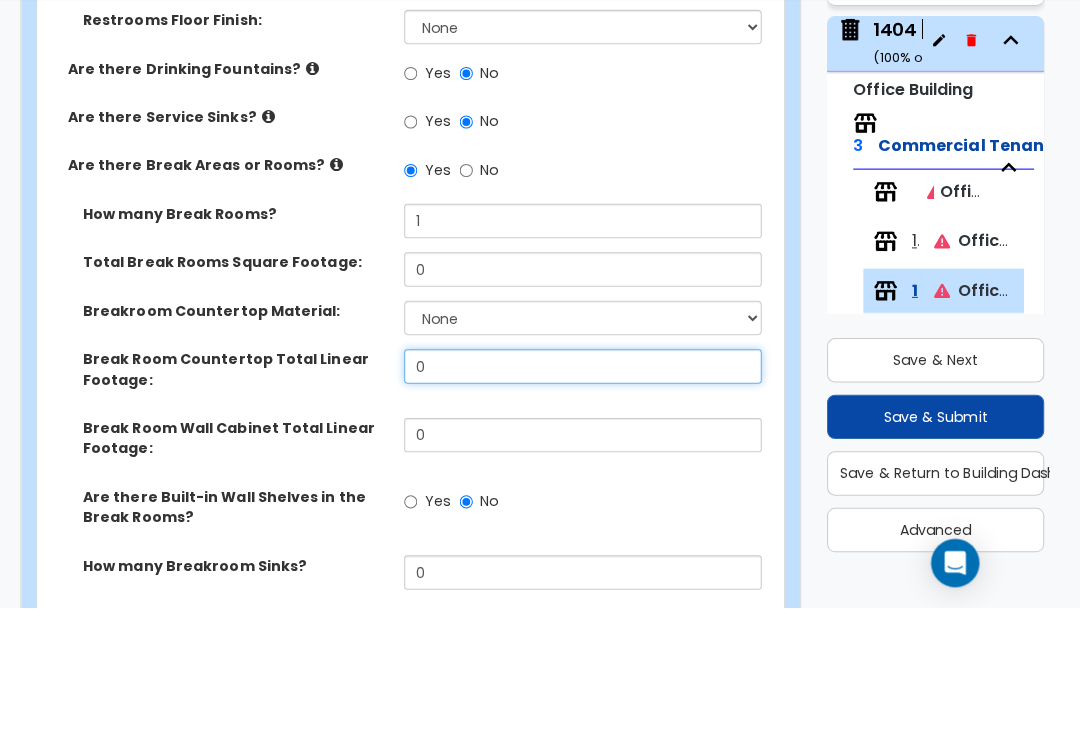 click on "0" at bounding box center [586, 501] 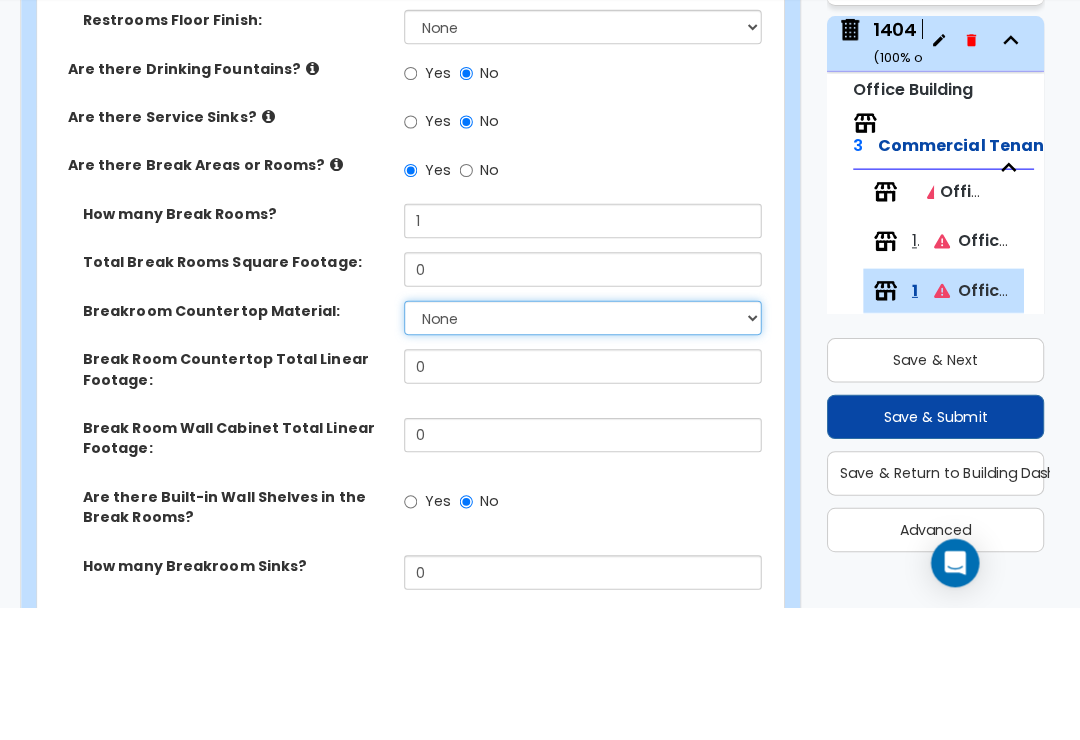 click on "None Plastic Laminate Solid Surface Stone Quartz Marble Tile Wood Stainless Steel" at bounding box center [586, 453] 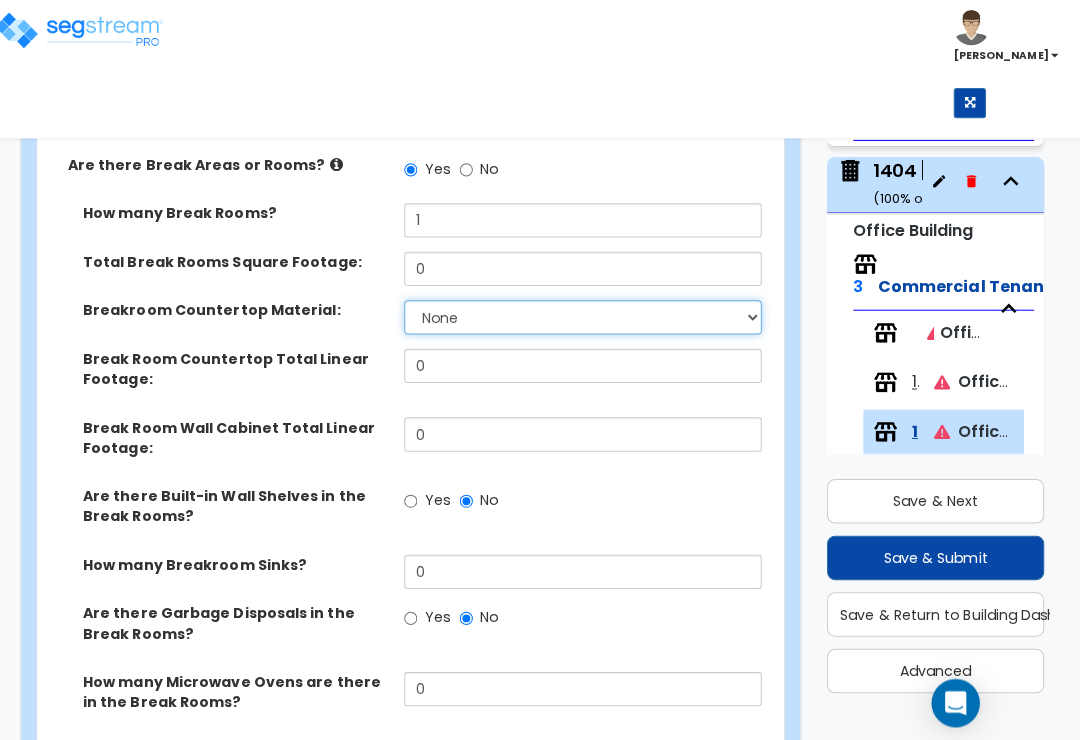 select on "1" 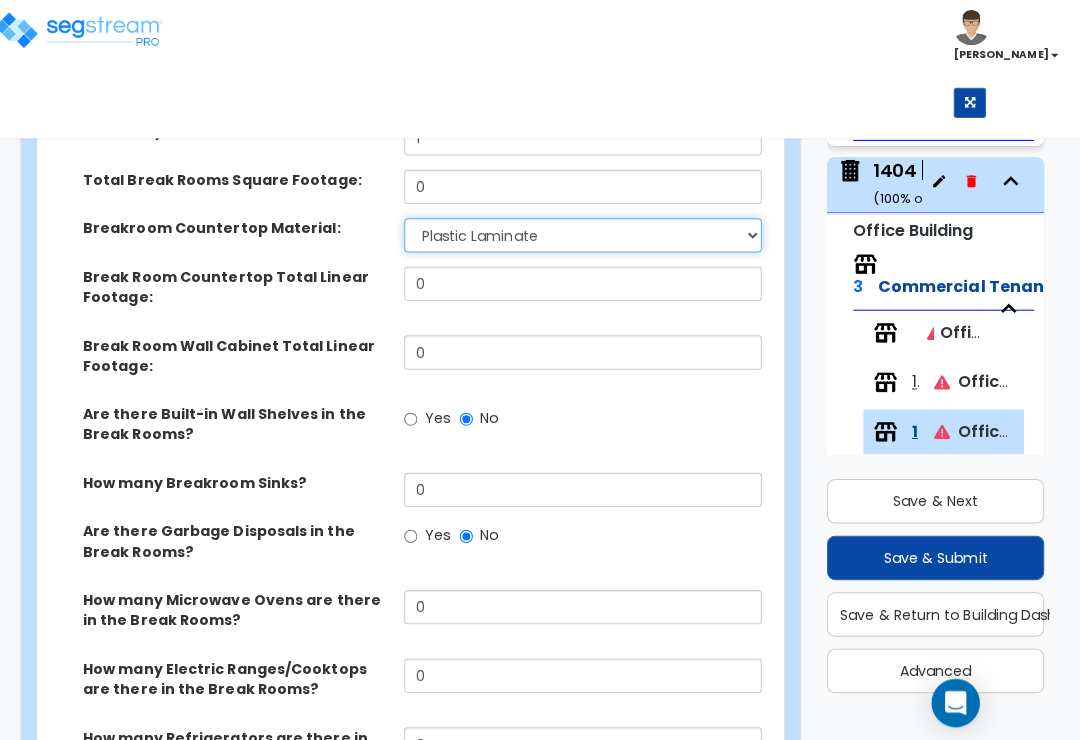 scroll, scrollTop: 3300, scrollLeft: 0, axis: vertical 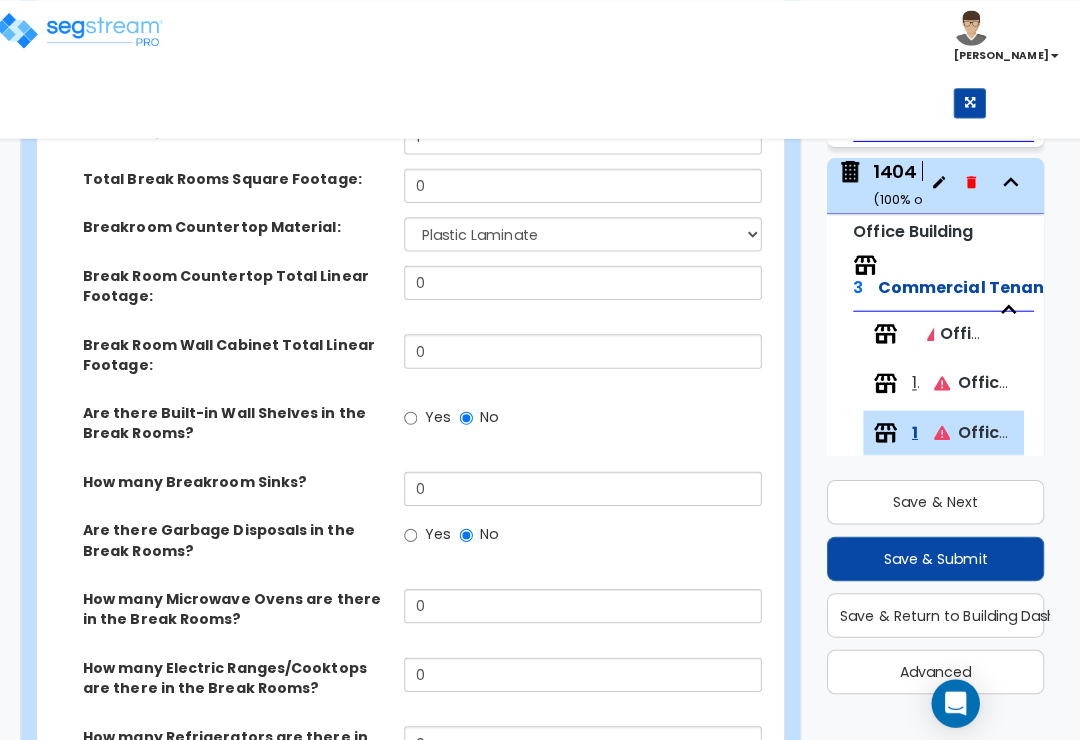 click on "Yes" at bounding box center (416, 414) 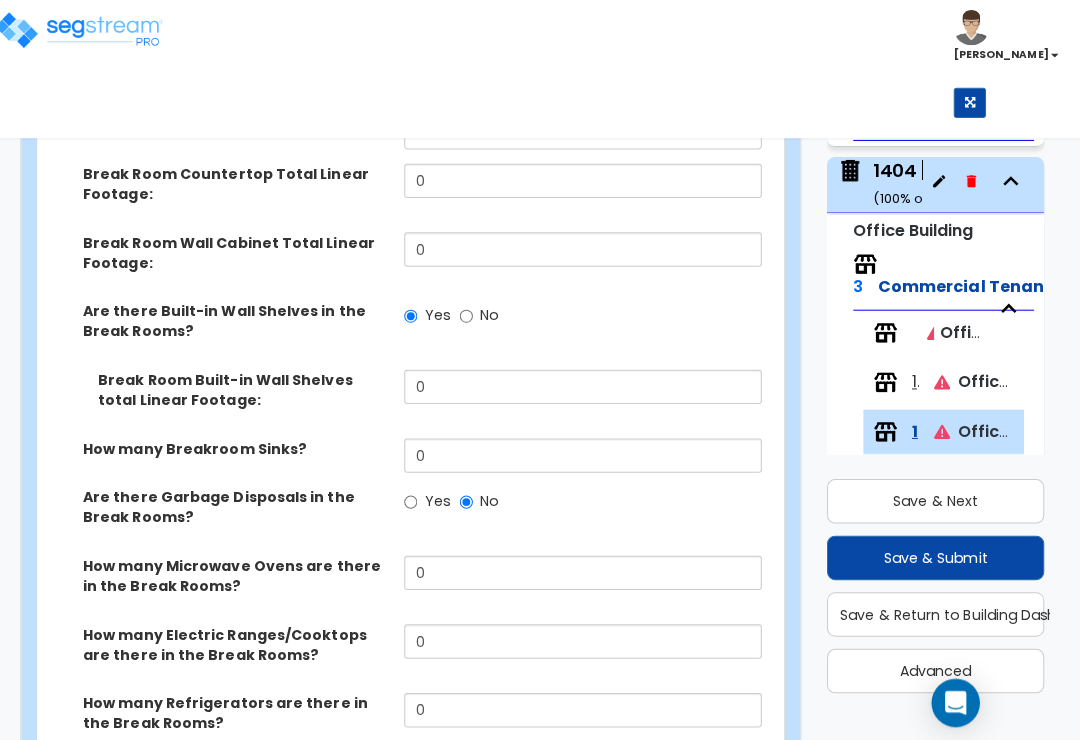 scroll, scrollTop: 3403, scrollLeft: 0, axis: vertical 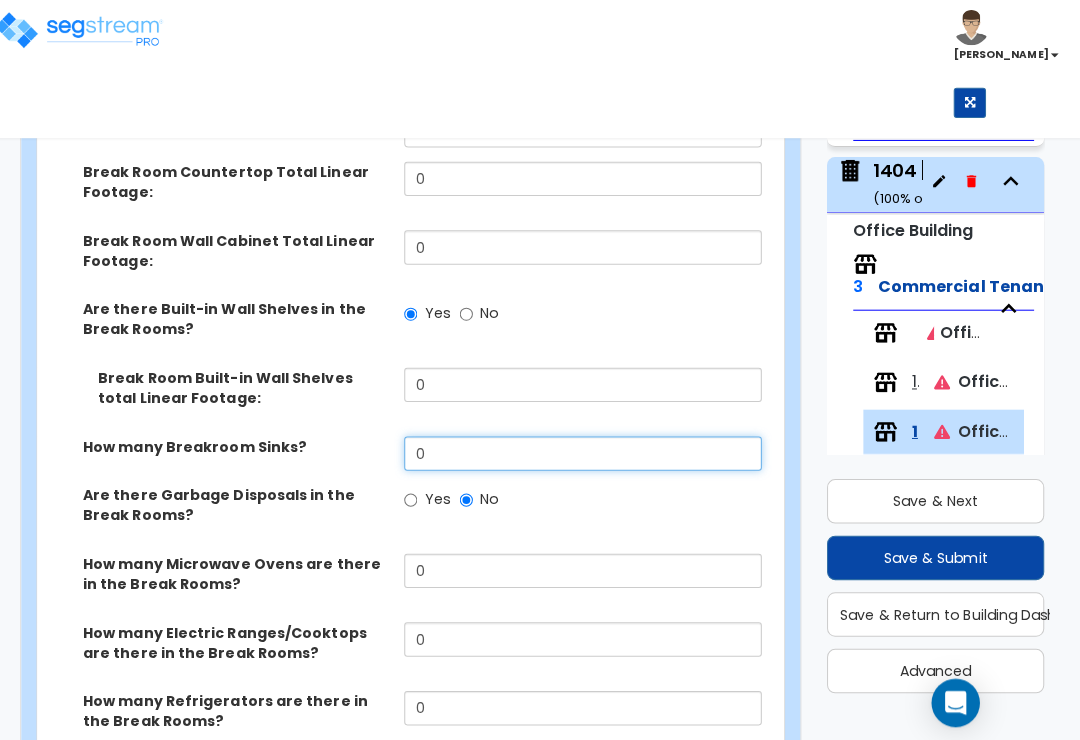 click on "0" at bounding box center [586, 449] 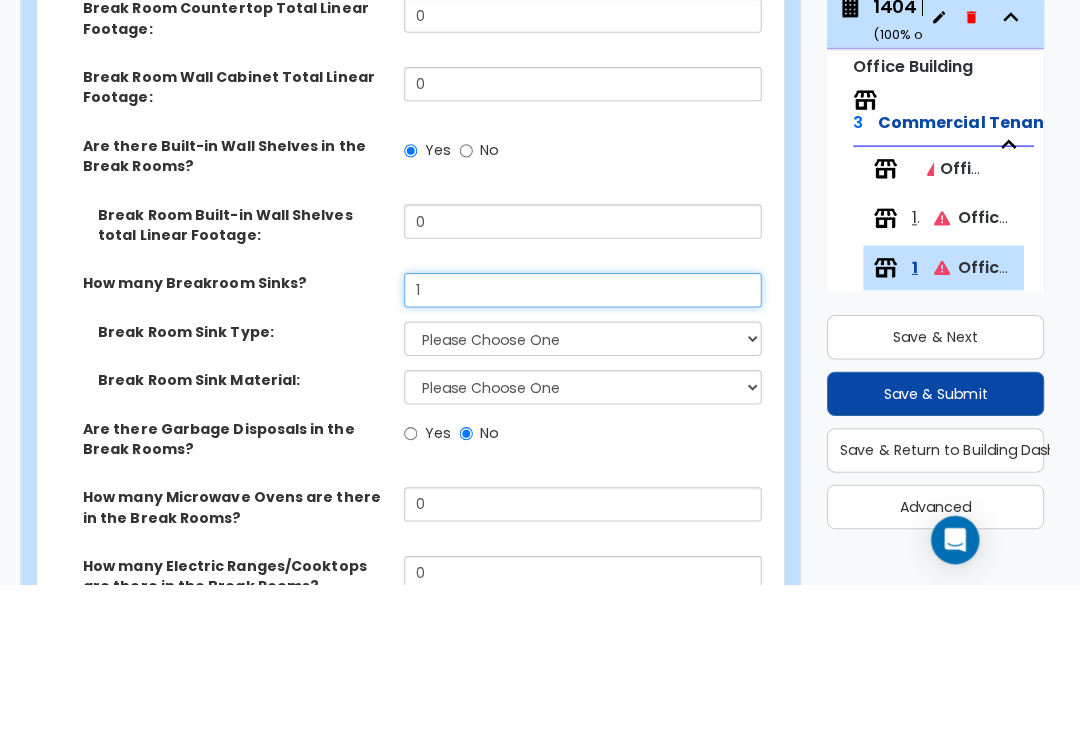type on "1" 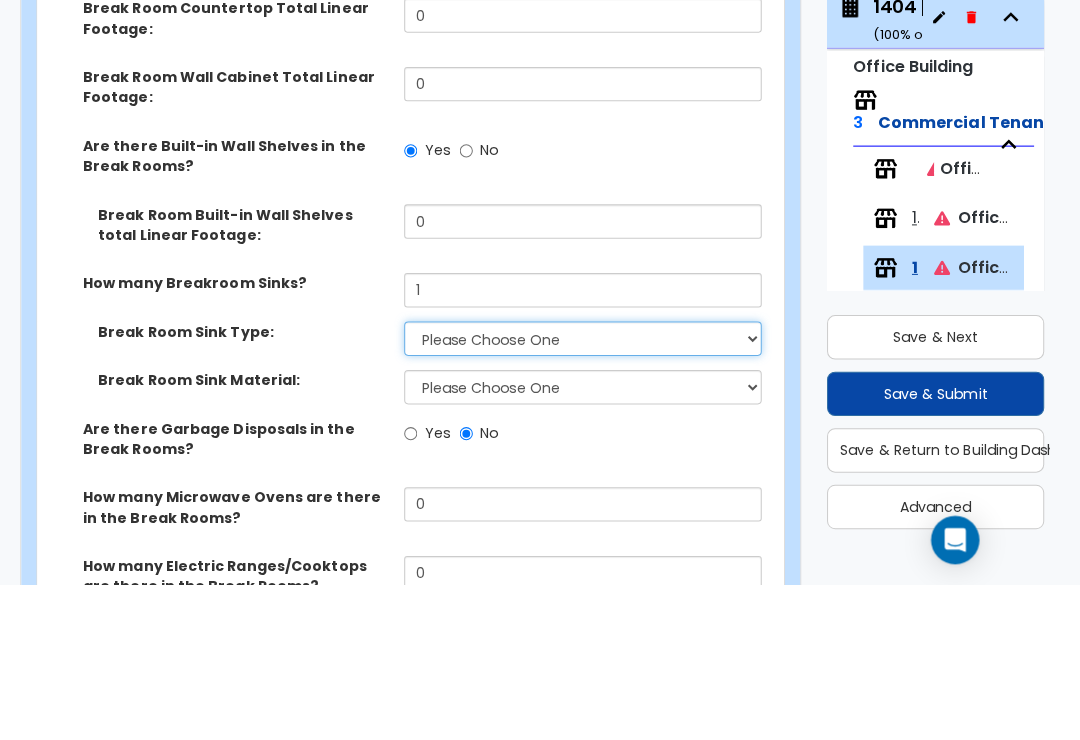 click on "Please Choose One Single Sink Double Sink" at bounding box center [586, 497] 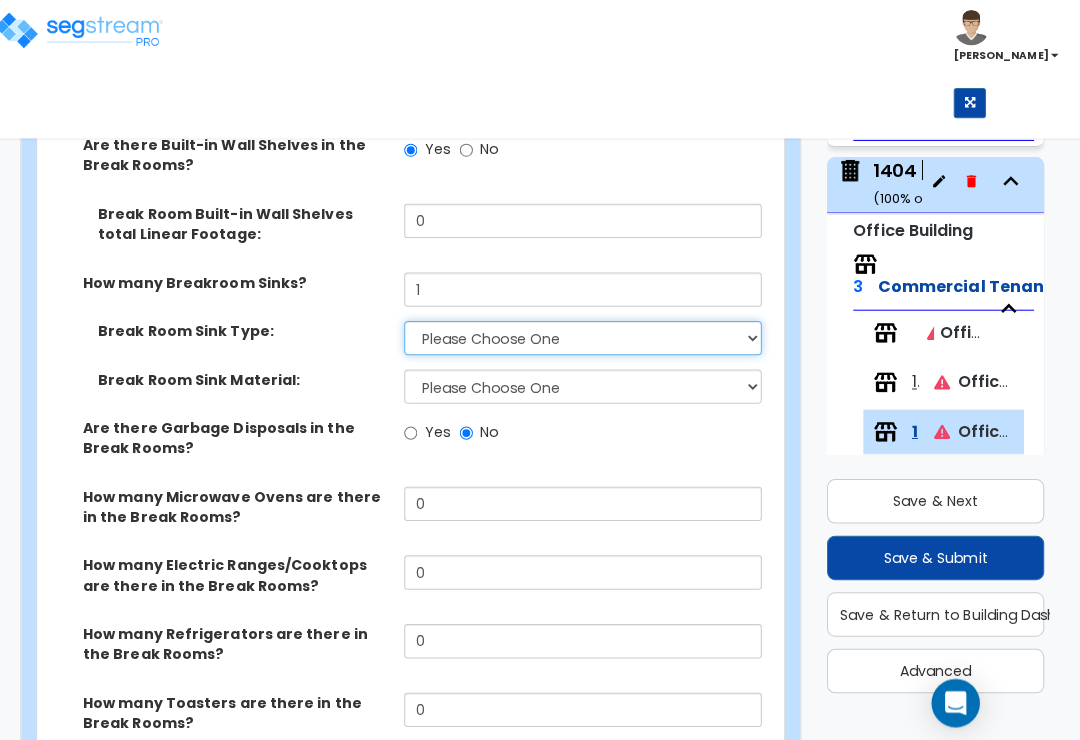 select on "1" 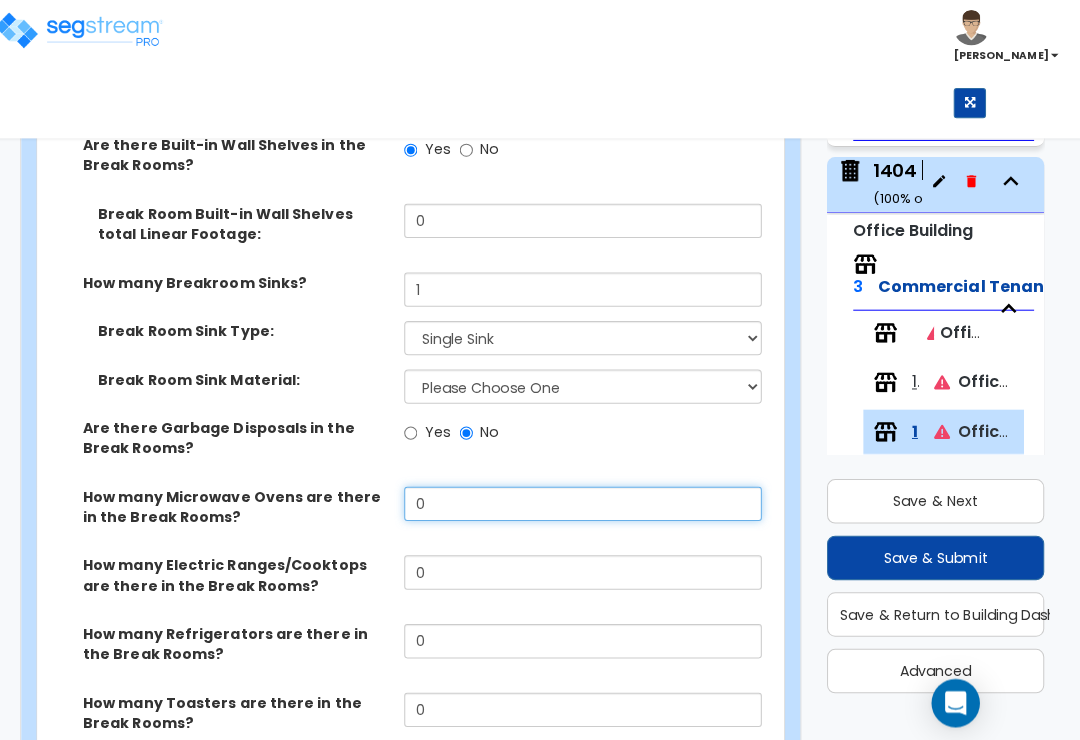 click on "0" at bounding box center (586, 499) 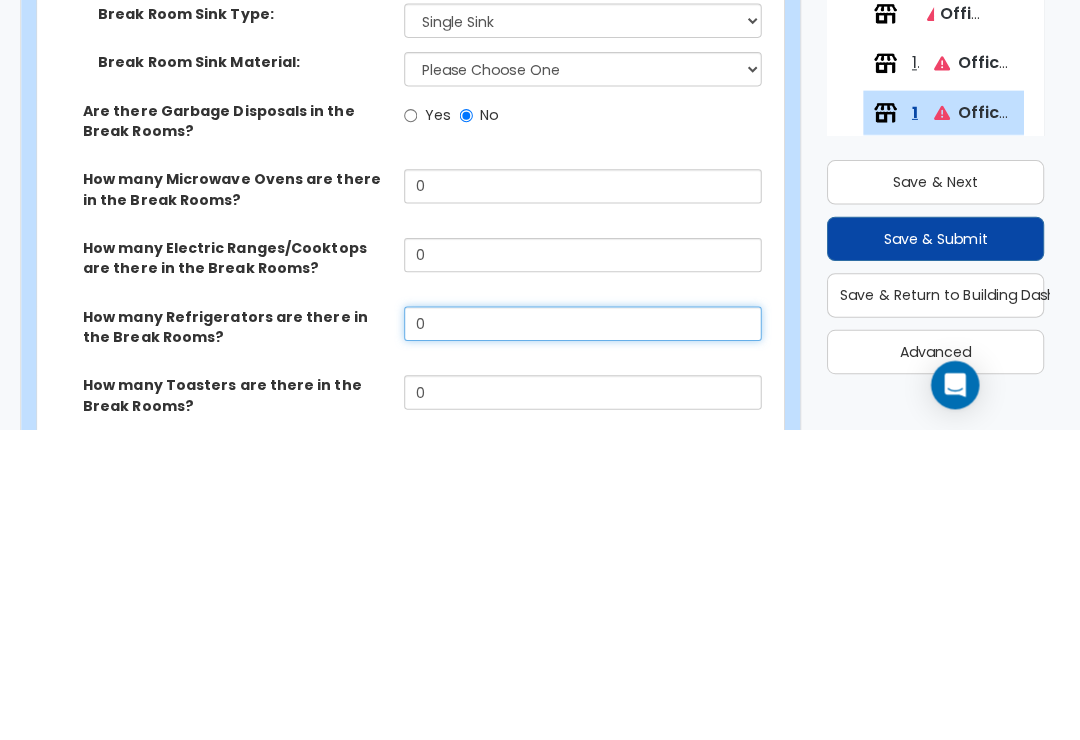 click on "0" at bounding box center (586, 635) 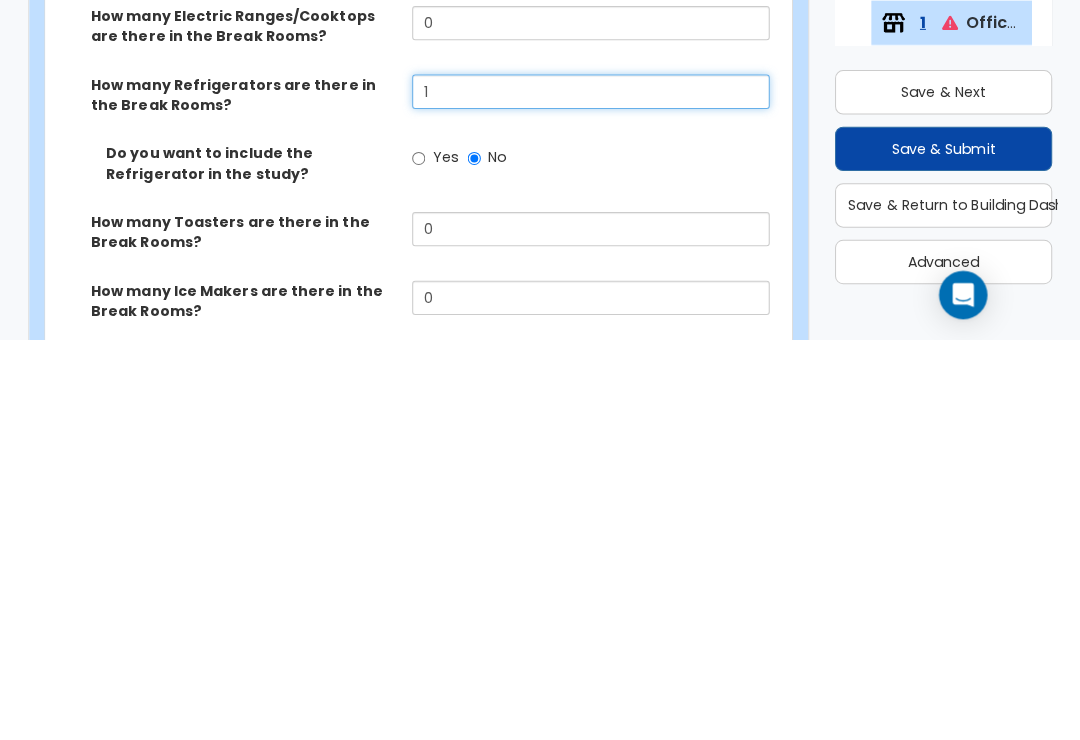 scroll, scrollTop: 3706, scrollLeft: 0, axis: vertical 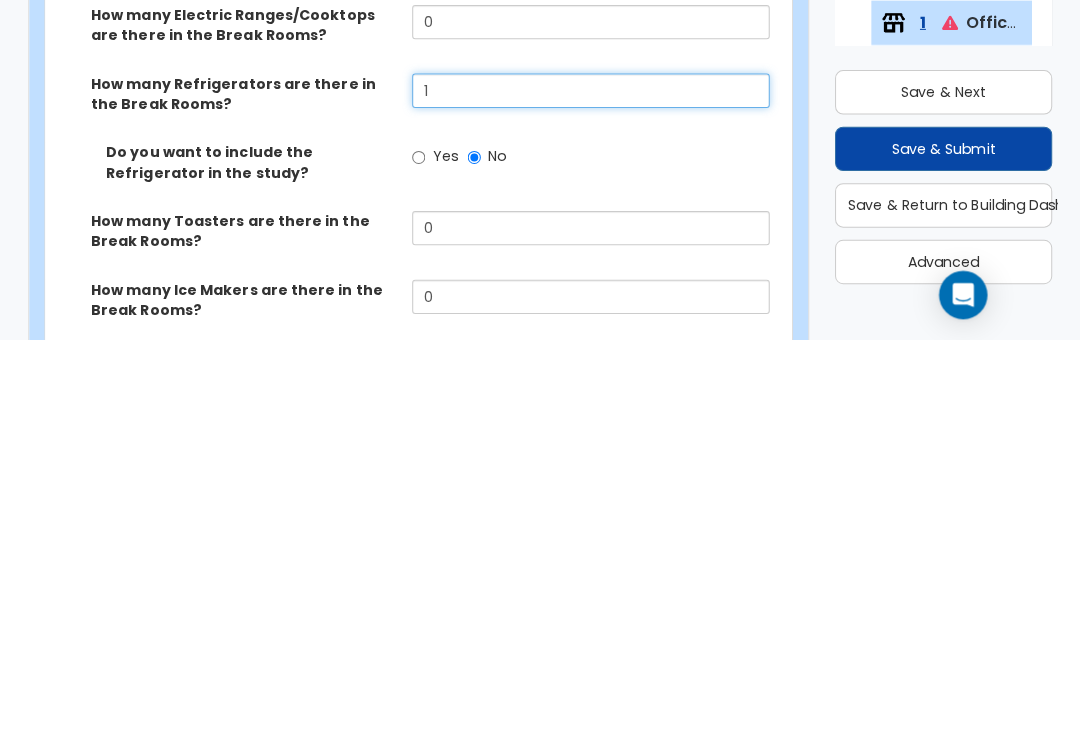 type on "1" 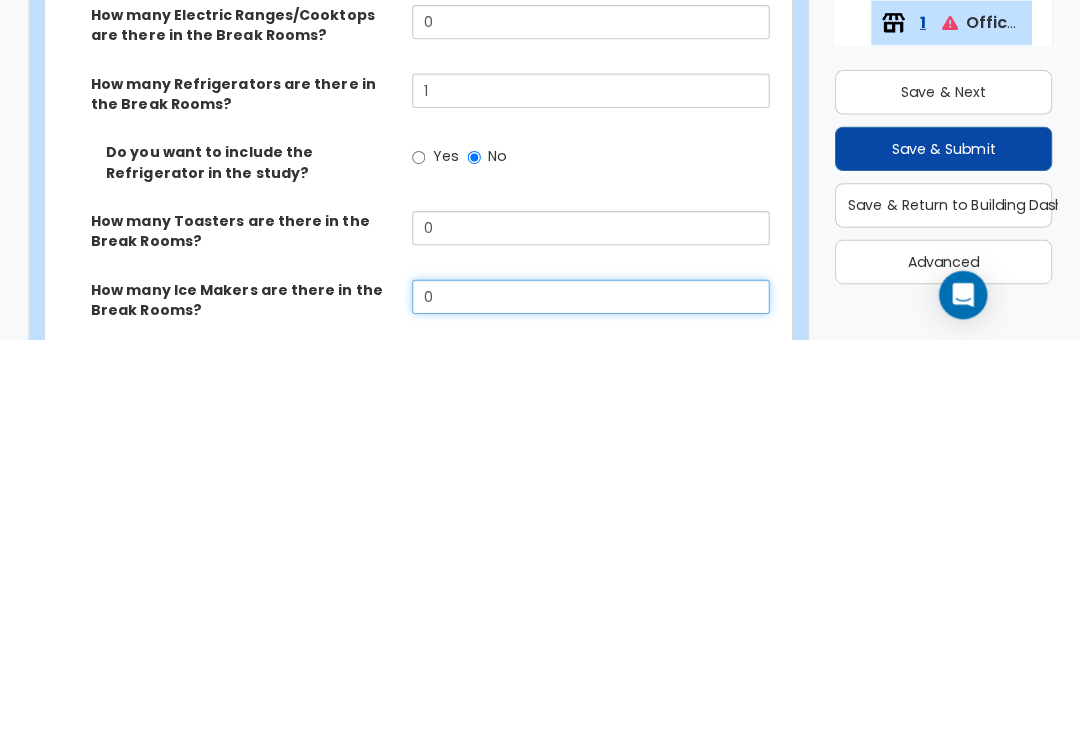 click on "0" at bounding box center (586, 698) 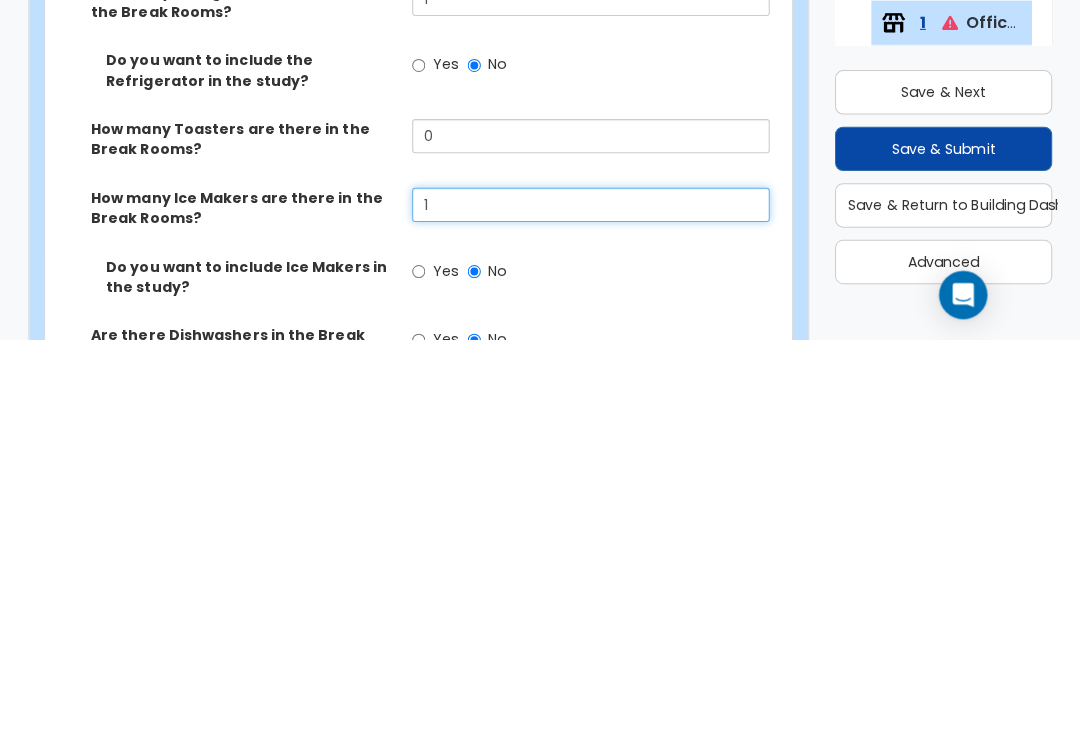 scroll, scrollTop: 3798, scrollLeft: 0, axis: vertical 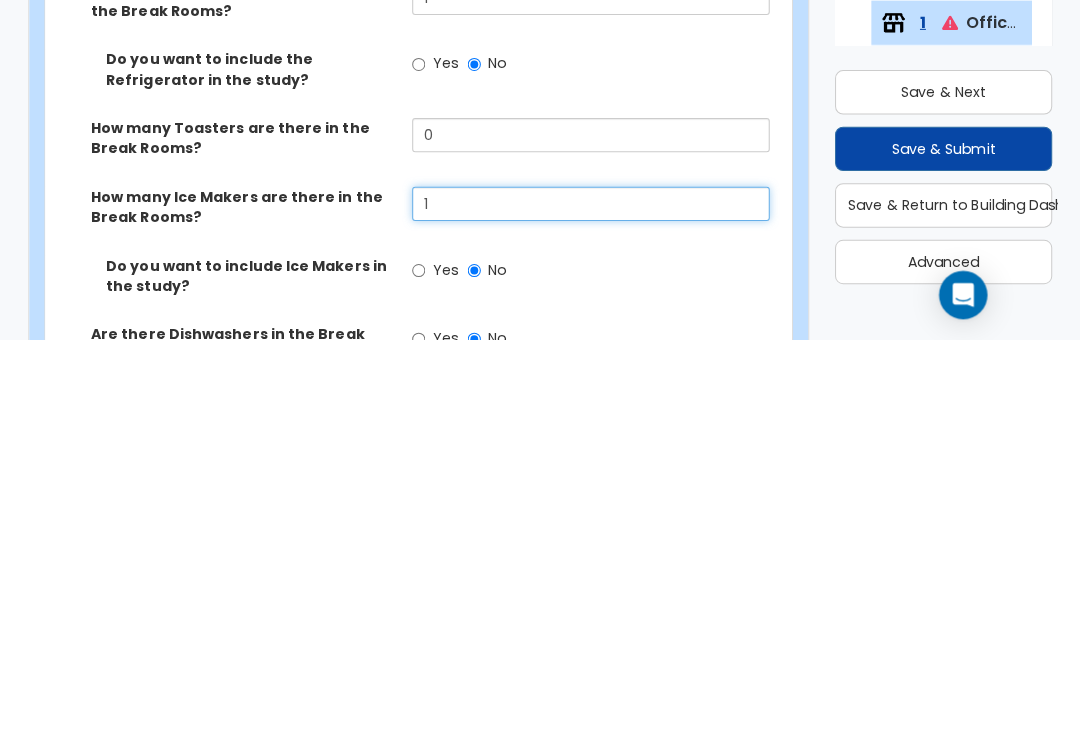 type on "1" 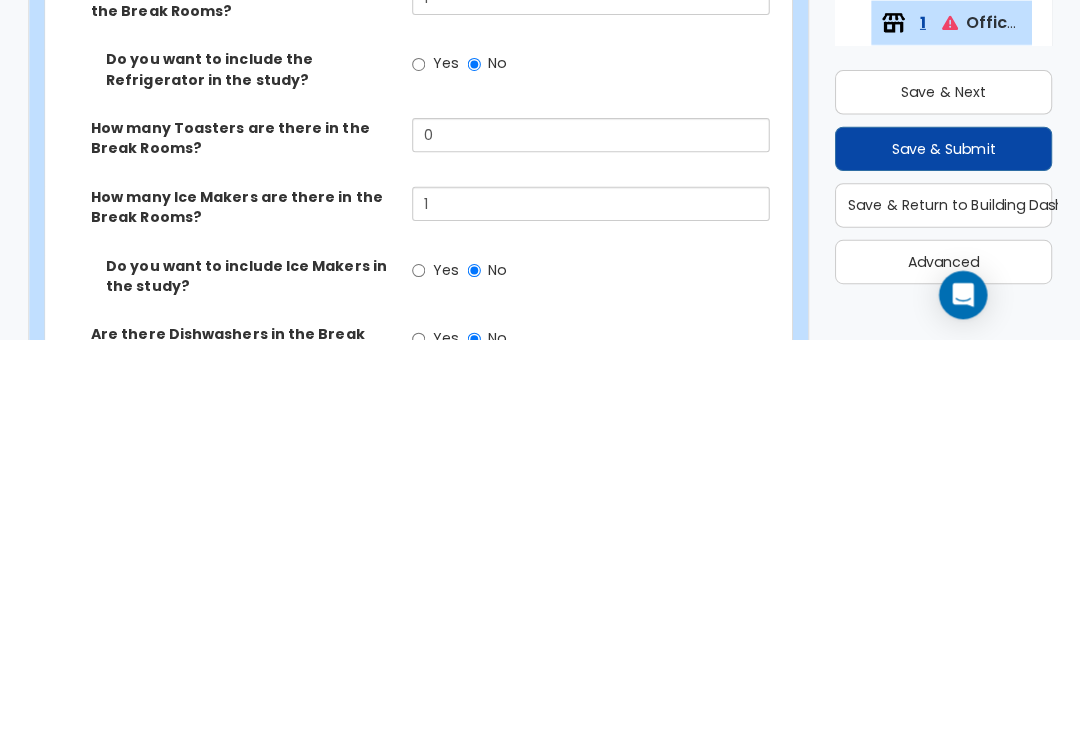 click on "Yes" at bounding box center [442, 739] 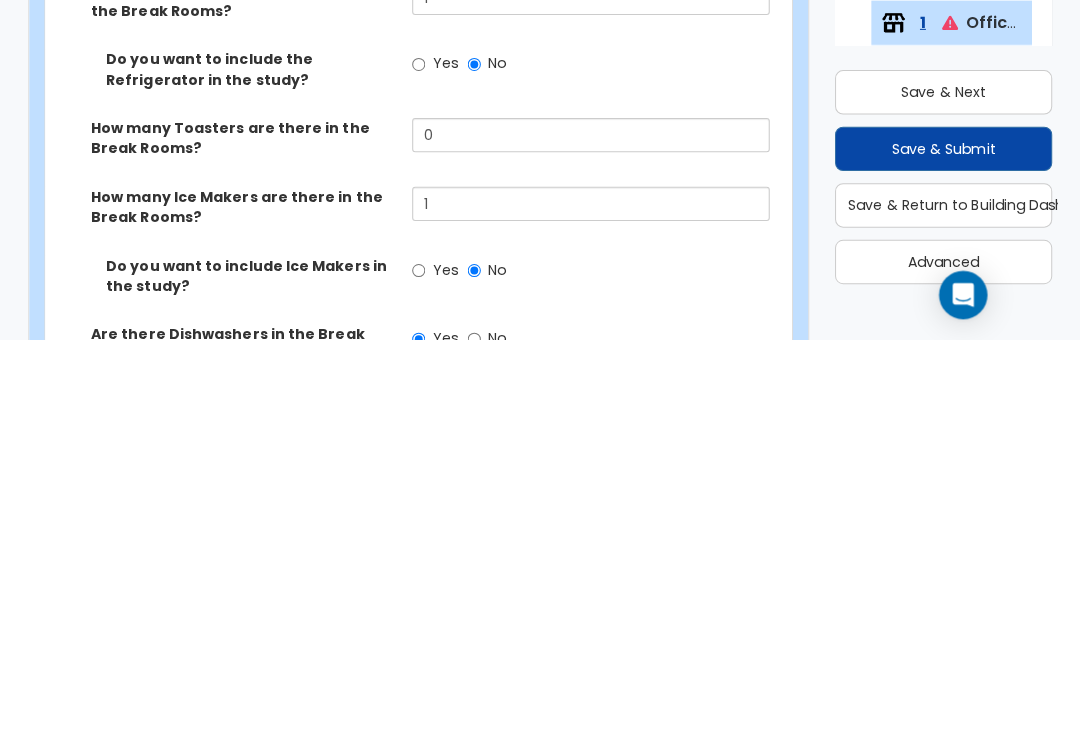 scroll, scrollTop: 4202, scrollLeft: 0, axis: vertical 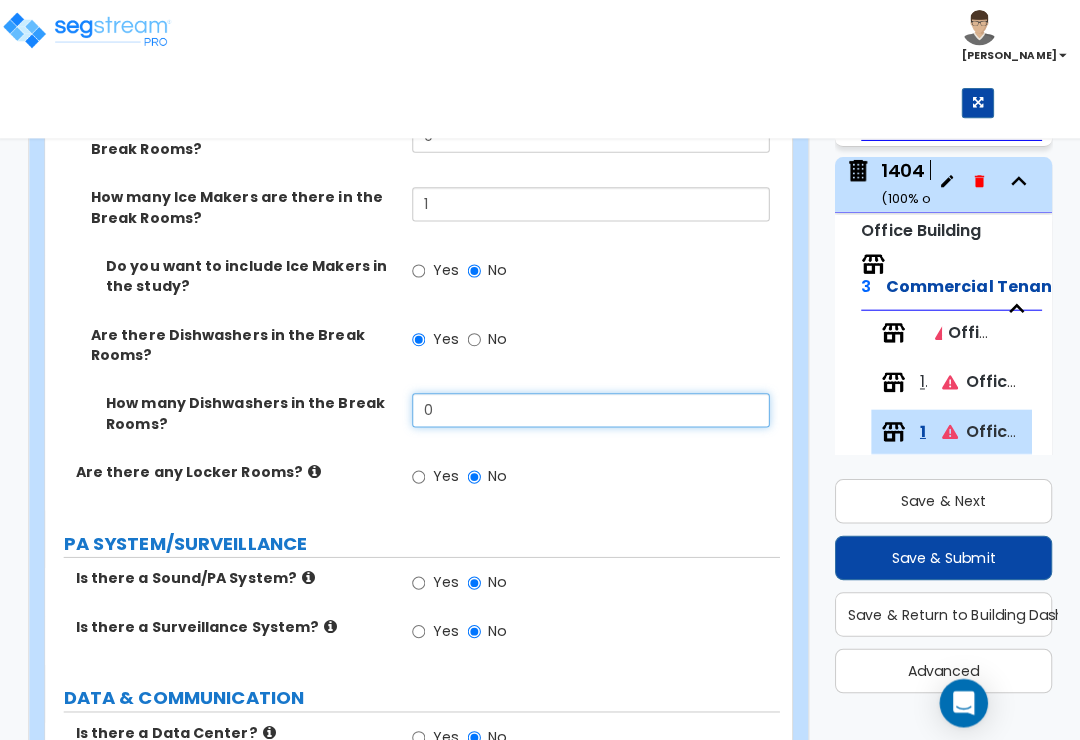 click on "0" at bounding box center [586, 406] 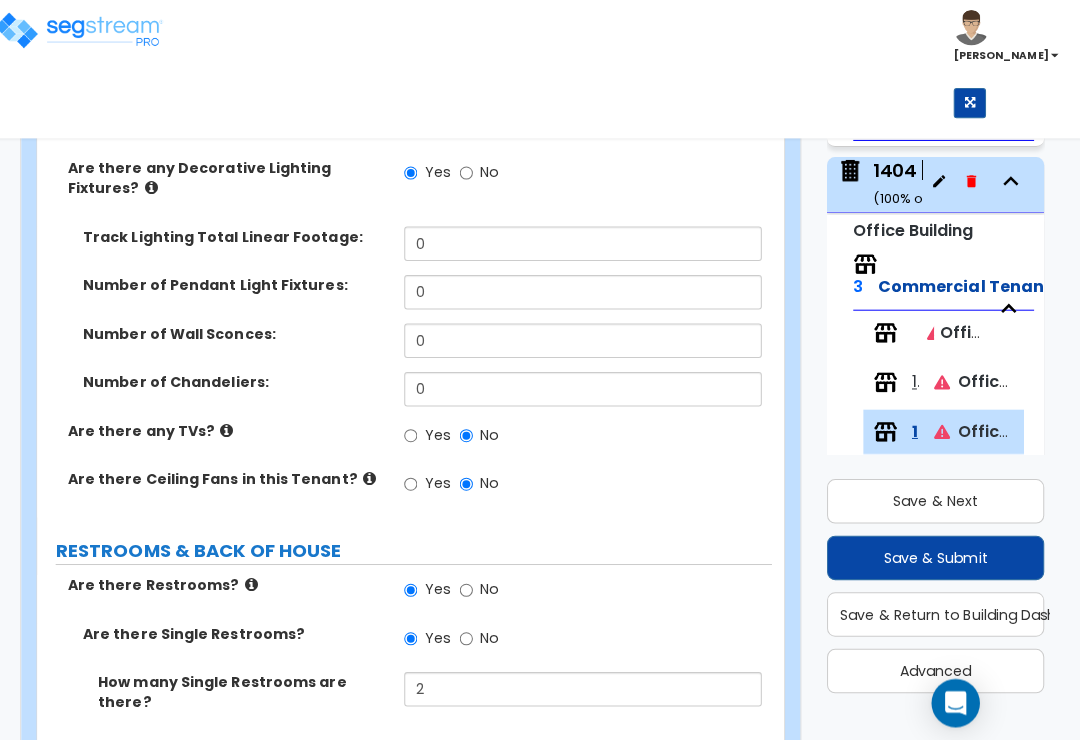 scroll, scrollTop: 2261, scrollLeft: 0, axis: vertical 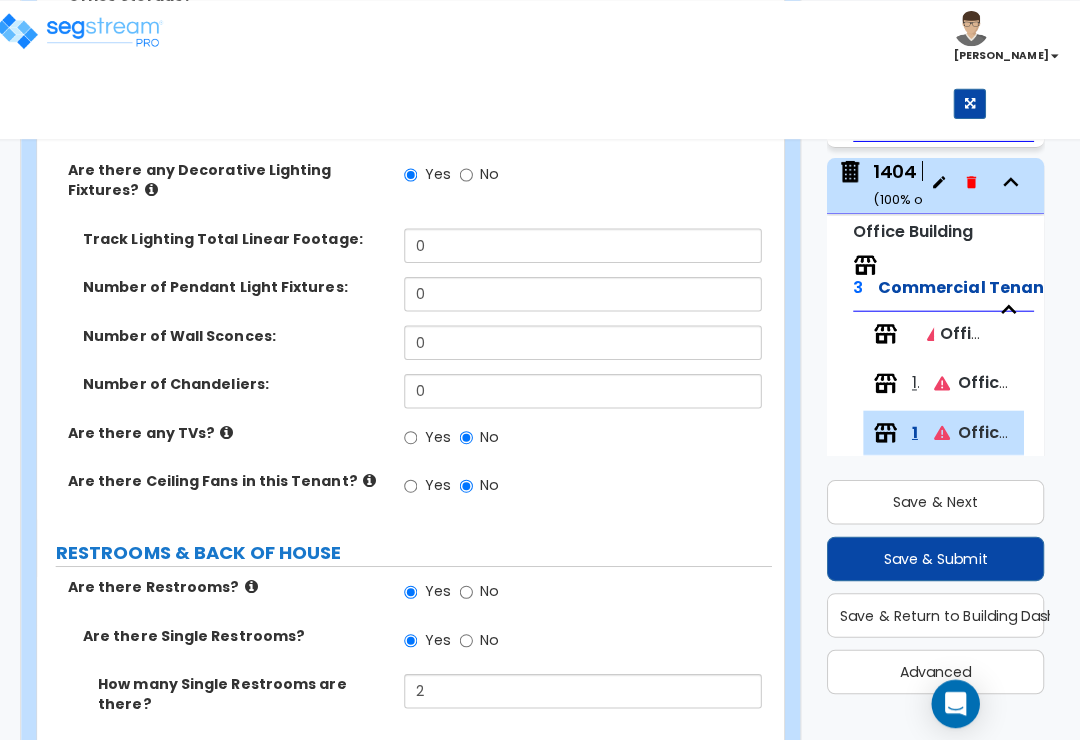 type on "1" 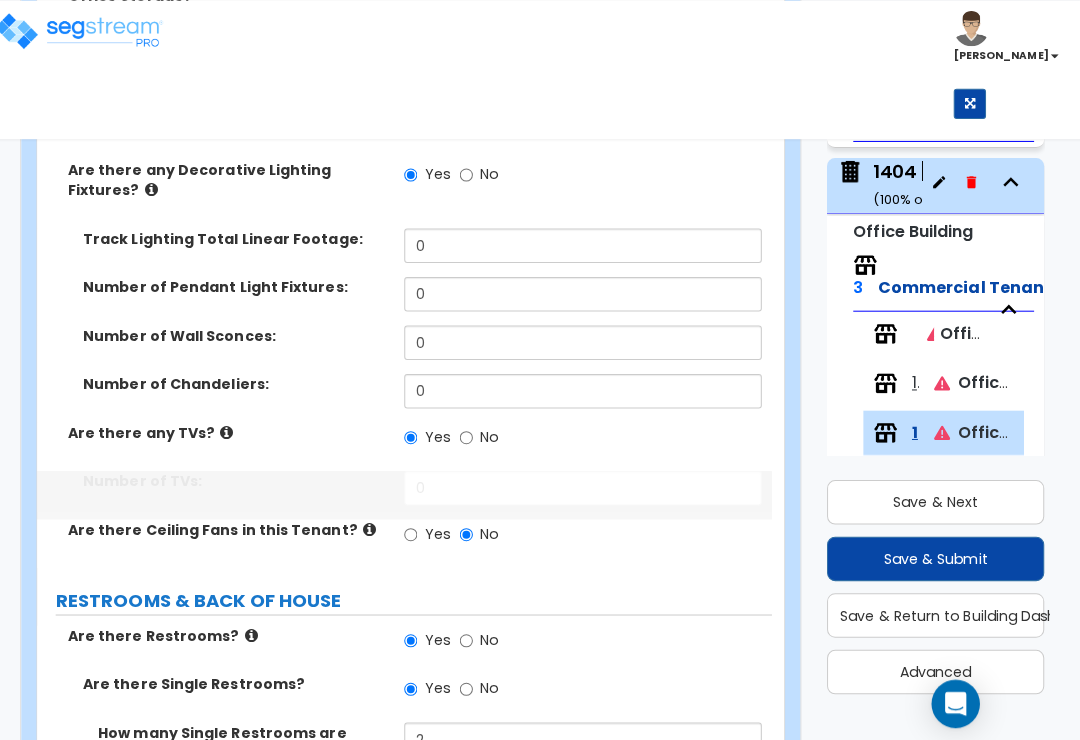 scroll, scrollTop: 2261, scrollLeft: 0, axis: vertical 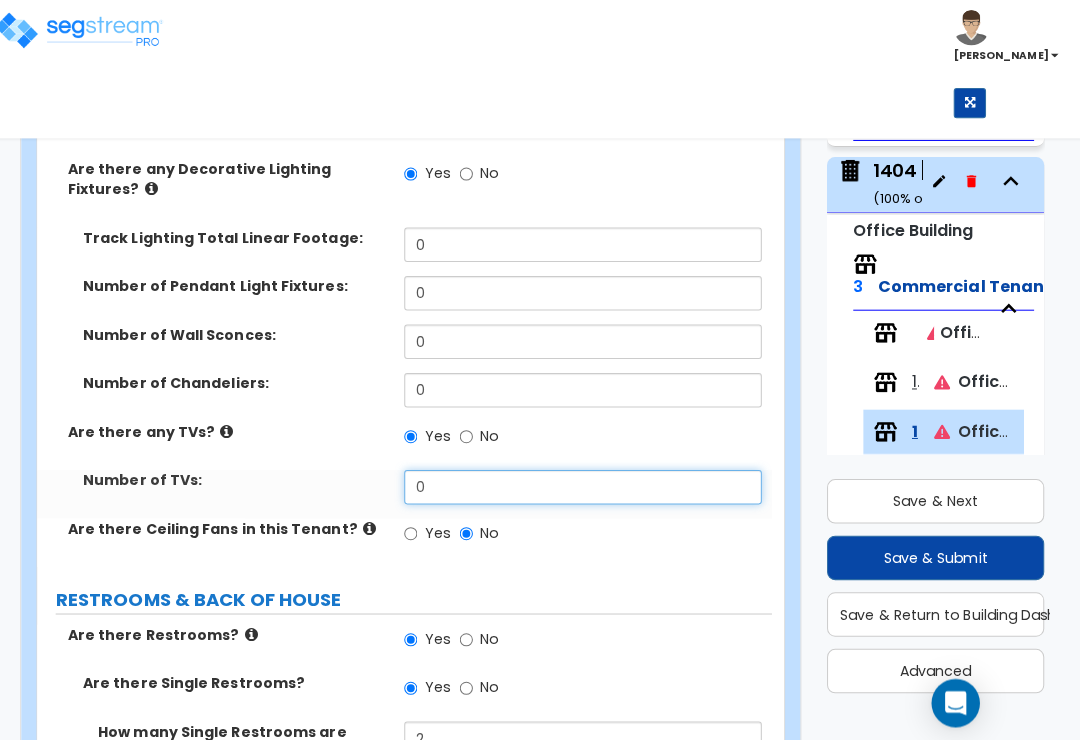 click on "0" at bounding box center [586, 482] 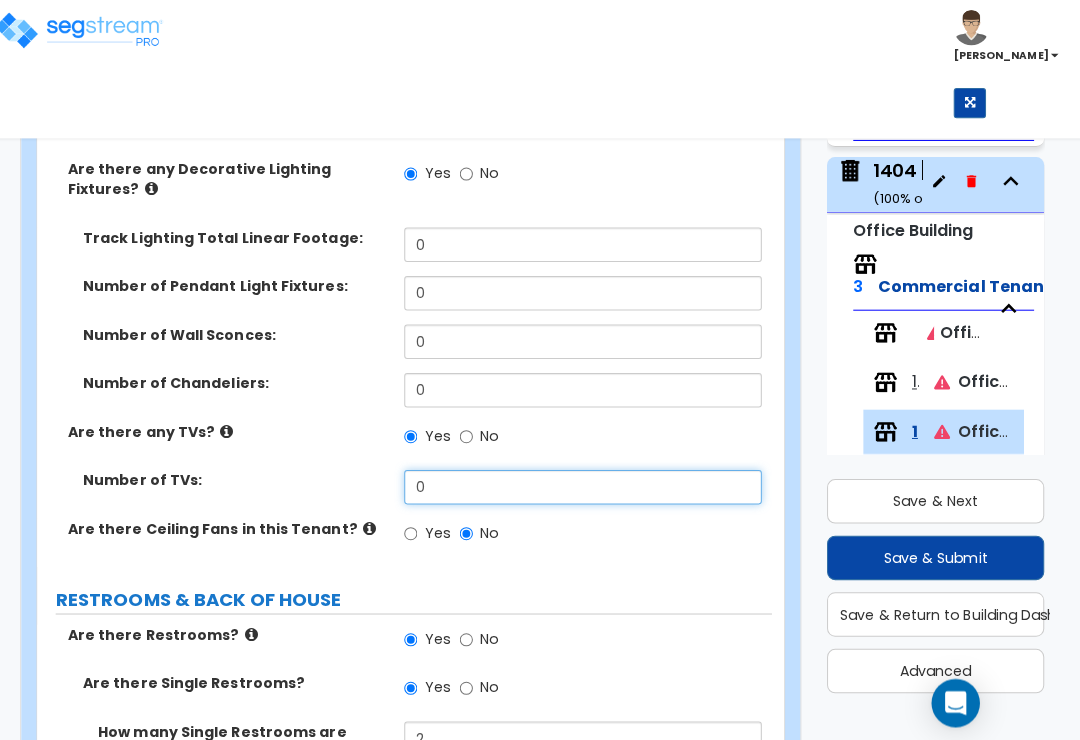 scroll, scrollTop: 2261, scrollLeft: 0, axis: vertical 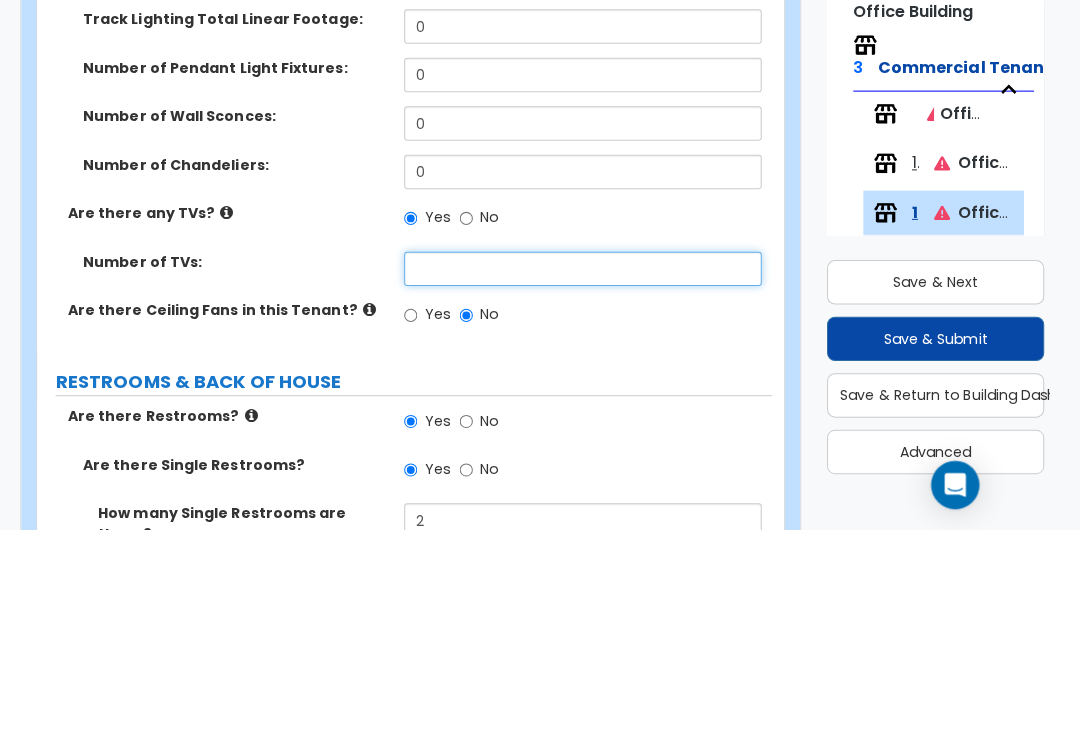 type on "1" 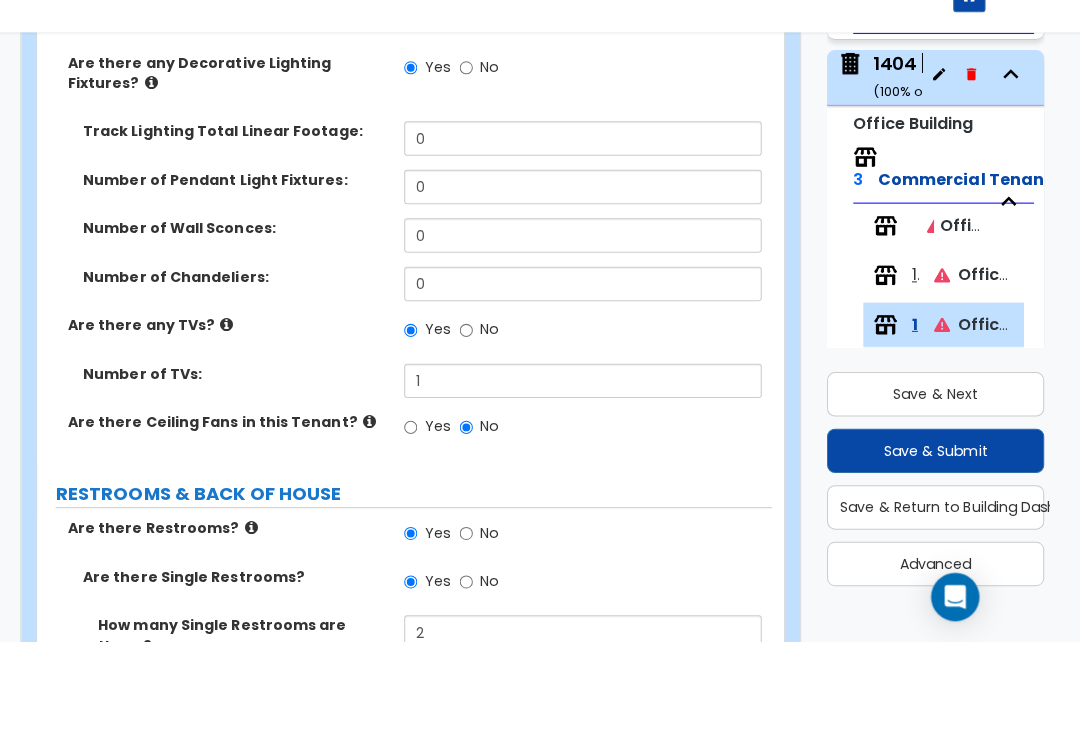scroll, scrollTop: 2366, scrollLeft: 0, axis: vertical 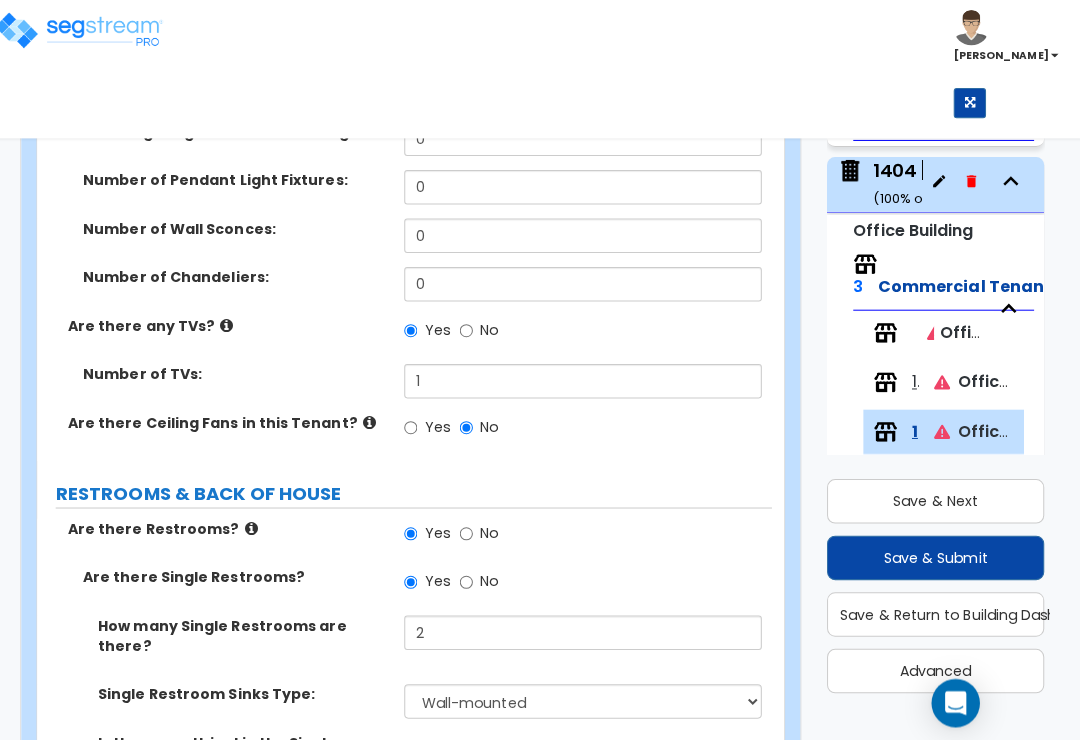 click on "Save & Next" at bounding box center [936, 496] 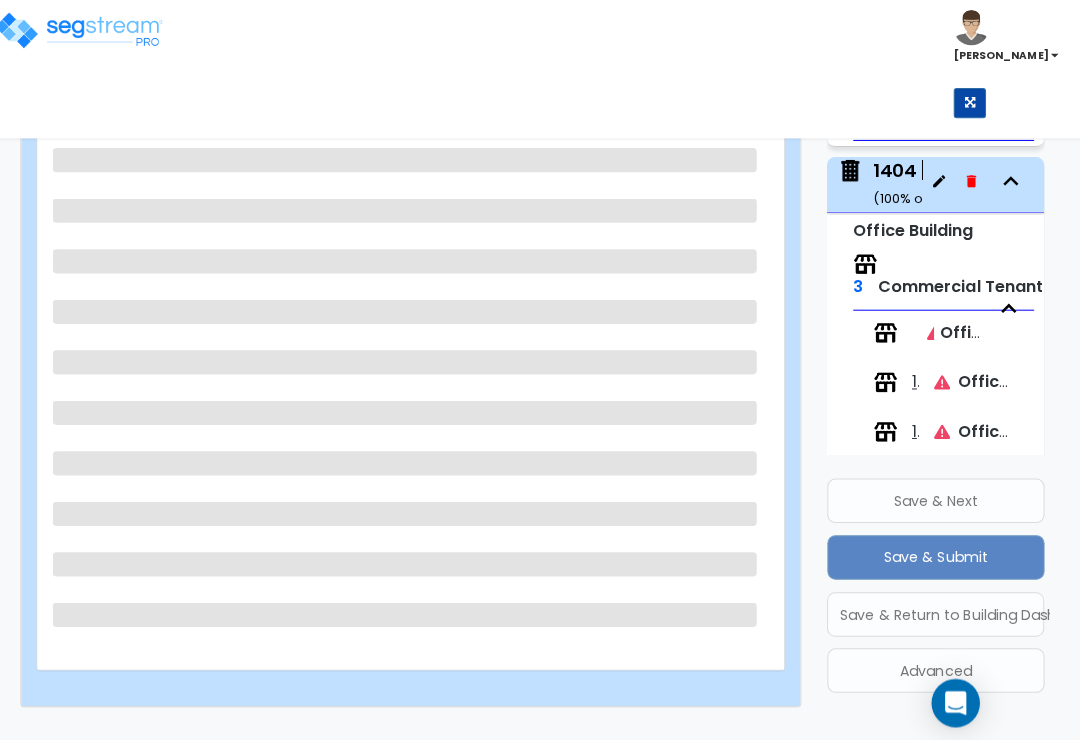 select on "2" 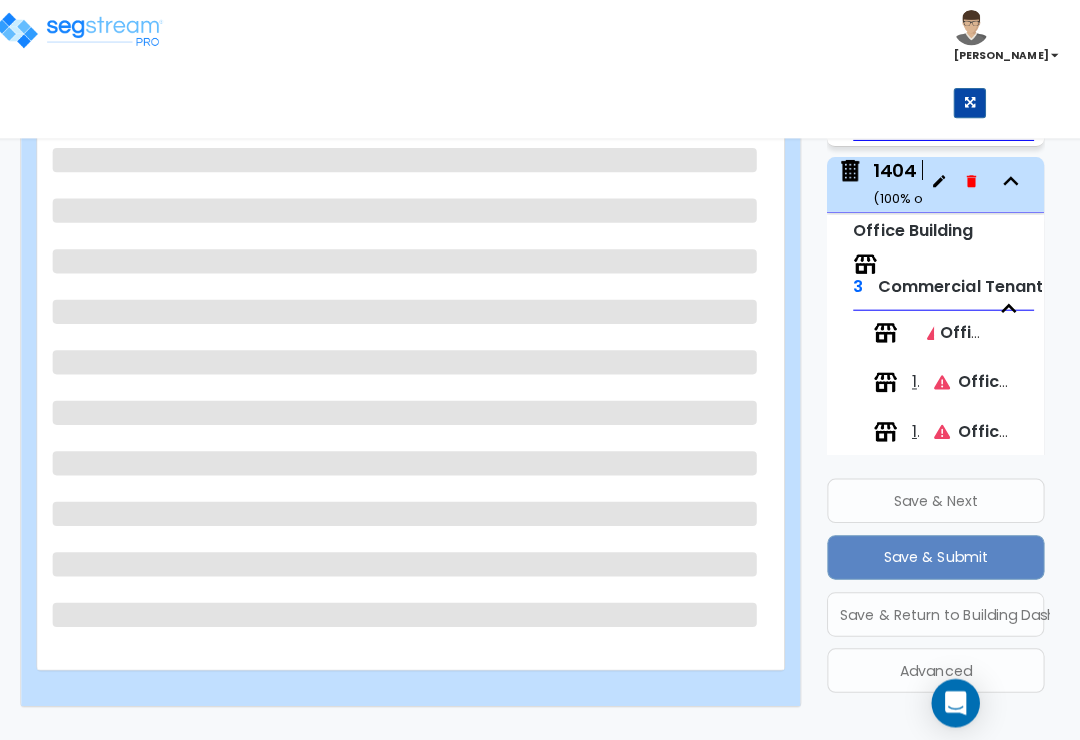 select on "2" 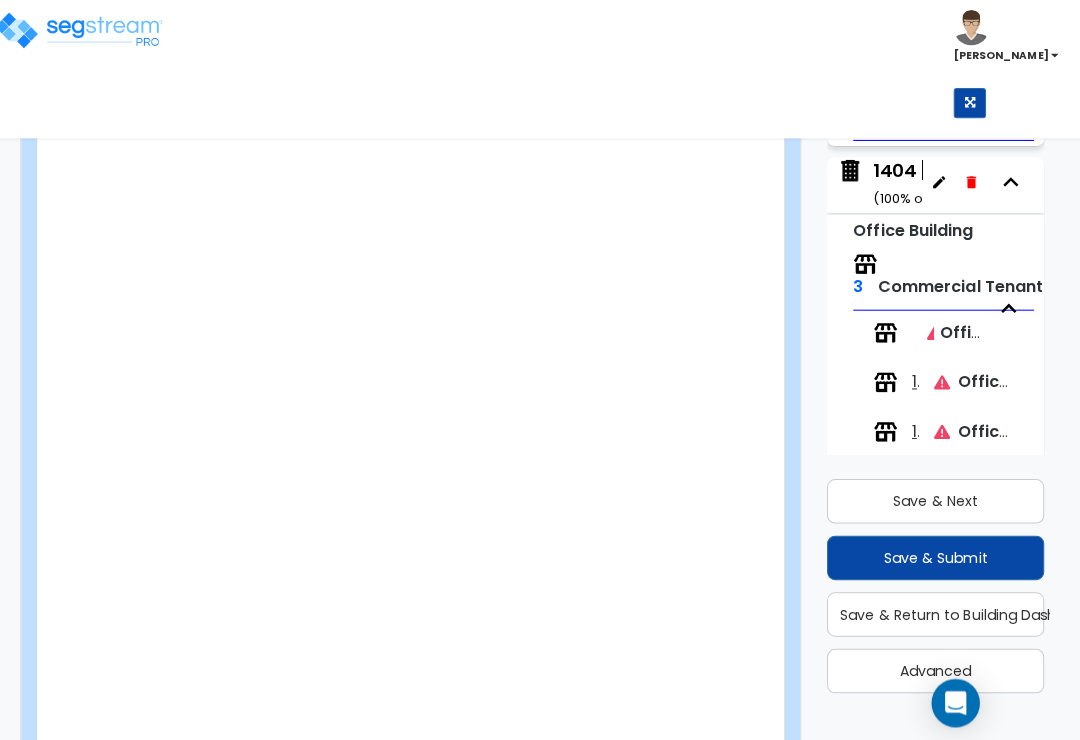 scroll, scrollTop: 148, scrollLeft: 0, axis: vertical 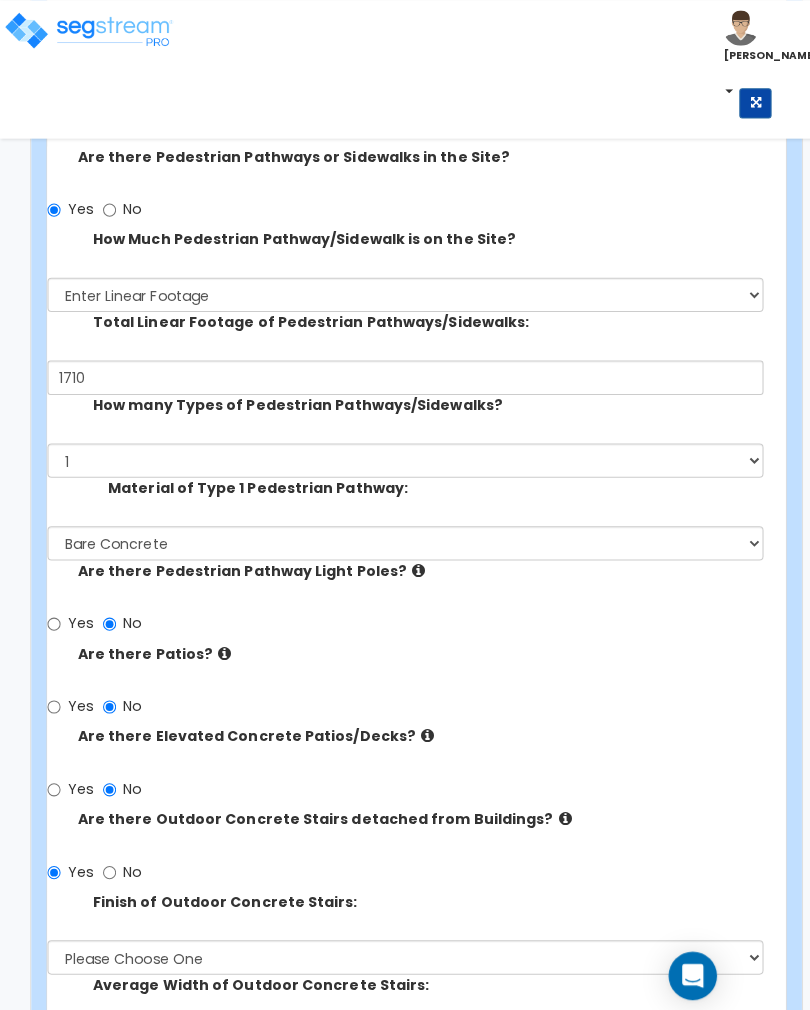 click on "Yes" at bounding box center [53, 782] 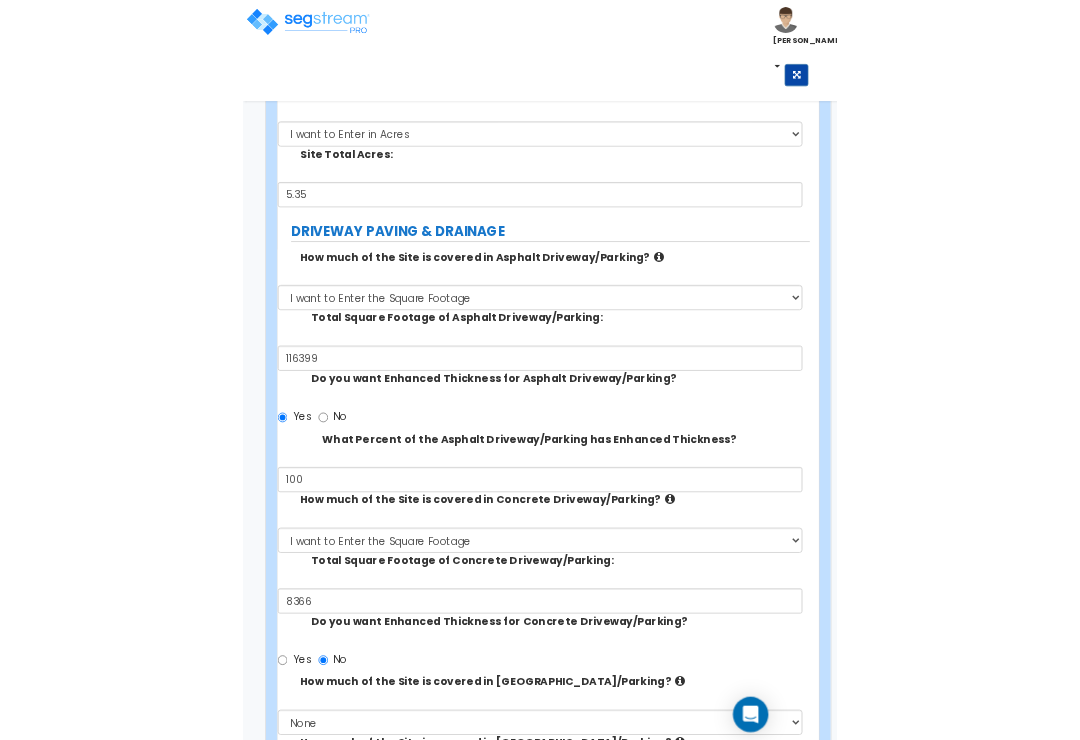 scroll, scrollTop: 0, scrollLeft: 0, axis: both 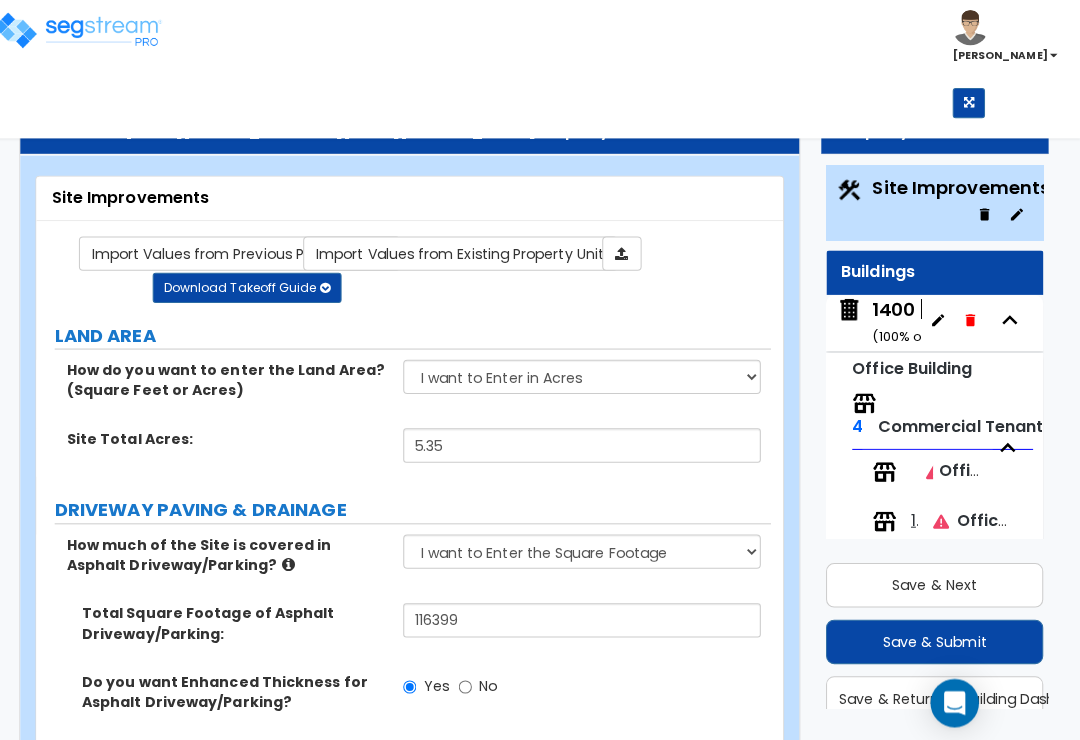 click on "Save & Next" at bounding box center [936, 579] 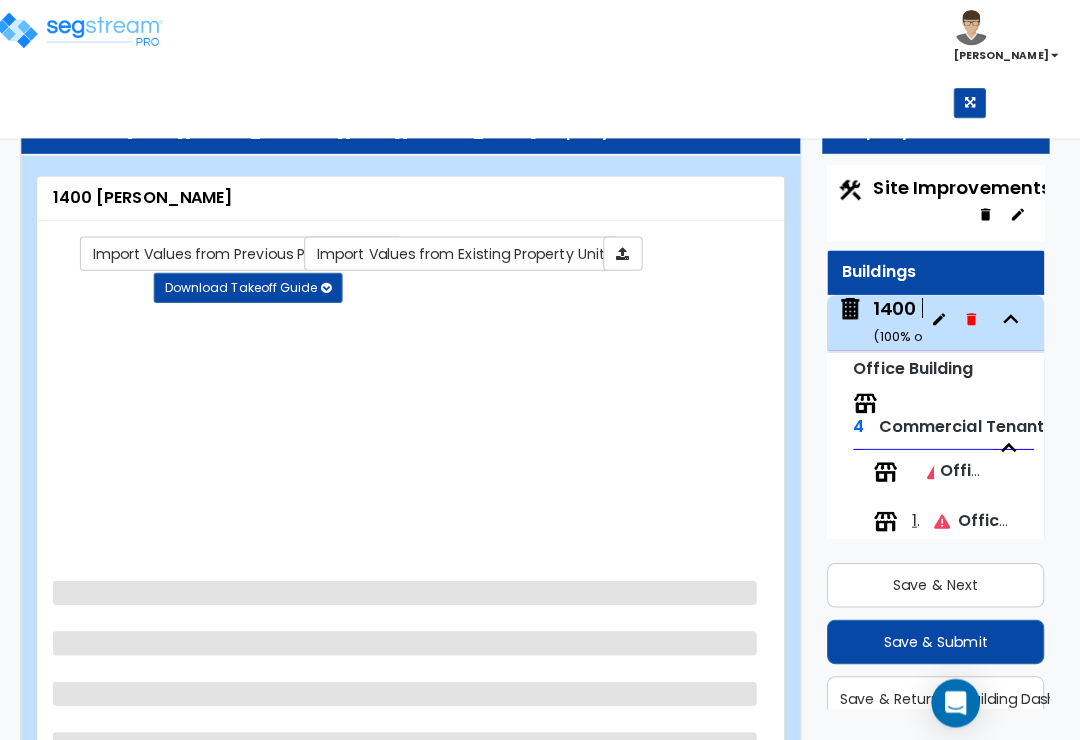 scroll, scrollTop: 11, scrollLeft: 0, axis: vertical 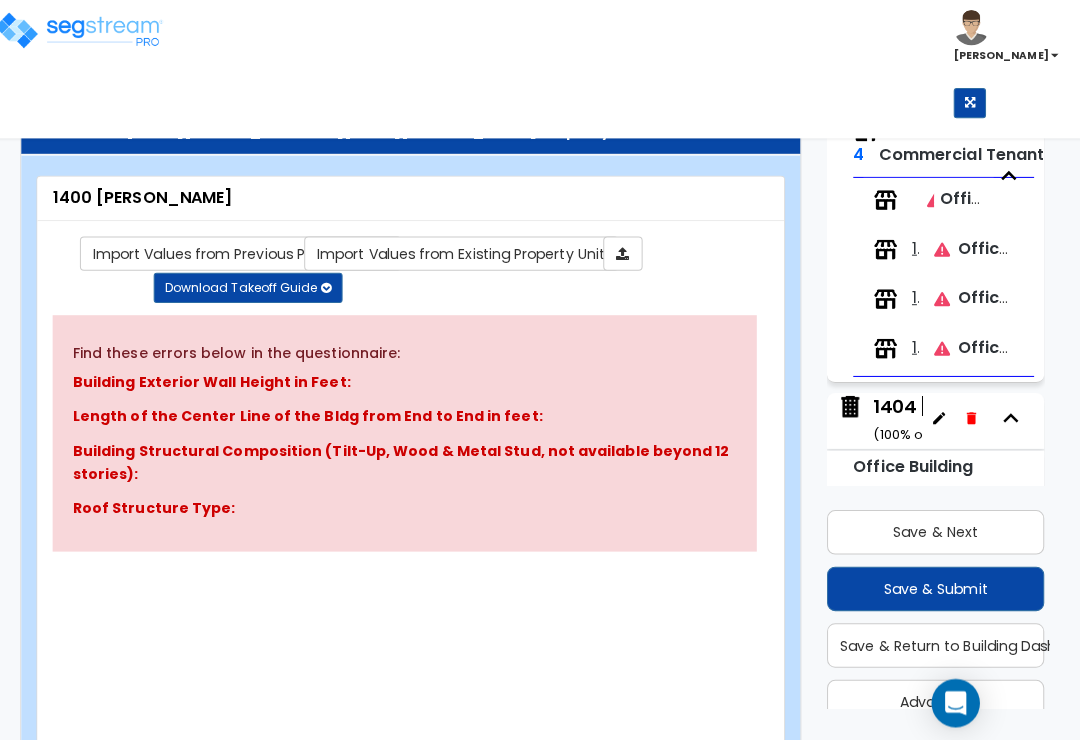 type on "1" 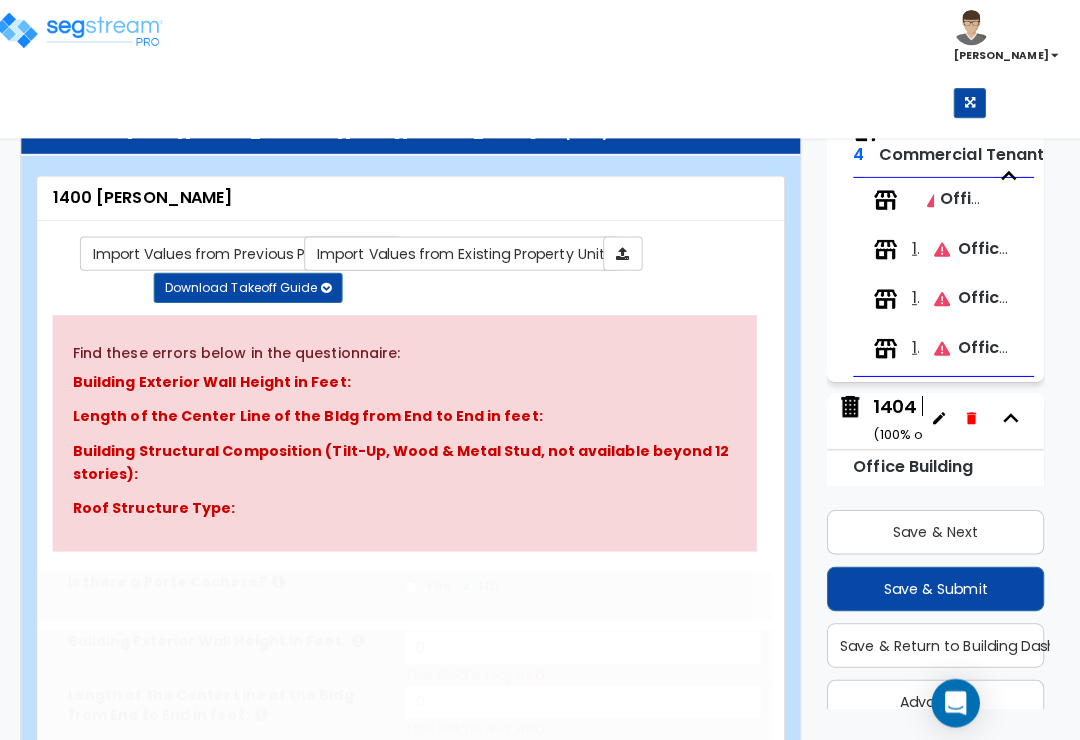 scroll, scrollTop: 328, scrollLeft: 0, axis: vertical 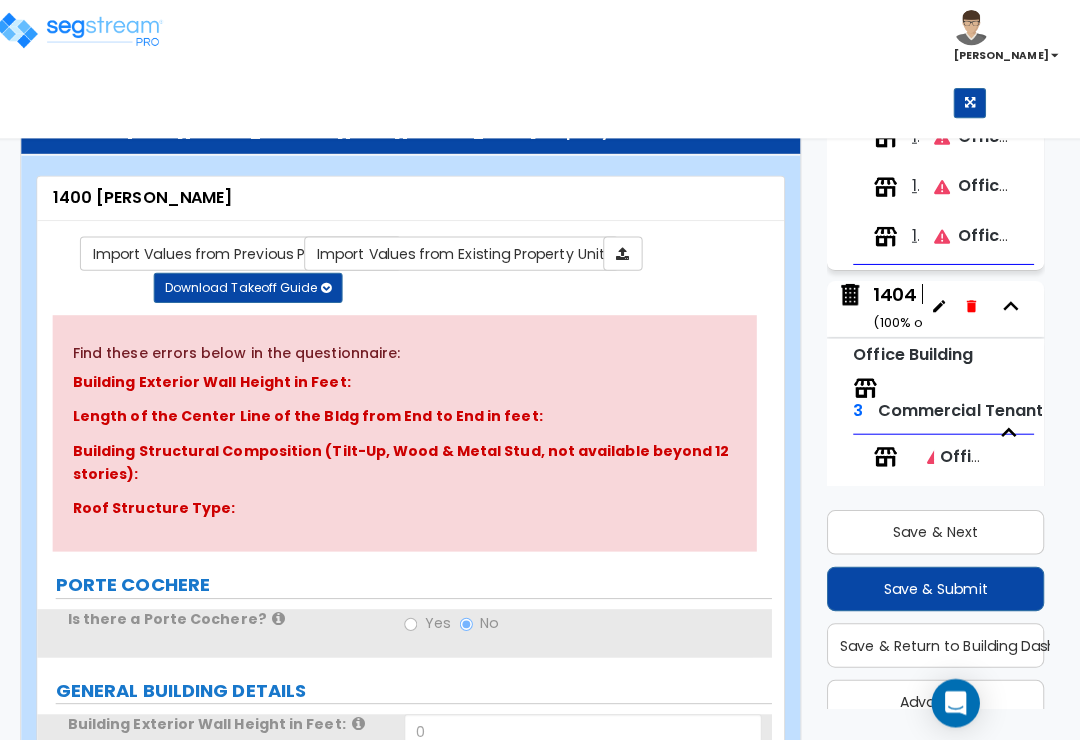 click on "Office Building" at bounding box center [914, 349] 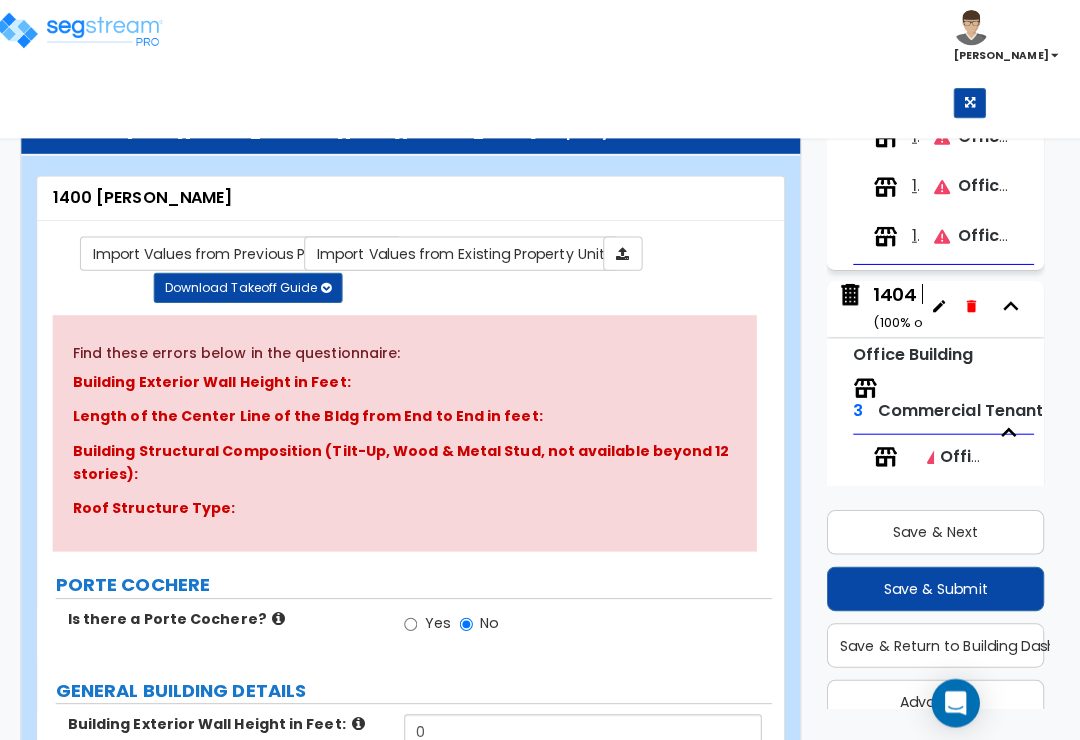click on "3 Commercial Tenant" at bounding box center (944, 394) 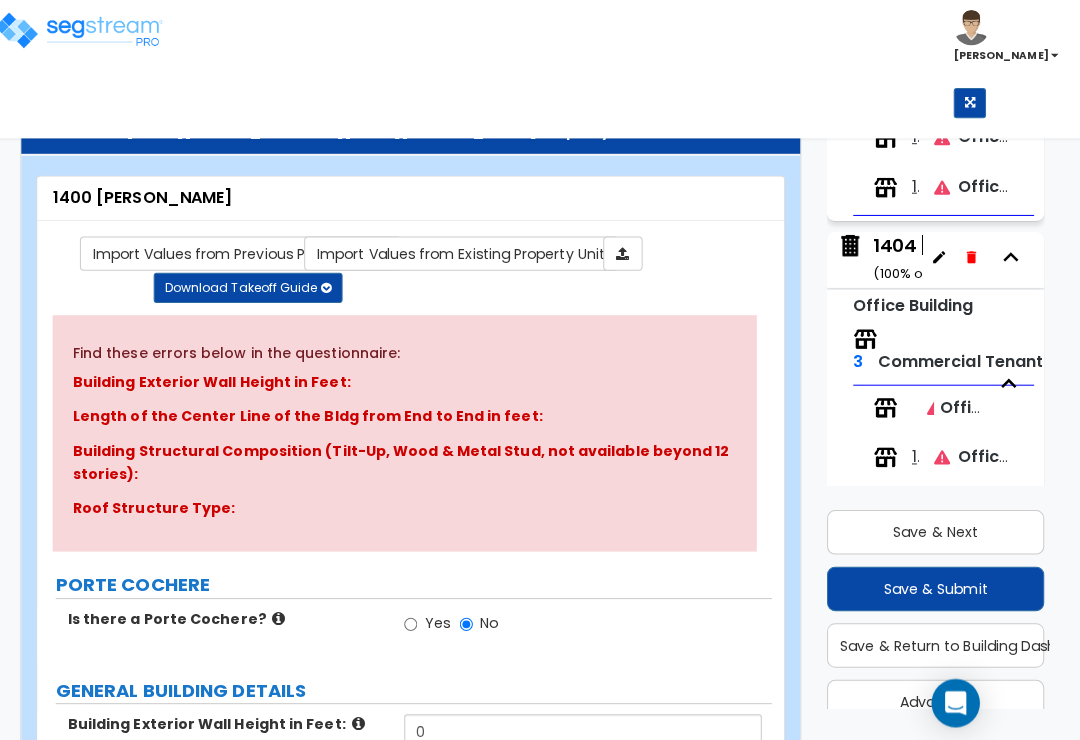 scroll, scrollTop: 377, scrollLeft: 0, axis: vertical 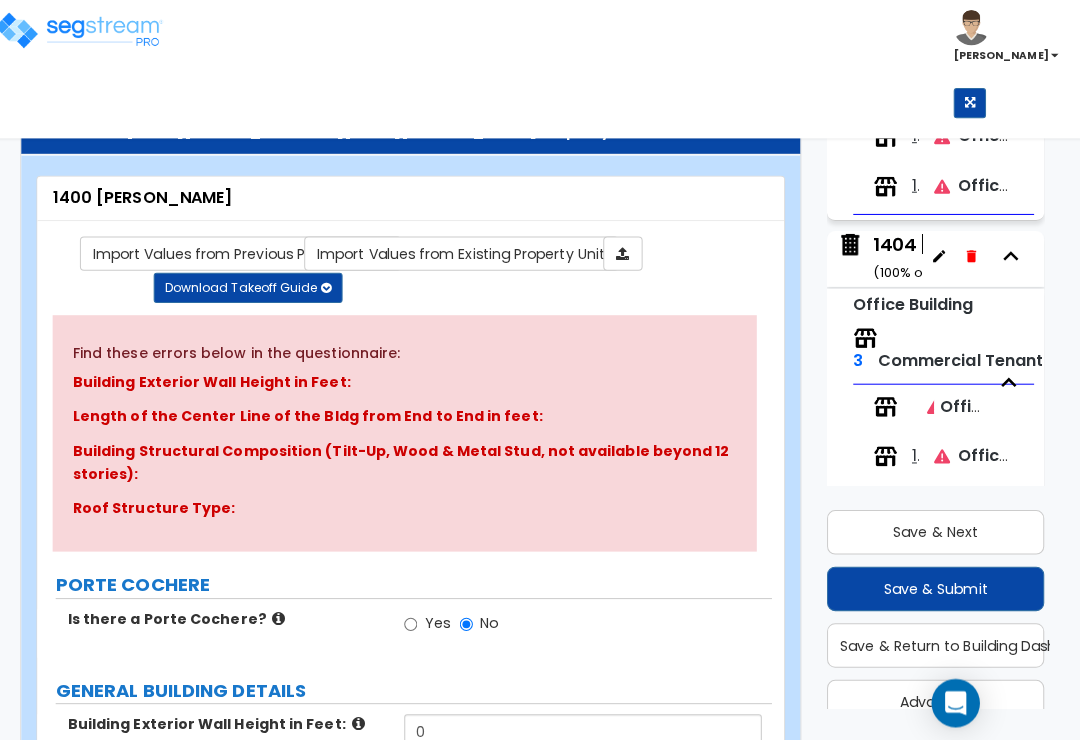 click on "1404 - Suite 100" at bounding box center [905, 402] 